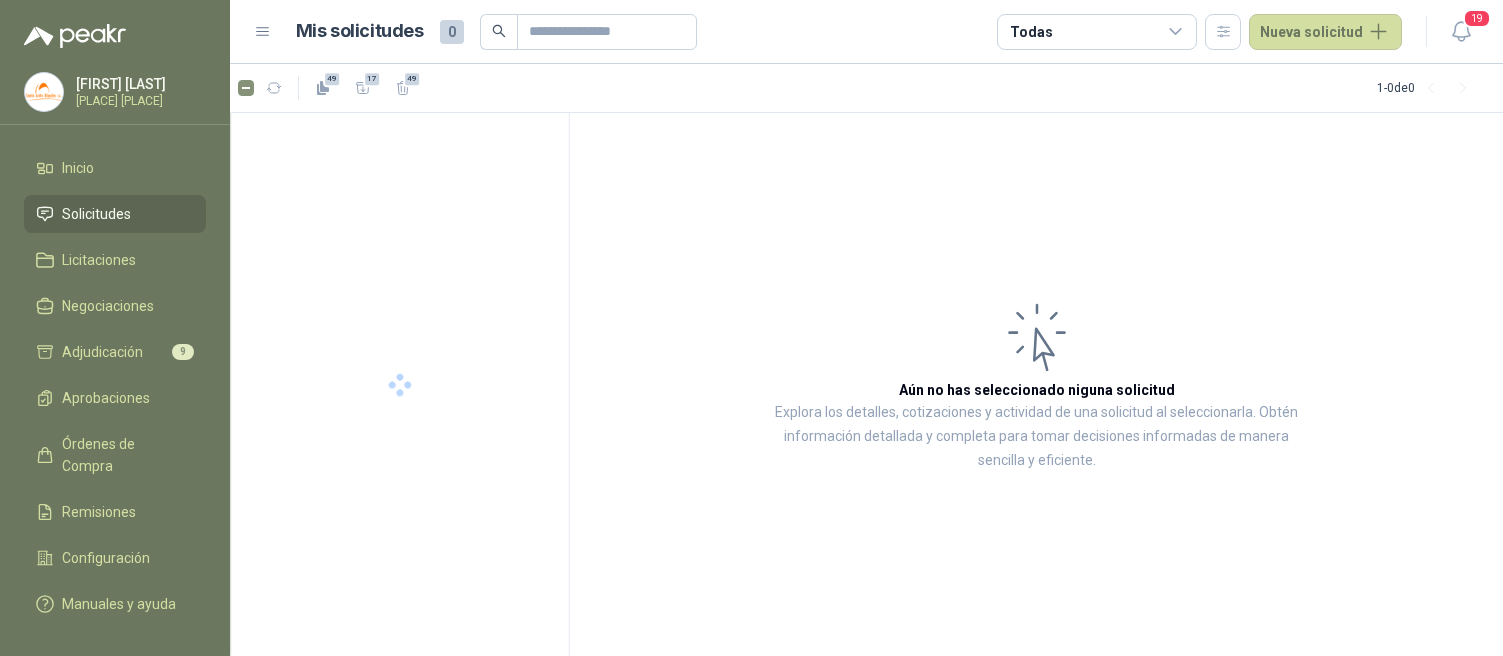 click on "Adjudicación 9" at bounding box center [115, 352] 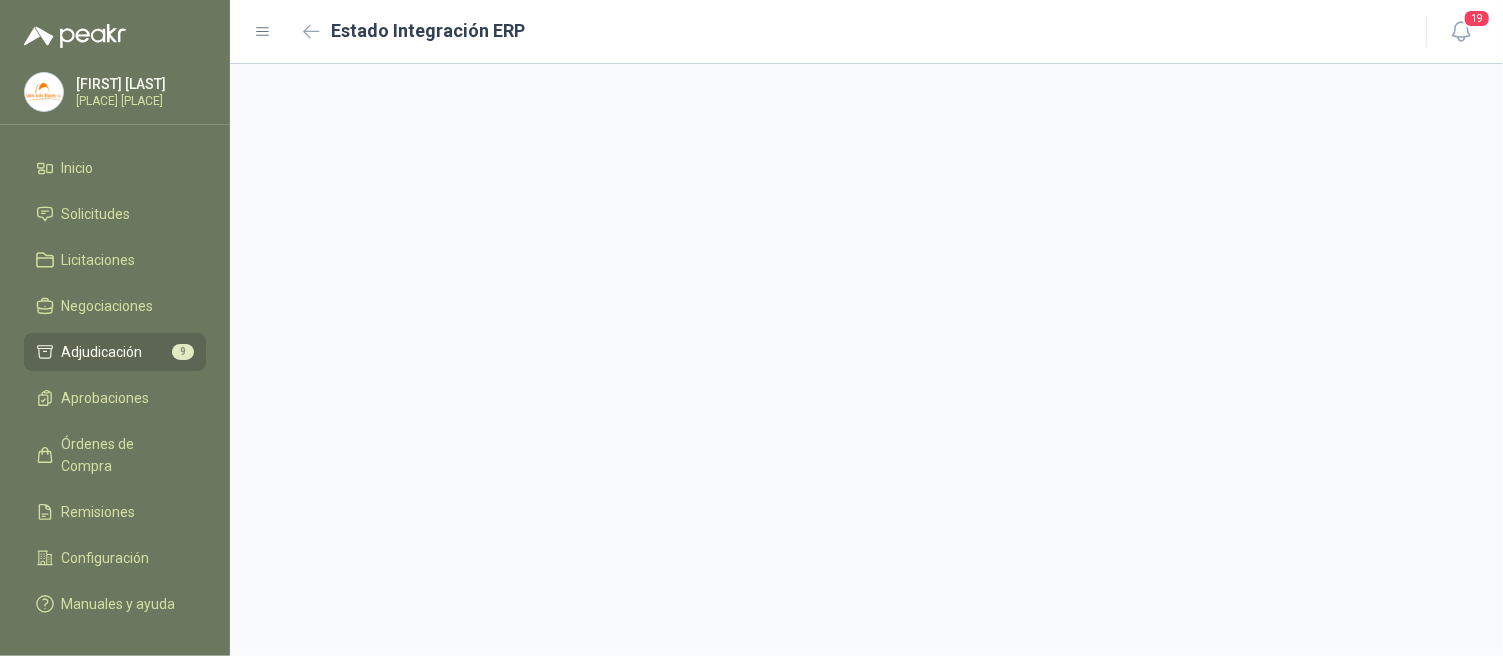click on "Adjudicación" at bounding box center (102, 352) 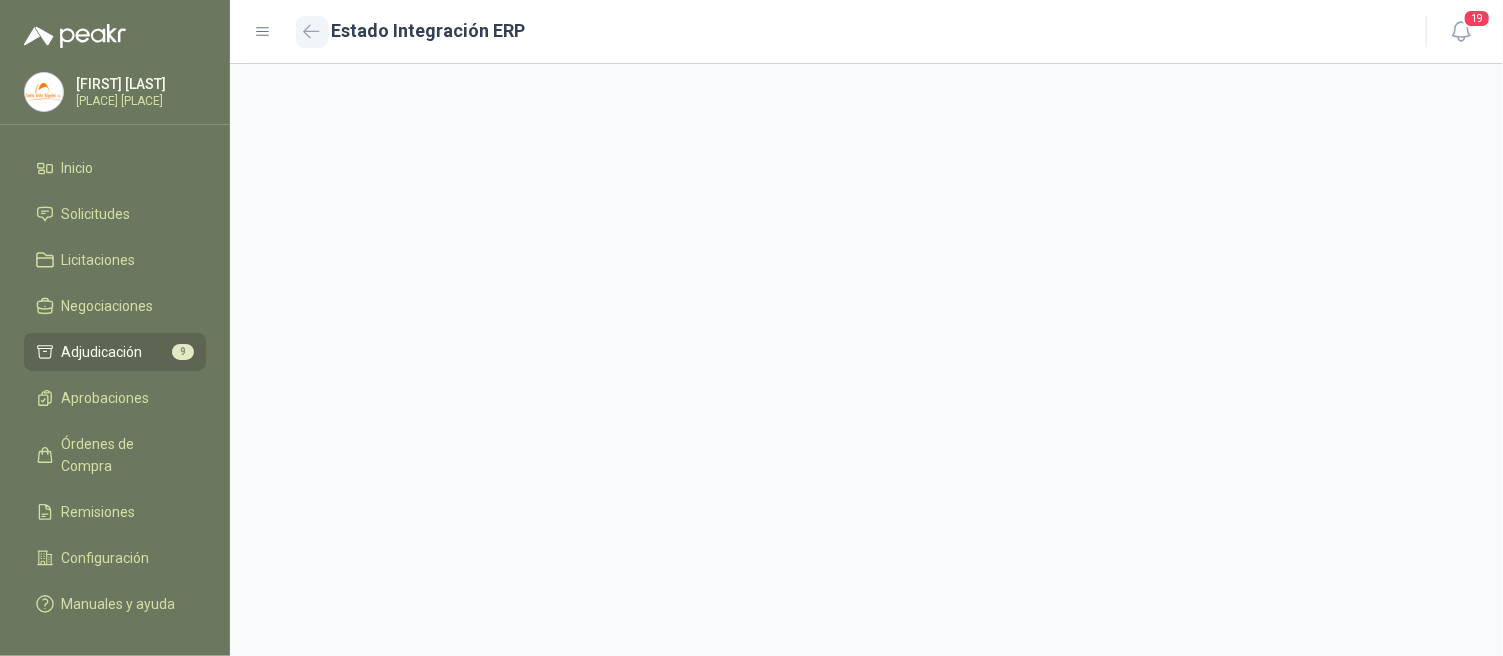 click at bounding box center [312, 32] 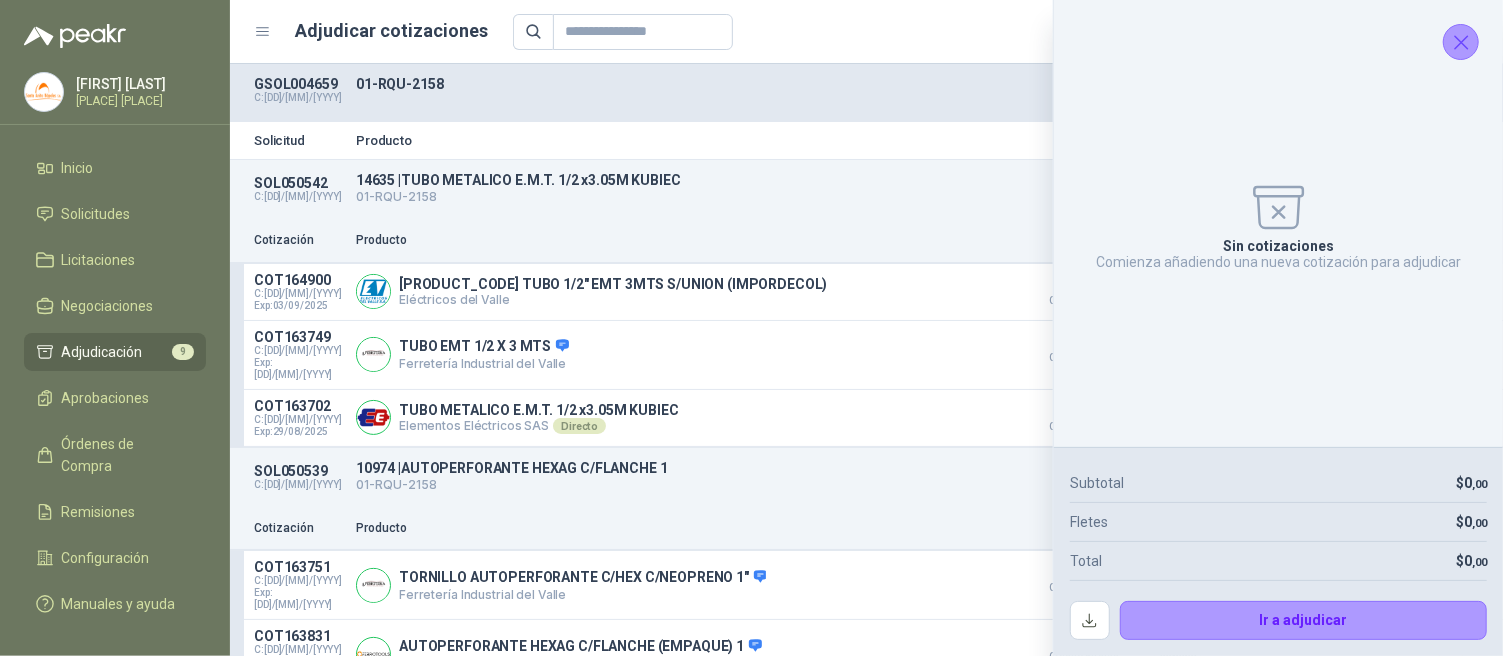 click 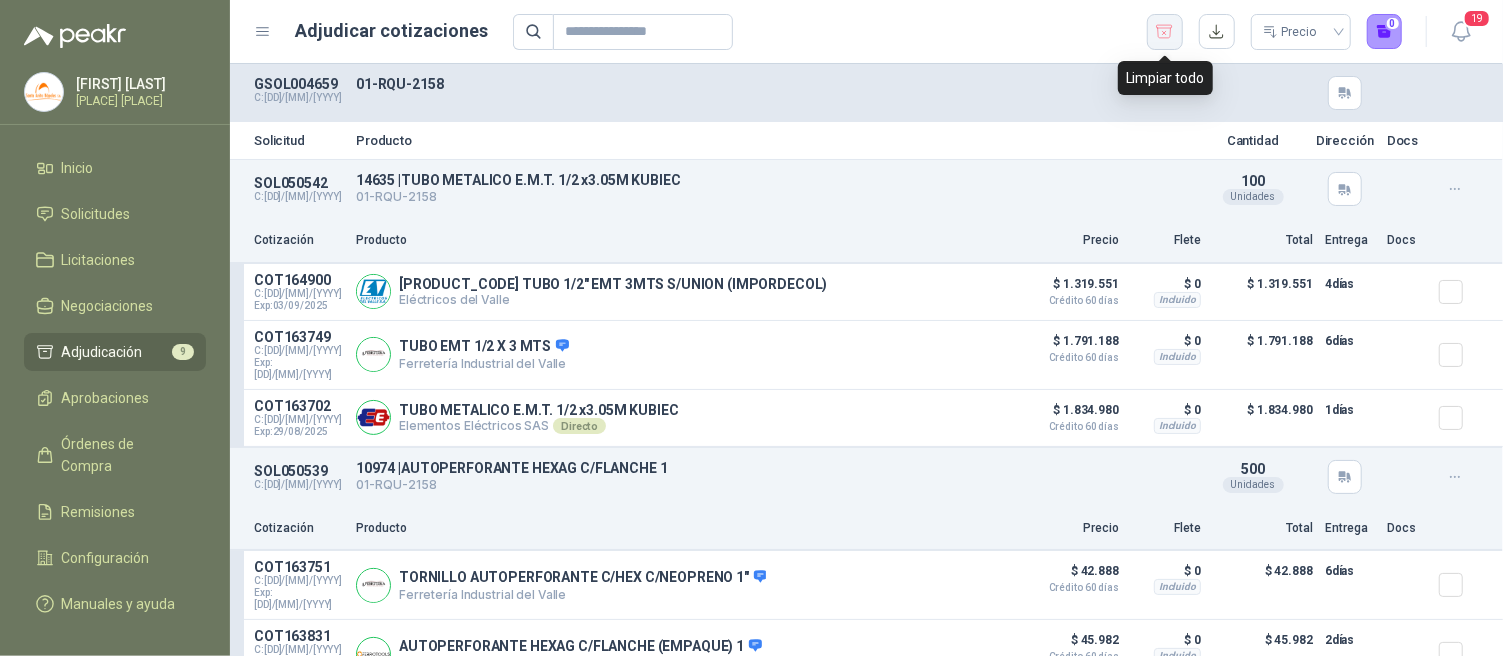 click 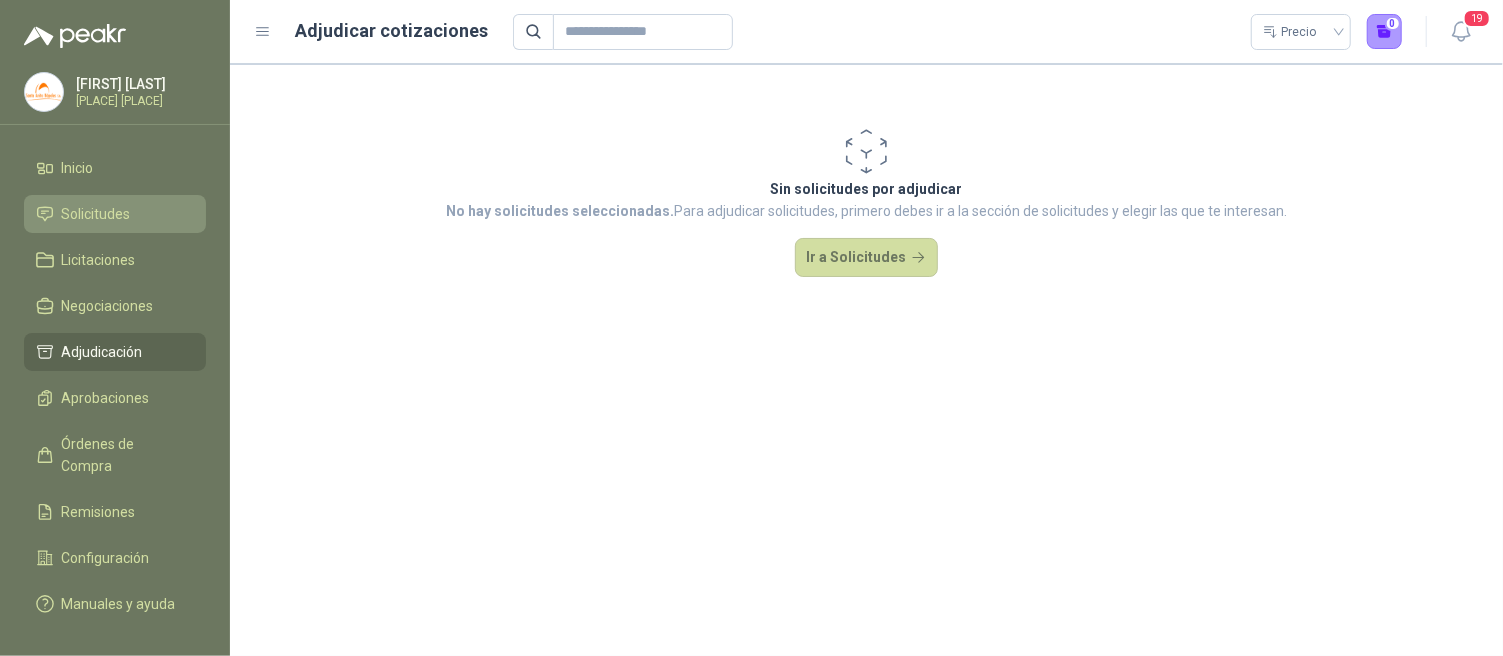 click on "Solicitudes" at bounding box center (96, 214) 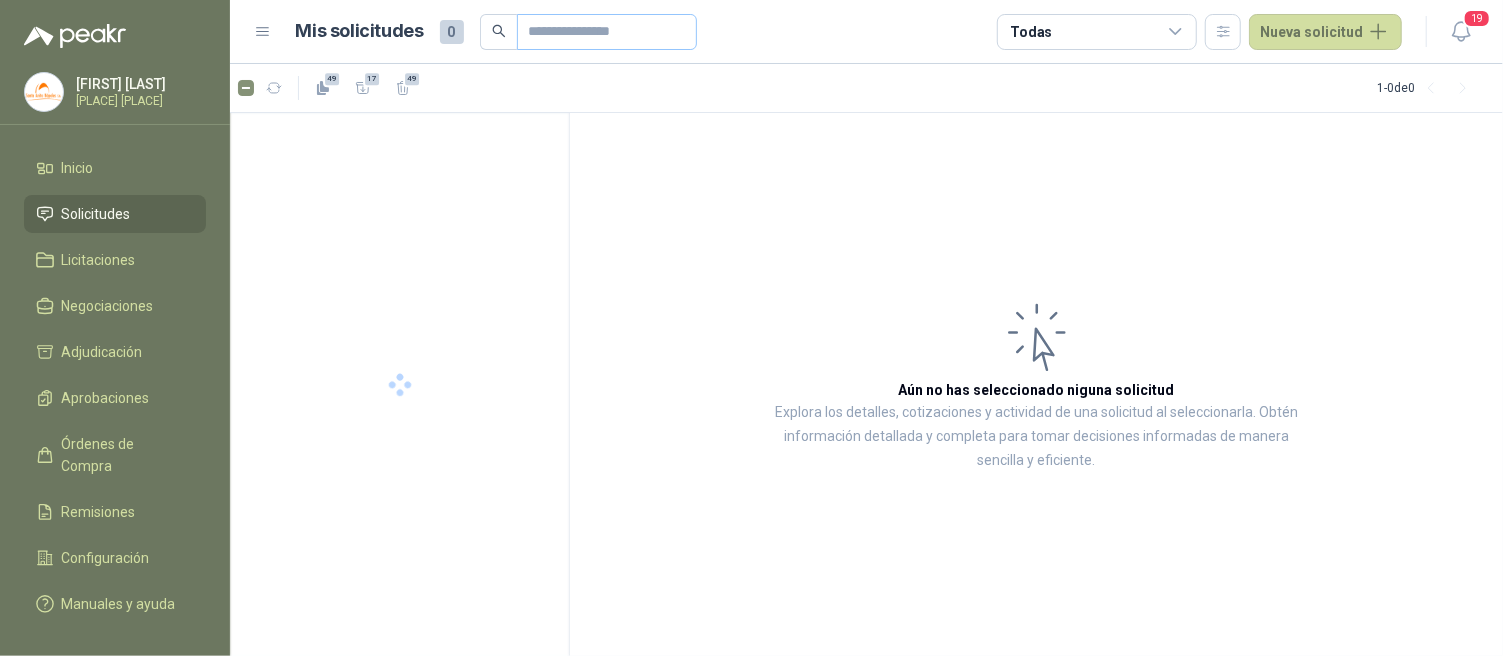 click at bounding box center [607, 32] 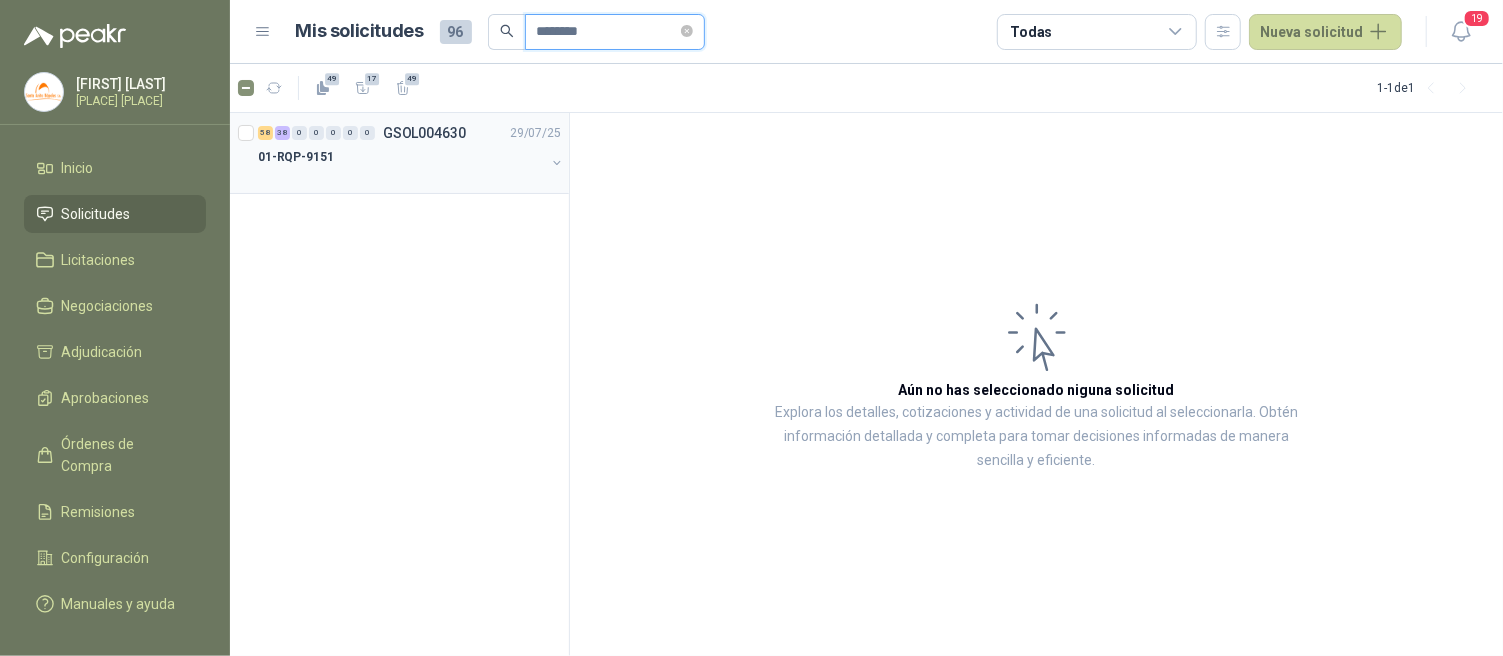 type on "********" 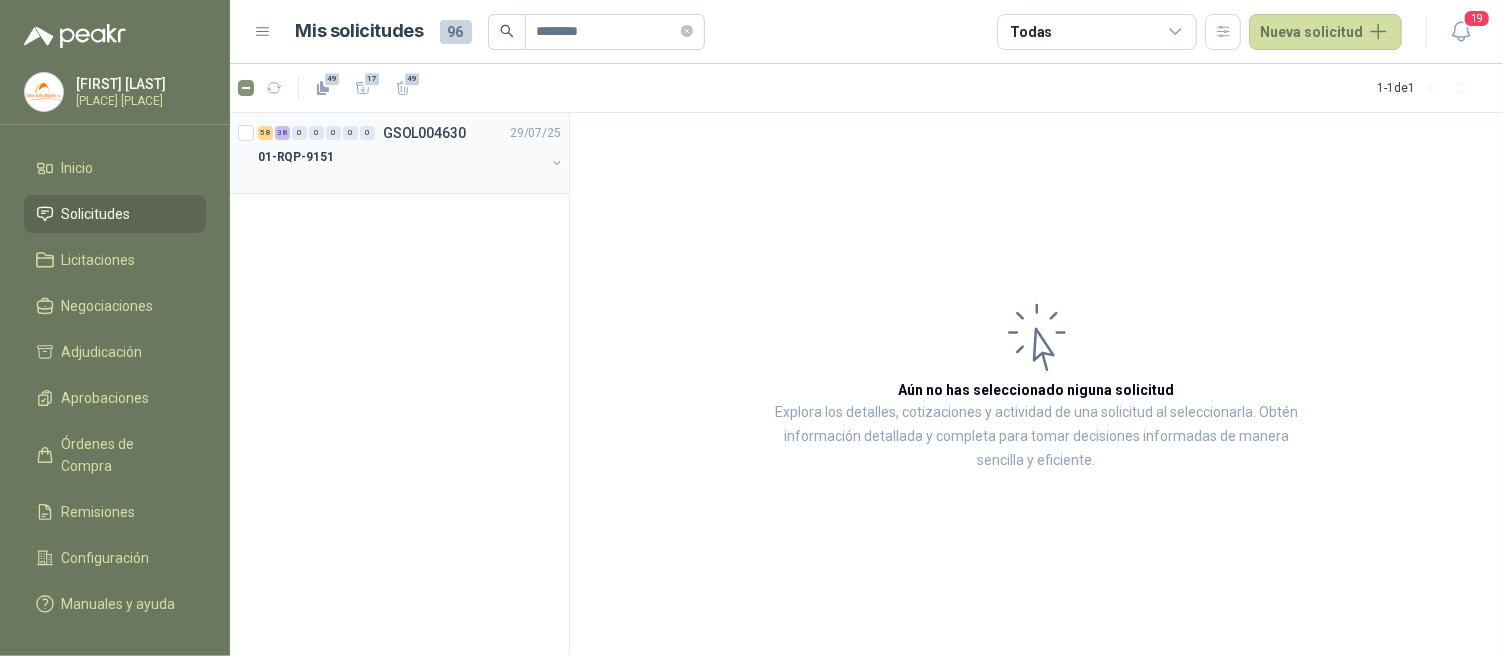 click on "01-RQP-9151" at bounding box center [401, 157] 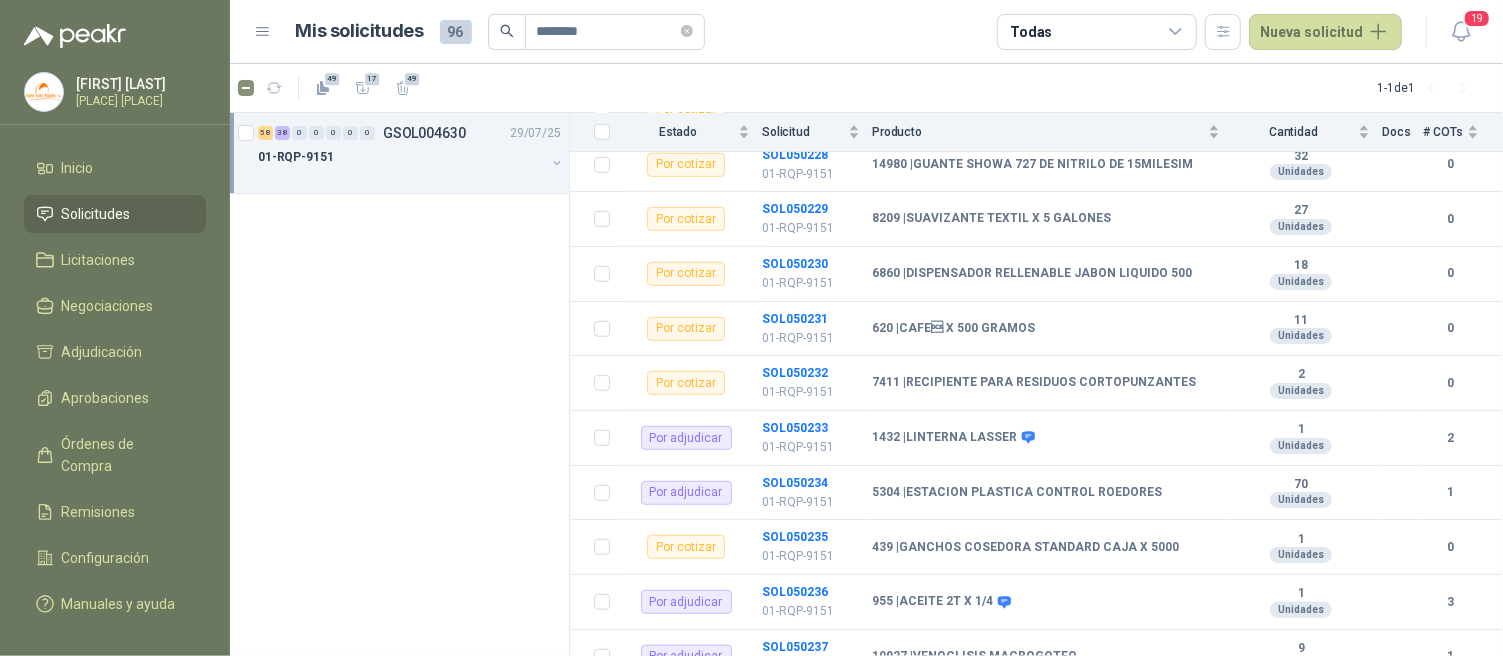 scroll, scrollTop: 728, scrollLeft: 0, axis: vertical 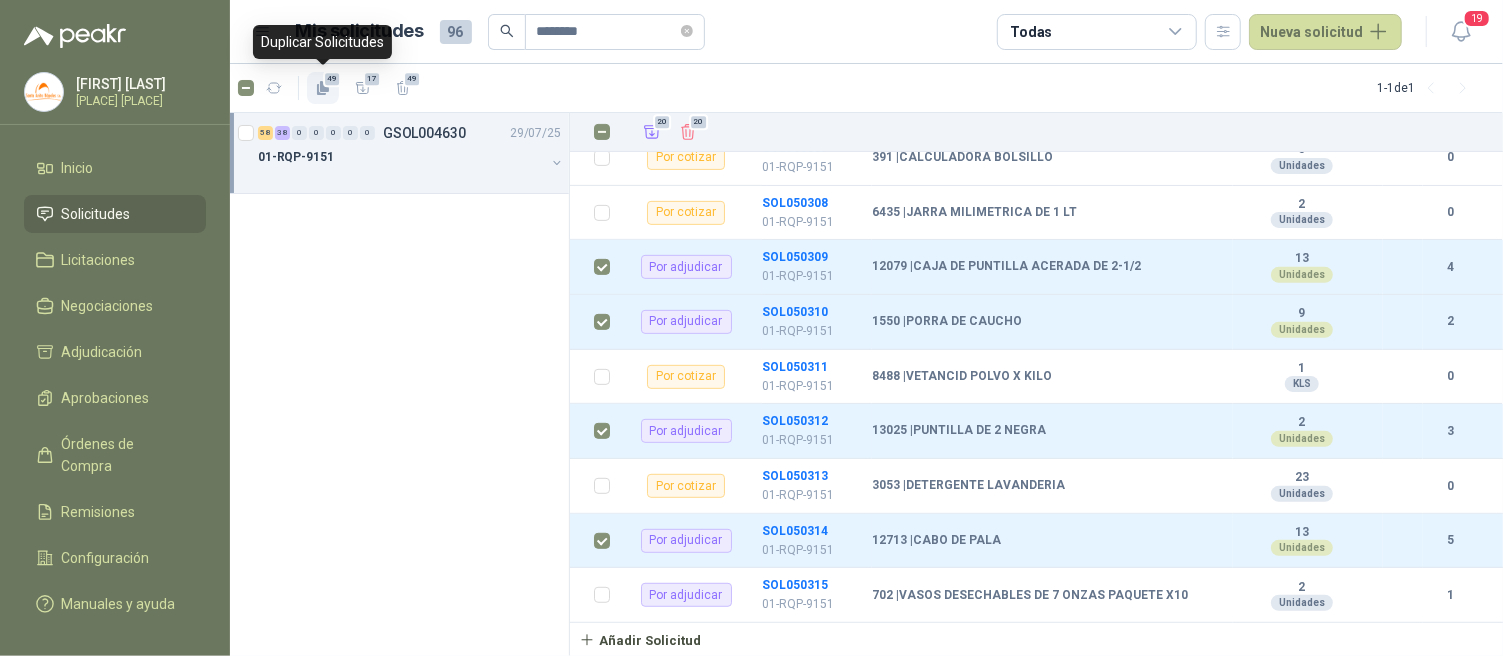 click on "49" at bounding box center (332, 79) 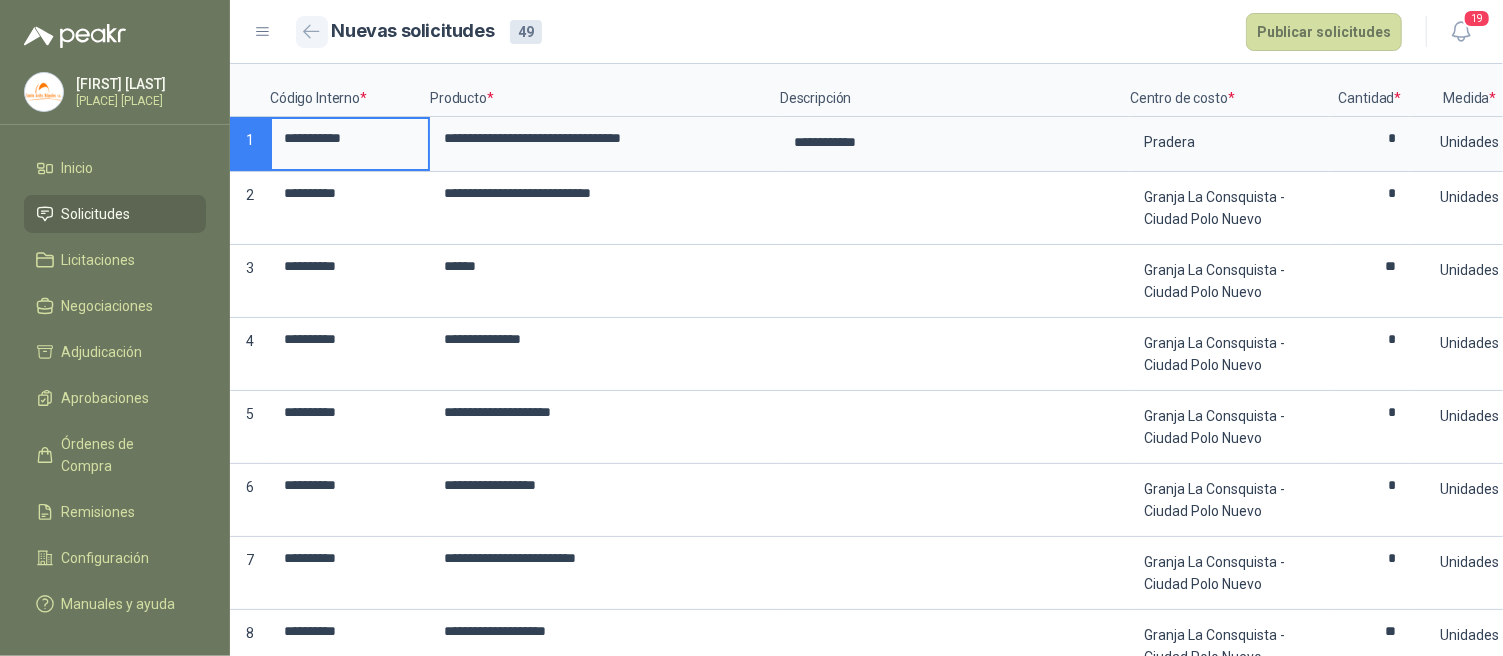type 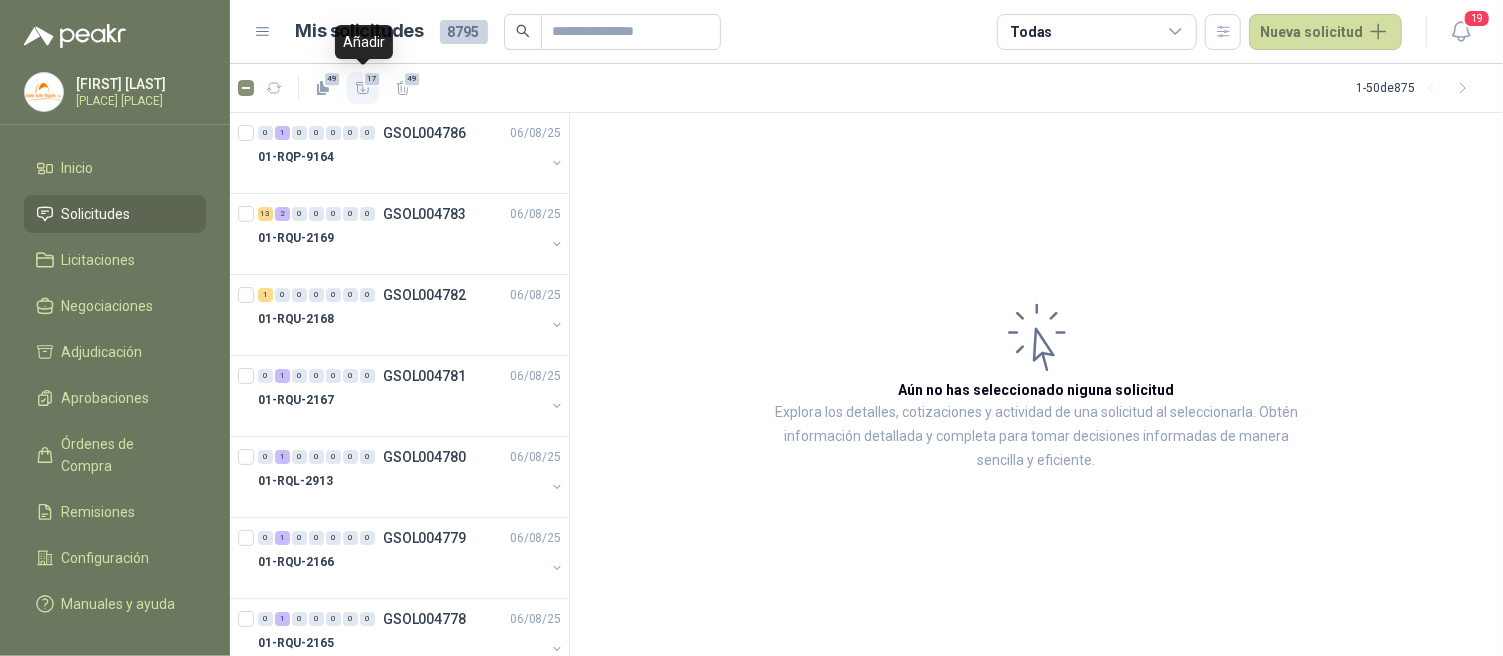 click 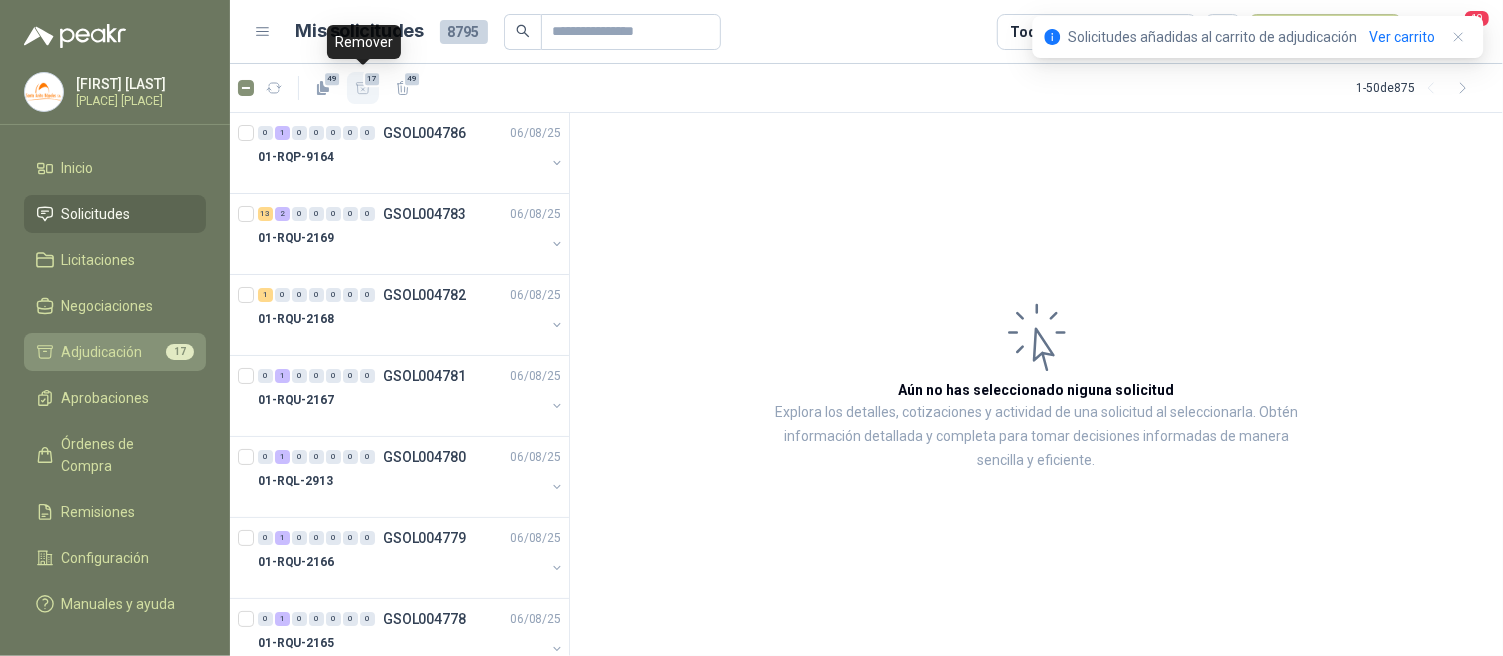 click on "Adjudicación" at bounding box center [102, 352] 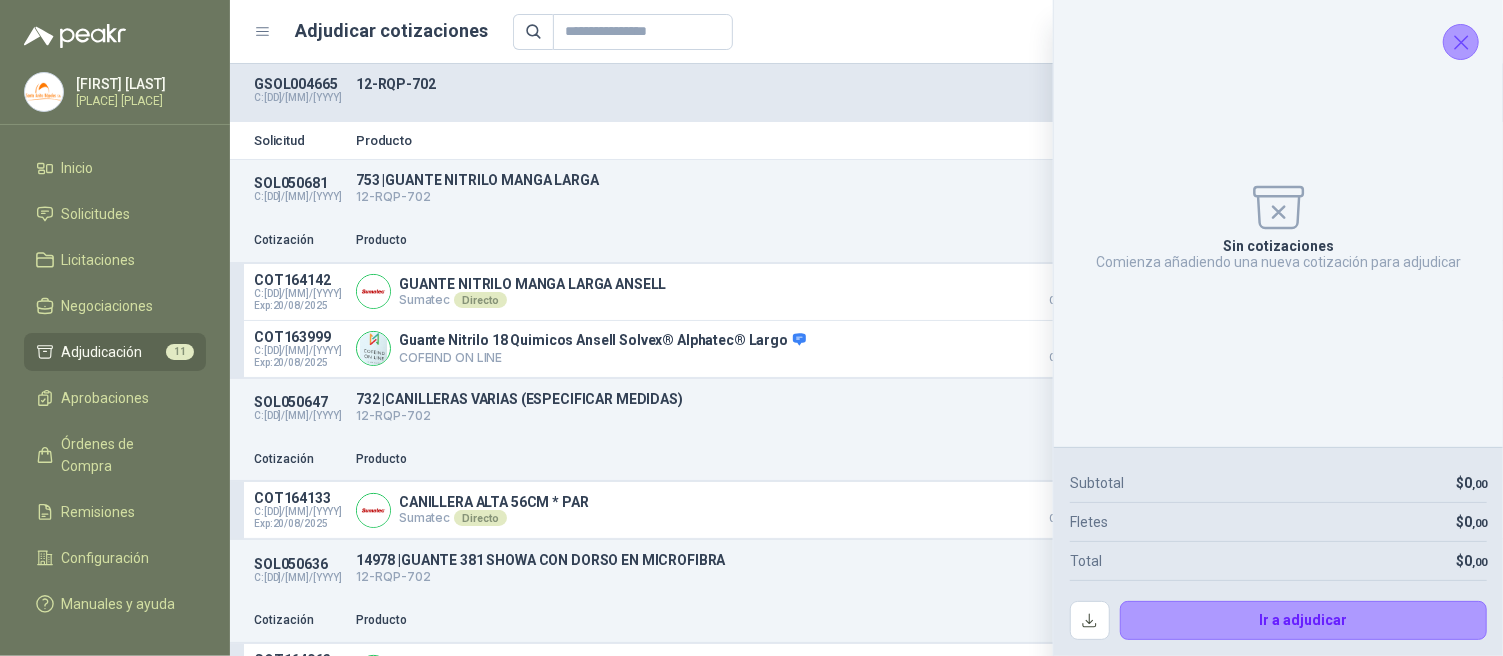 click 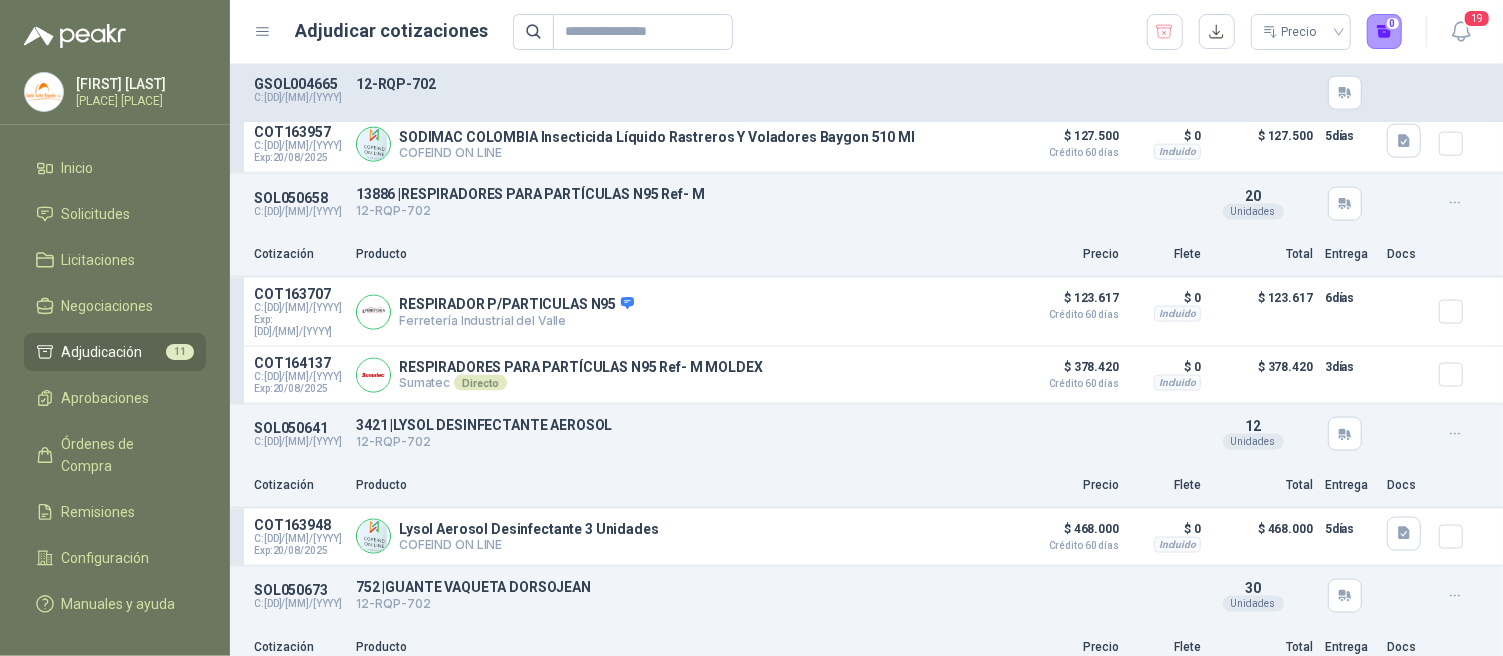 scroll, scrollTop: 1632, scrollLeft: 0, axis: vertical 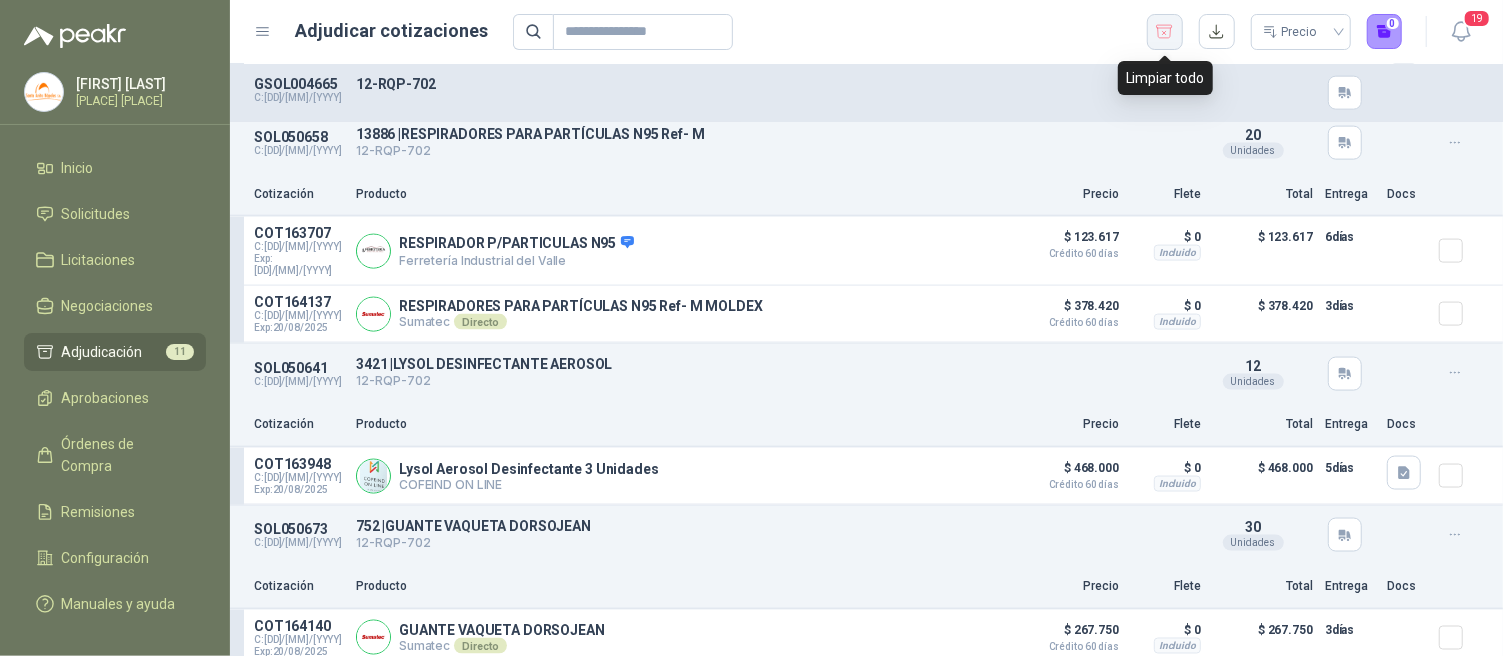 click 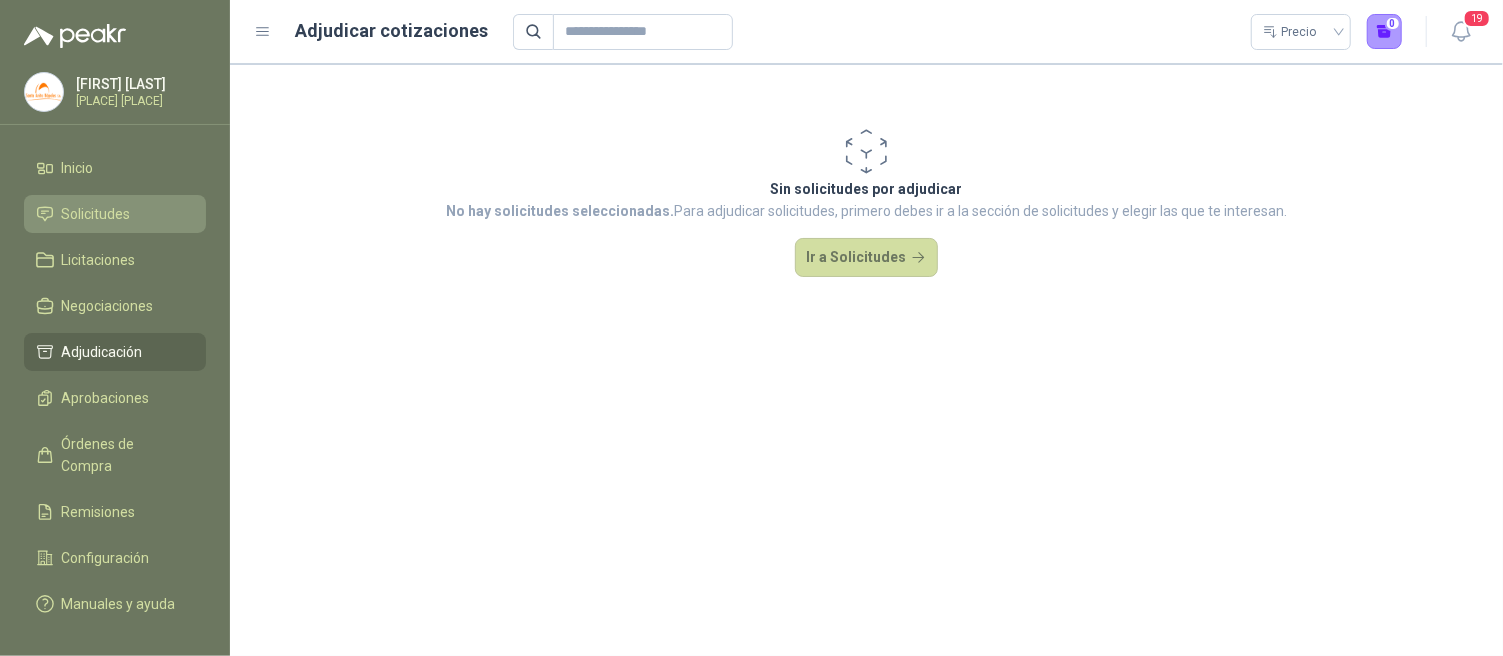 click on "Solicitudes" at bounding box center (96, 214) 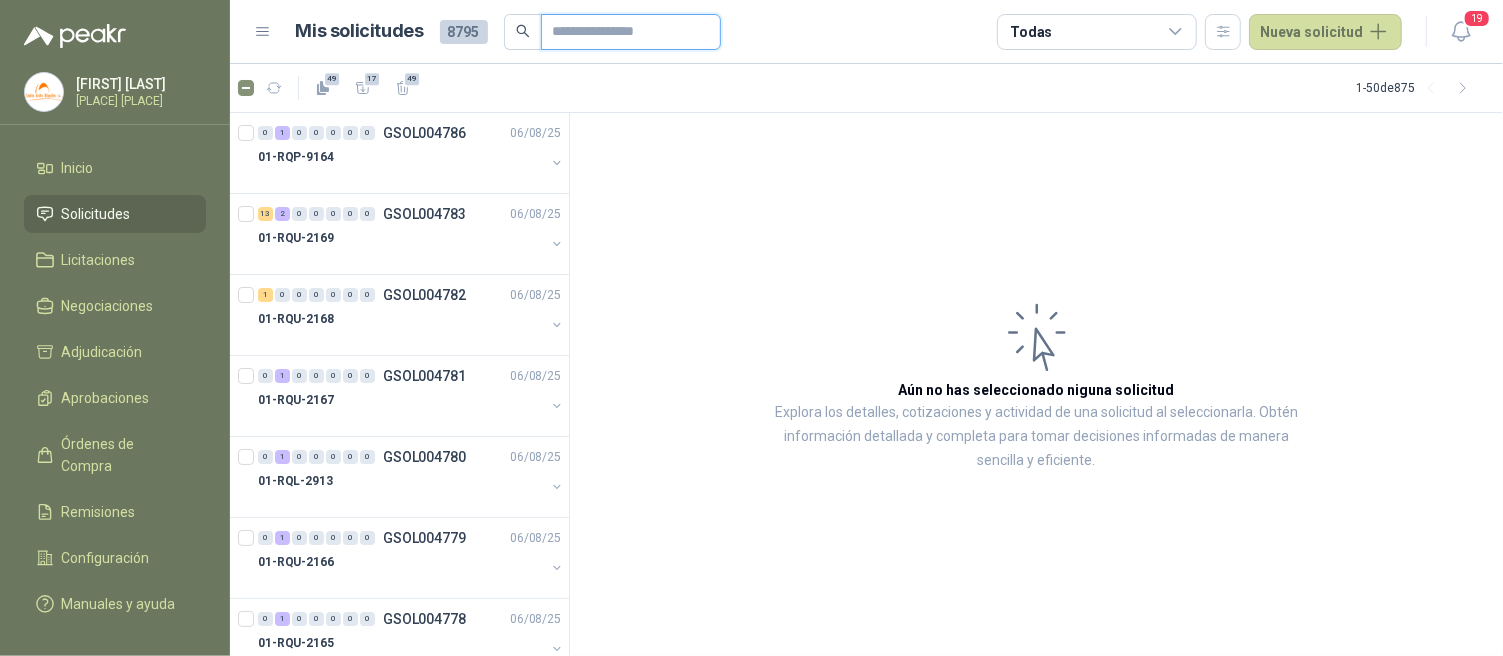 click at bounding box center (623, 32) 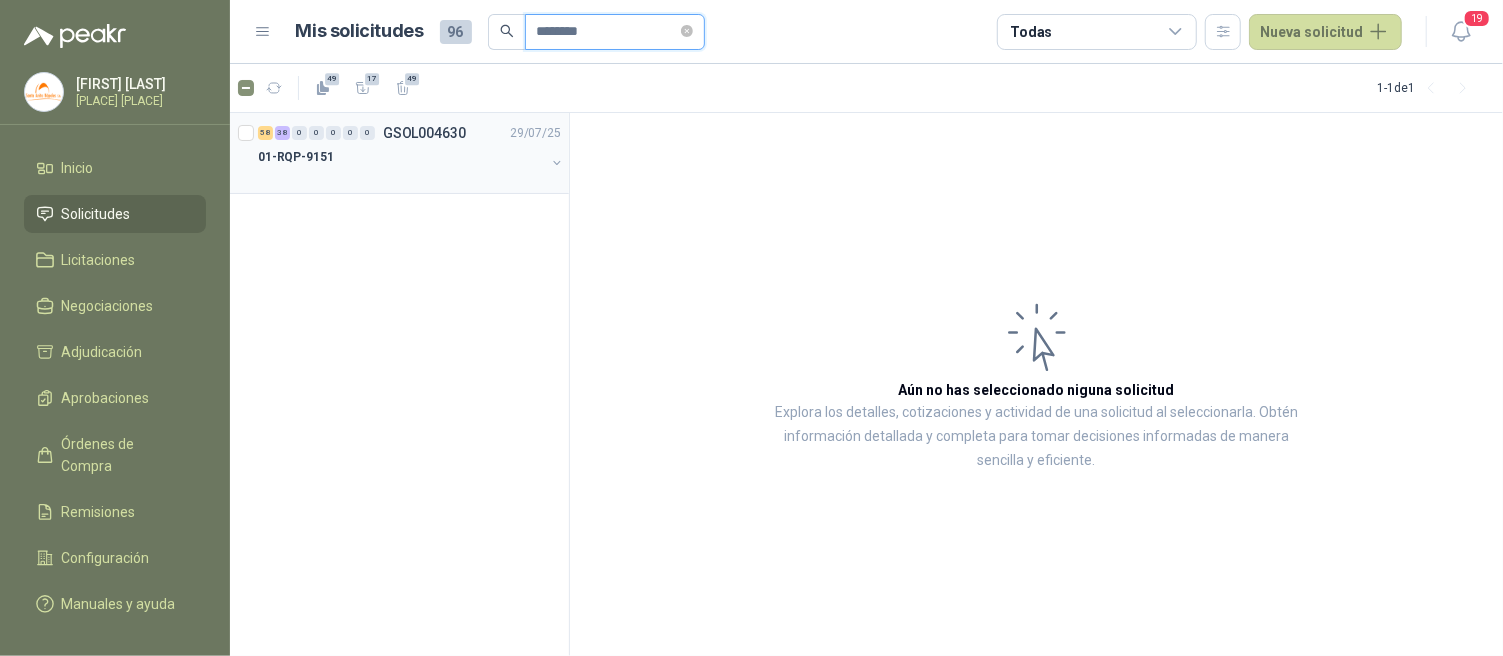 type on "********" 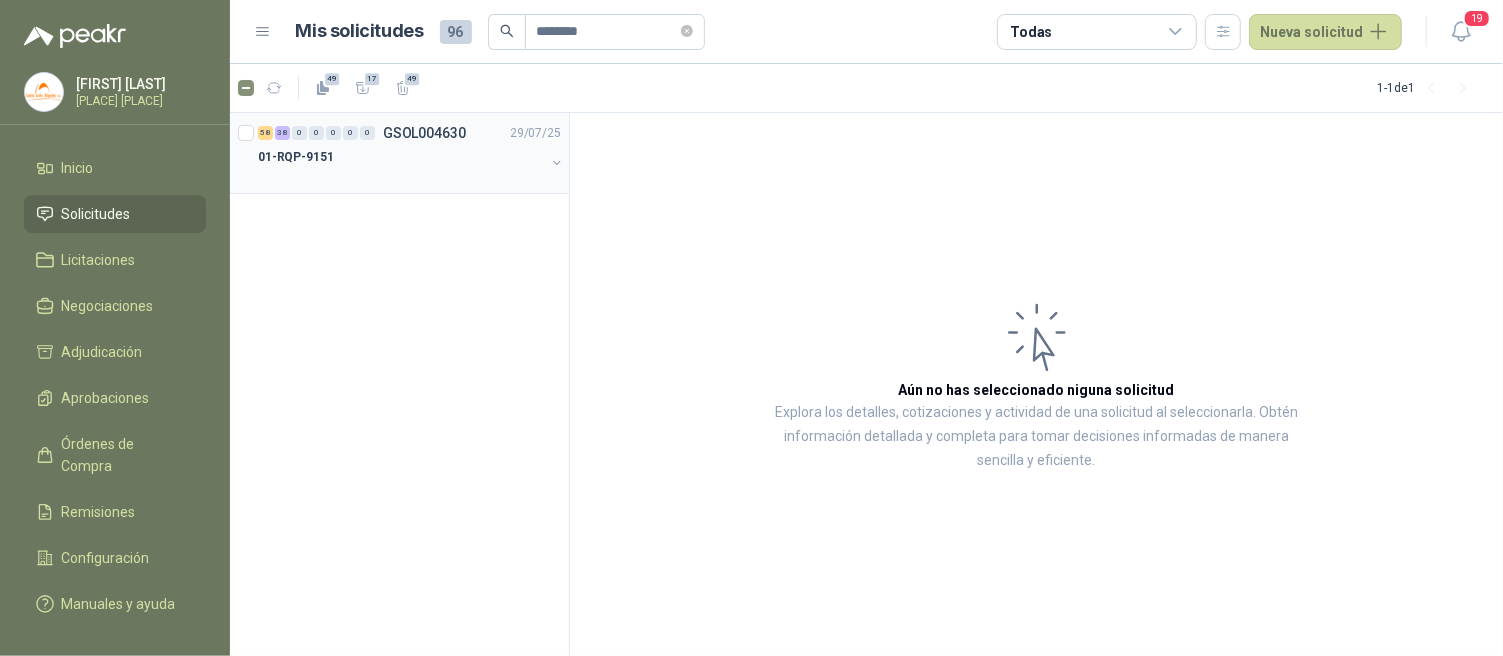 click on "01-RQP-9151" at bounding box center (401, 157) 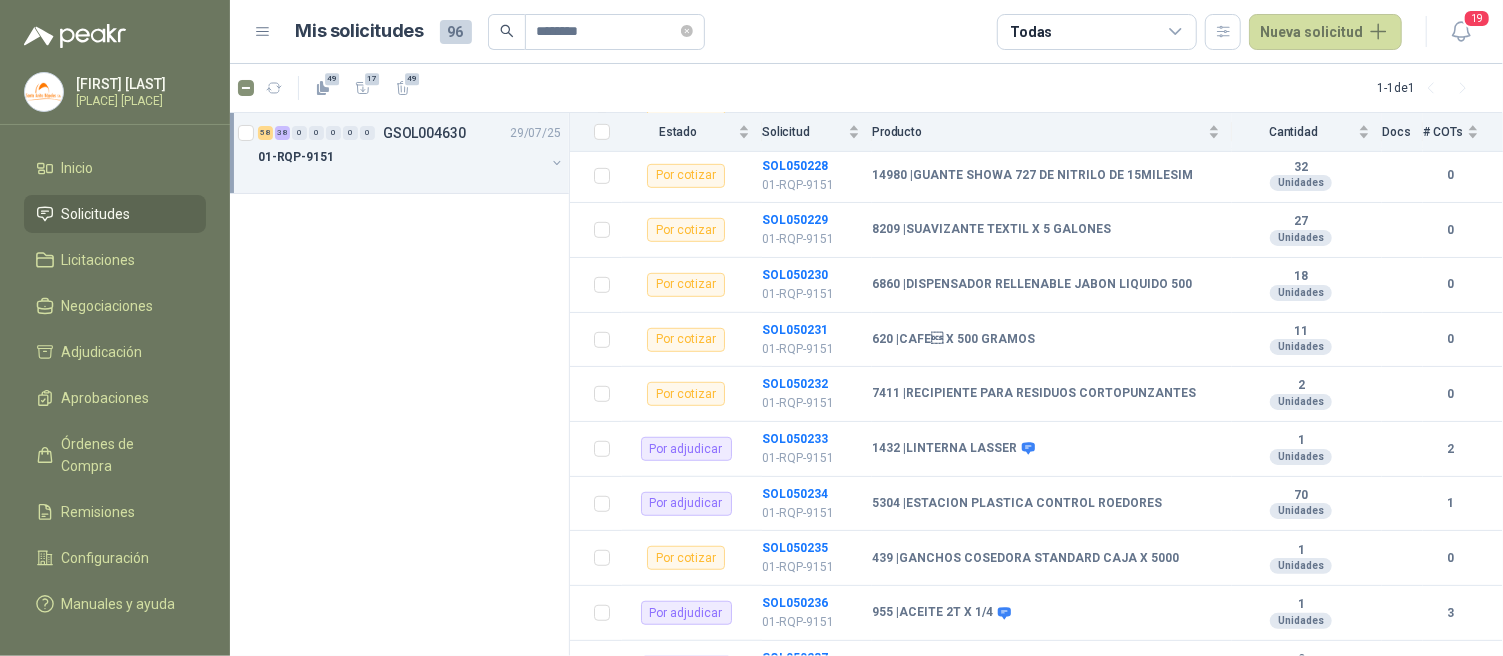 scroll, scrollTop: 706, scrollLeft: 0, axis: vertical 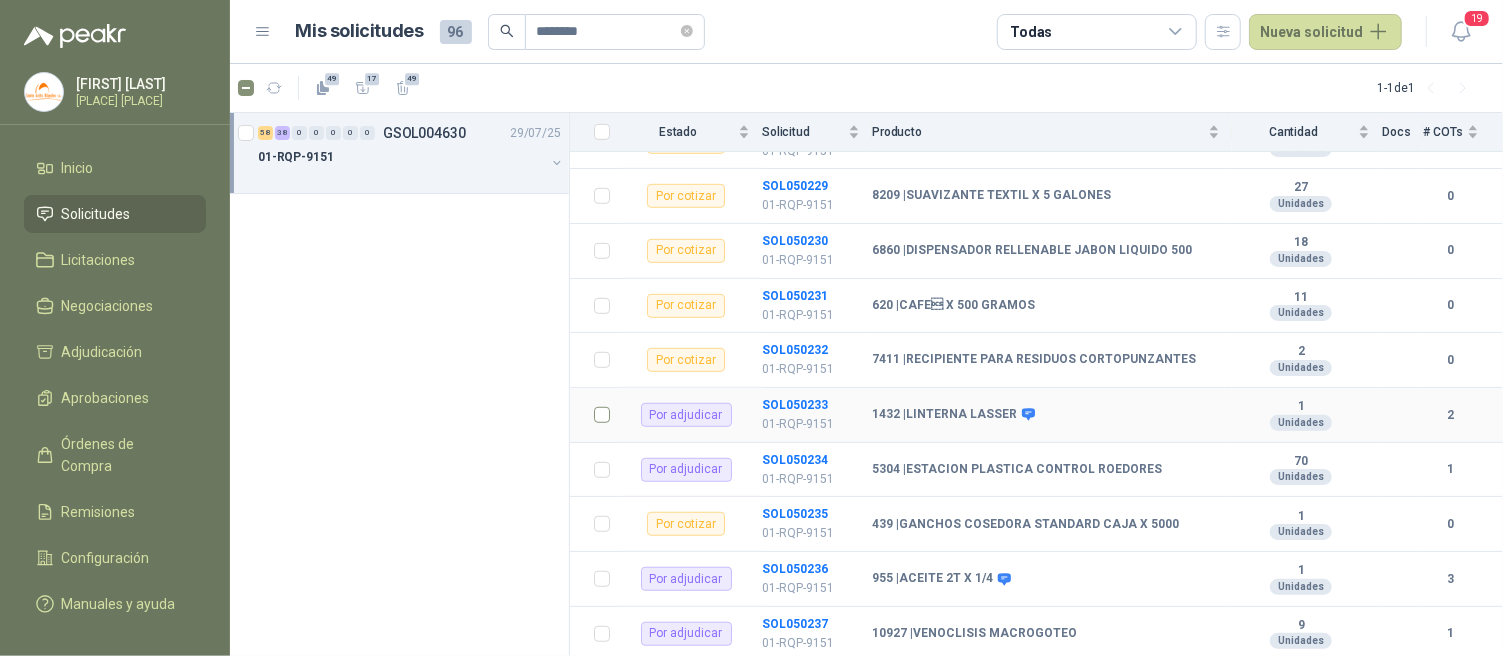 click at bounding box center (602, 415) 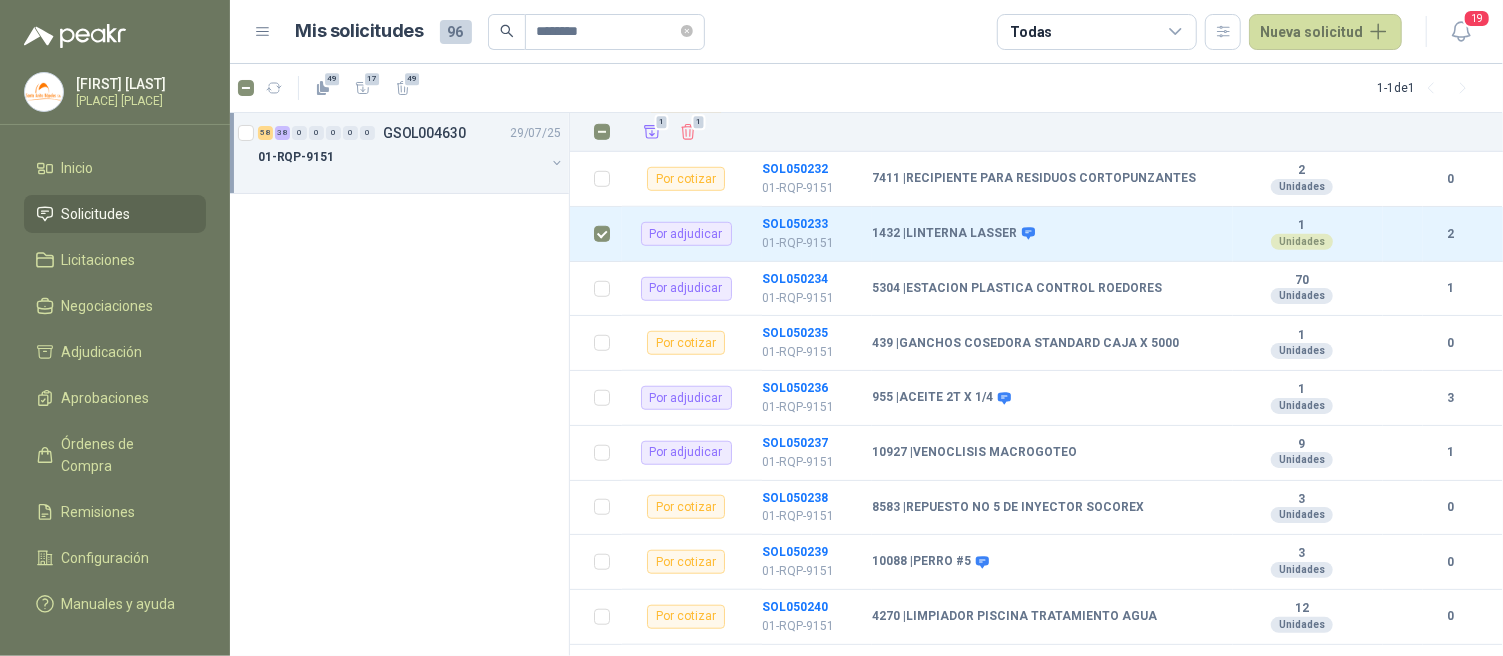 scroll, scrollTop: 934, scrollLeft: 0, axis: vertical 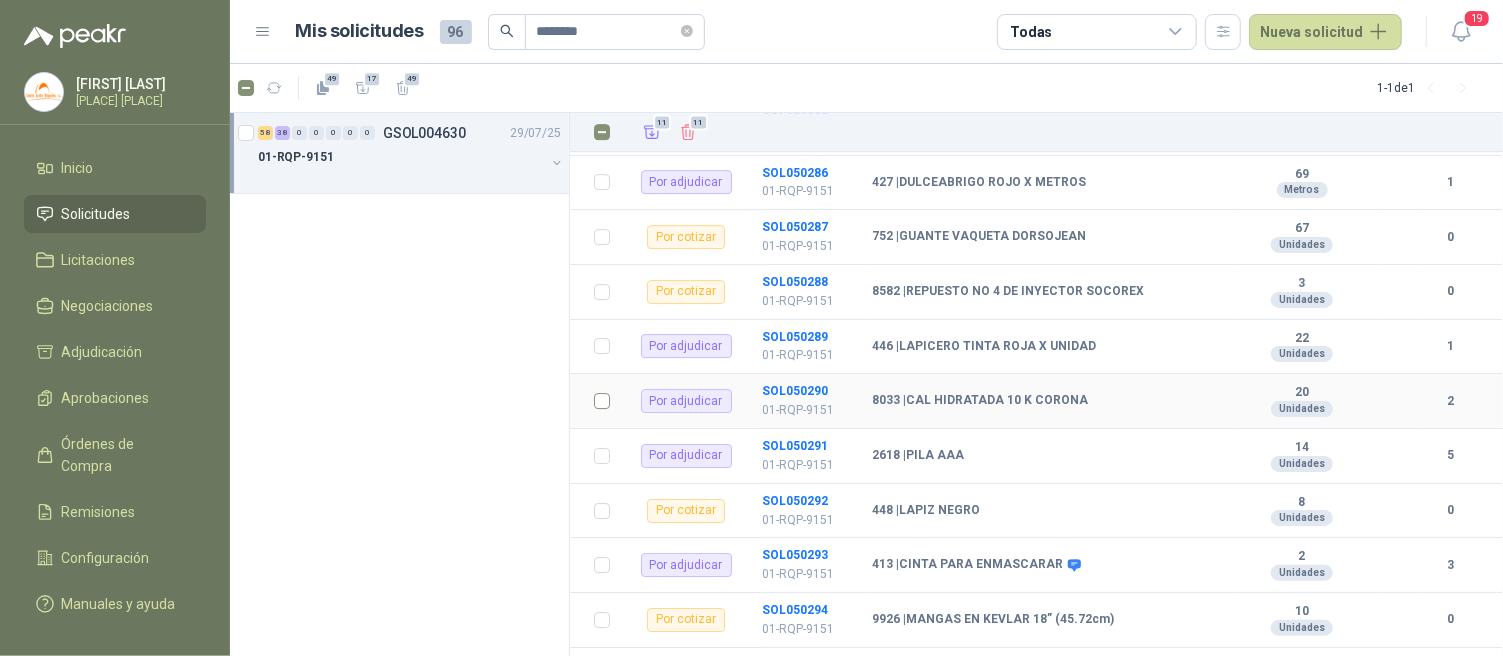 click at bounding box center (602, 401) 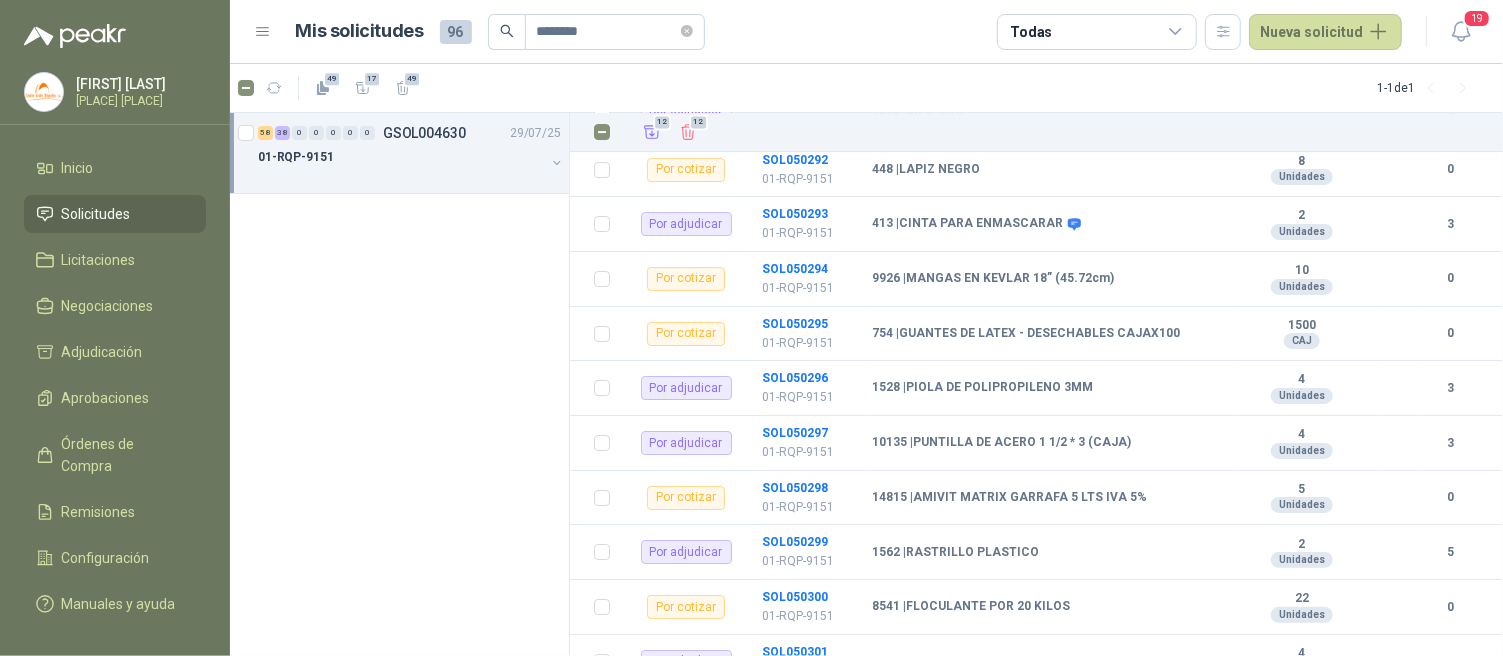 scroll, scrollTop: 4191, scrollLeft: 0, axis: vertical 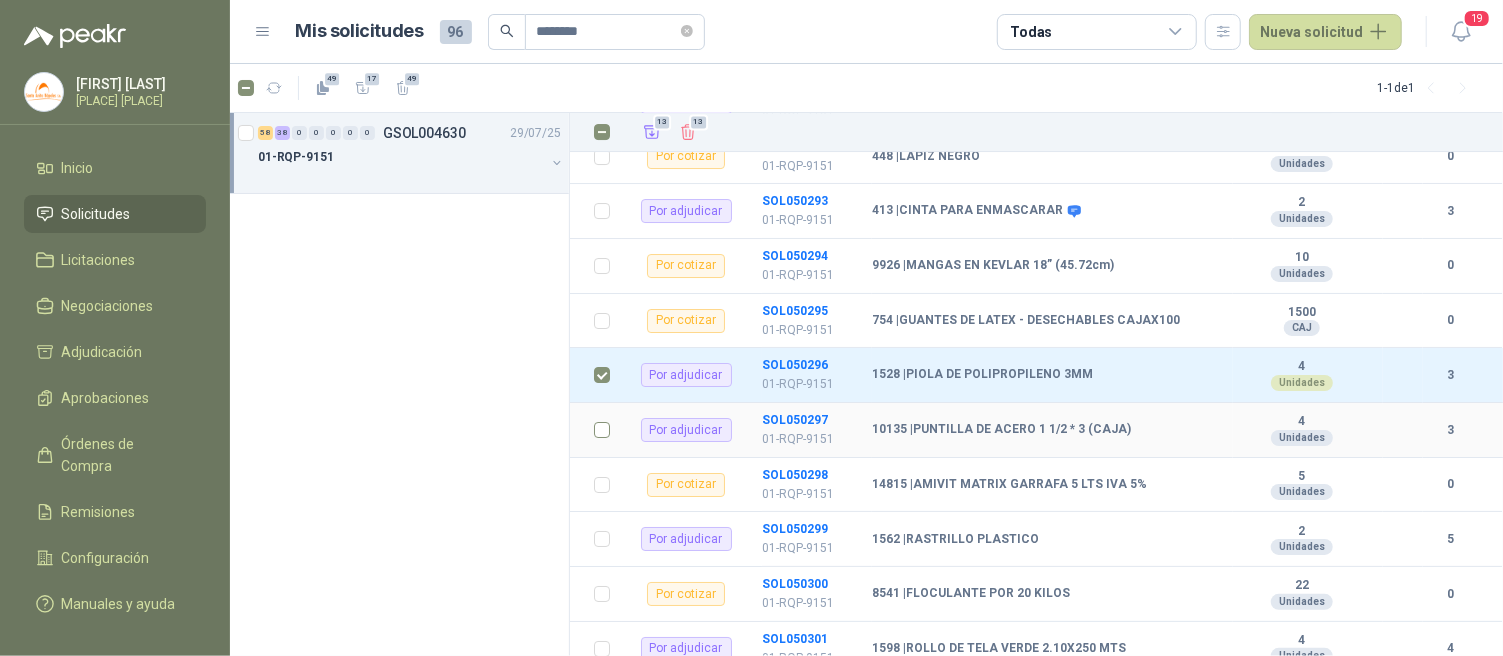 click at bounding box center [602, 430] 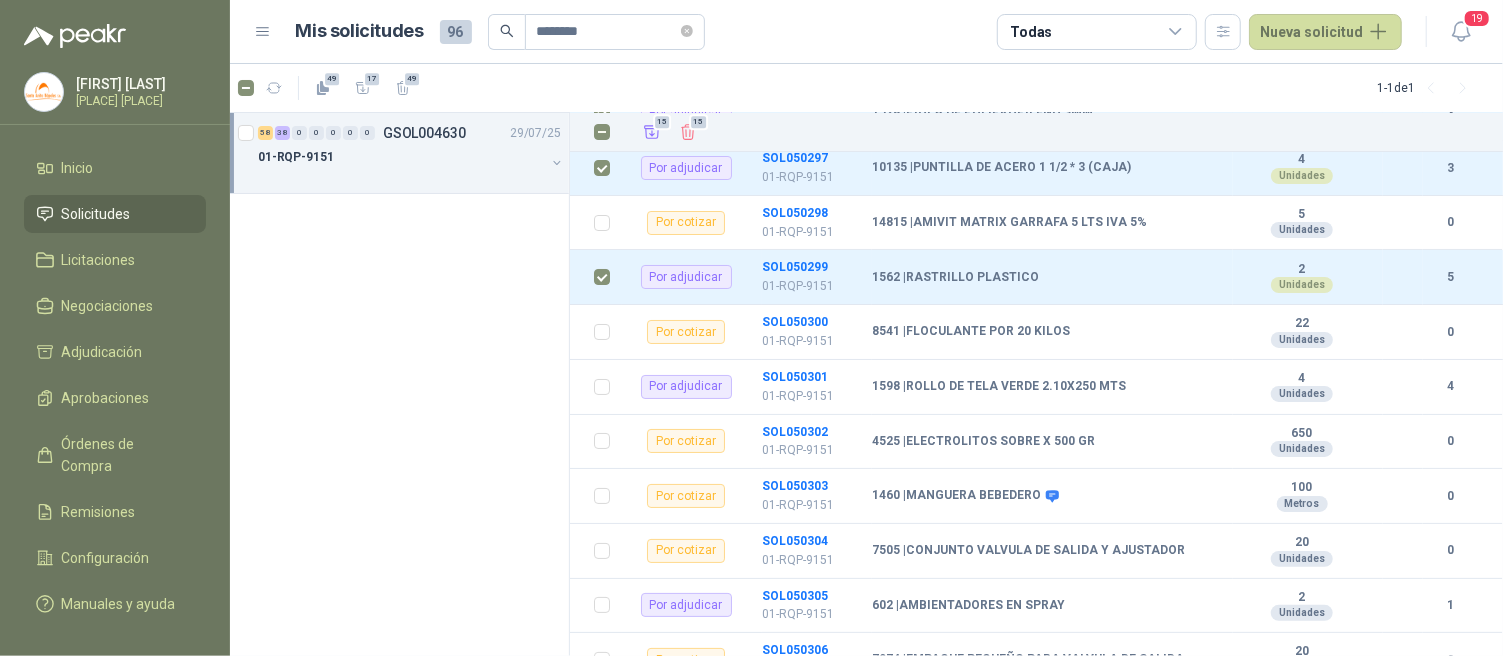 scroll, scrollTop: 4510, scrollLeft: 0, axis: vertical 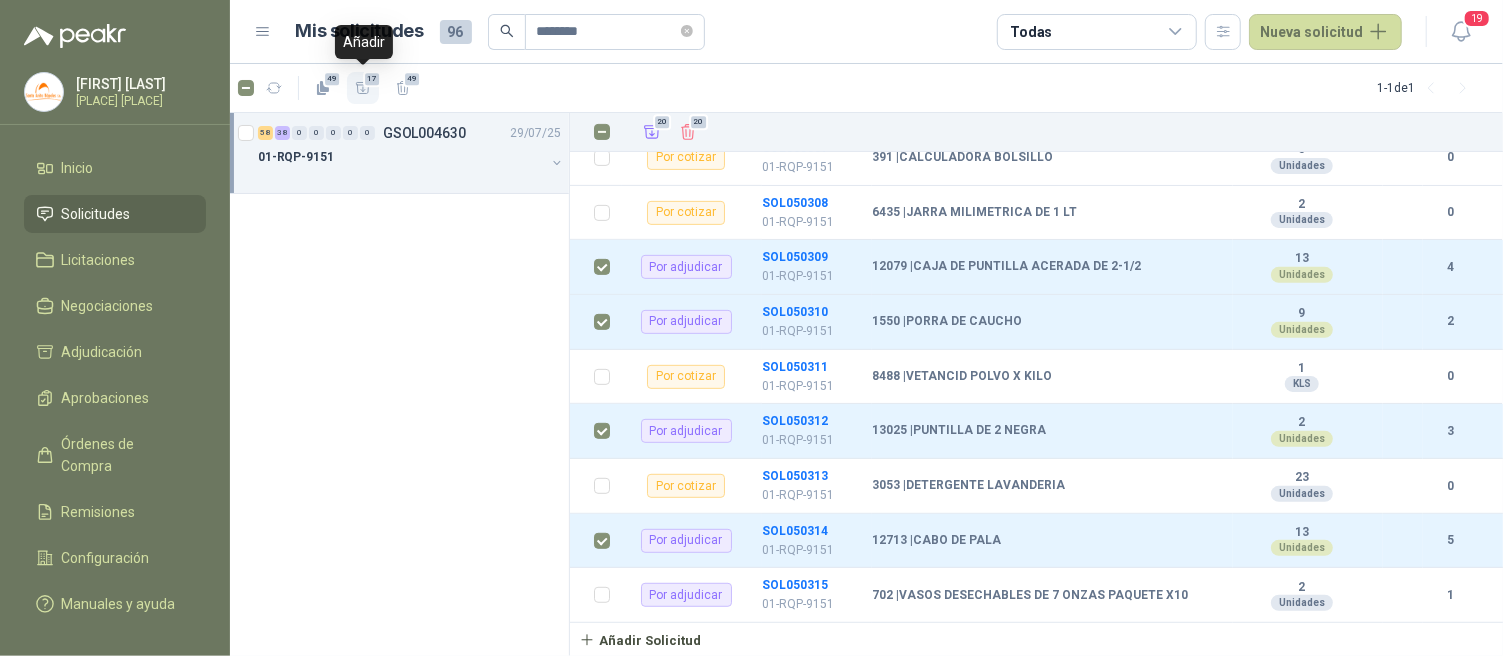 click 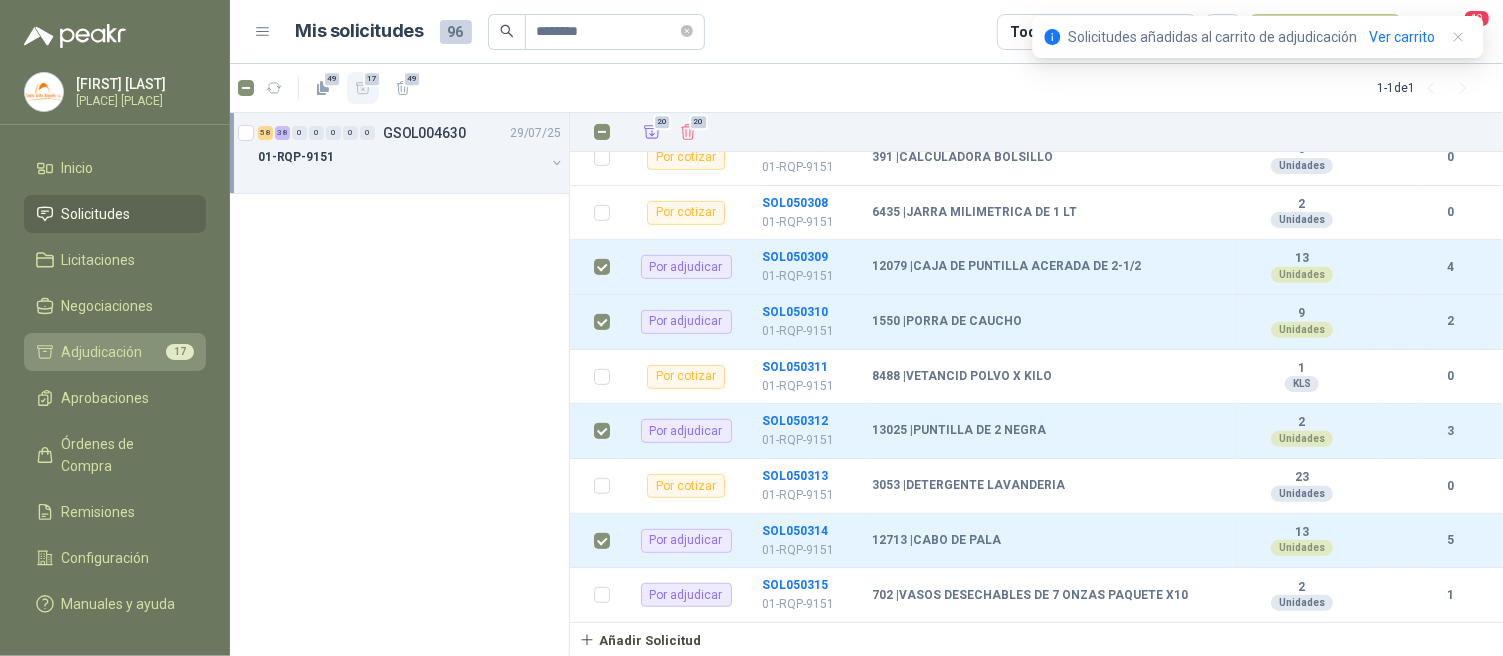 click on "Adjudicación" at bounding box center [102, 352] 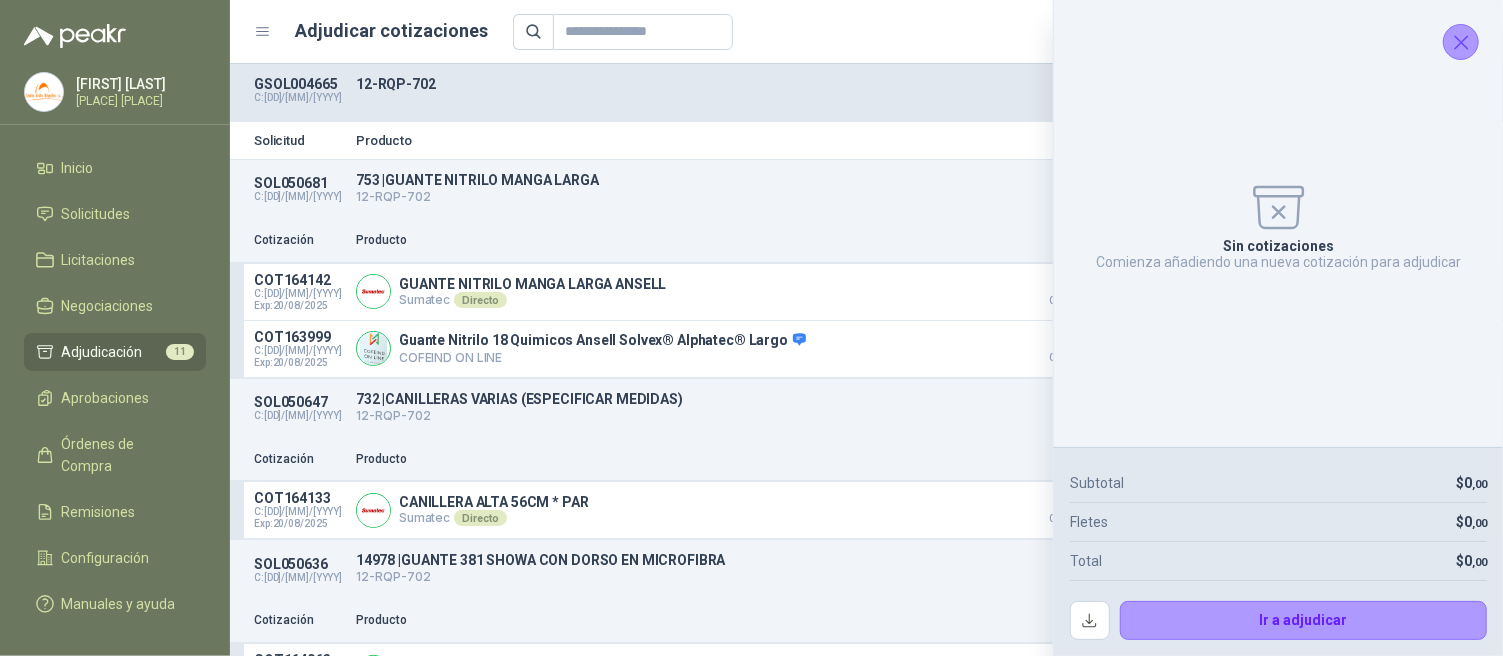 click 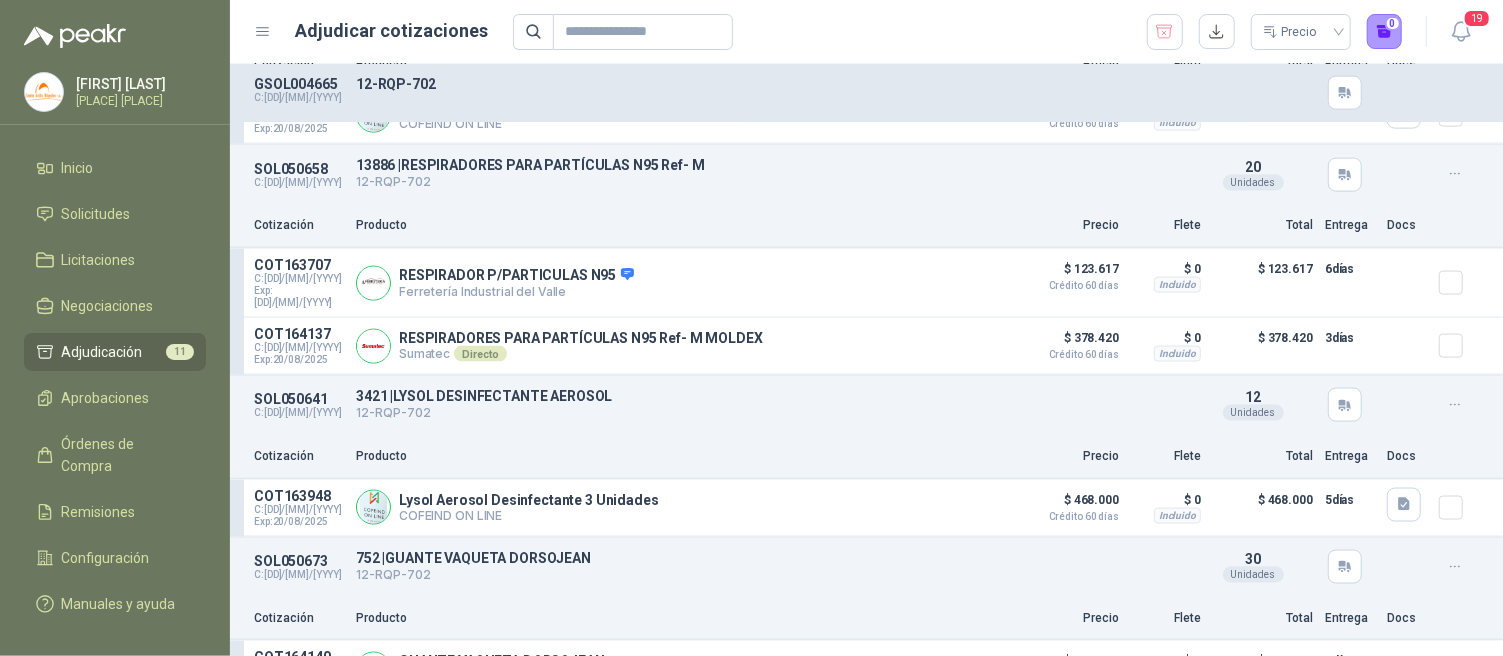 scroll, scrollTop: 1633, scrollLeft: 0, axis: vertical 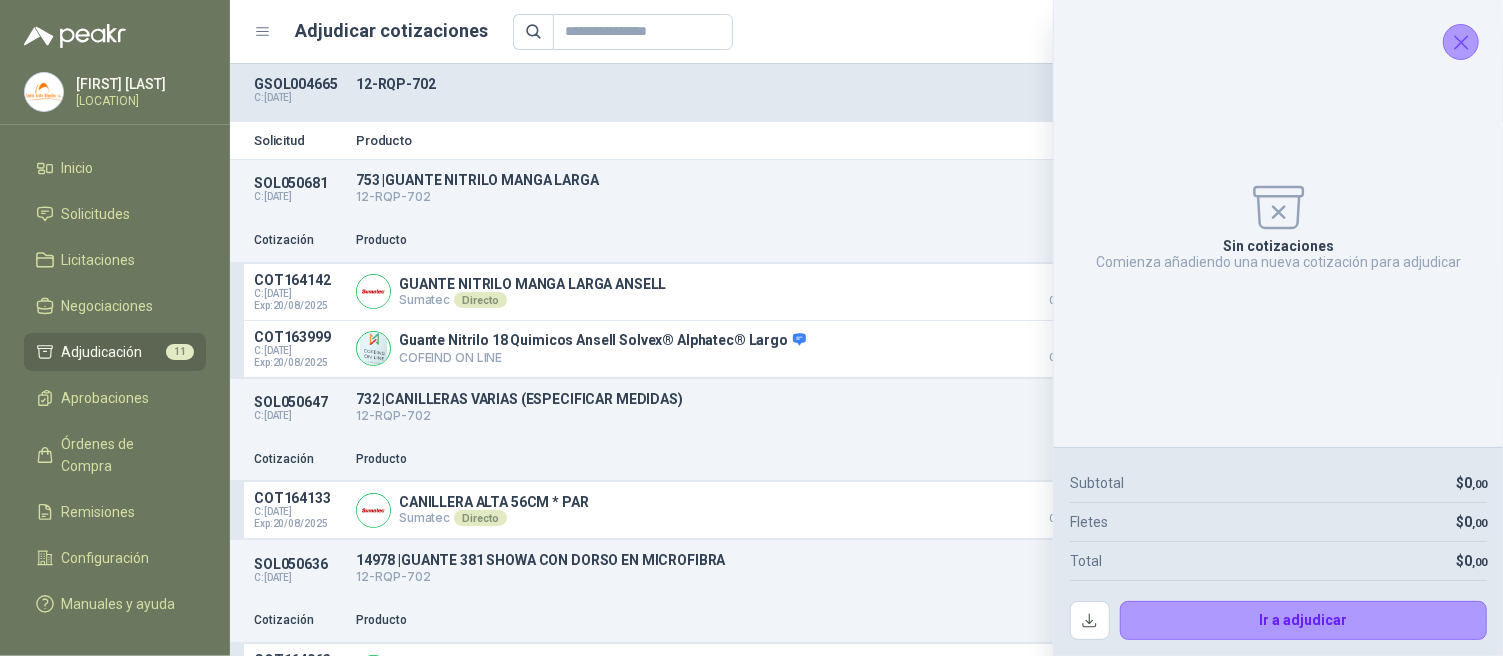 click 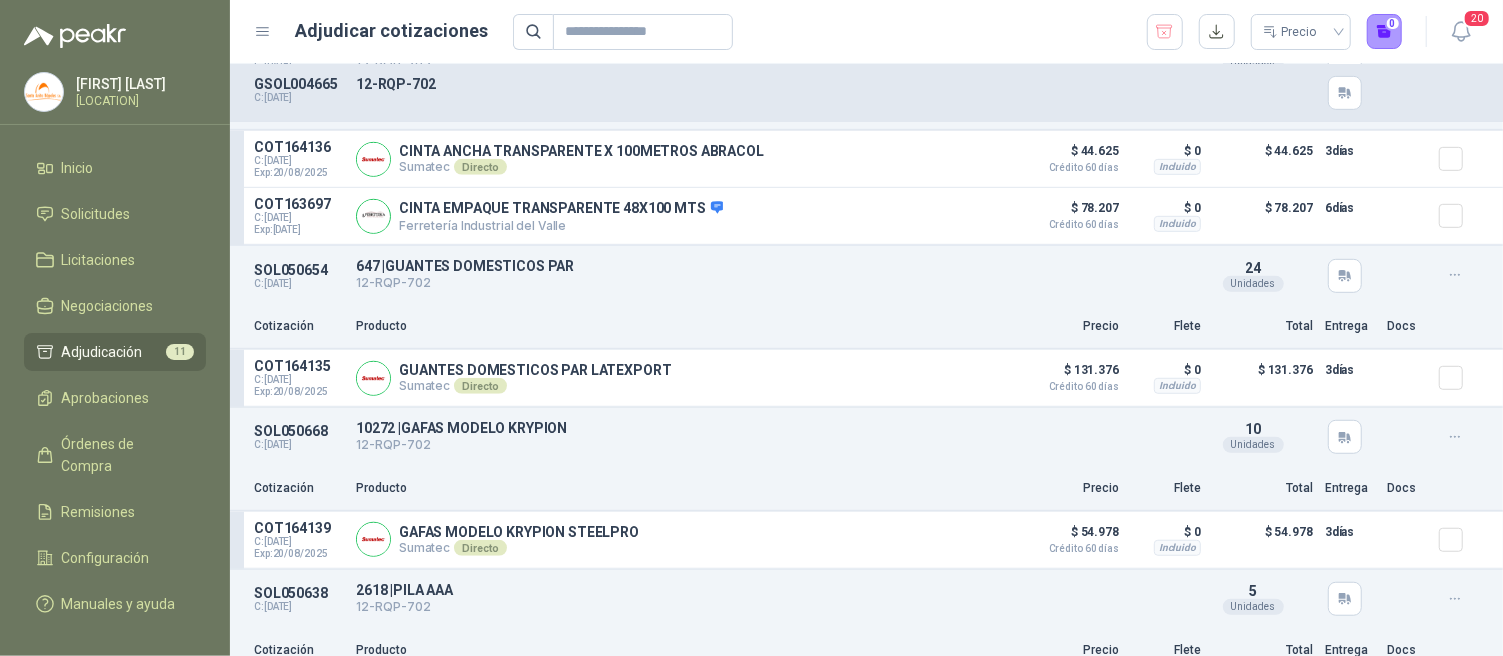 scroll, scrollTop: 788, scrollLeft: 0, axis: vertical 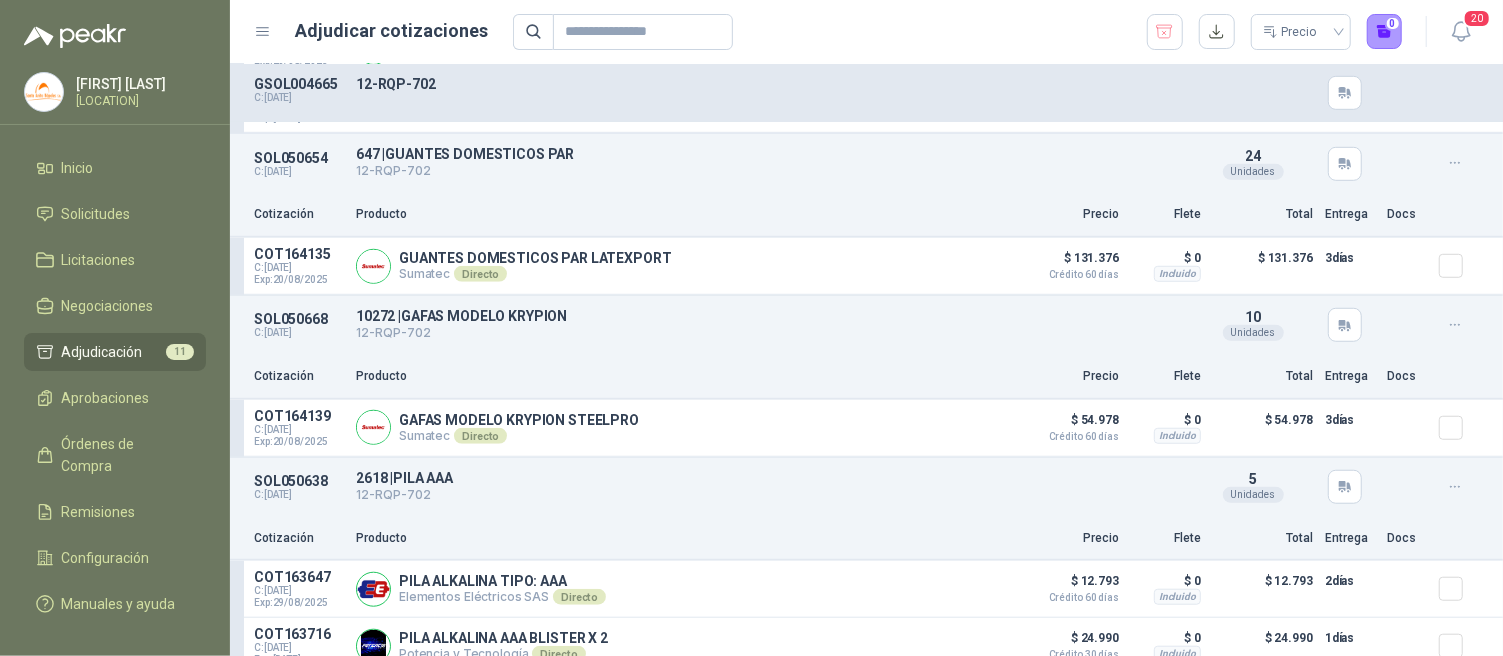 click 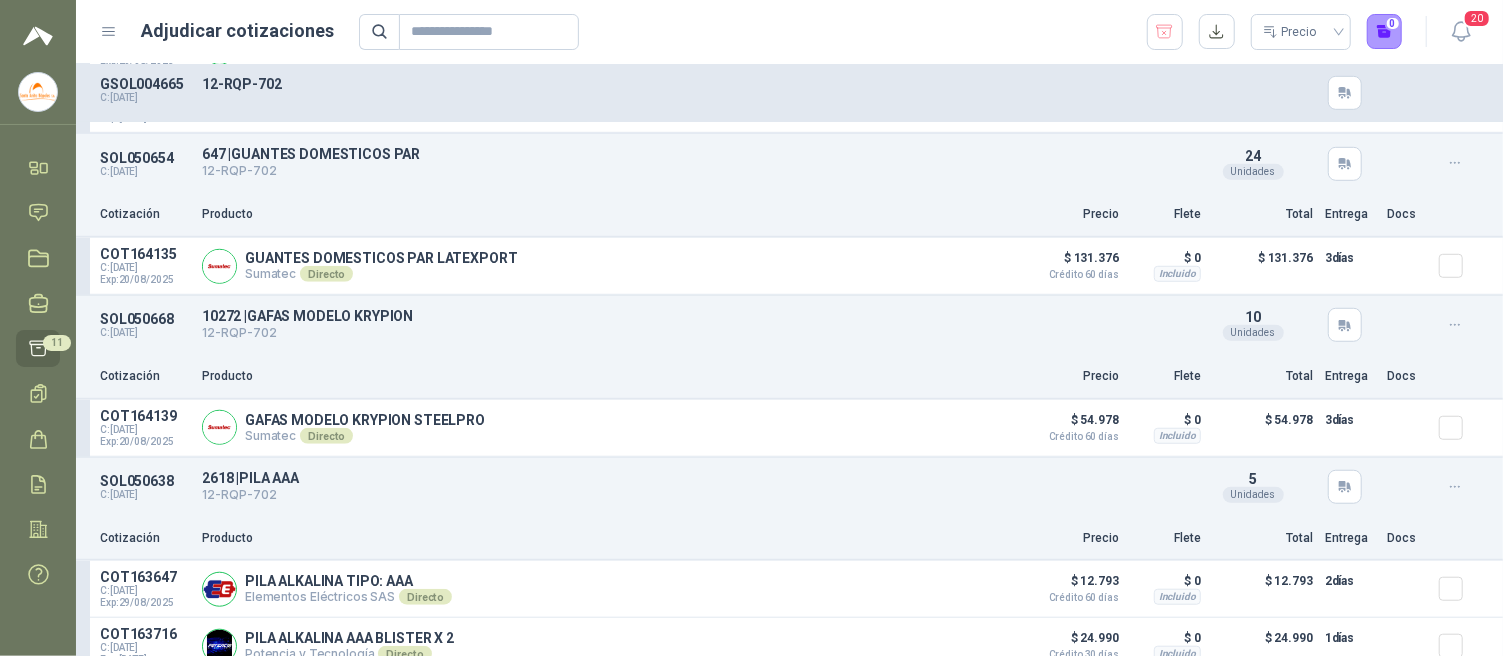 click 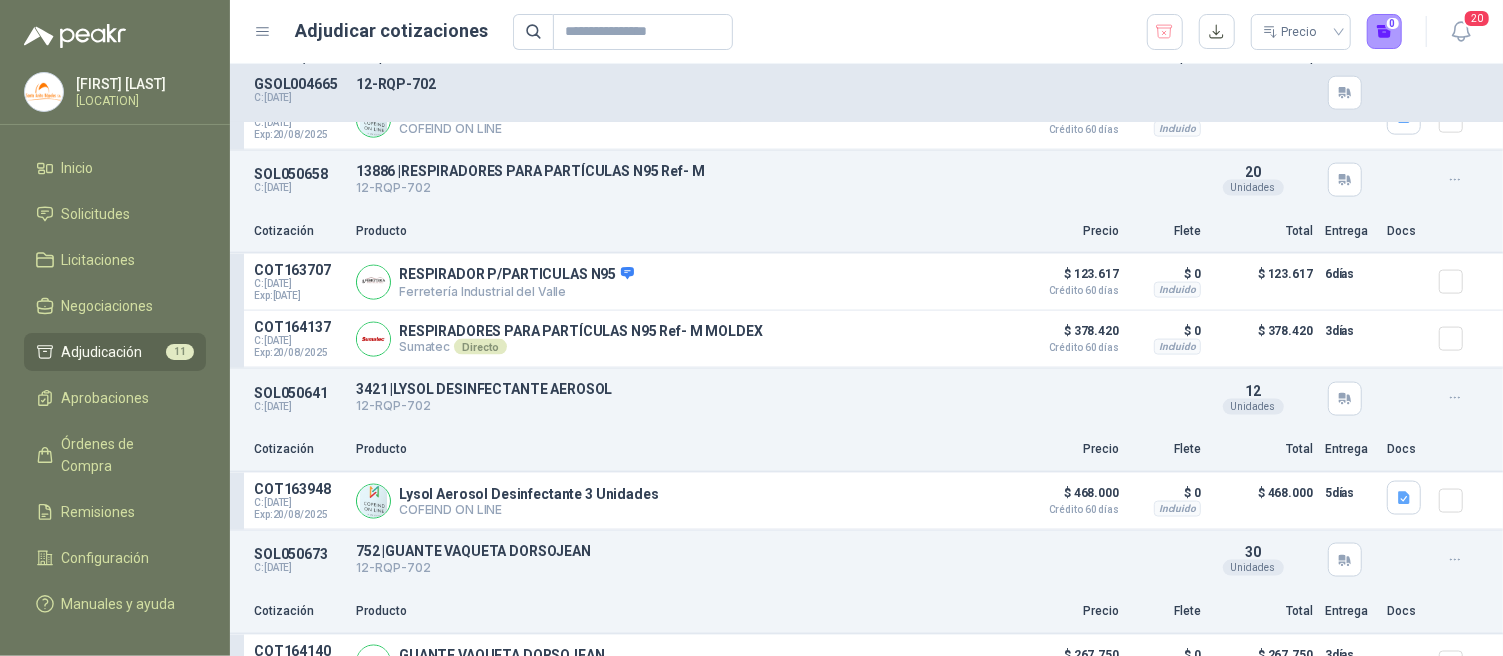 scroll, scrollTop: 1633, scrollLeft: 0, axis: vertical 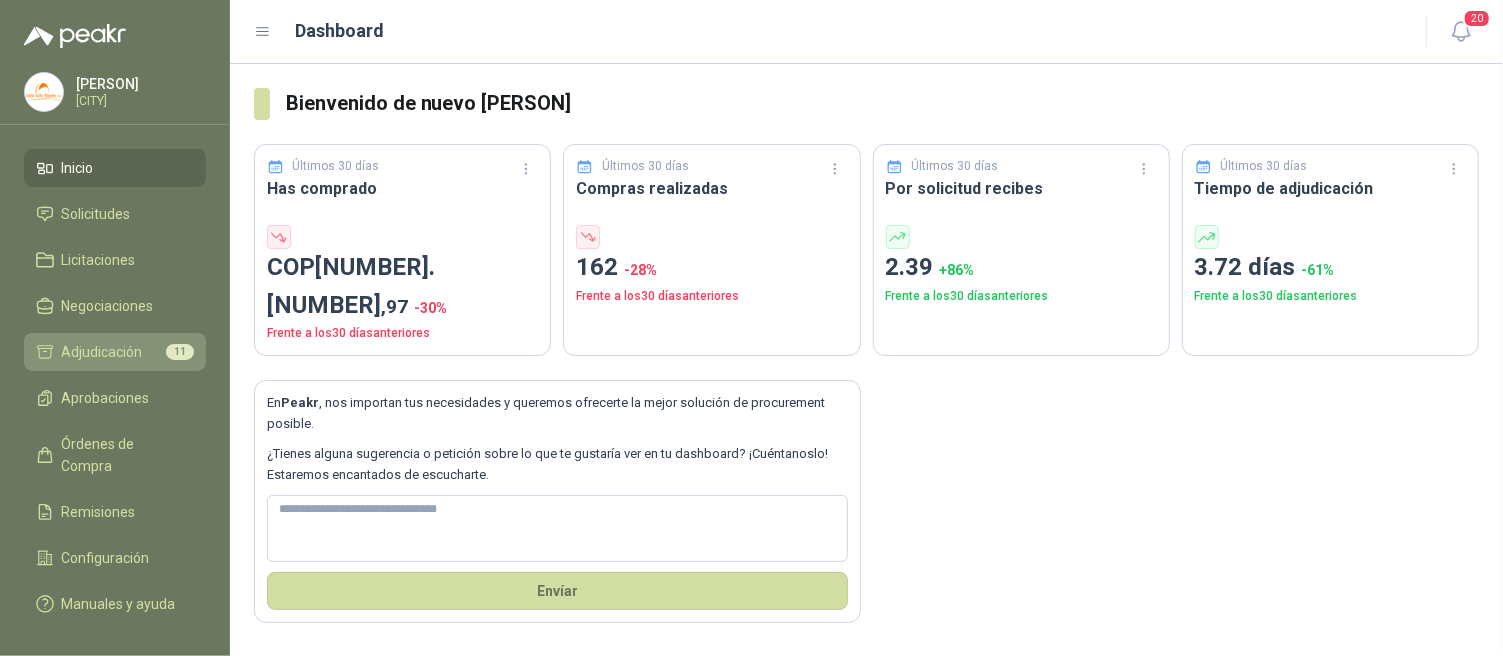 click on "Adjudicación 11" at bounding box center (115, 352) 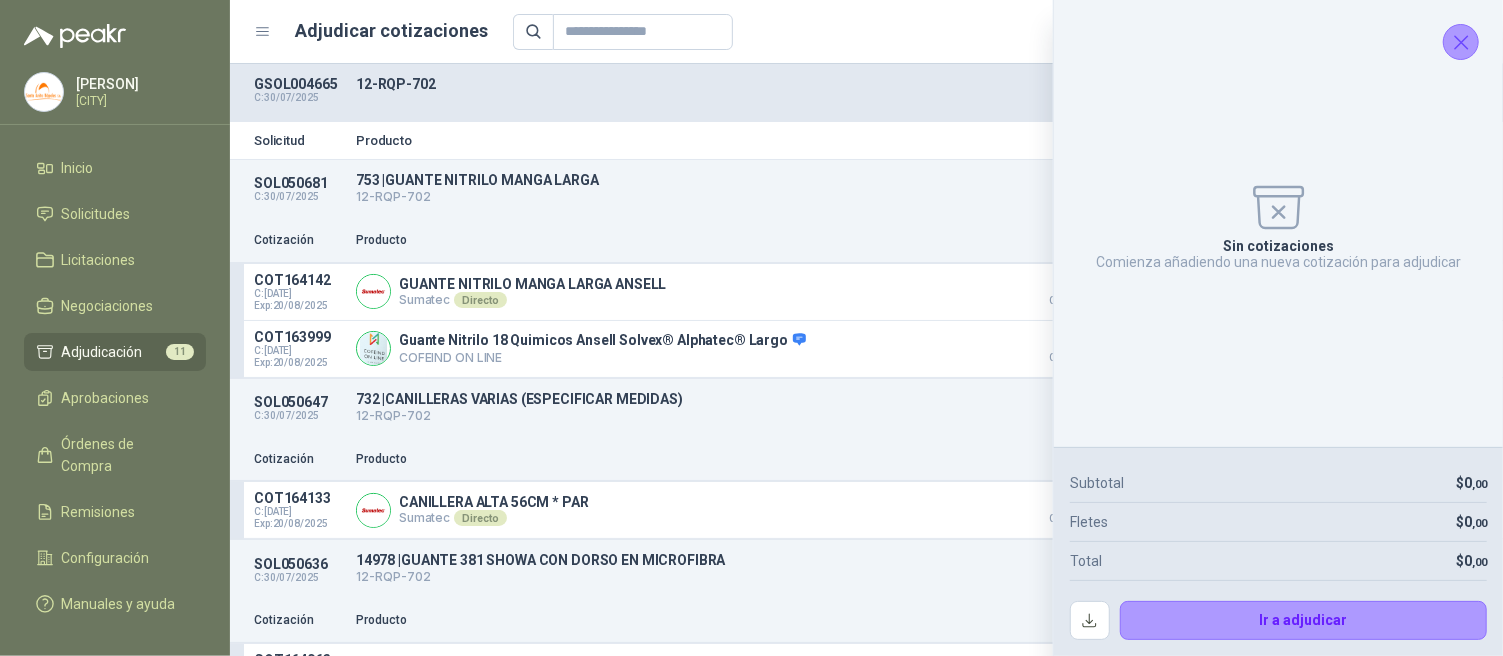 click 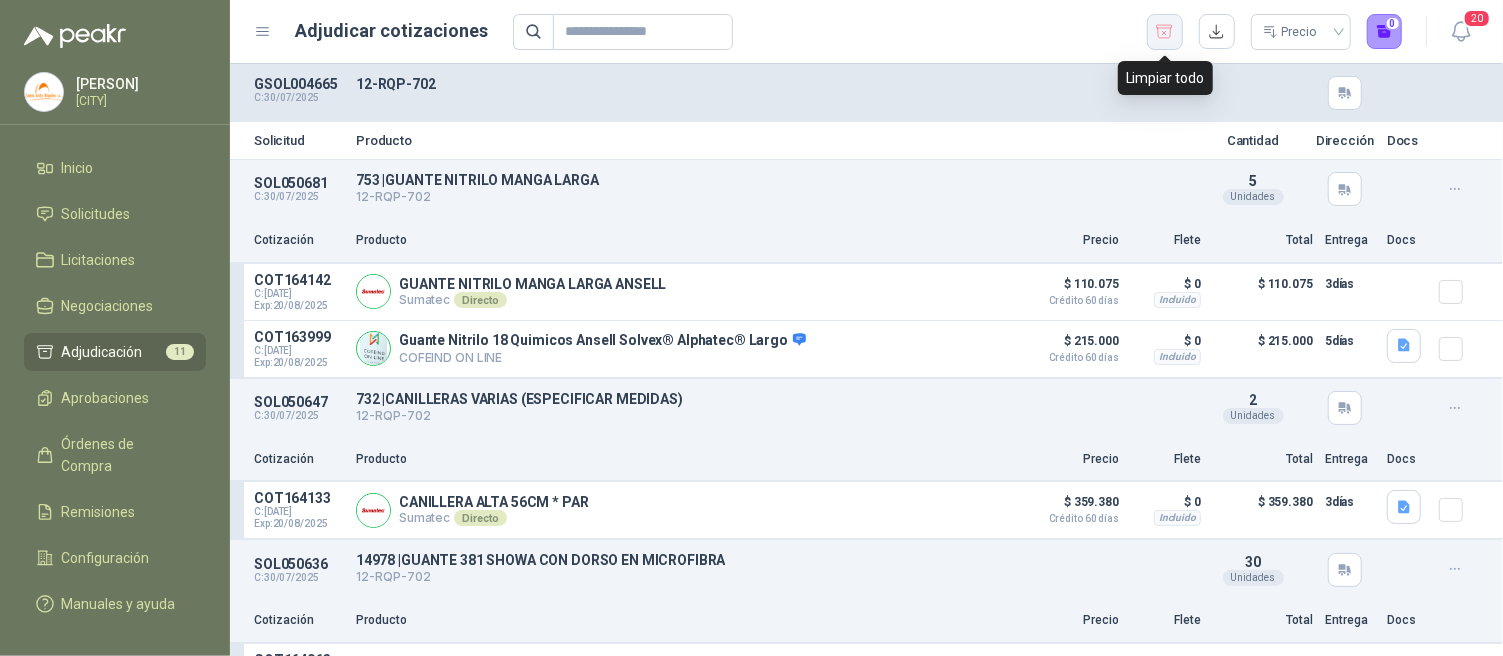click 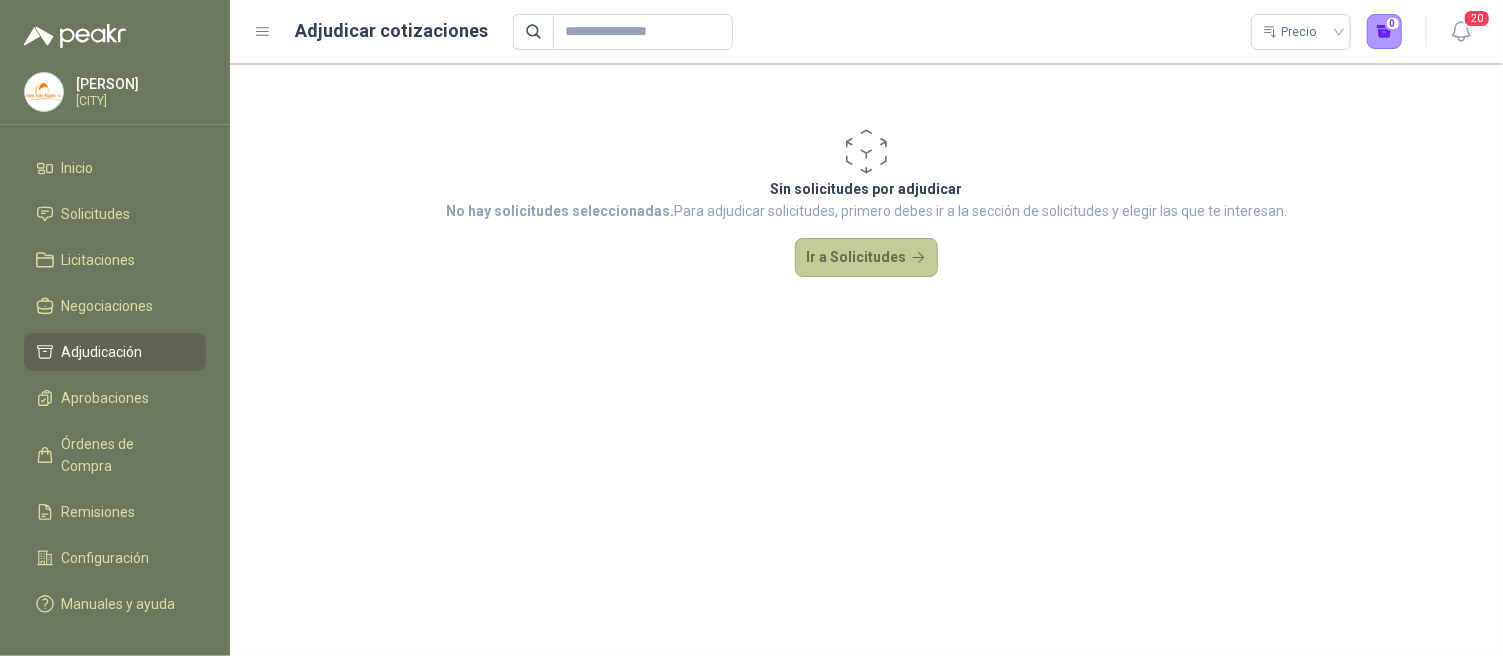 click on "Ir a Solicitudes" at bounding box center [867, 258] 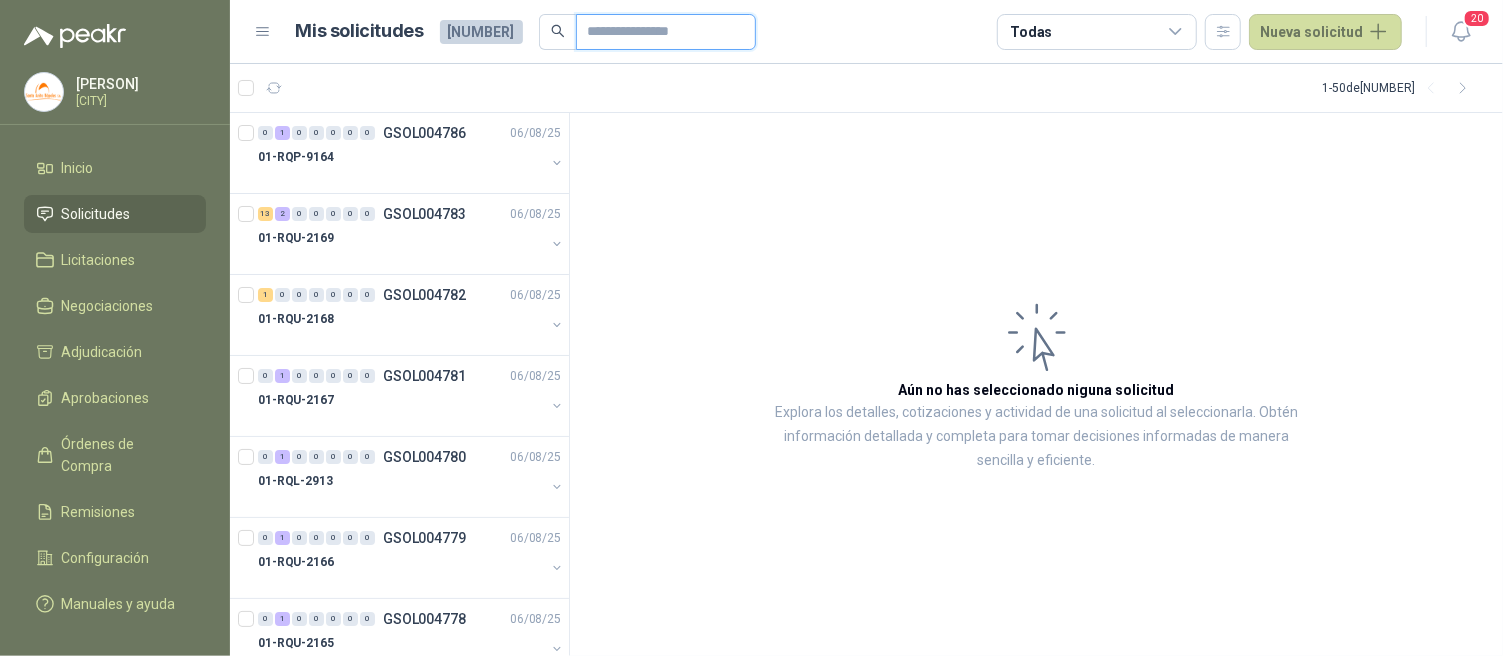 click at bounding box center (658, 32) 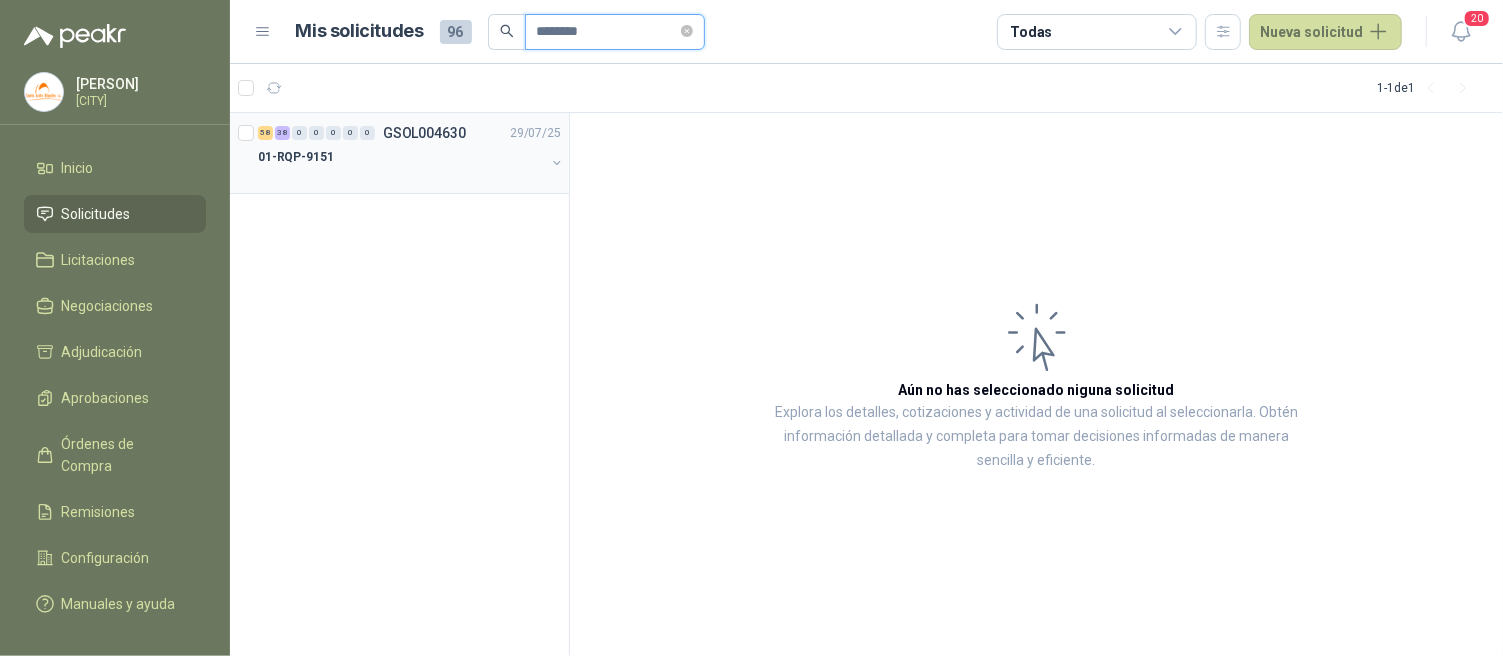 type on "********" 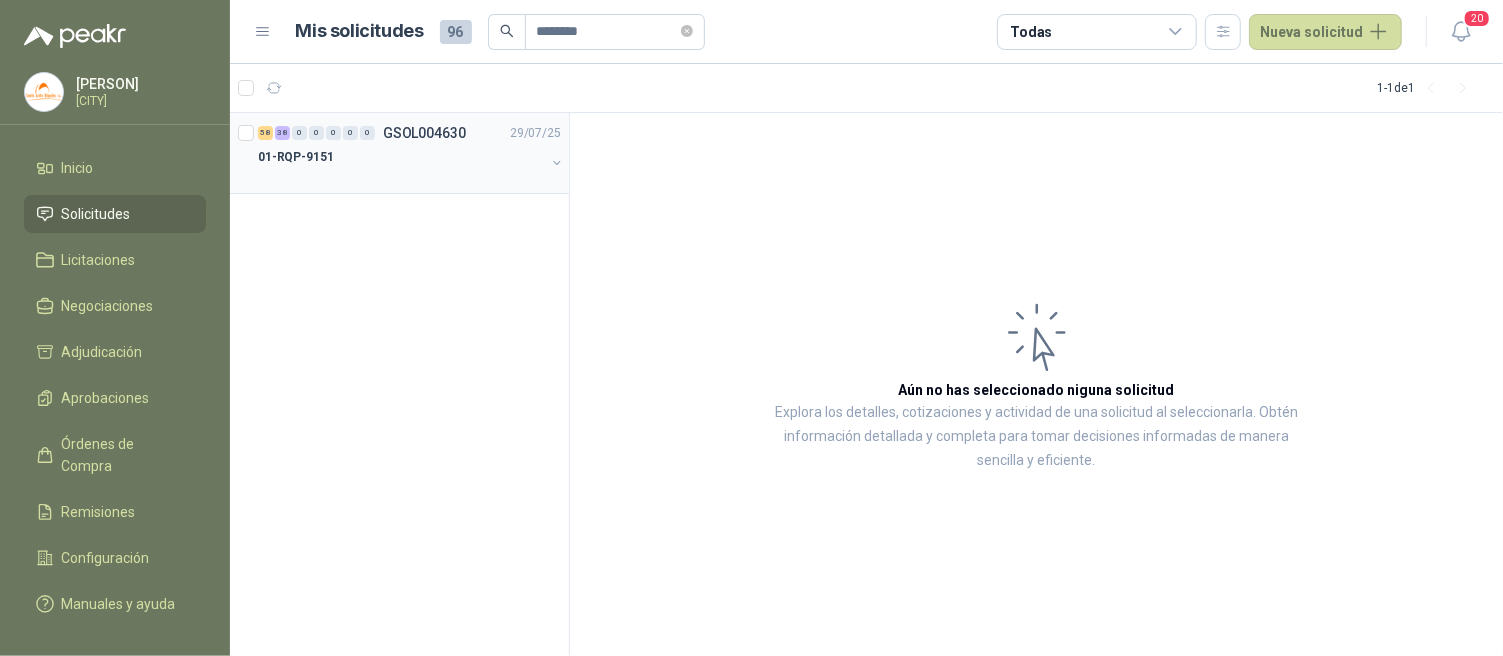 click at bounding box center [401, 177] 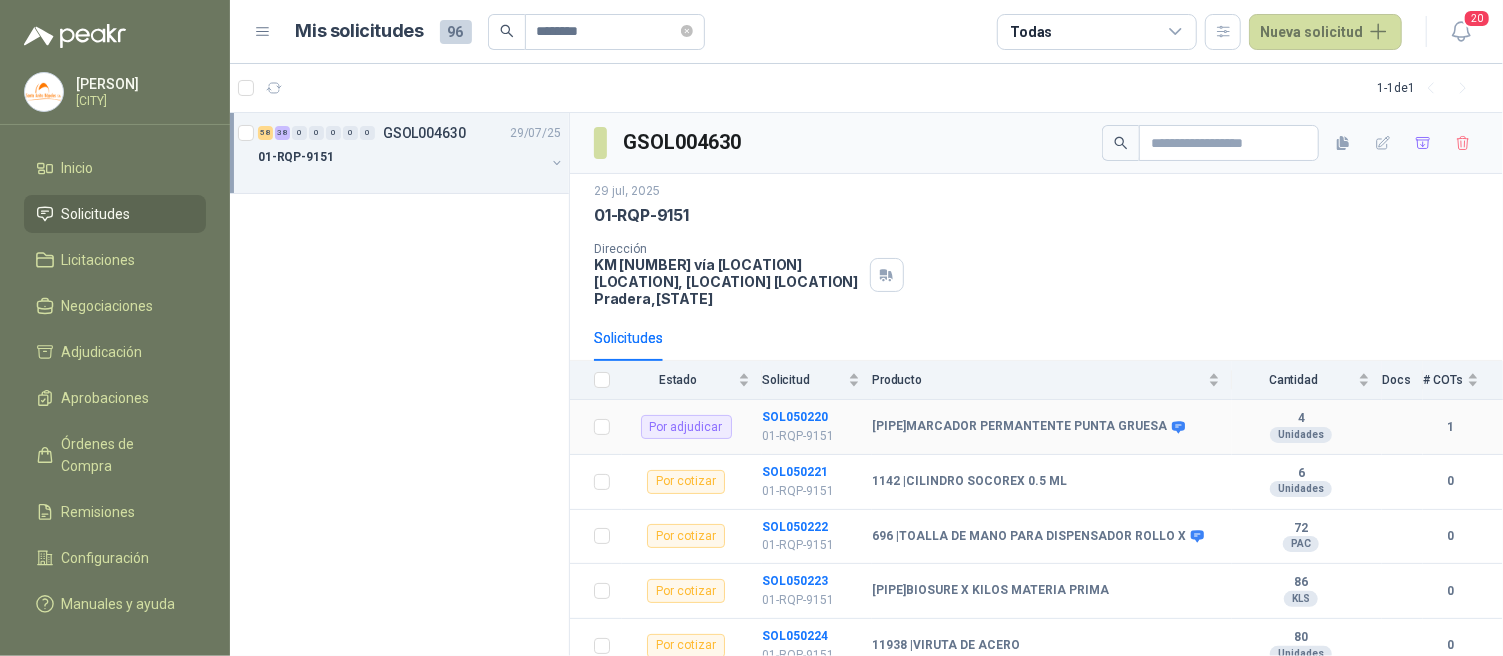 click on "529 |  MARCADOR PERMANTENTE PUNTA GRUESA" at bounding box center [1019, 427] 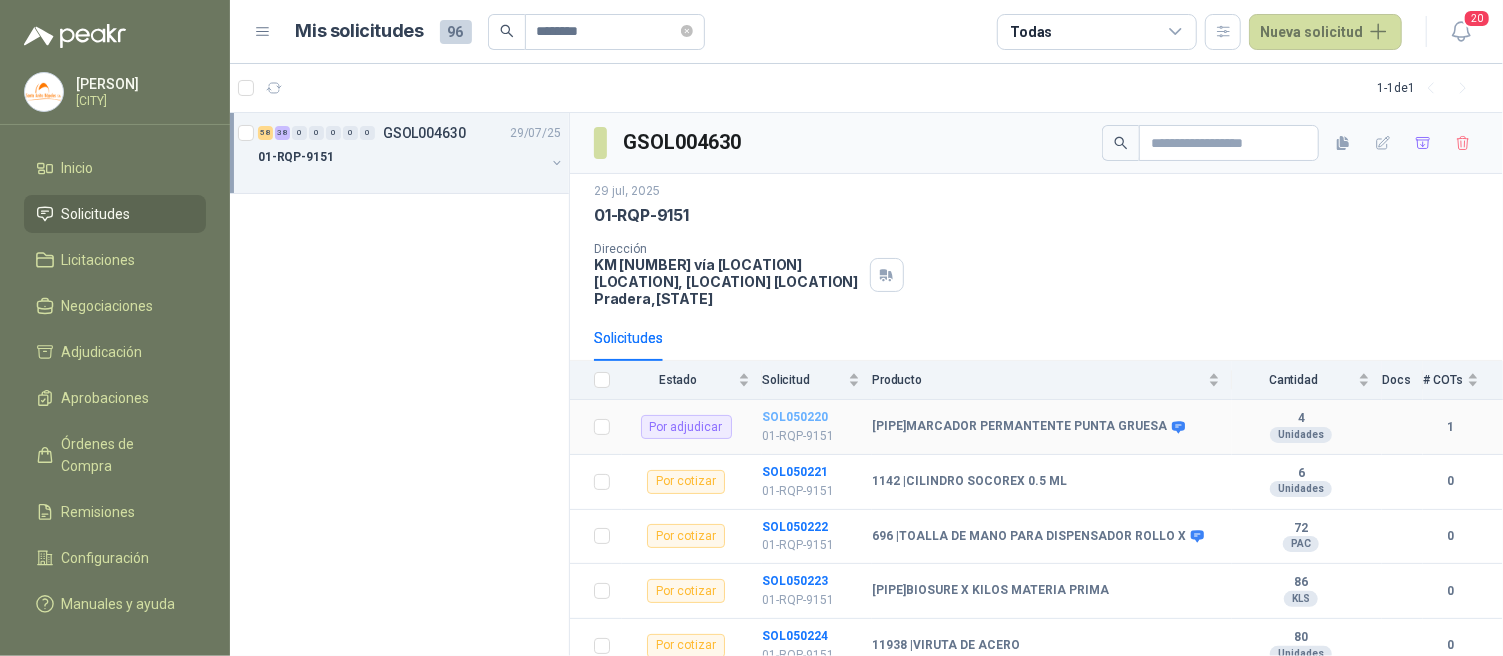 click on "SOL050220" at bounding box center (795, 417) 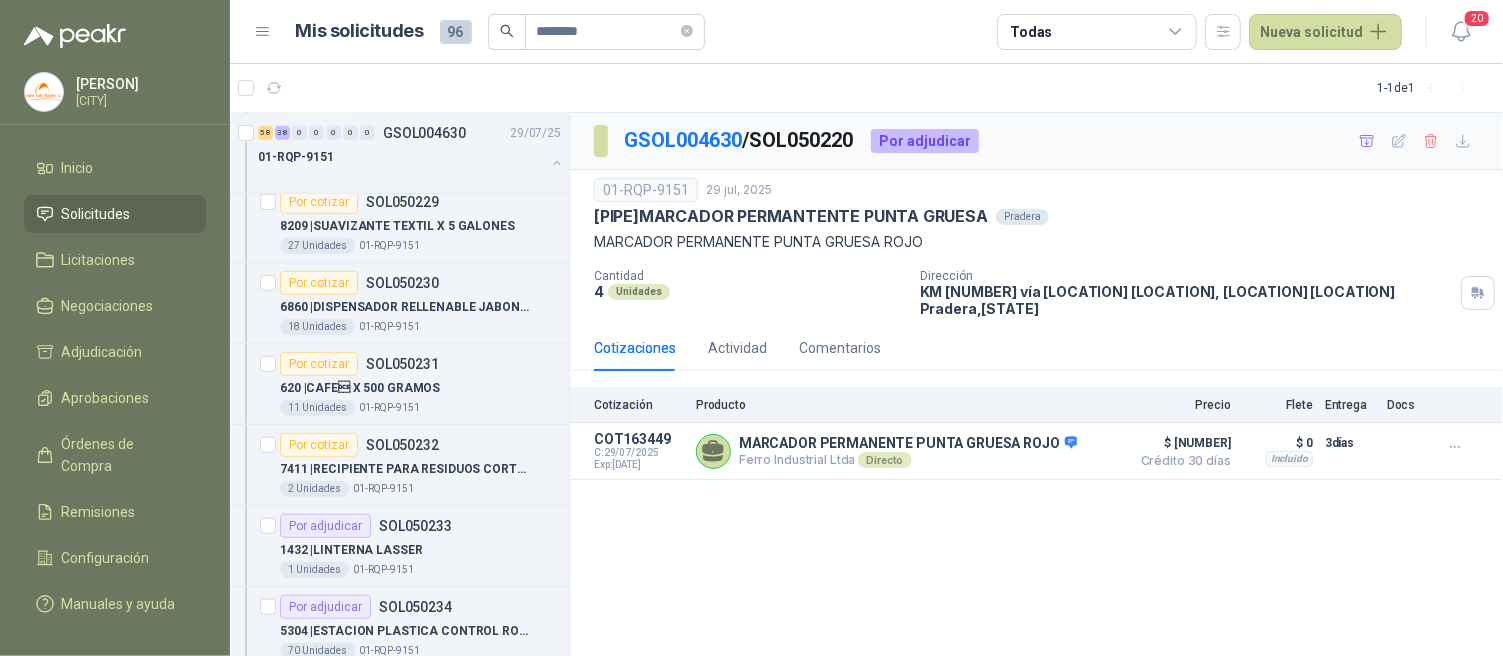 scroll, scrollTop: 886, scrollLeft: 0, axis: vertical 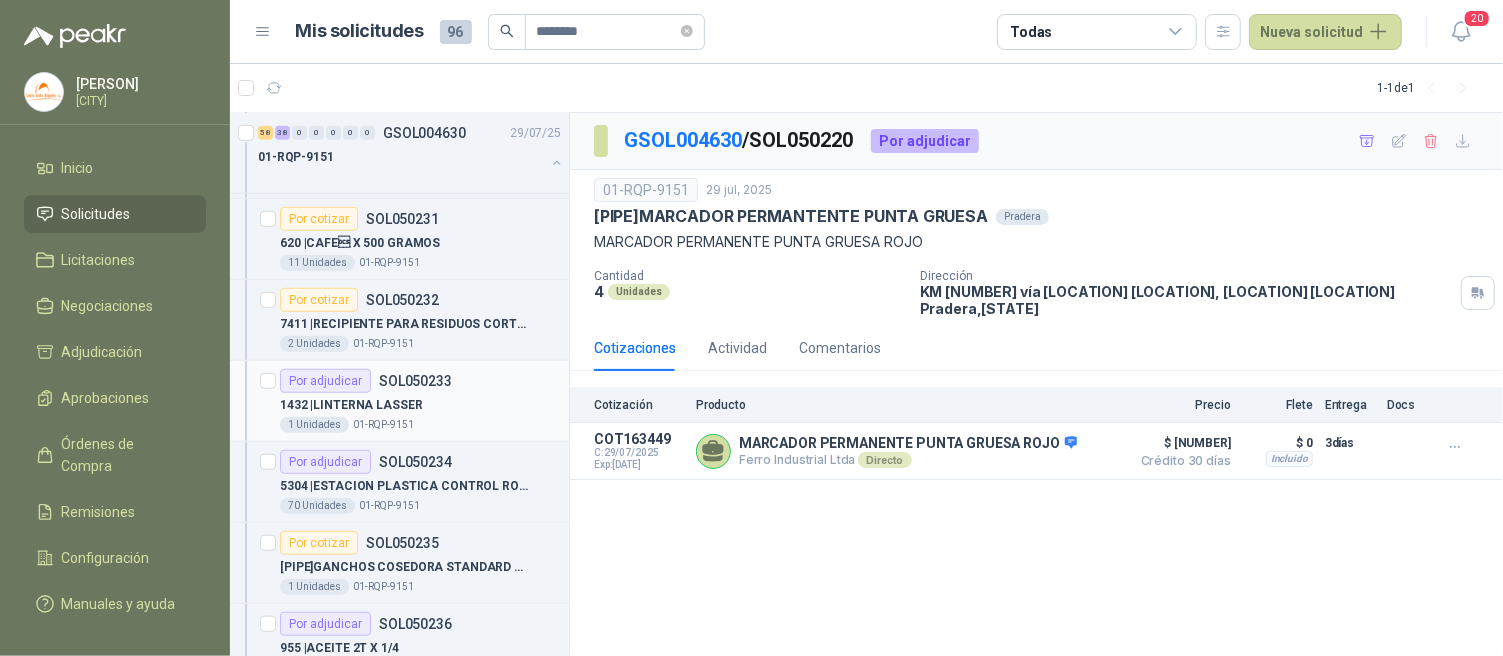click on "SOL050233" at bounding box center (415, 381) 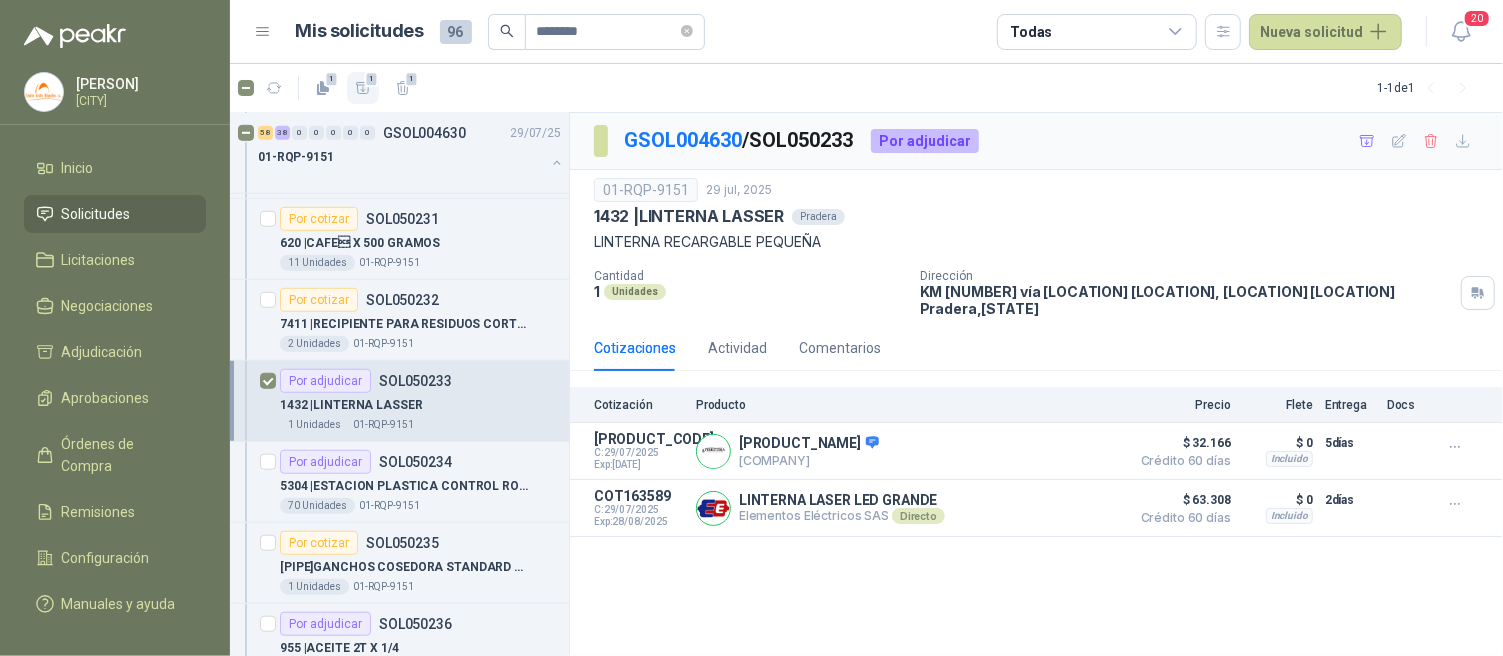 click 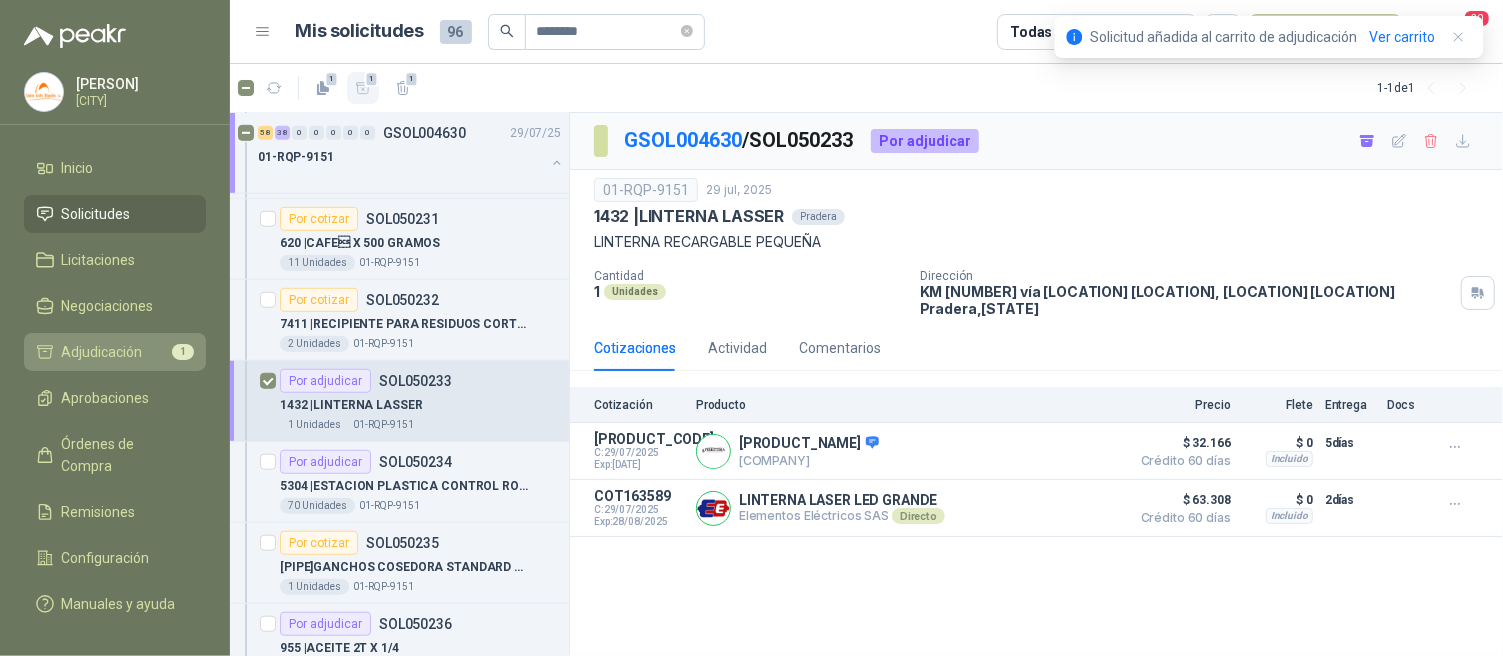 click on "Adjudicación 1" at bounding box center [115, 352] 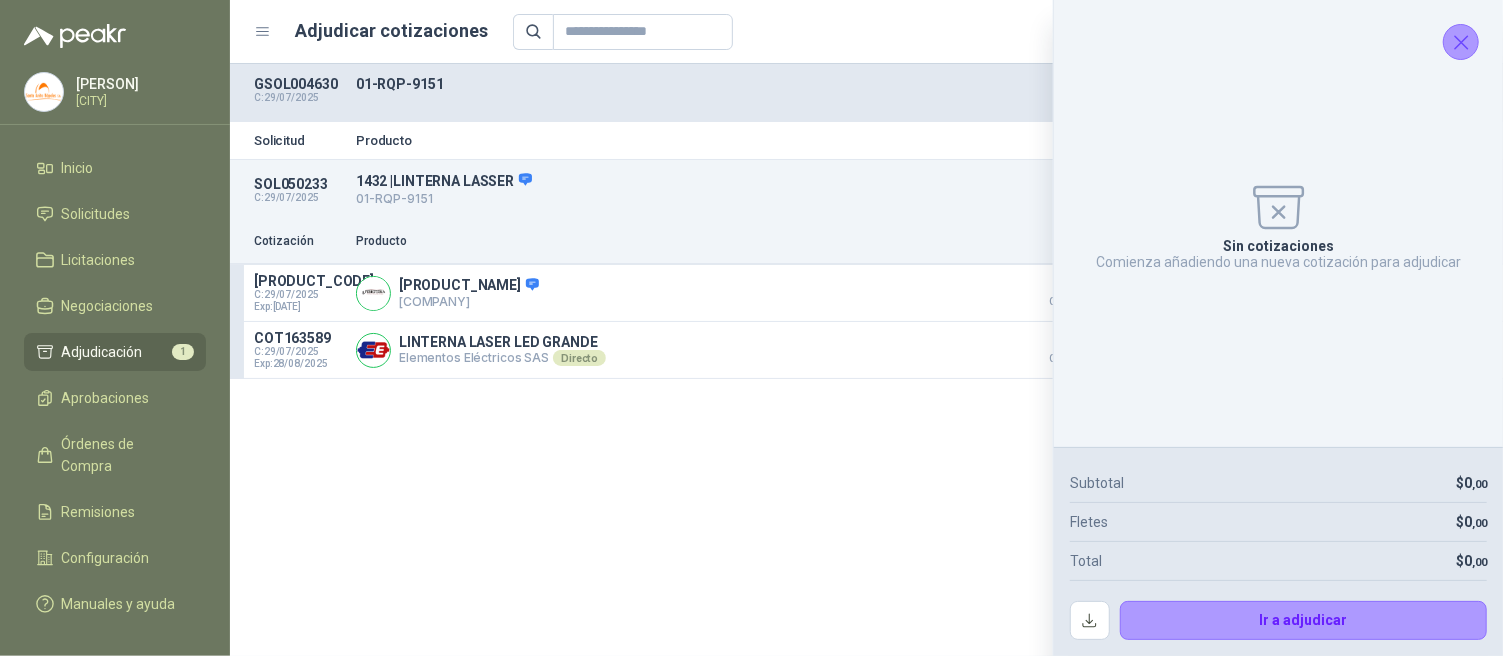 click 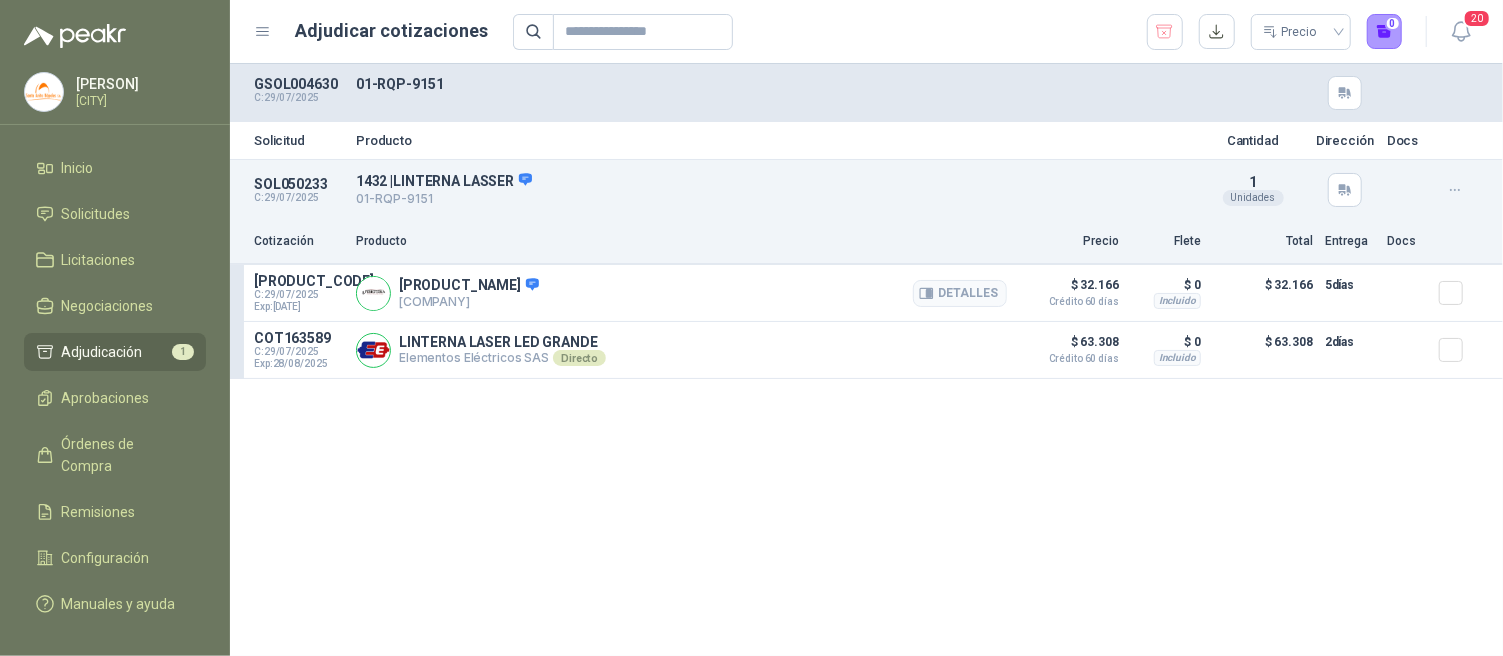 click 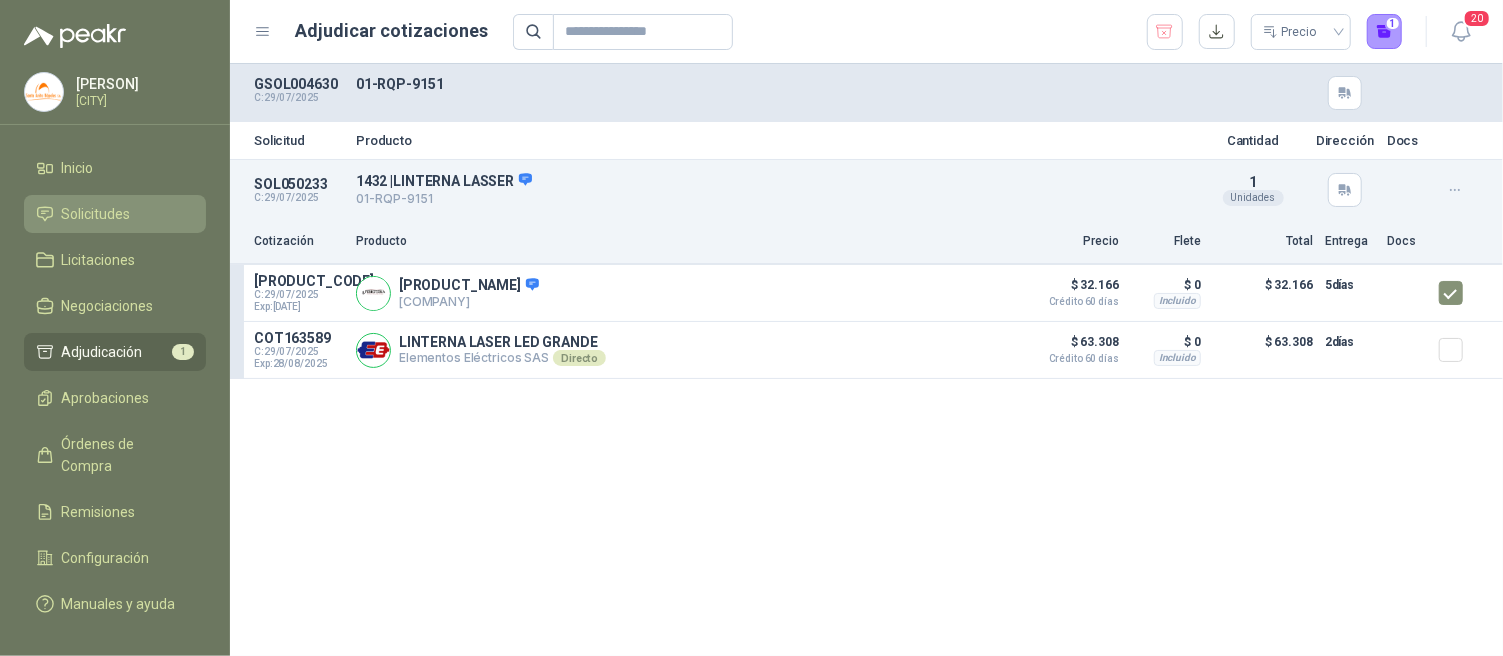 click on "Solicitudes" at bounding box center [115, 214] 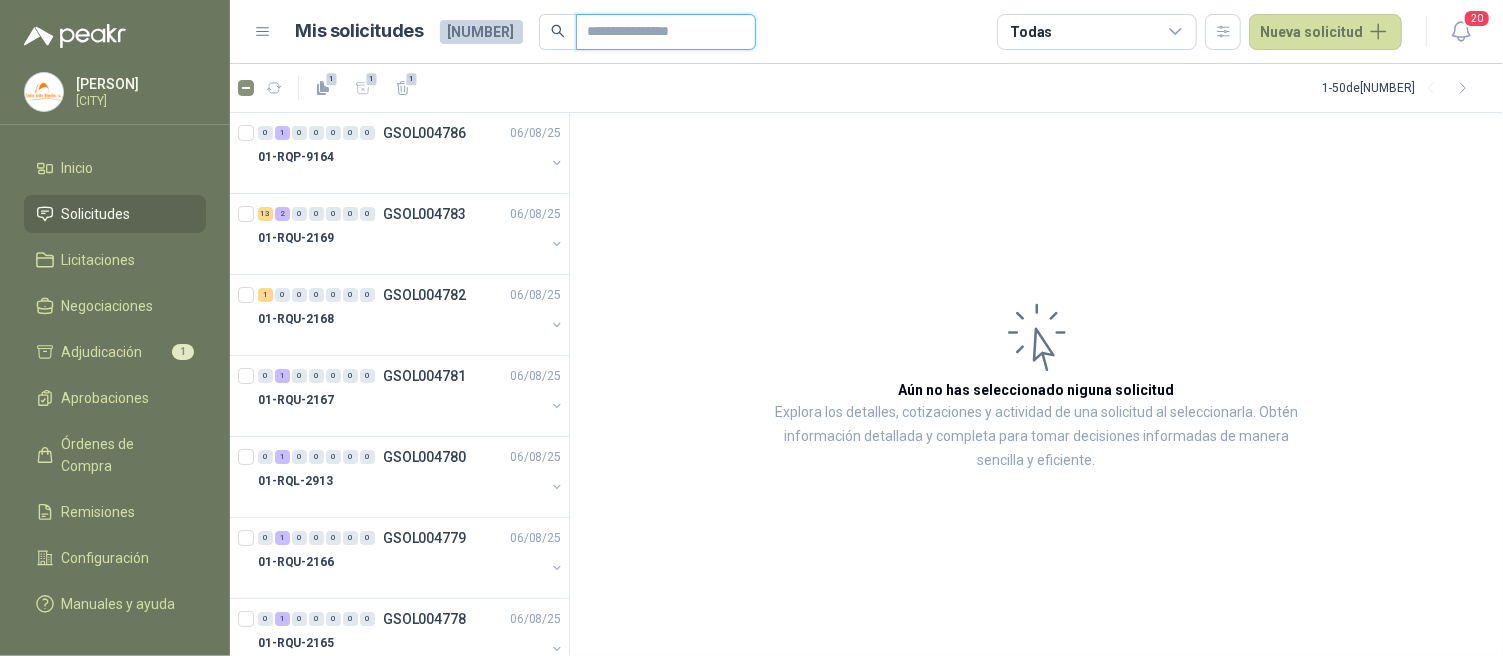click at bounding box center [658, 32] 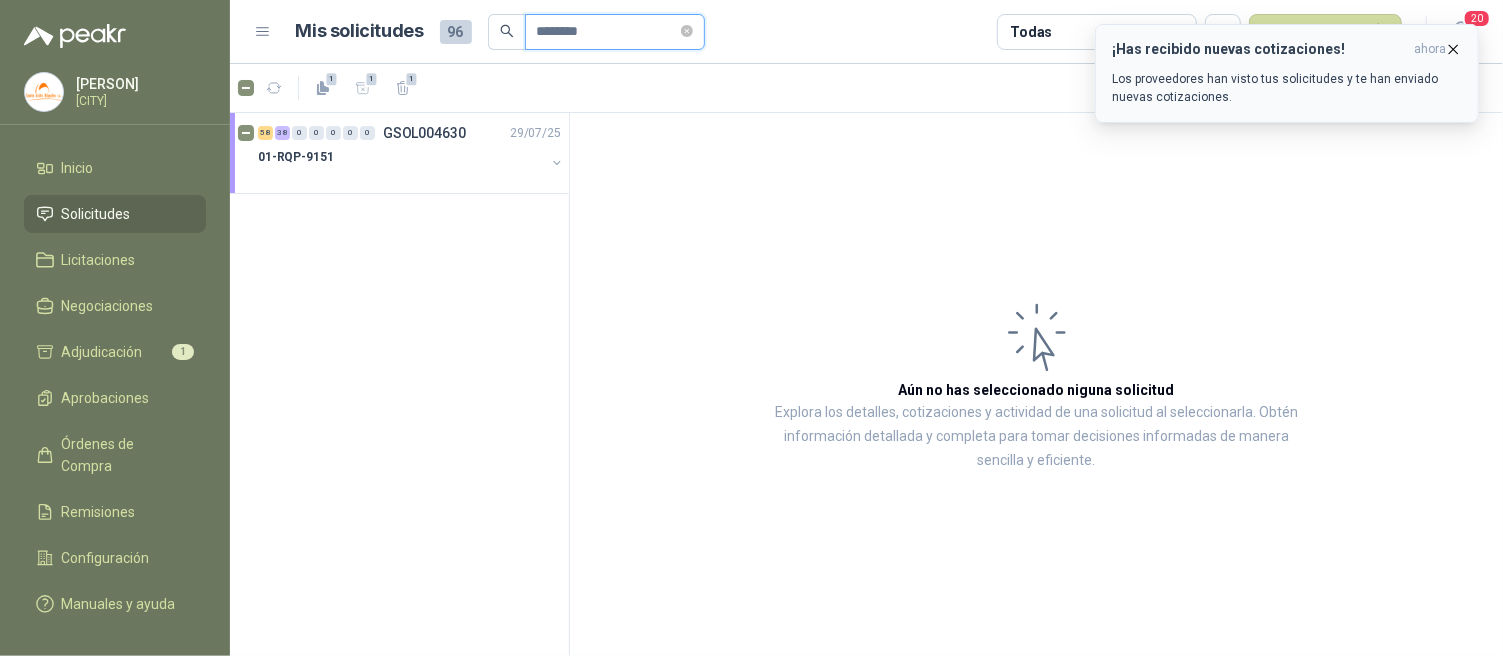 type on "********" 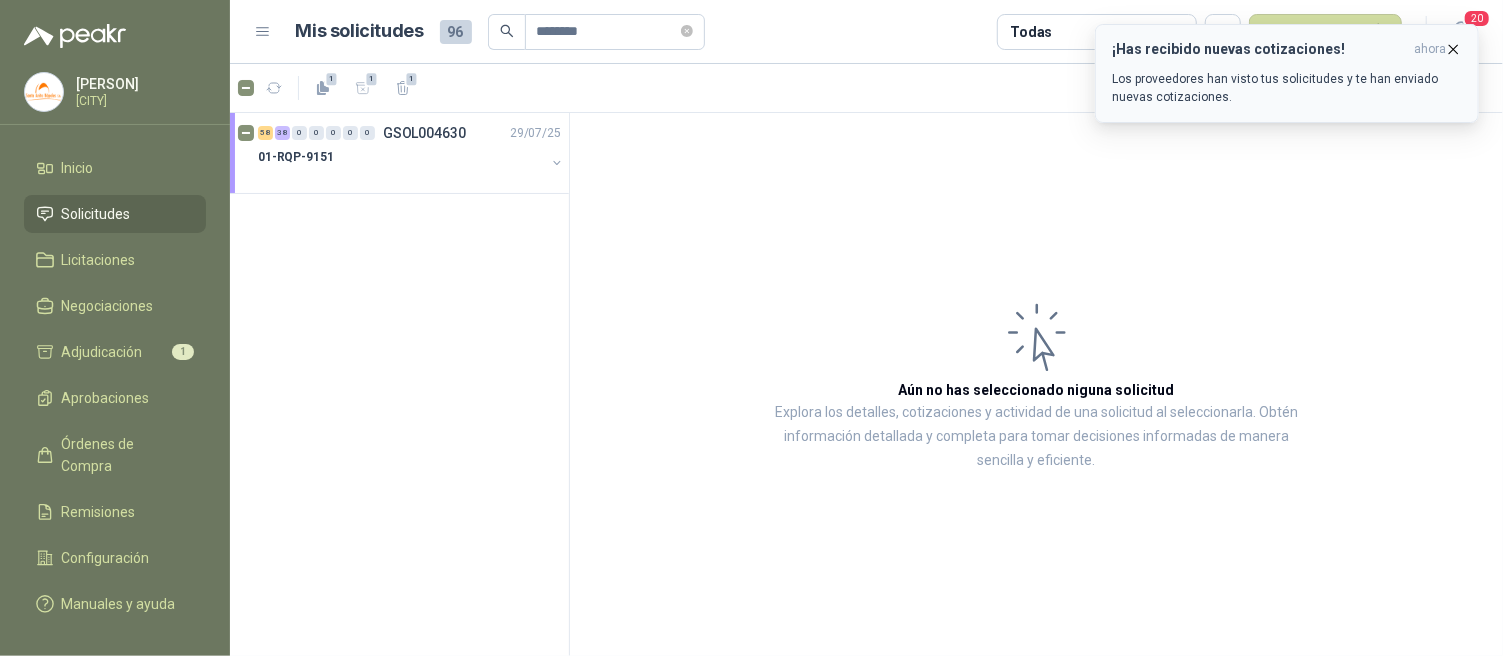 click 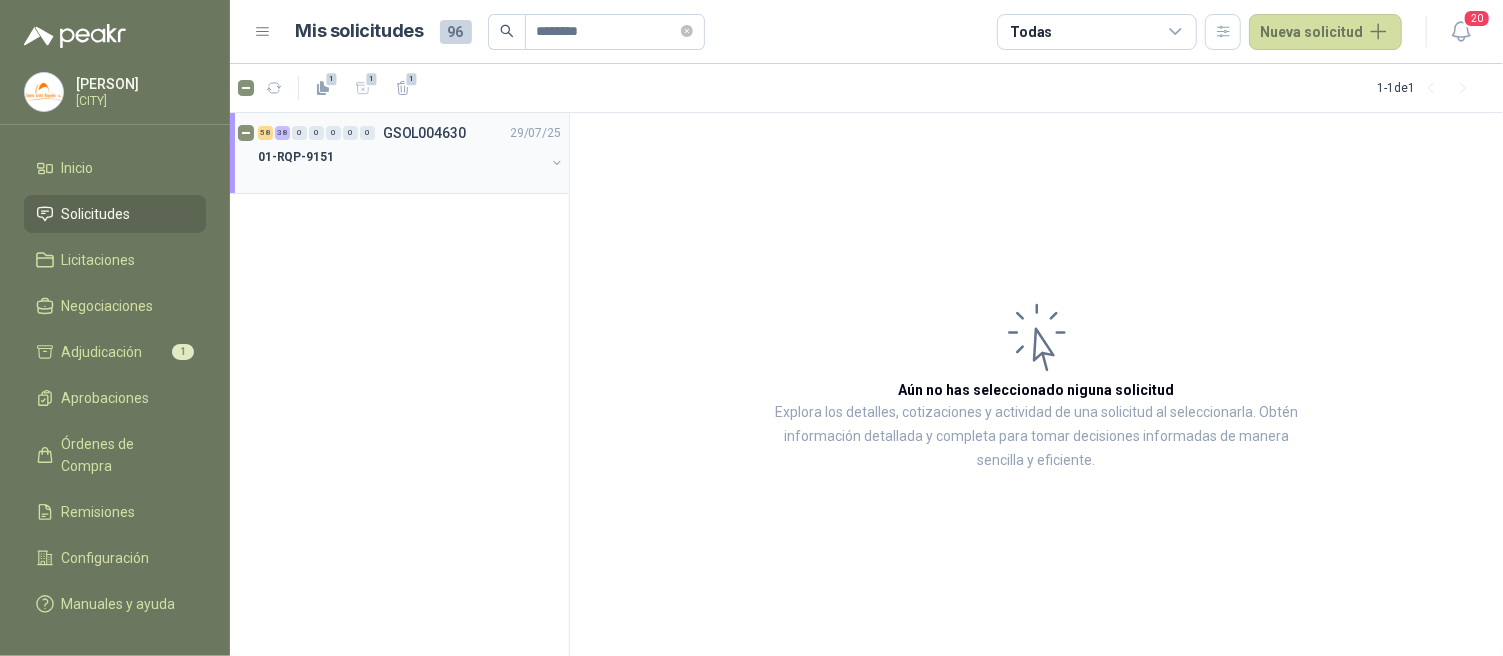 click on "01-RQP-9151" at bounding box center [401, 157] 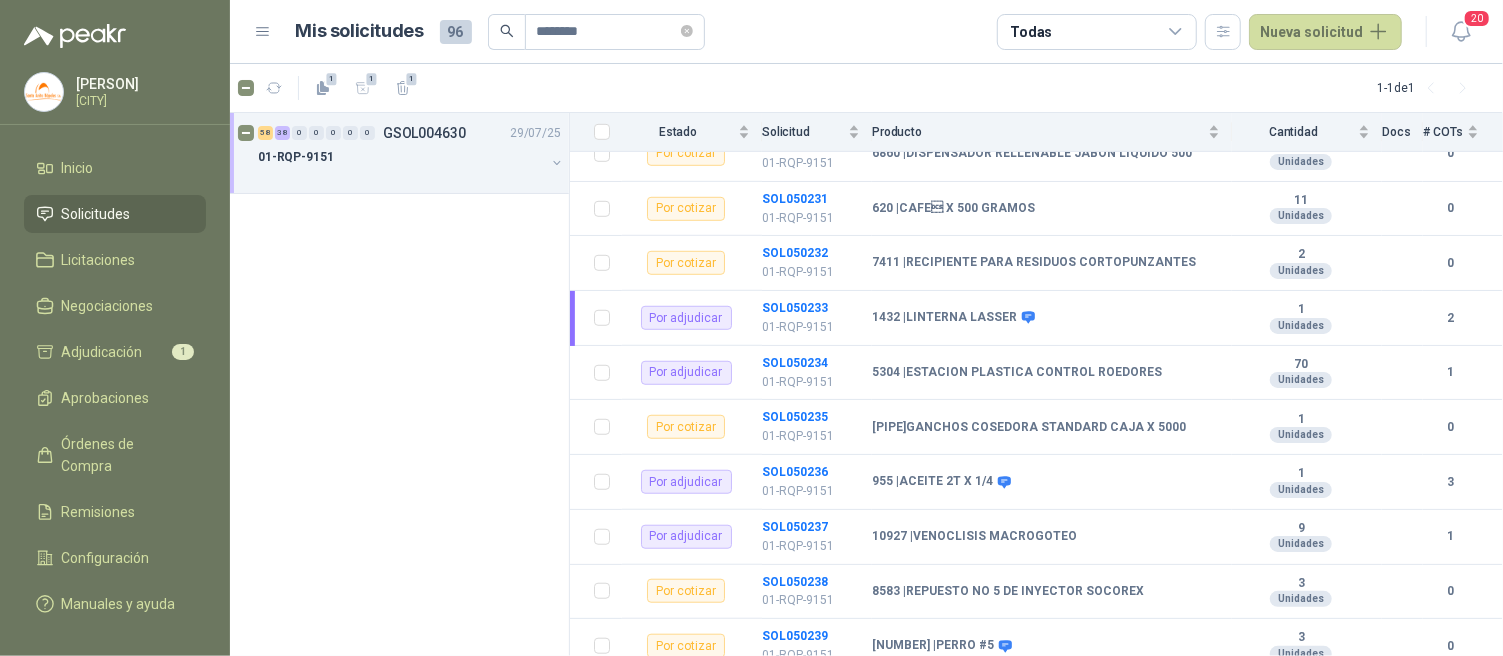 scroll, scrollTop: 843, scrollLeft: 0, axis: vertical 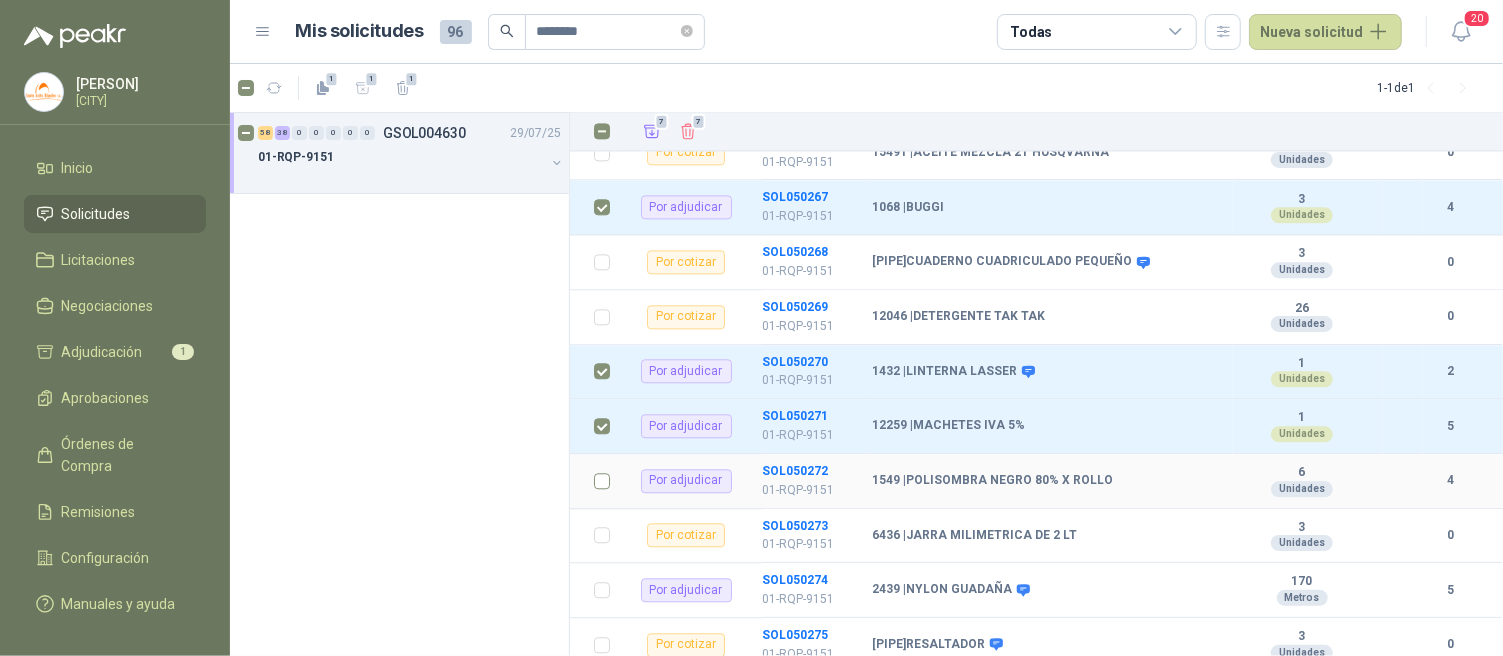 click at bounding box center (602, 481) 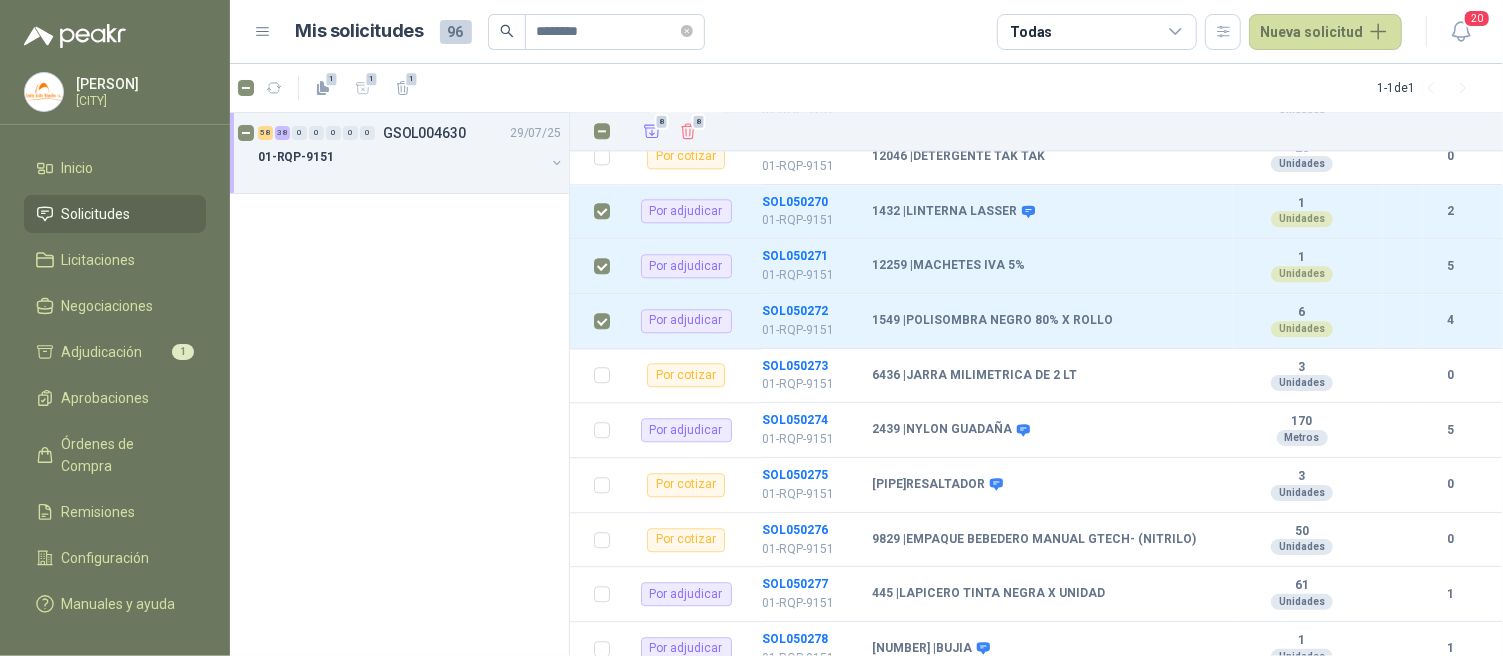 scroll, scrollTop: 2960, scrollLeft: 0, axis: vertical 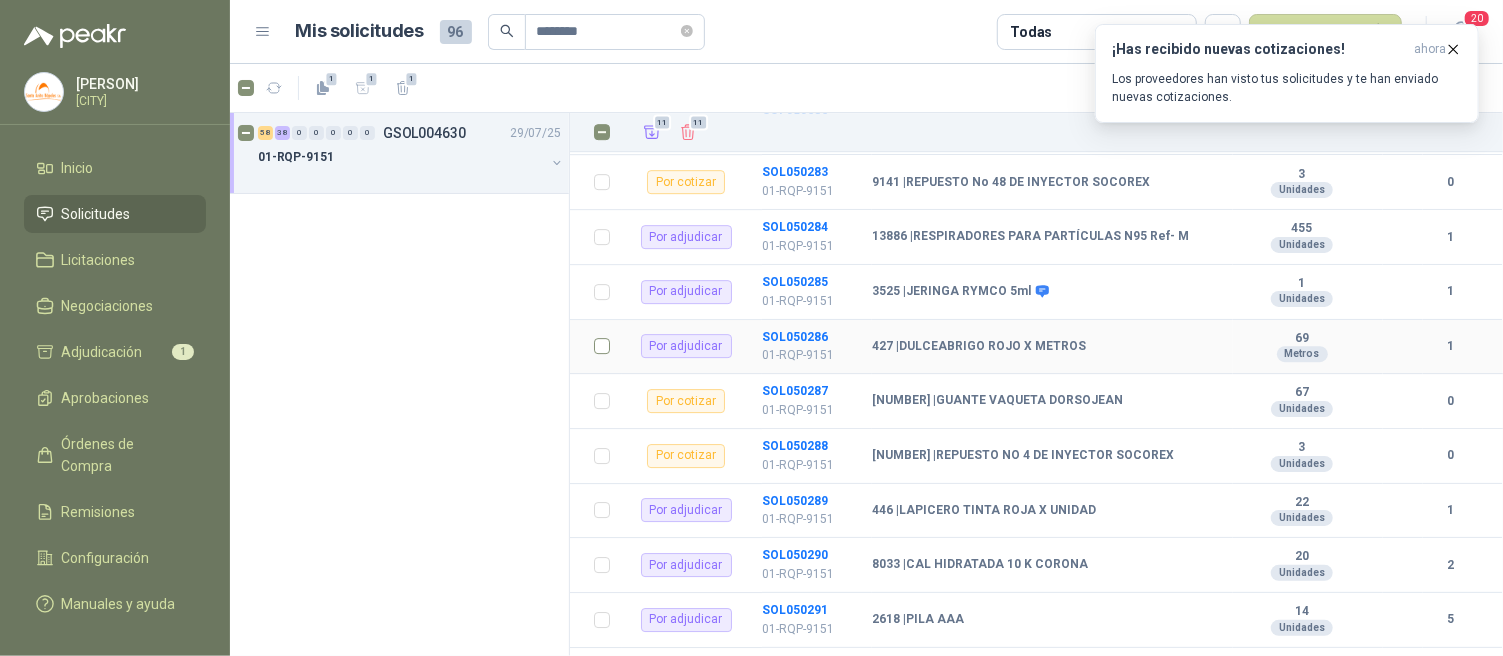 click at bounding box center (602, 346) 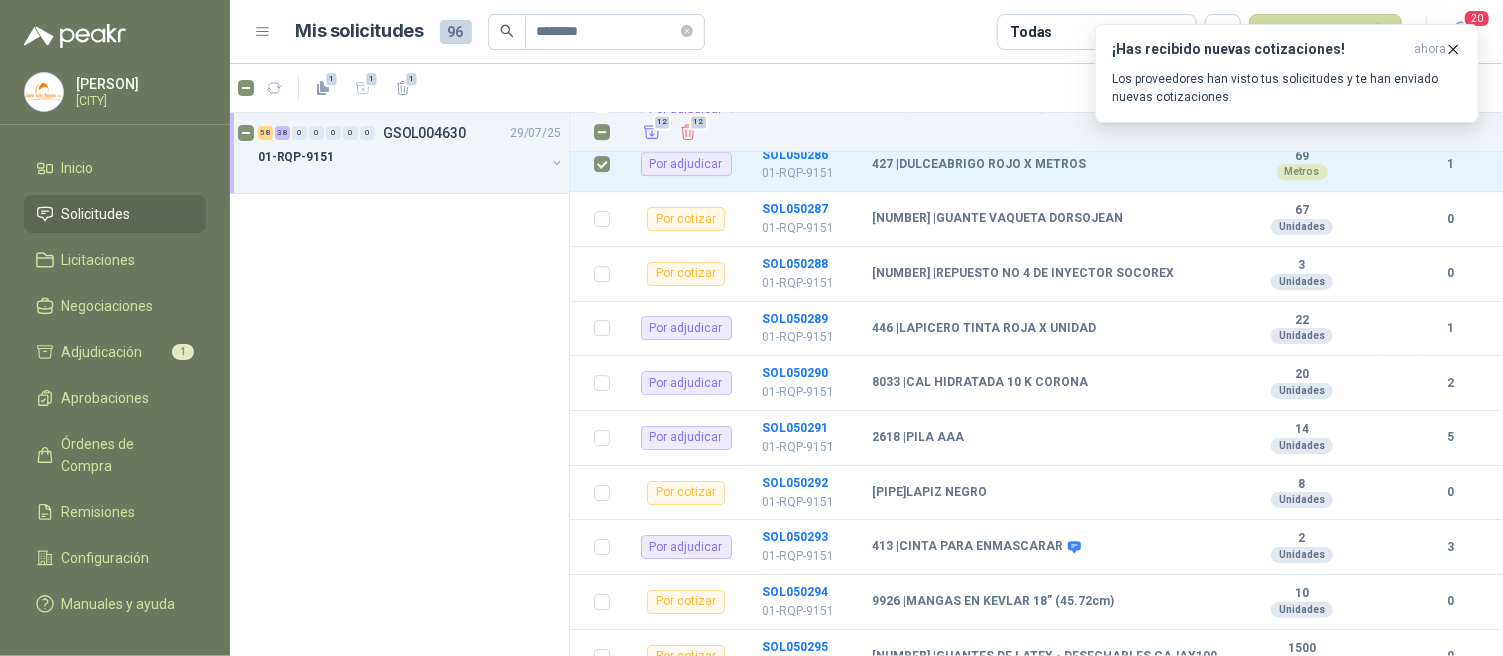 scroll, scrollTop: 3882, scrollLeft: 0, axis: vertical 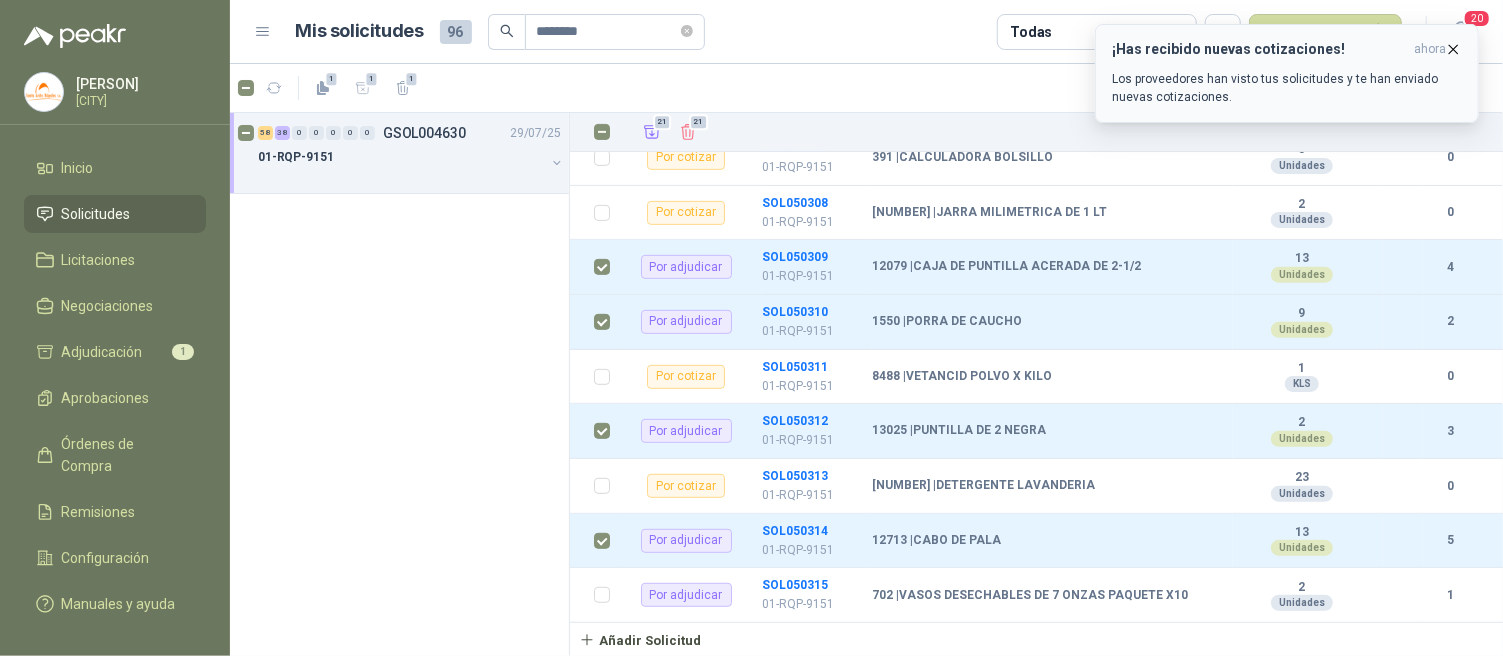 click 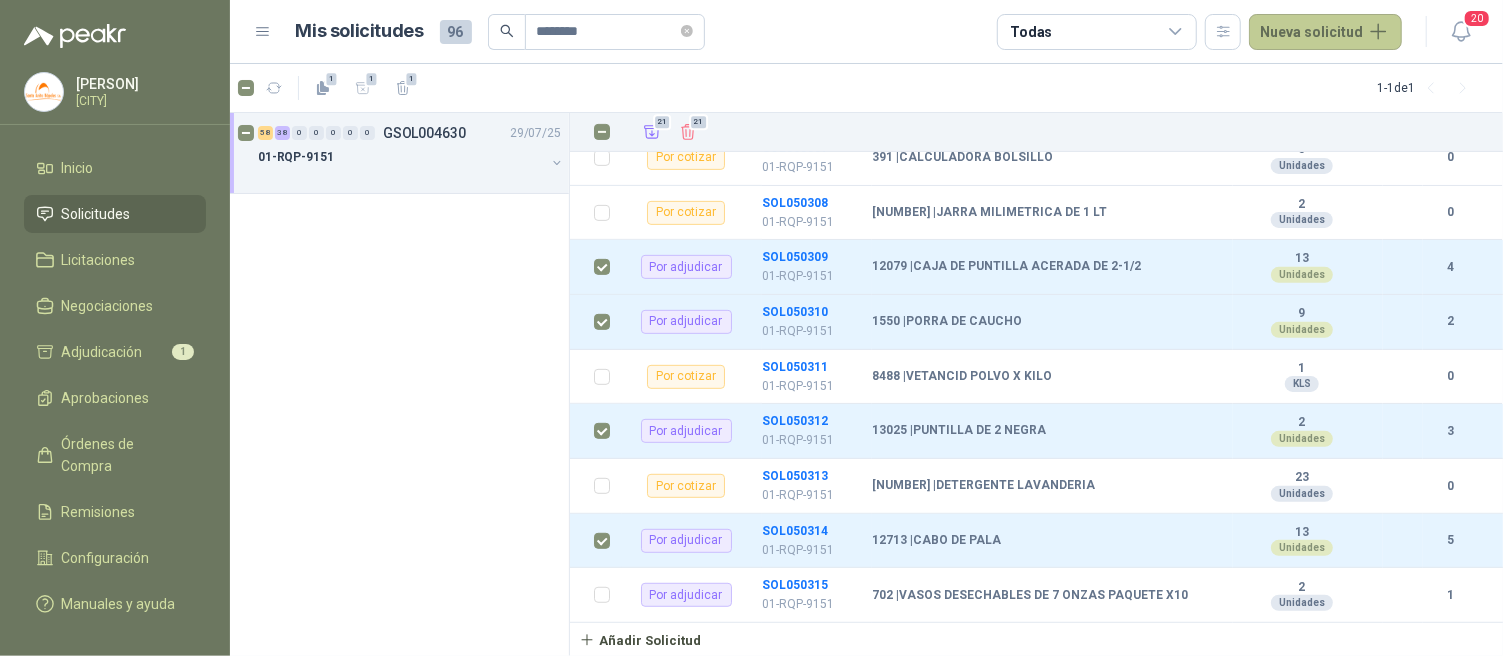click on "Nueva solicitud" at bounding box center (1325, 32) 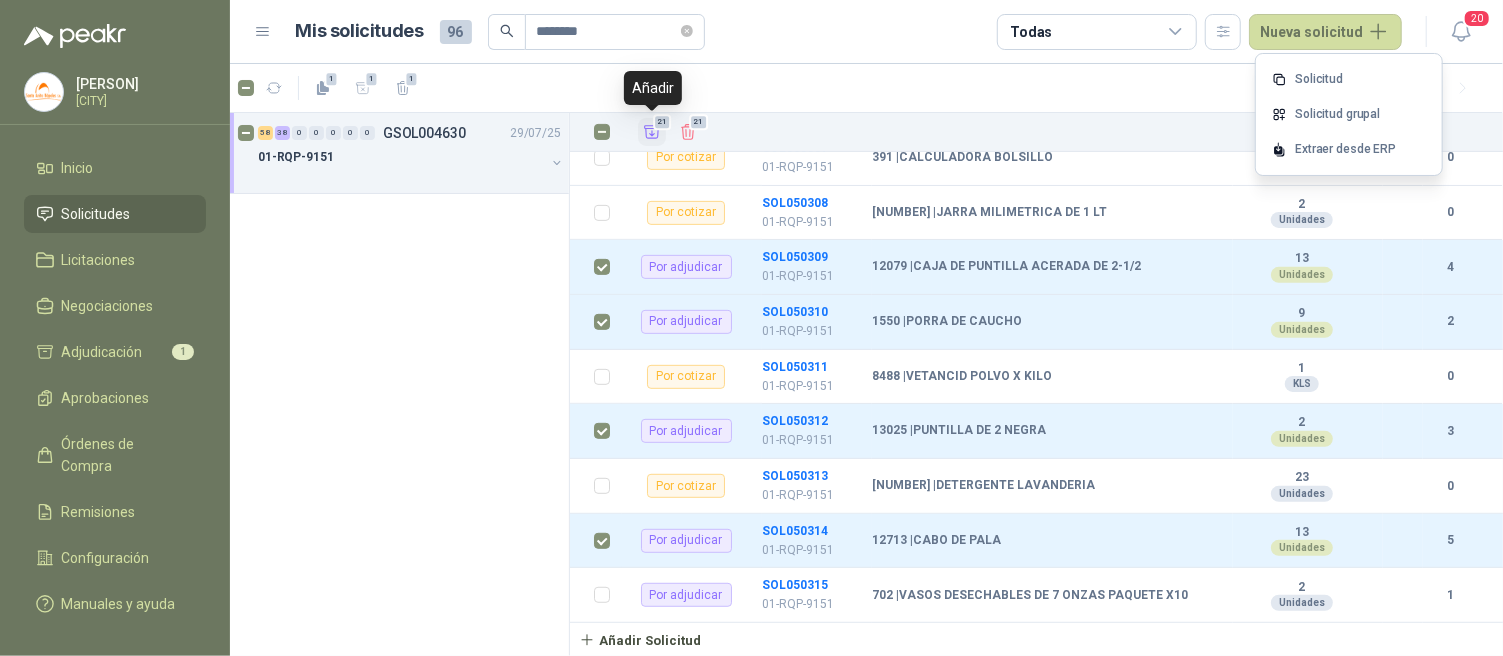 click 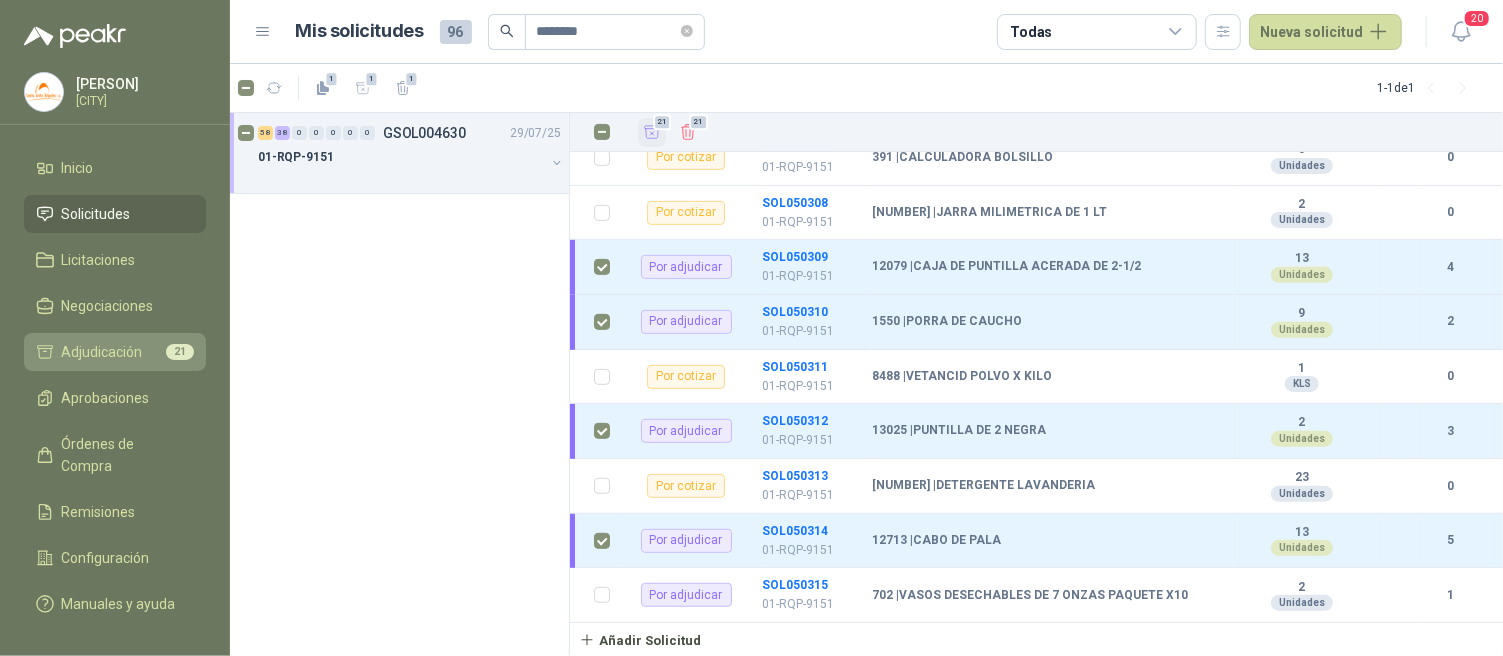 click on "Adjudicación [NUMBER]" at bounding box center [115, 352] 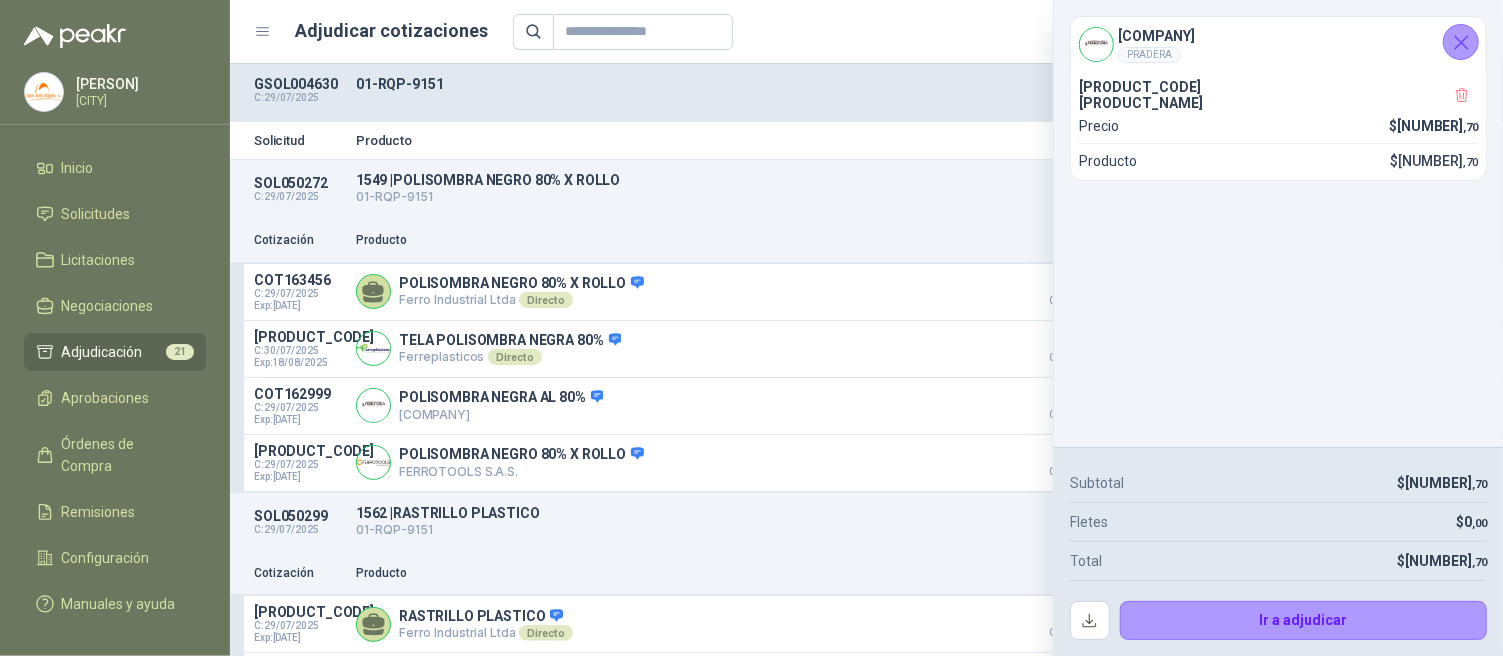 click 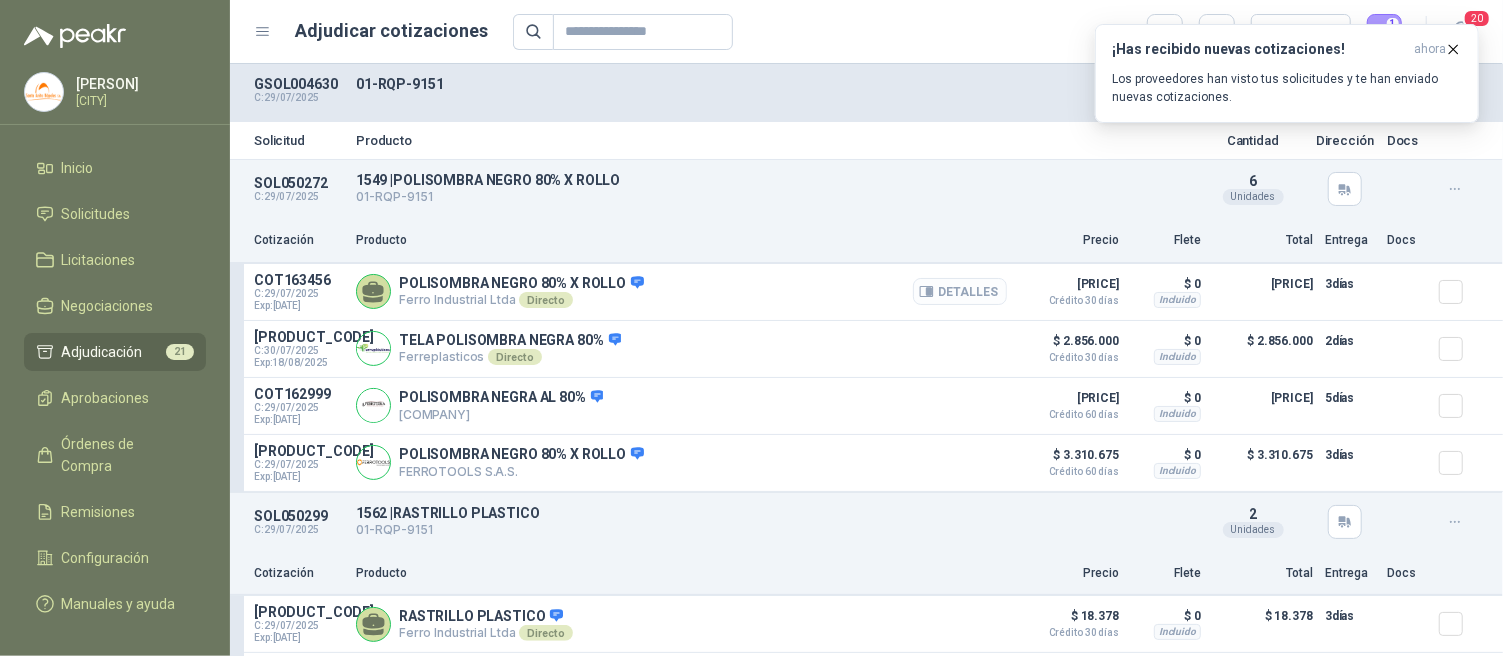 click on "Detalles" at bounding box center [960, 291] 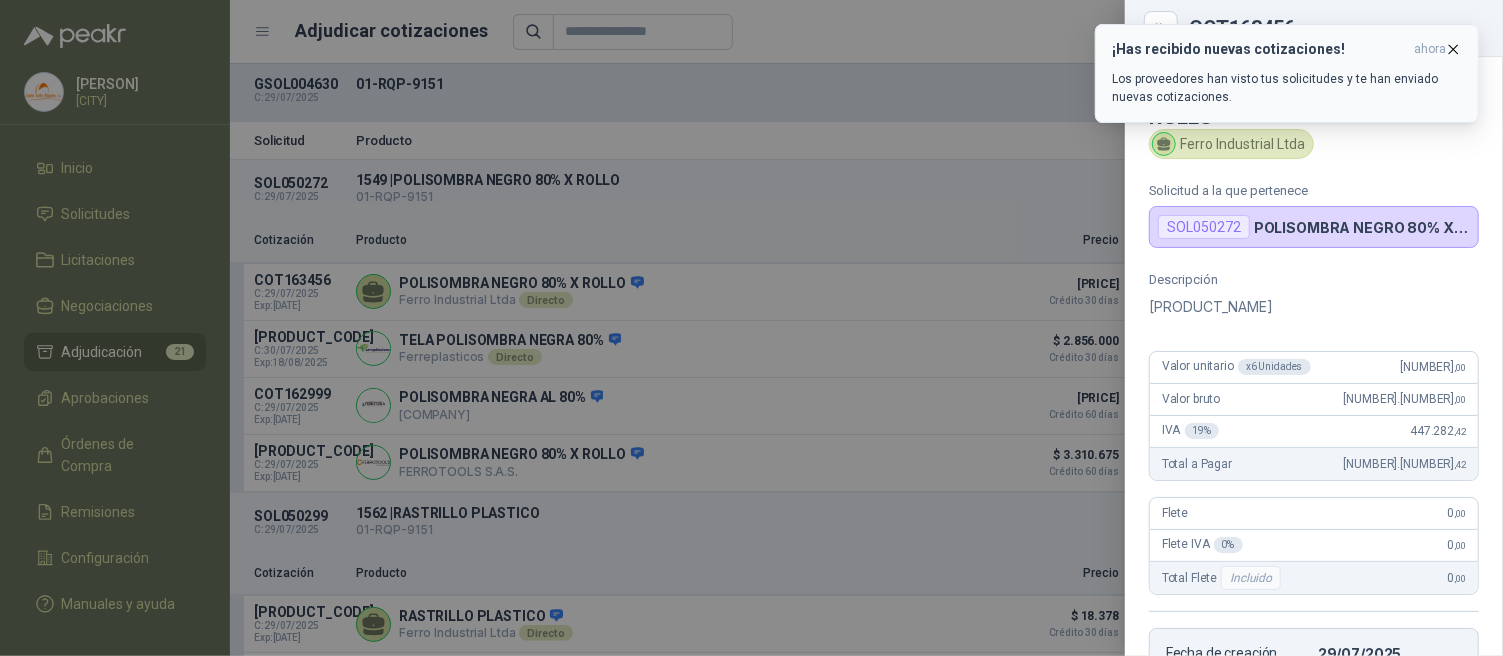 click on "ahora" at bounding box center [1430, 49] 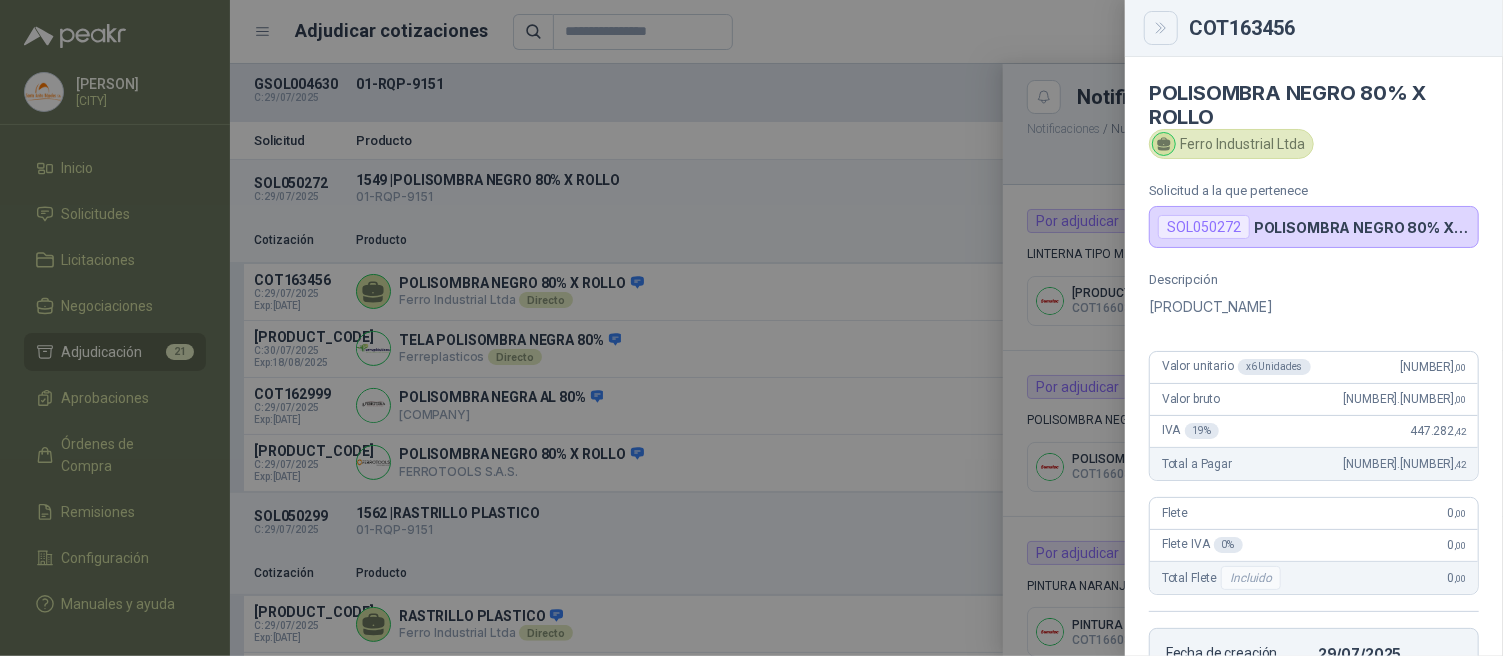 click 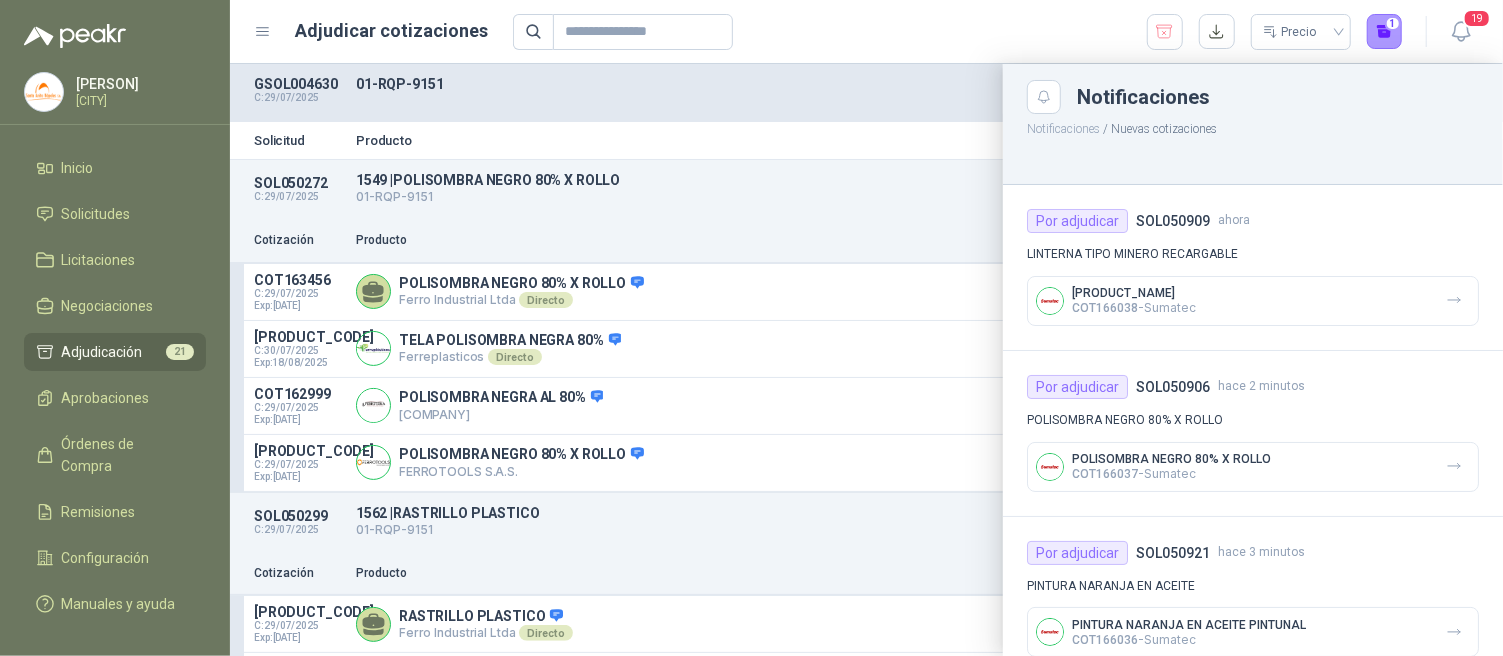 click on "Precio   1" at bounding box center (958, 32) 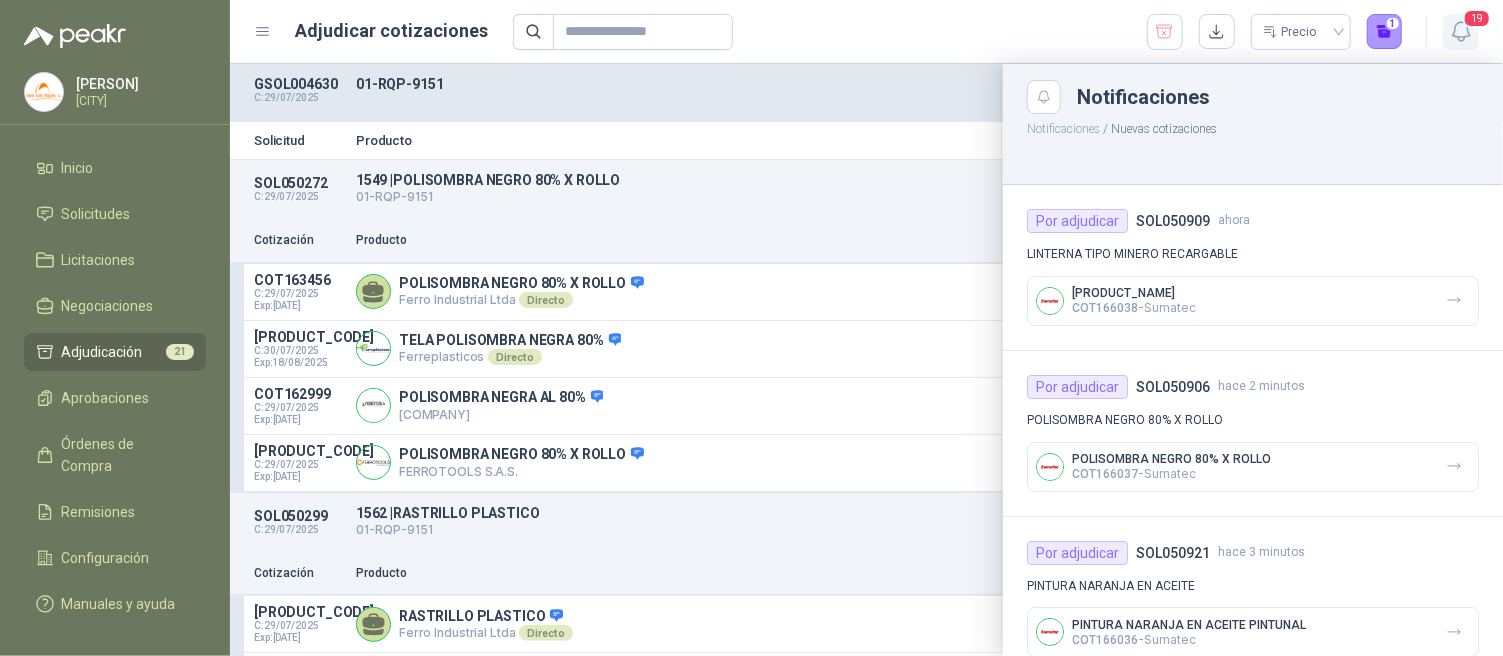 click 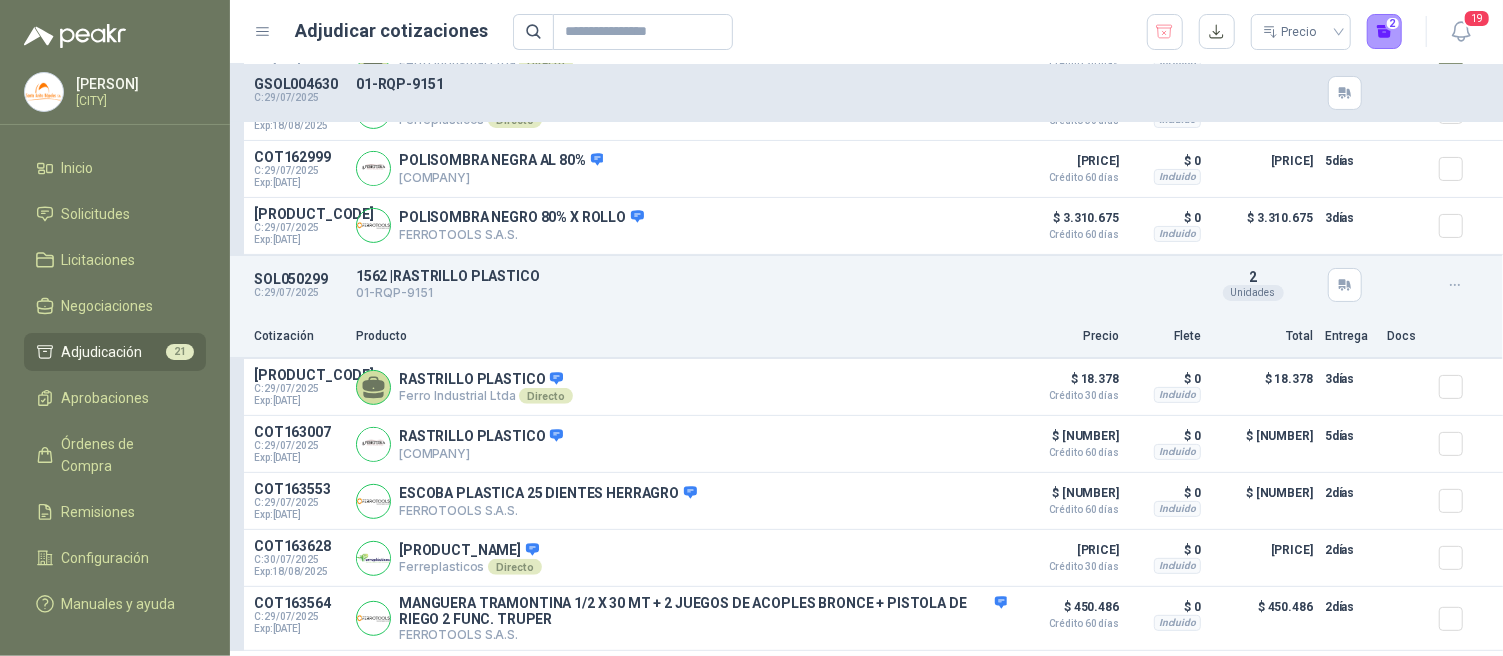 scroll, scrollTop: 297, scrollLeft: 0, axis: vertical 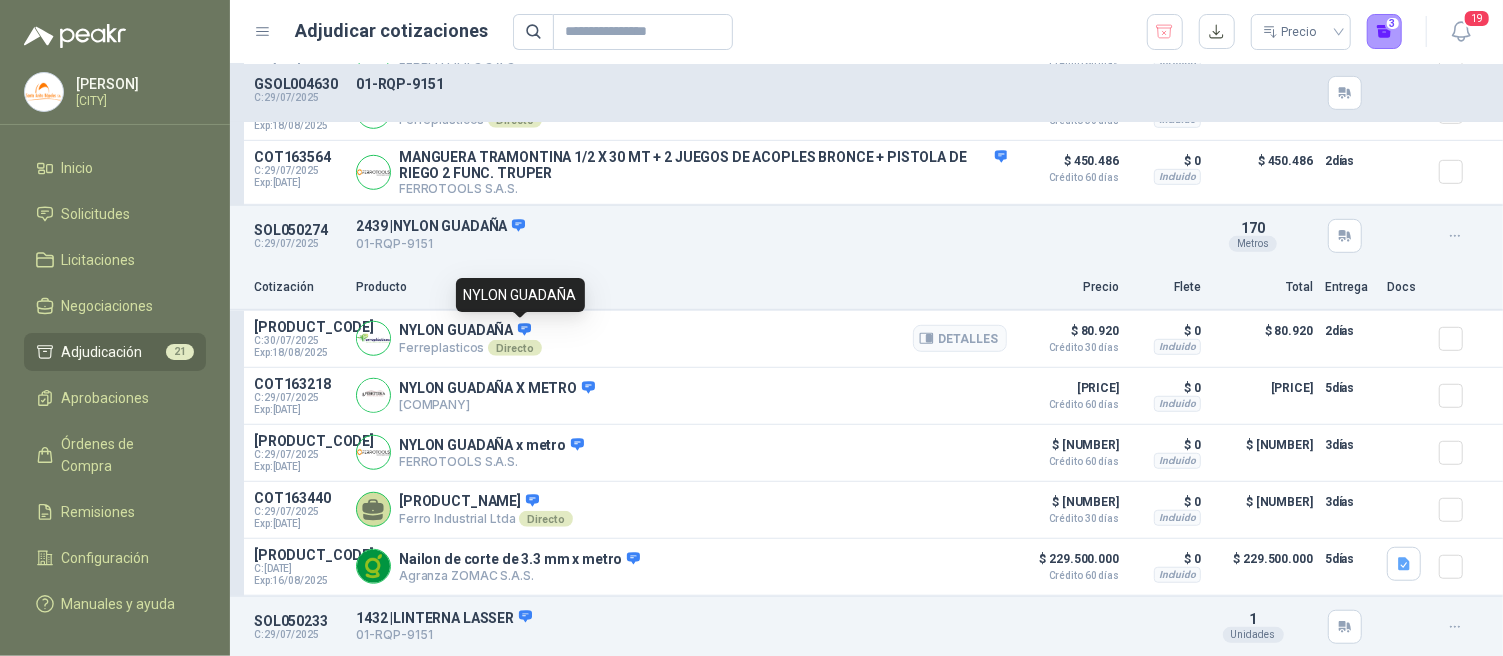click 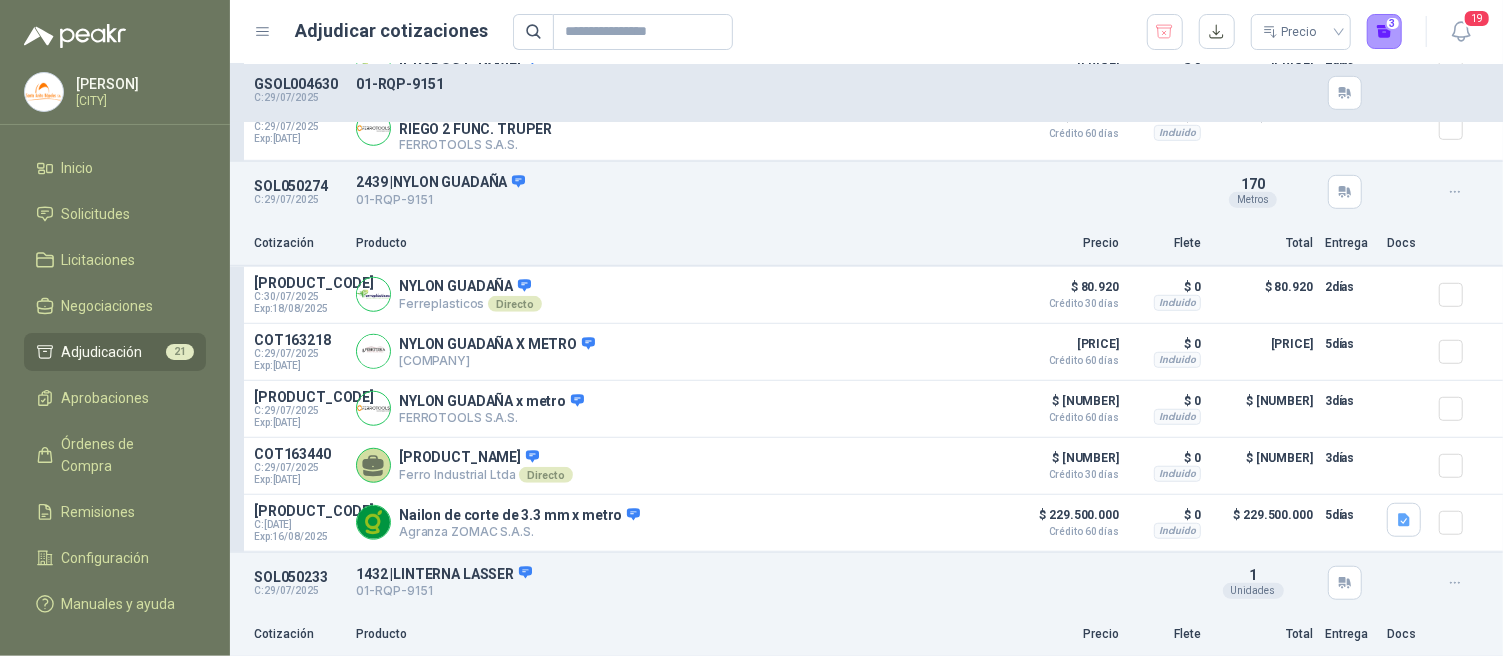 scroll, scrollTop: 745, scrollLeft: 0, axis: vertical 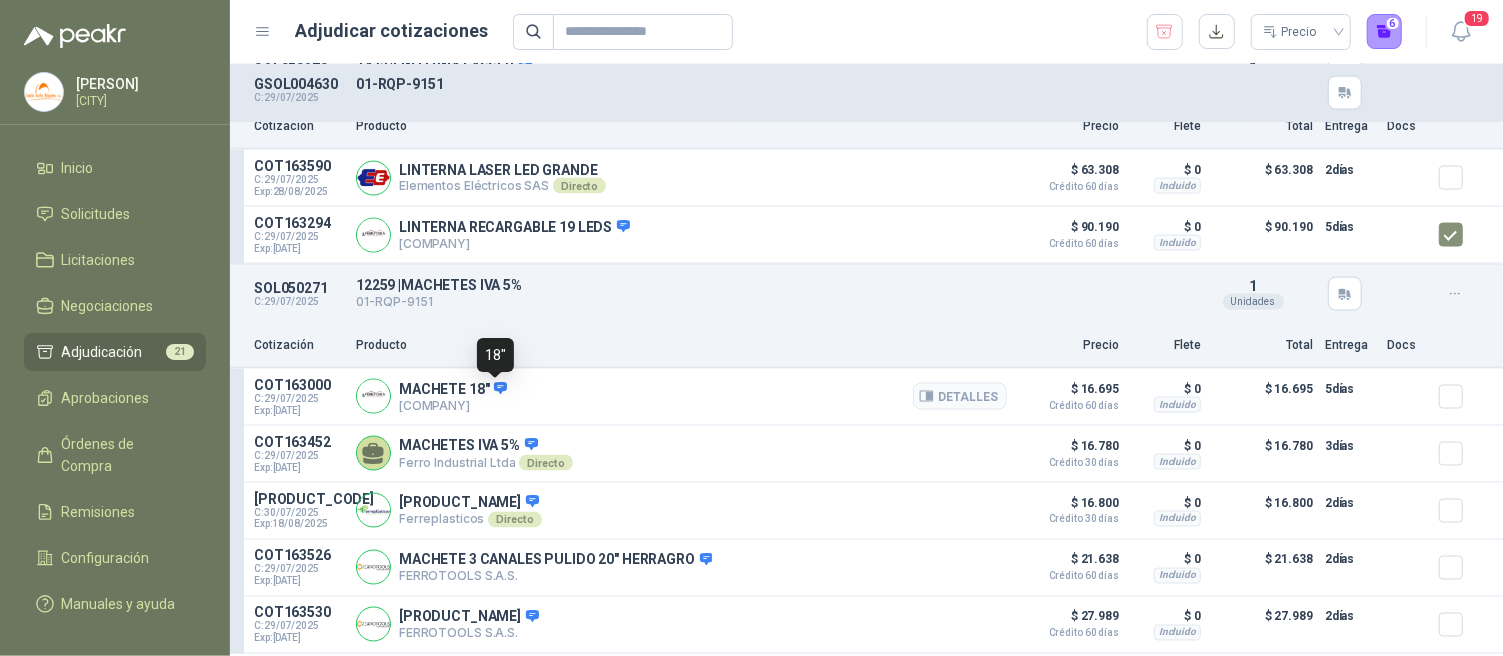 click 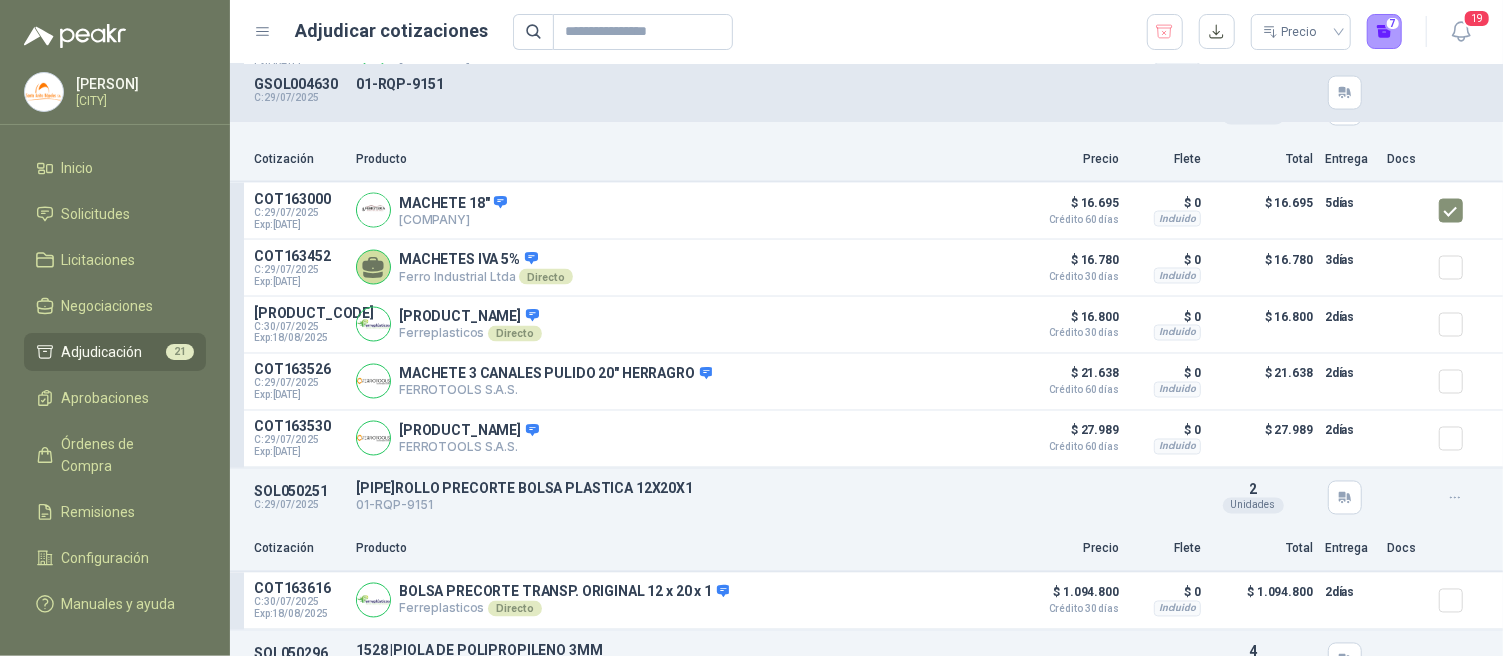 scroll, scrollTop: 2125, scrollLeft: 0, axis: vertical 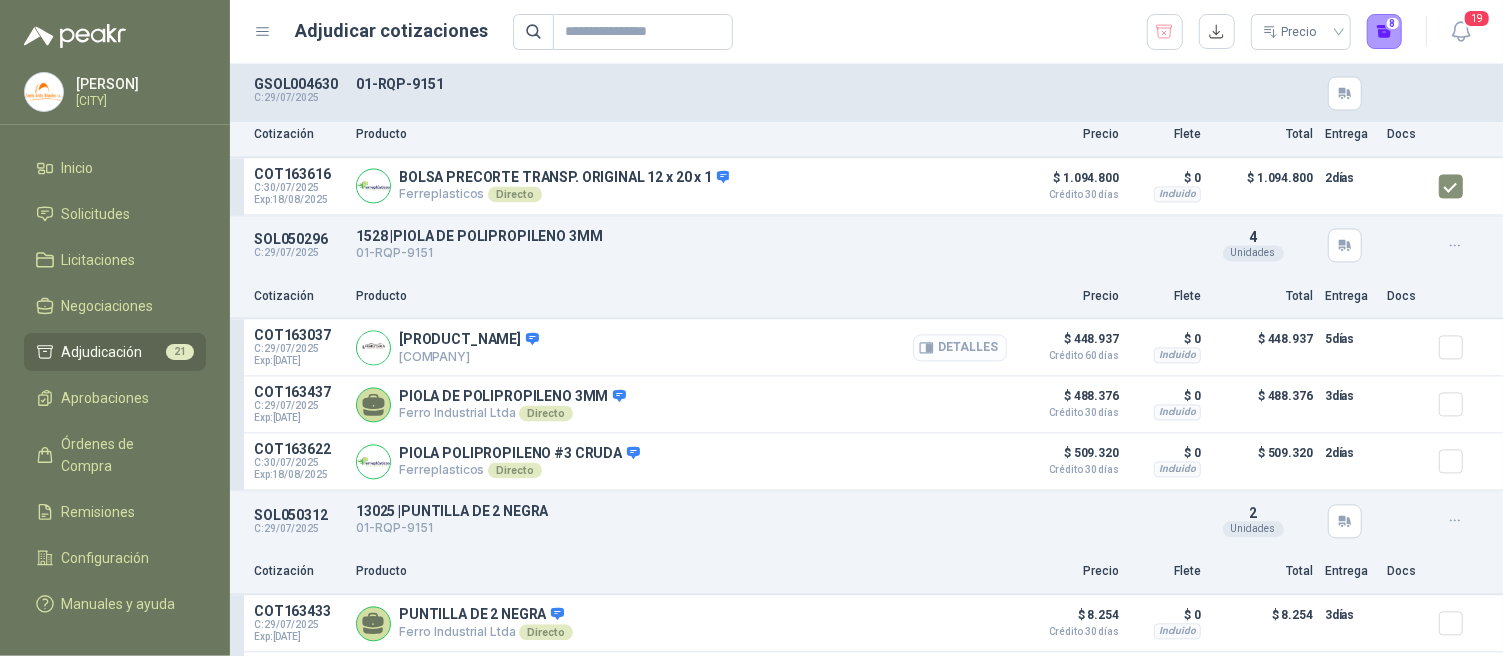 click on "Detalles" at bounding box center (960, 347) 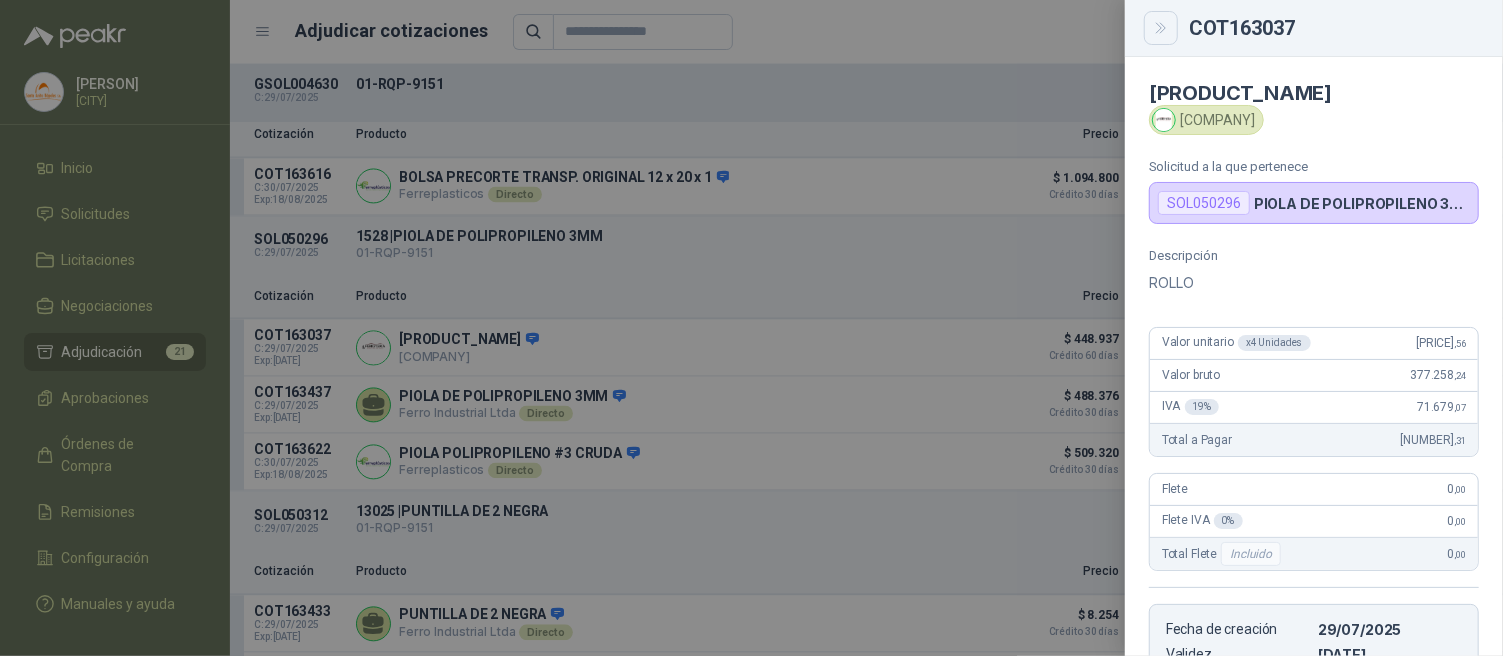 click 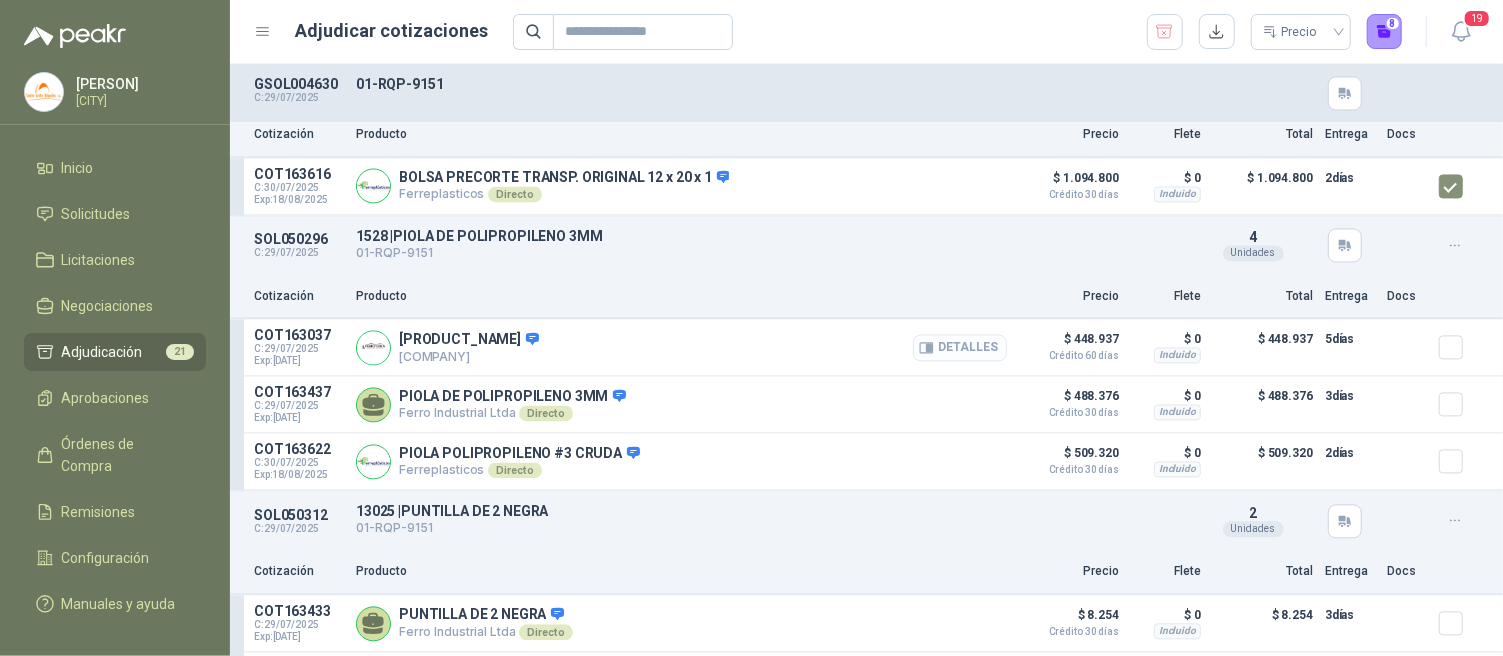 click on "Detalles" at bounding box center [960, 347] 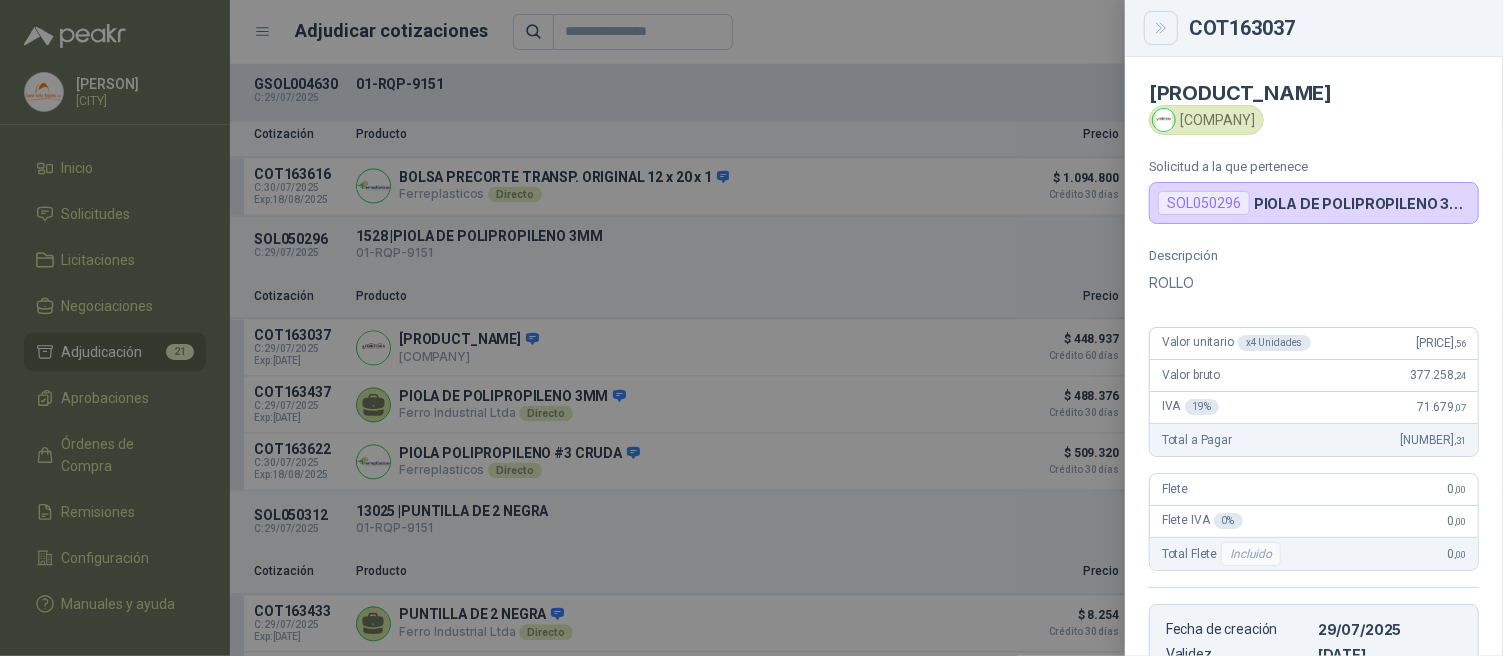click 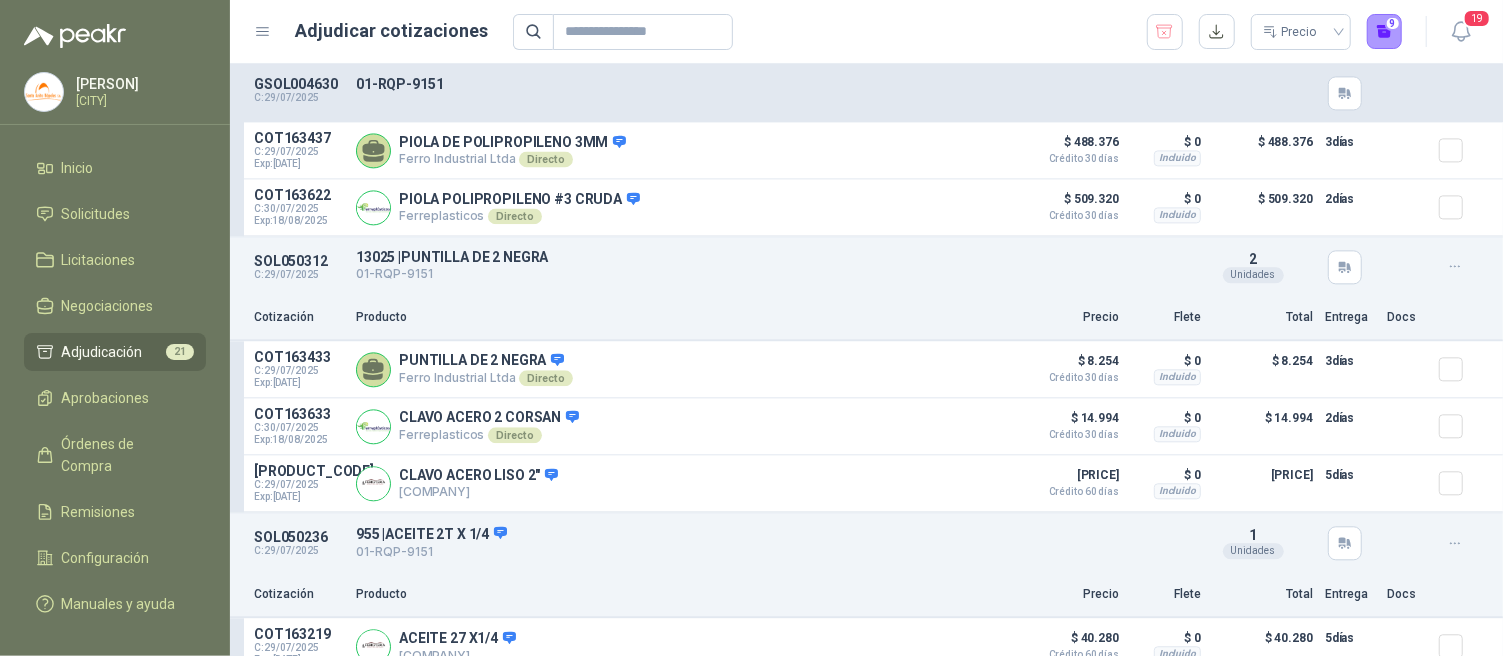 scroll, scrollTop: 2714, scrollLeft: 0, axis: vertical 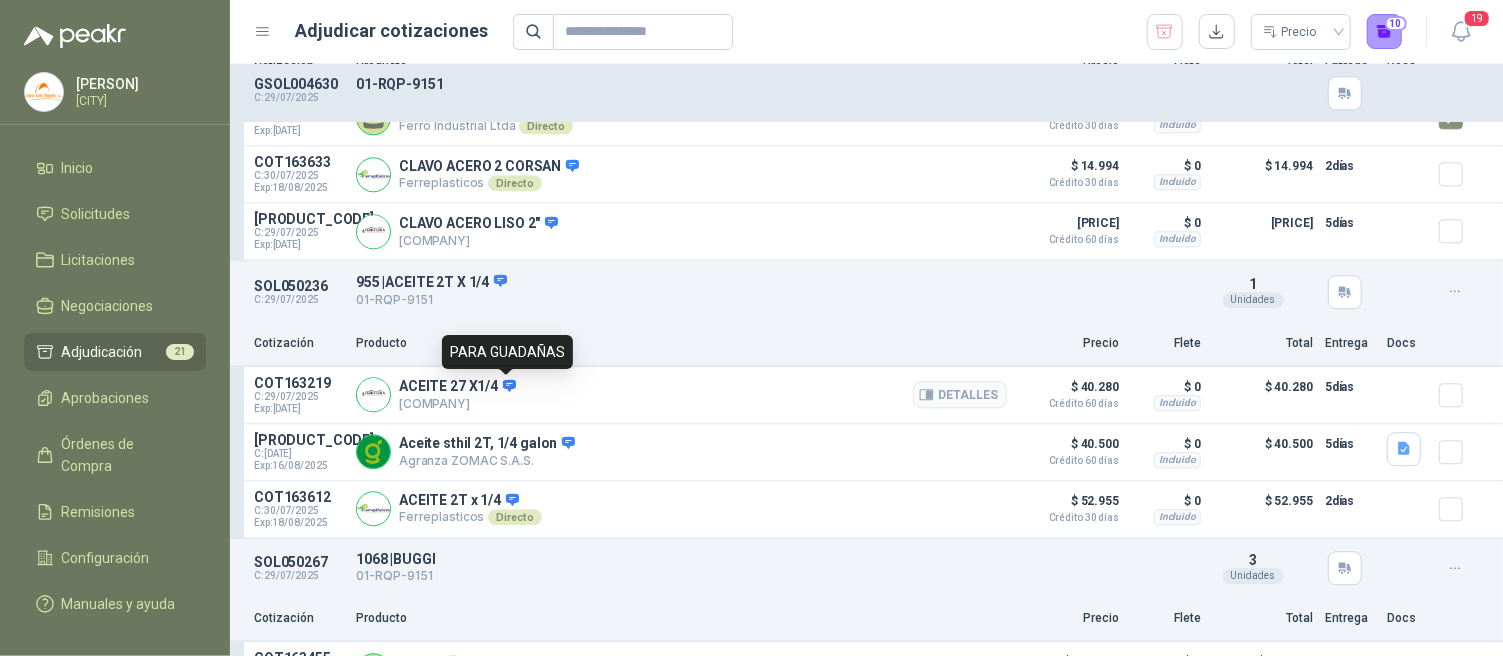 click 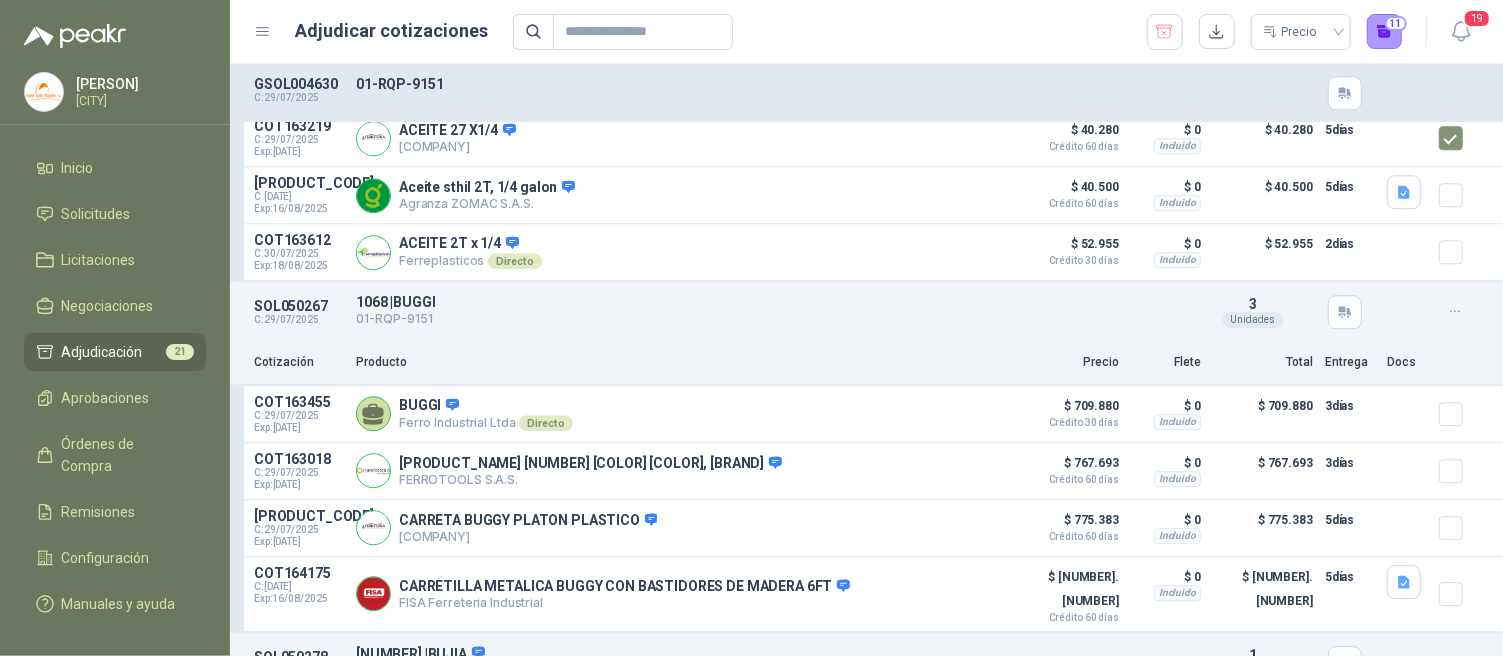 scroll, scrollTop: 3213, scrollLeft: 0, axis: vertical 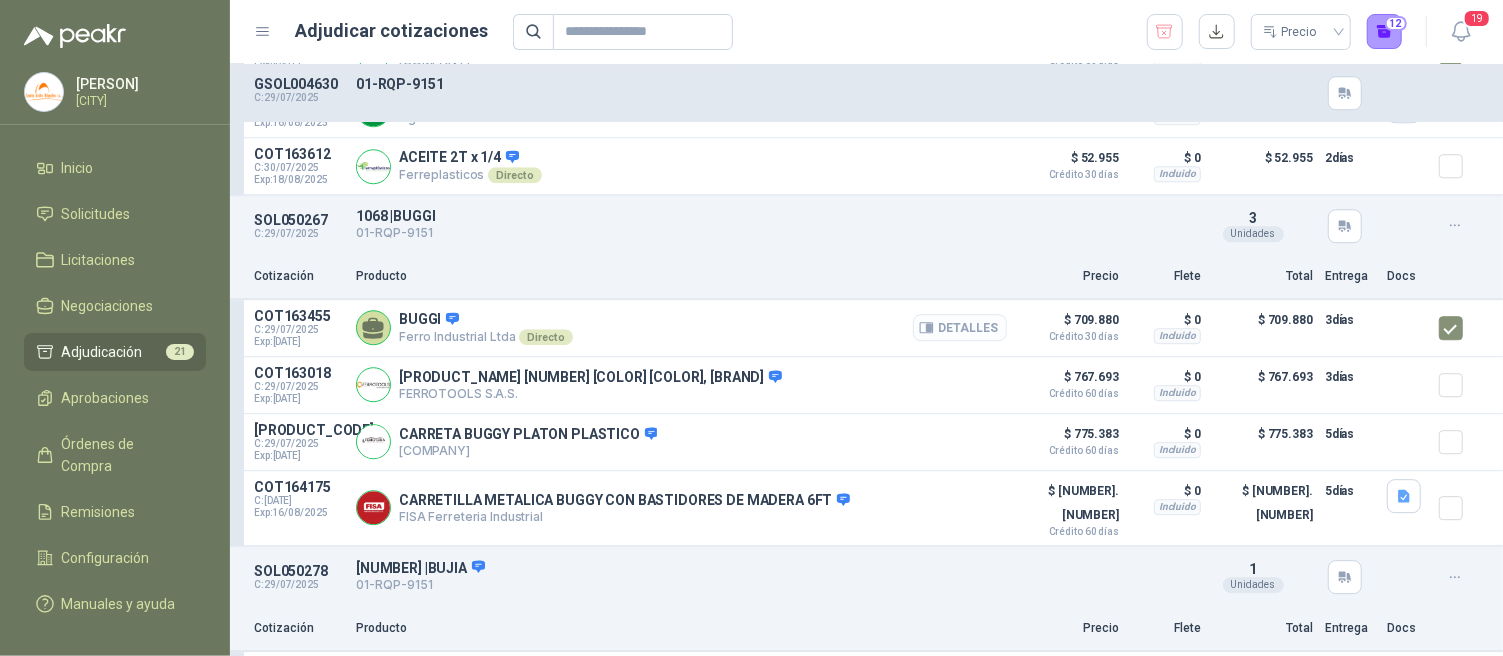 click on "Detalles" at bounding box center [960, 327] 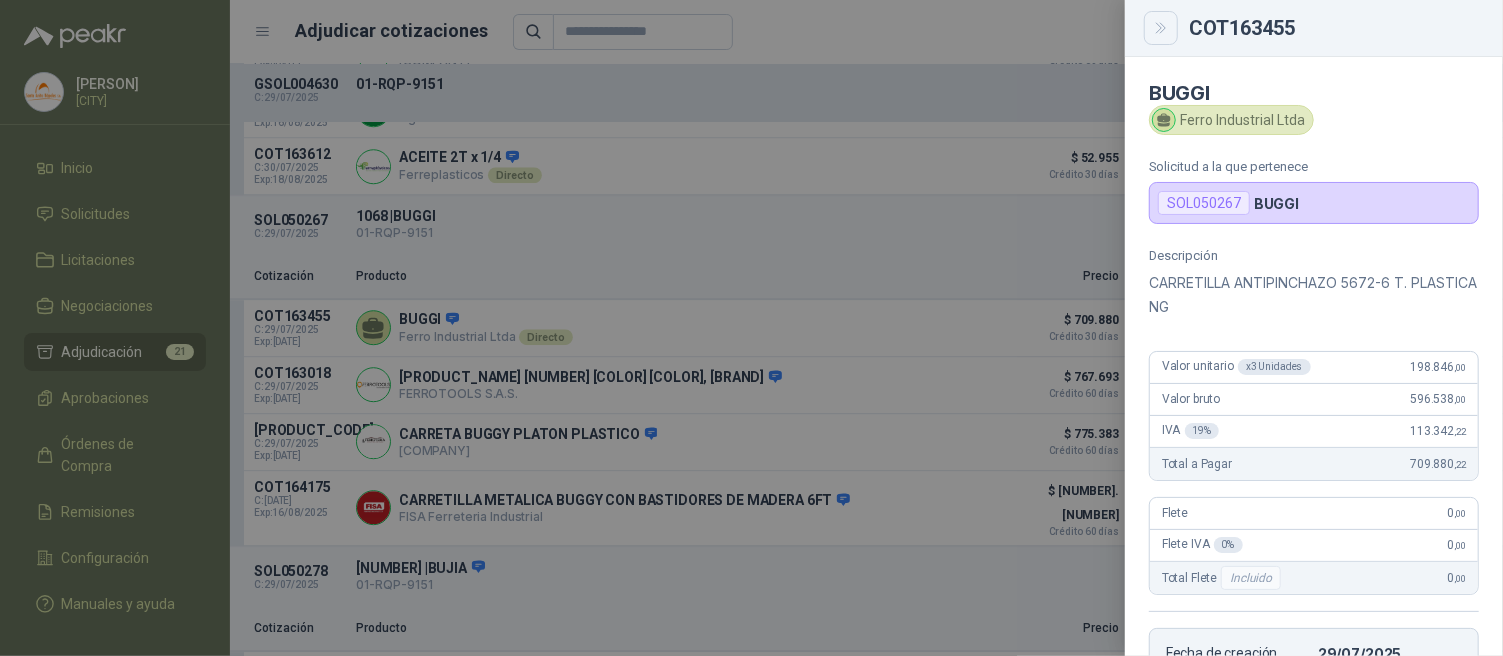 click 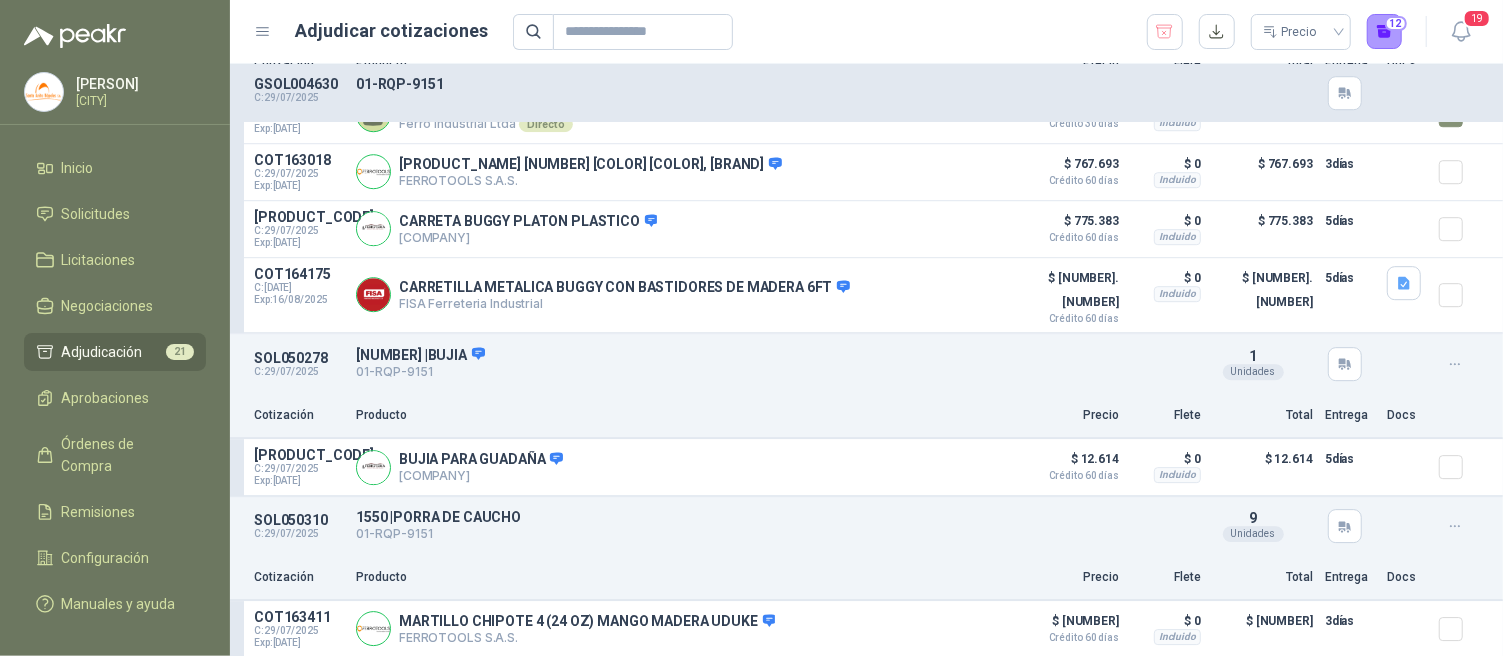 scroll, scrollTop: 3385, scrollLeft: 0, axis: vertical 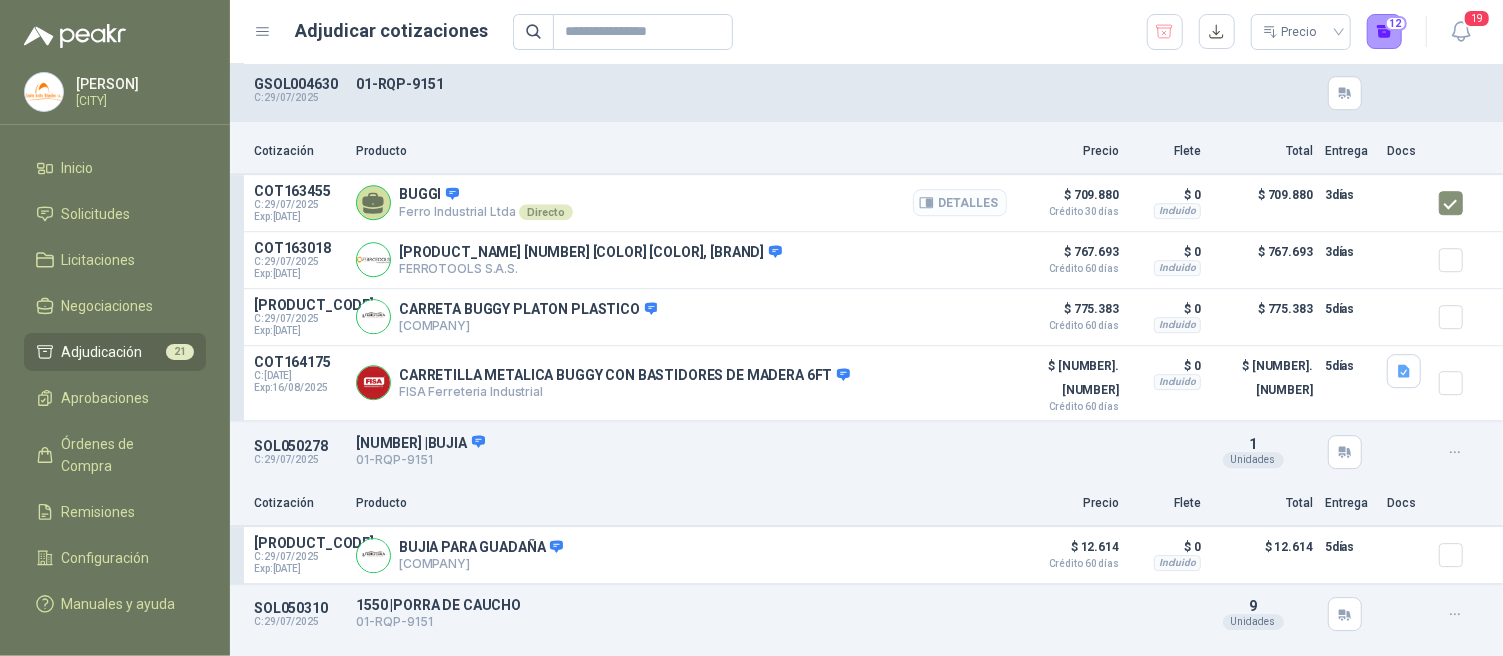 click on "Detalles" at bounding box center (960, 202) 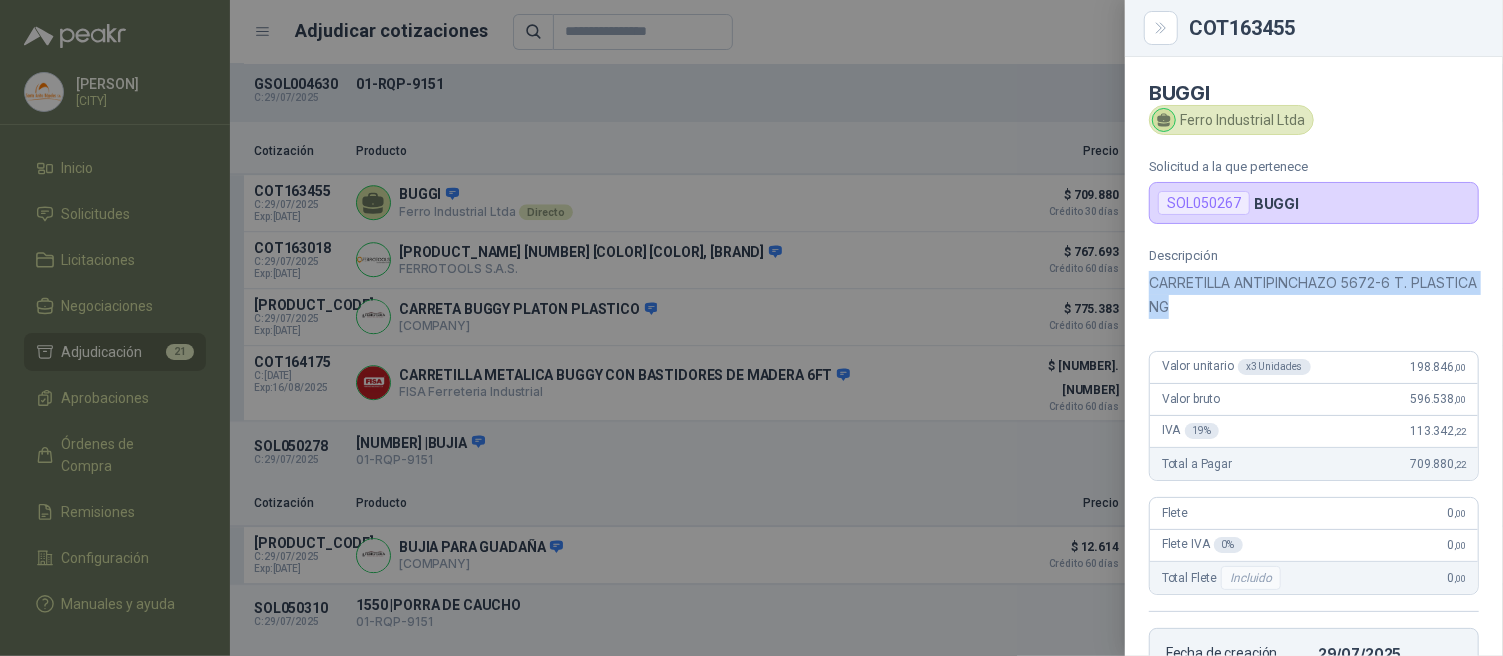 drag, startPoint x: 1243, startPoint y: 308, endPoint x: 1133, endPoint y: 286, distance: 112.17843 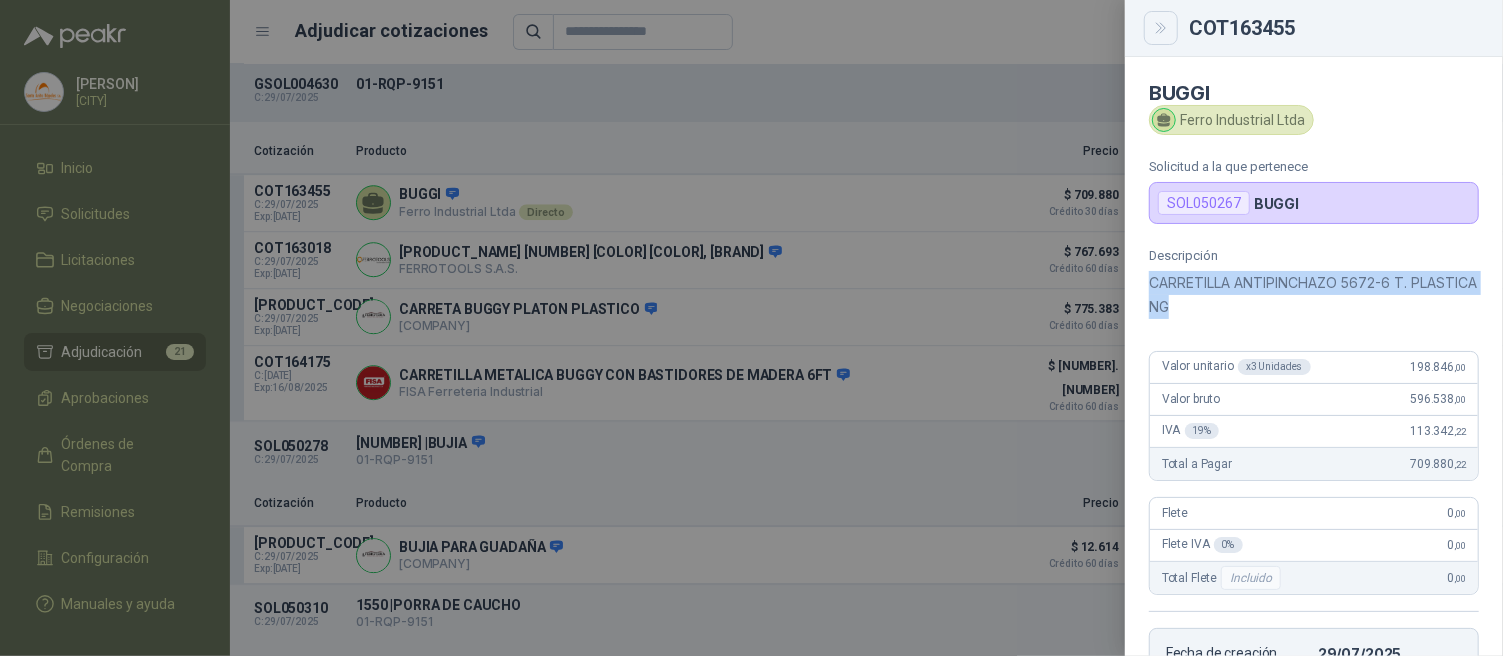 click 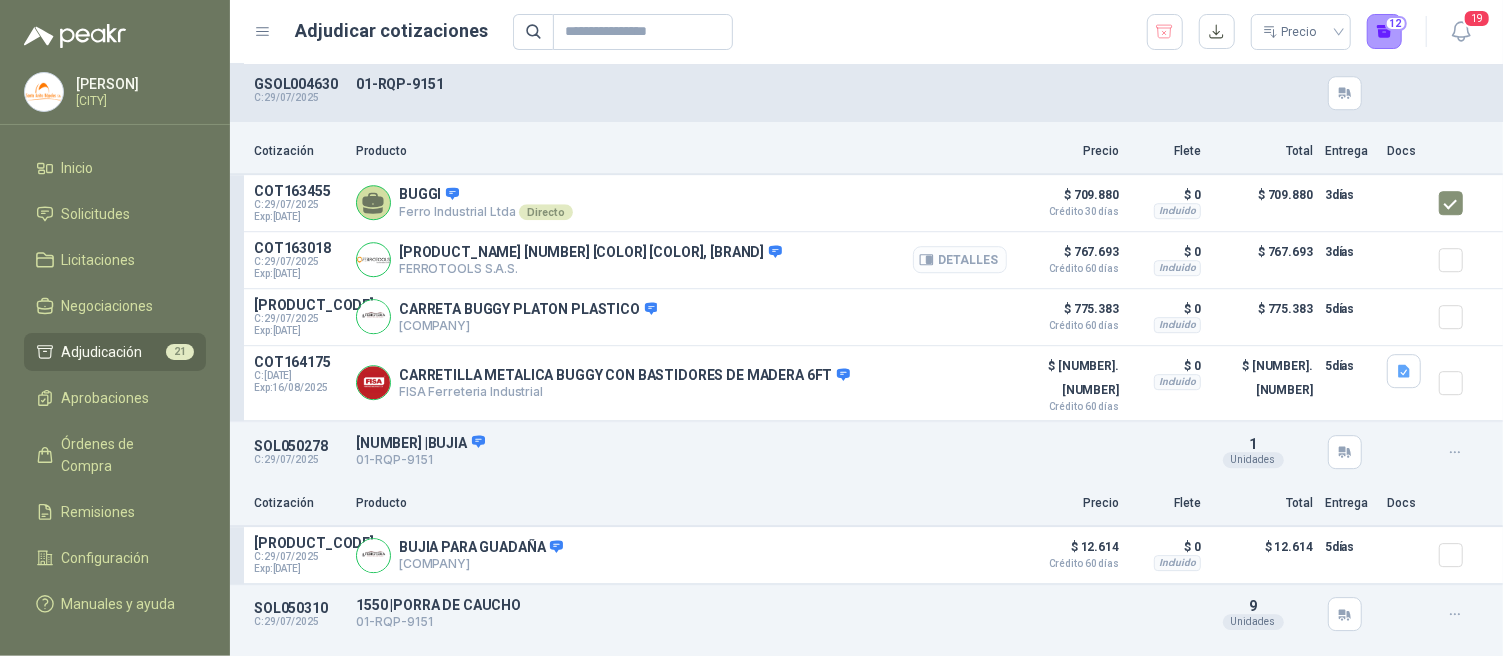 click on "Detalles" at bounding box center (960, 259) 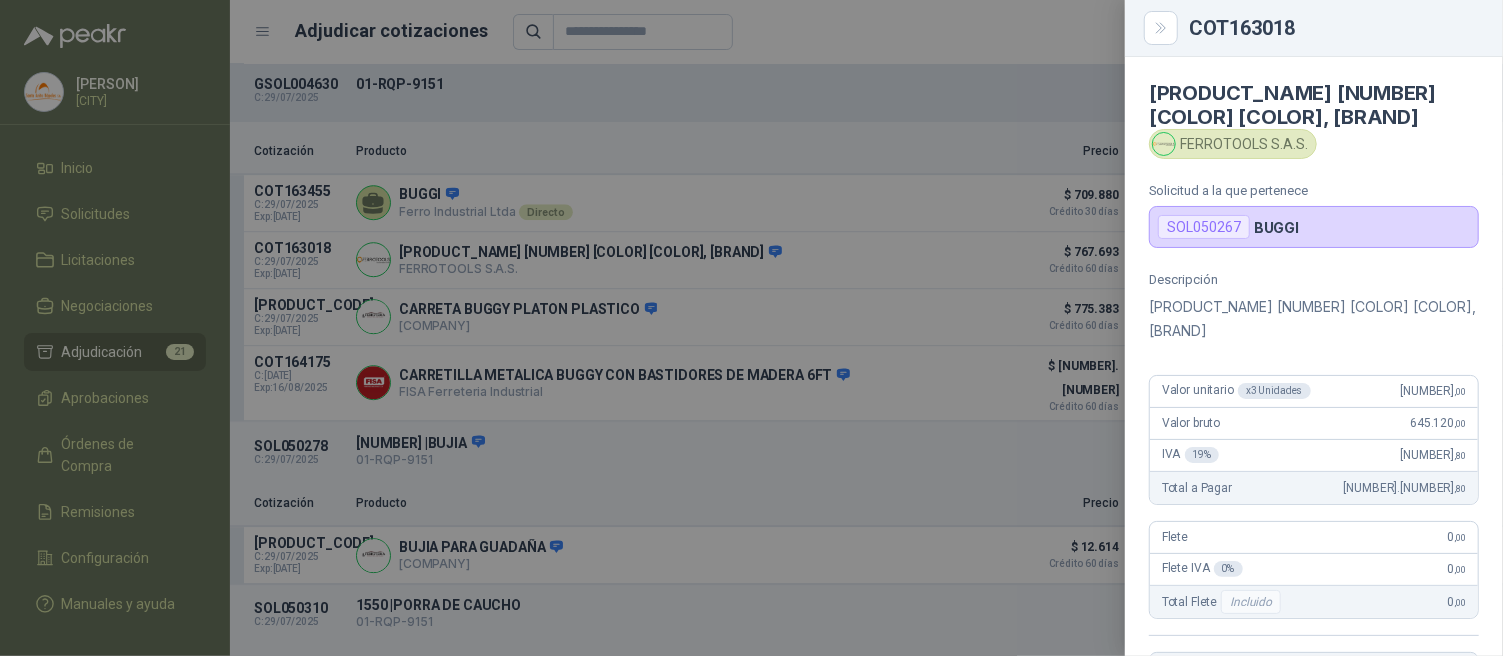 drag, startPoint x: 1254, startPoint y: 328, endPoint x: 1147, endPoint y: 310, distance: 108.503456 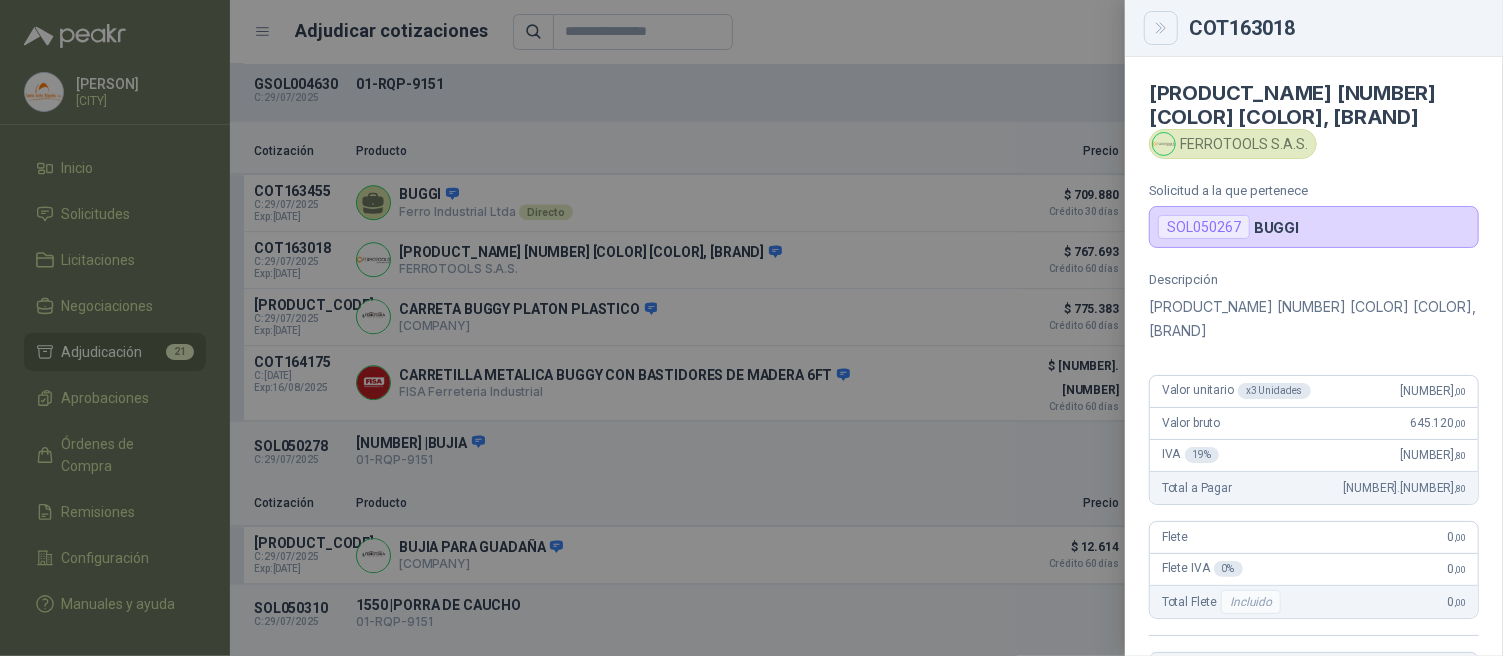 click 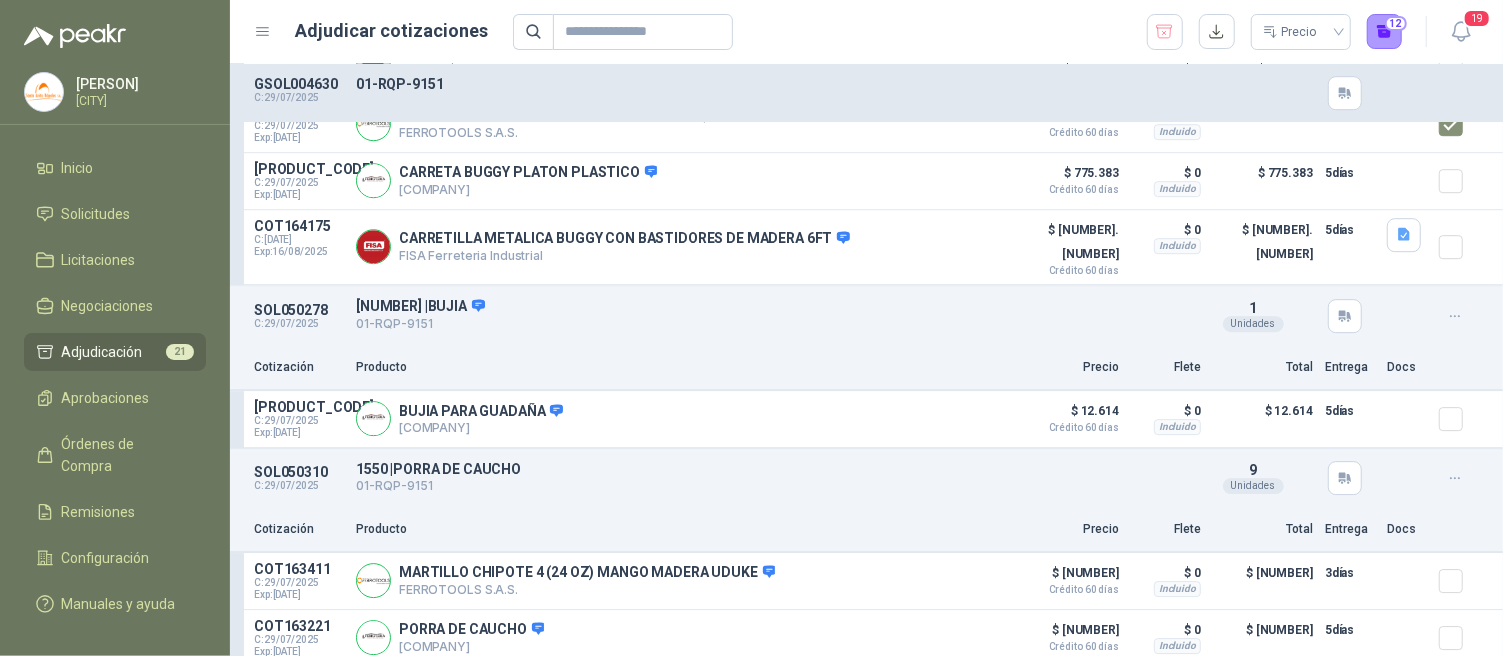 scroll, scrollTop: 3611, scrollLeft: 0, axis: vertical 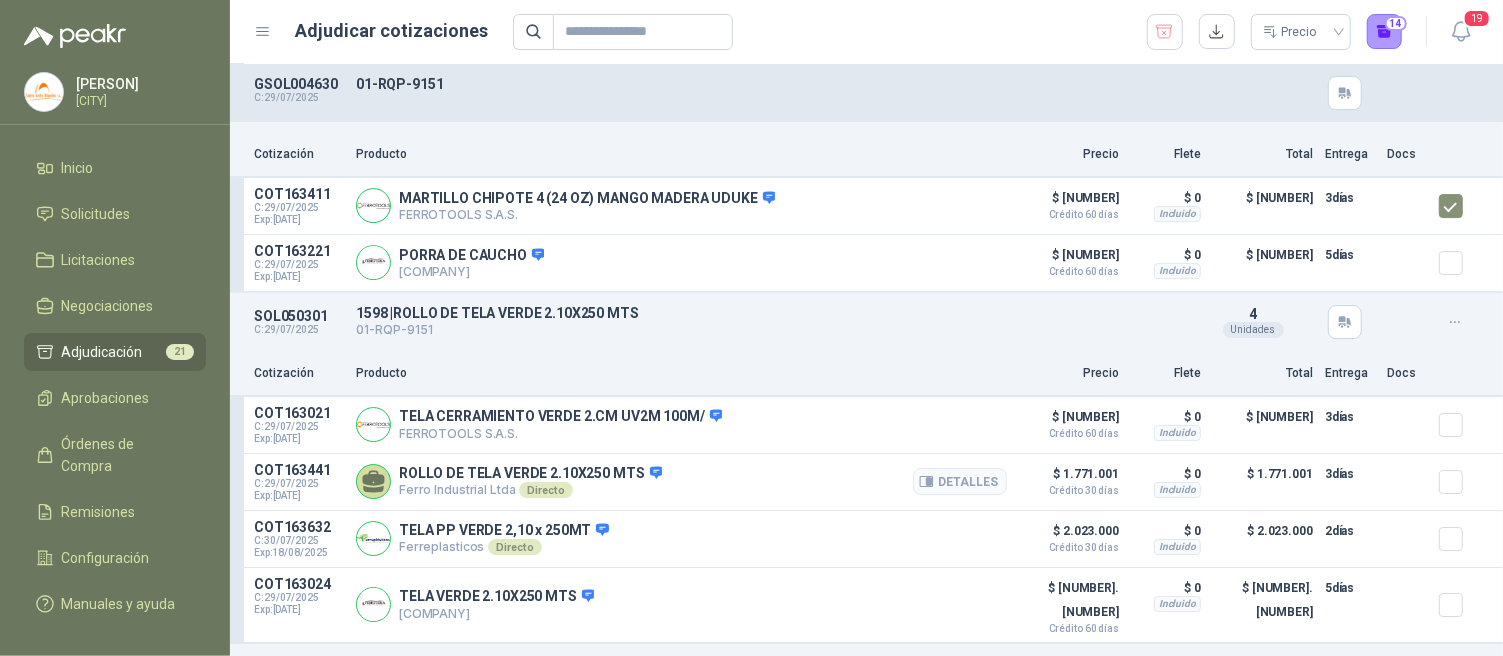click on "[PRODUCT_CODE] C: [DD]/[MM]/[YYYY] Exp: [DD]/[MM]/[YYYY] [PRODUCT_NAME] [COMPANY] DirectoDetalles $[PRICE] Crédito [NUMBER] días $[PRICE] Incluido $[PRICE] [NUMBER] días" at bounding box center (866, 482) 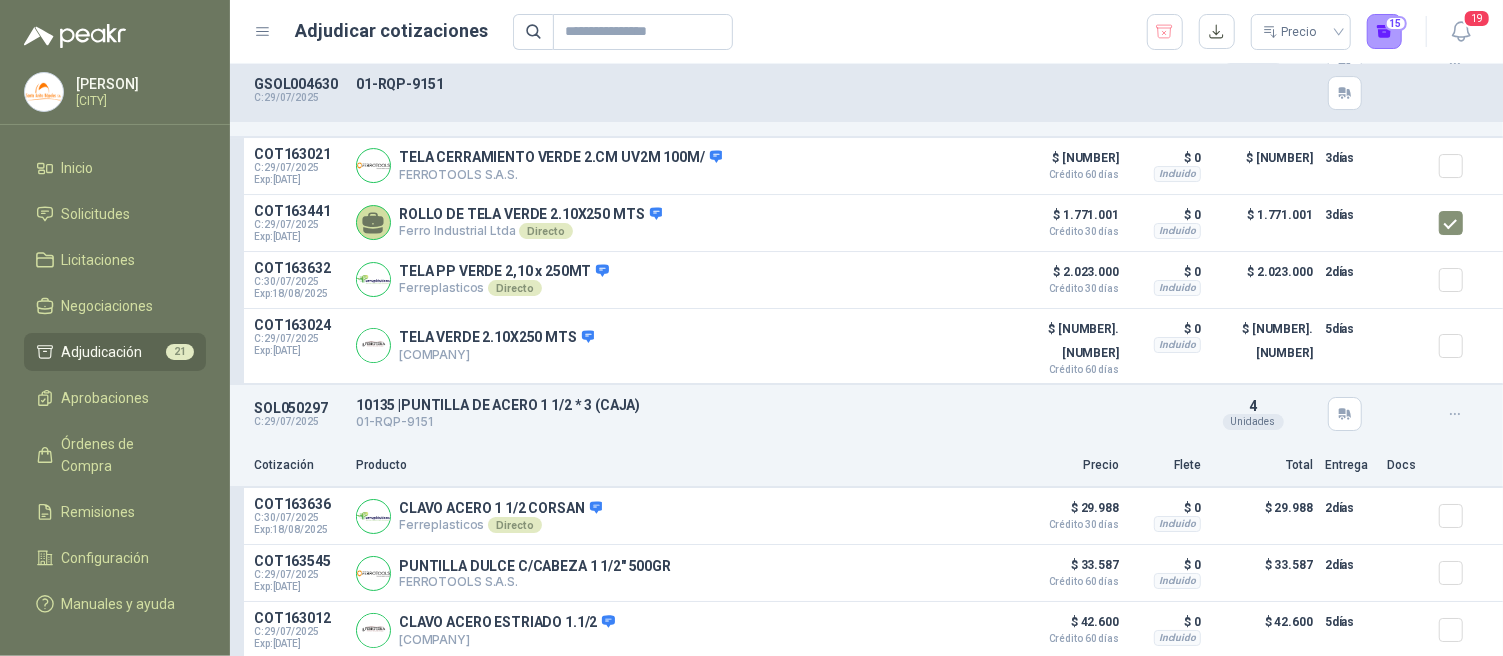 scroll, scrollTop: 4154, scrollLeft: 0, axis: vertical 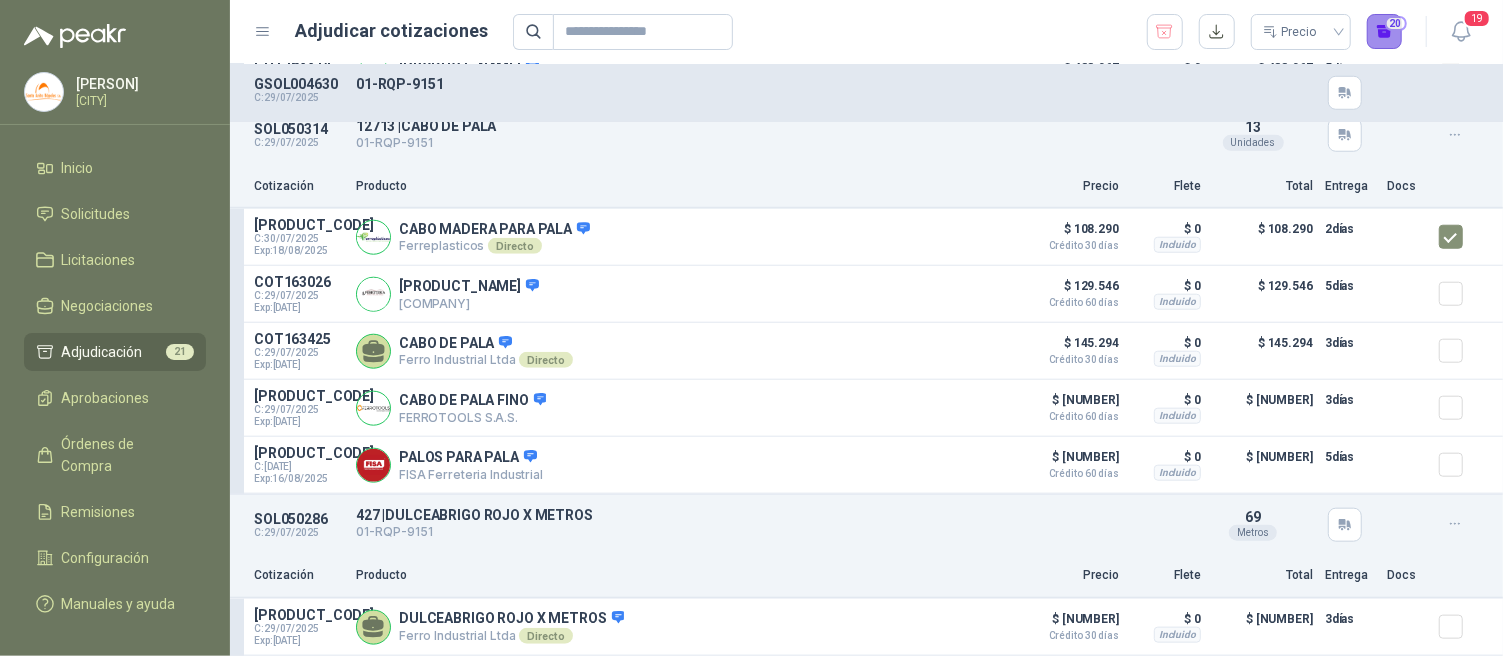 click on "20" at bounding box center (1385, 32) 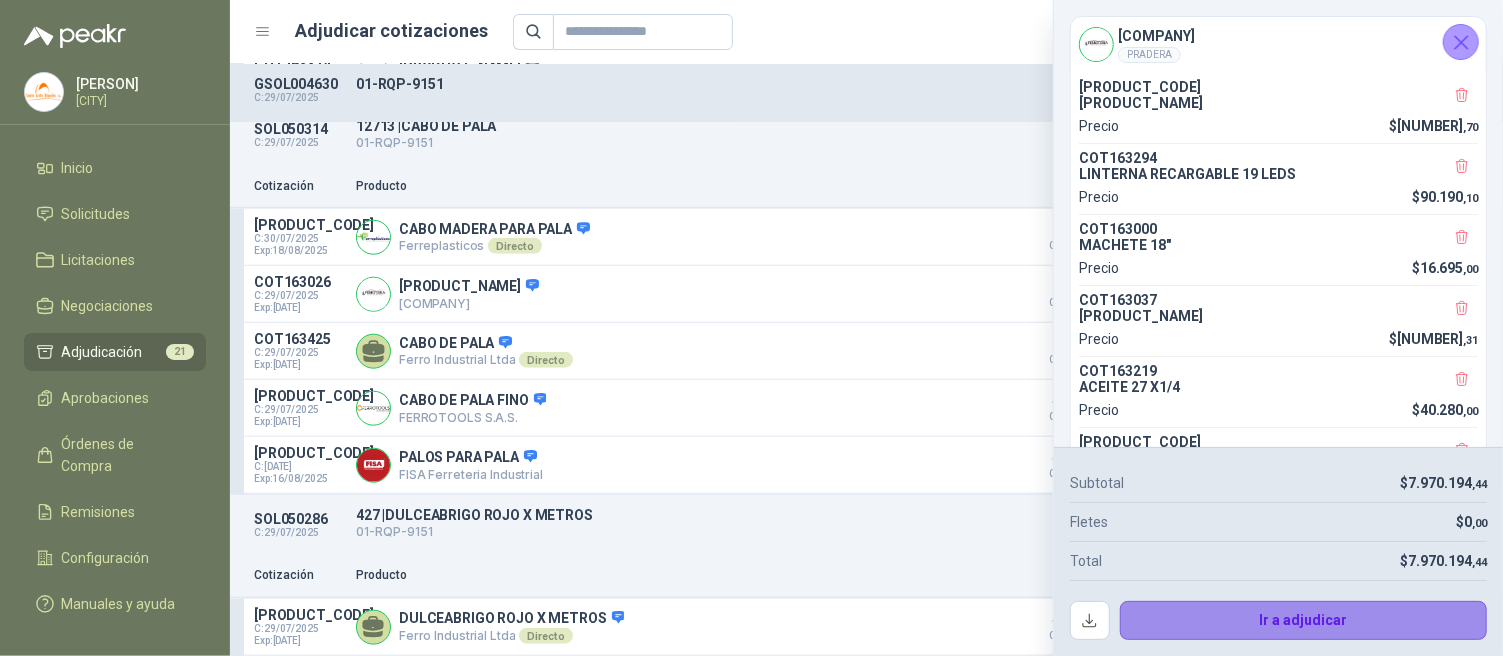 click on "Ir a adjudicar" at bounding box center (1304, 621) 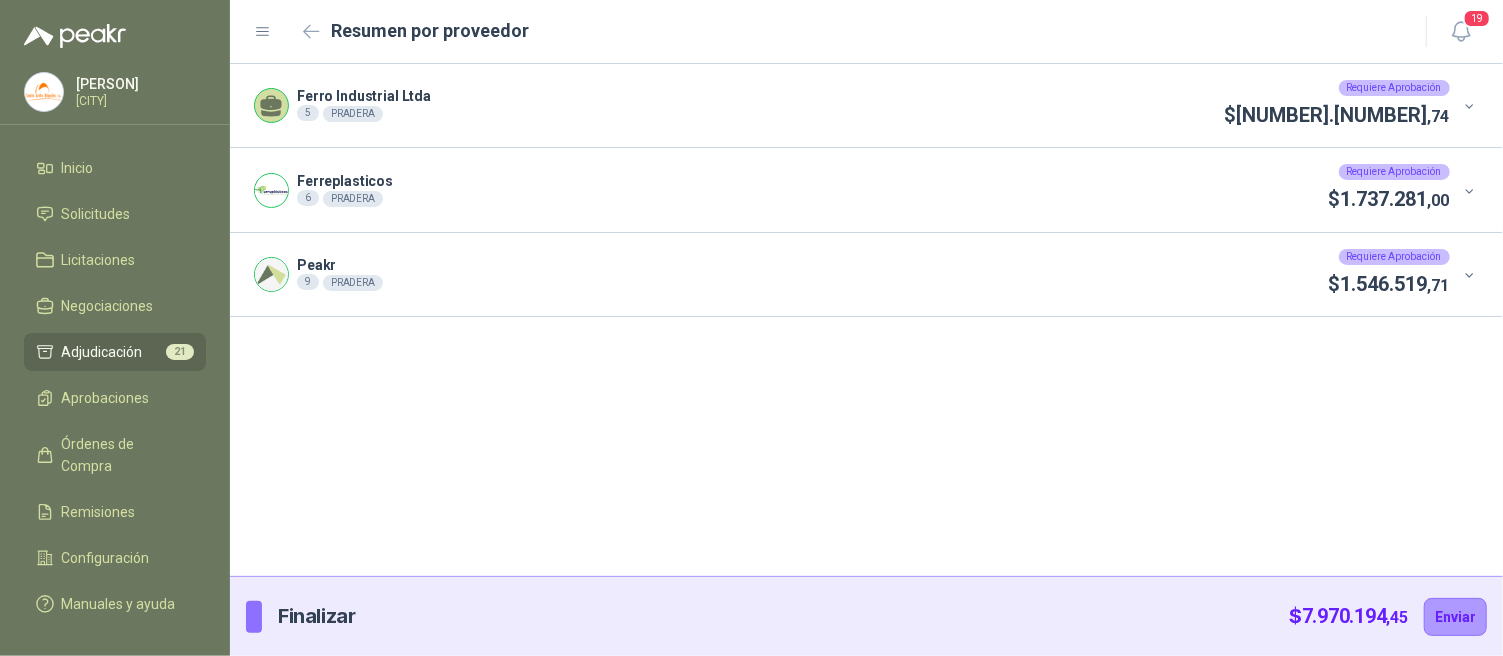 click at bounding box center (1465, 106) 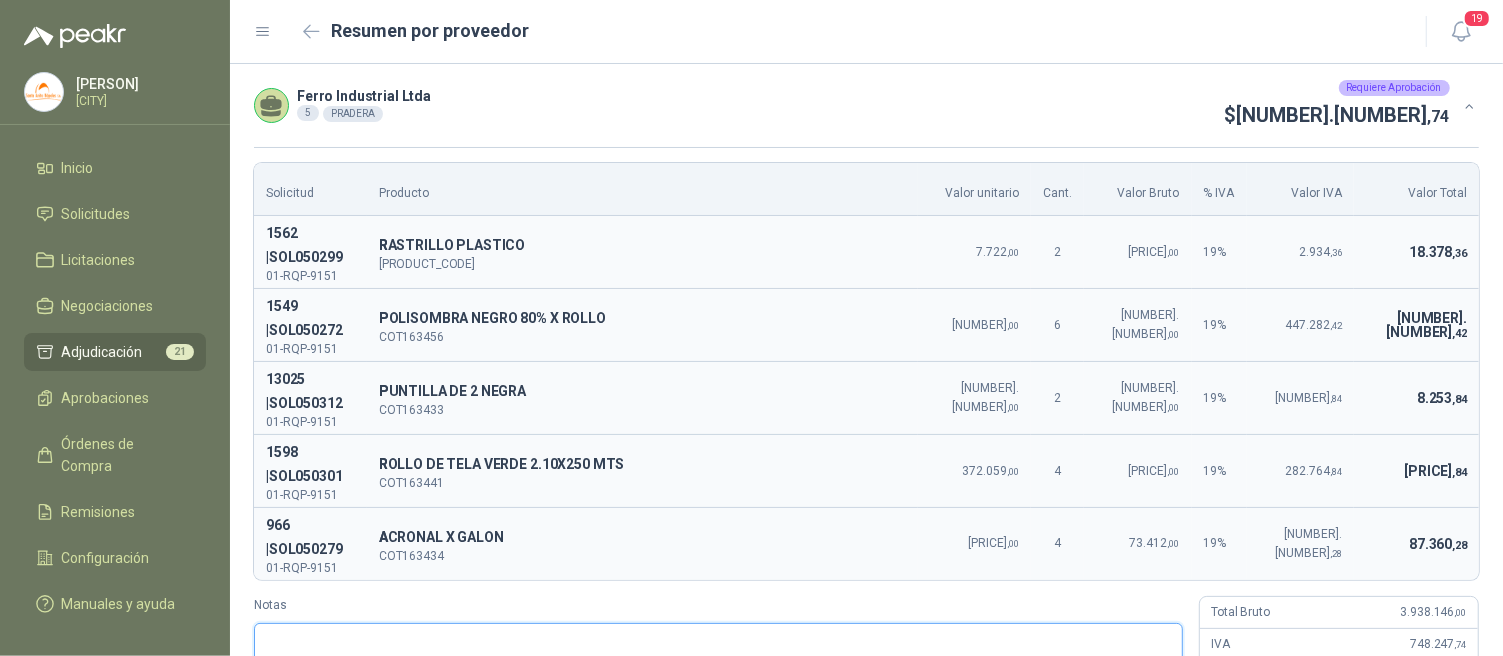 click on "Notas" at bounding box center [718, 675] 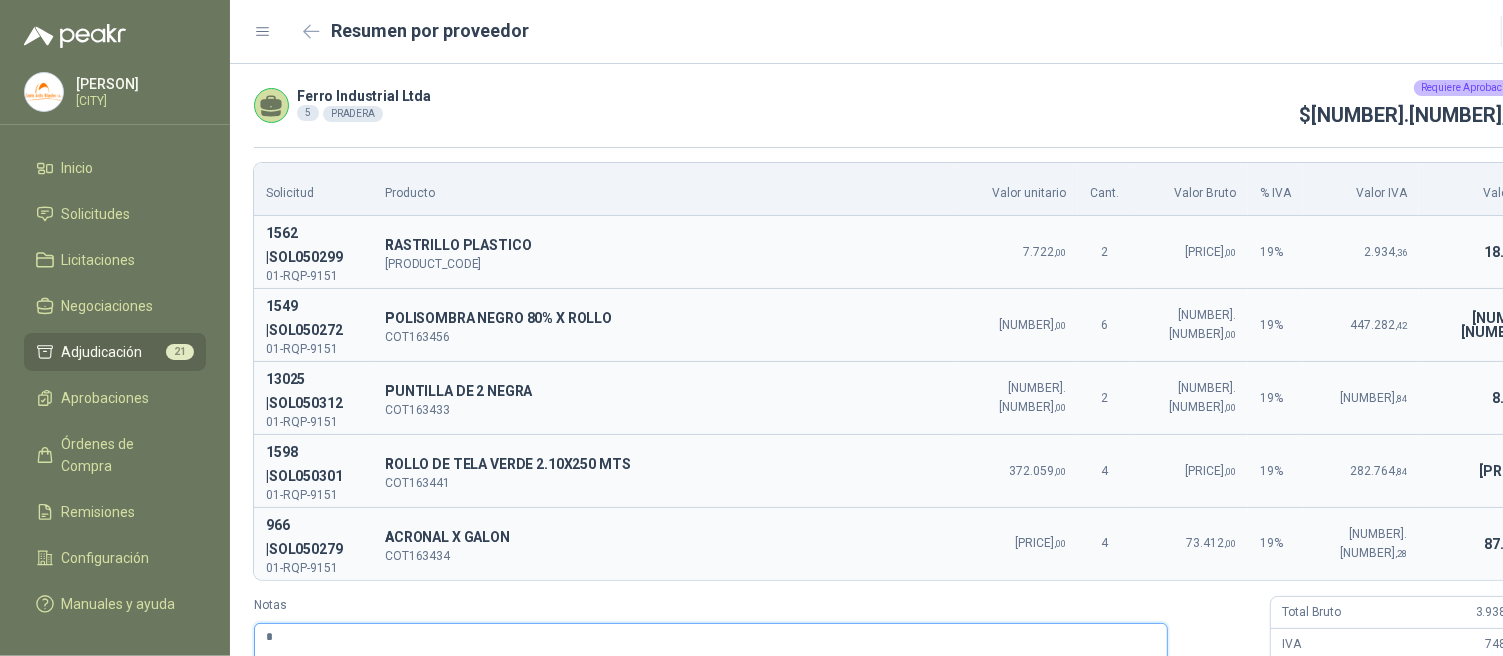 type 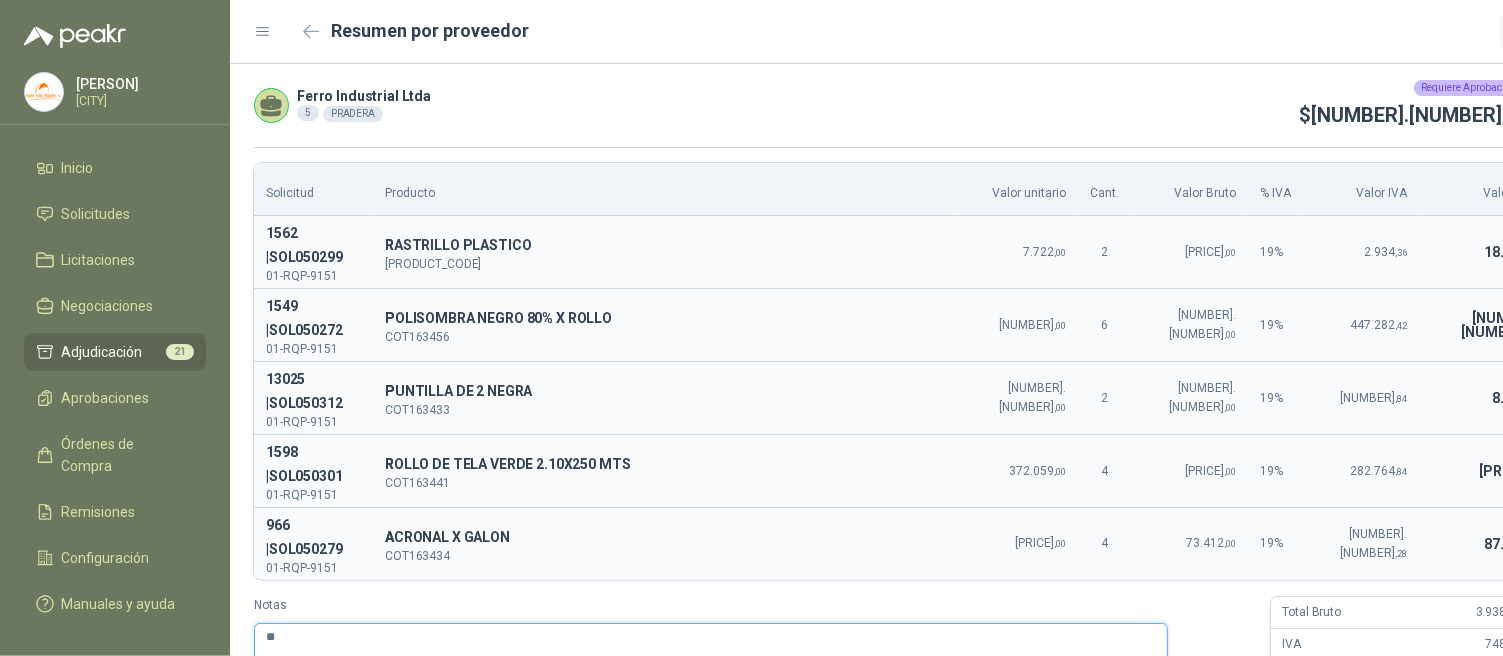 type 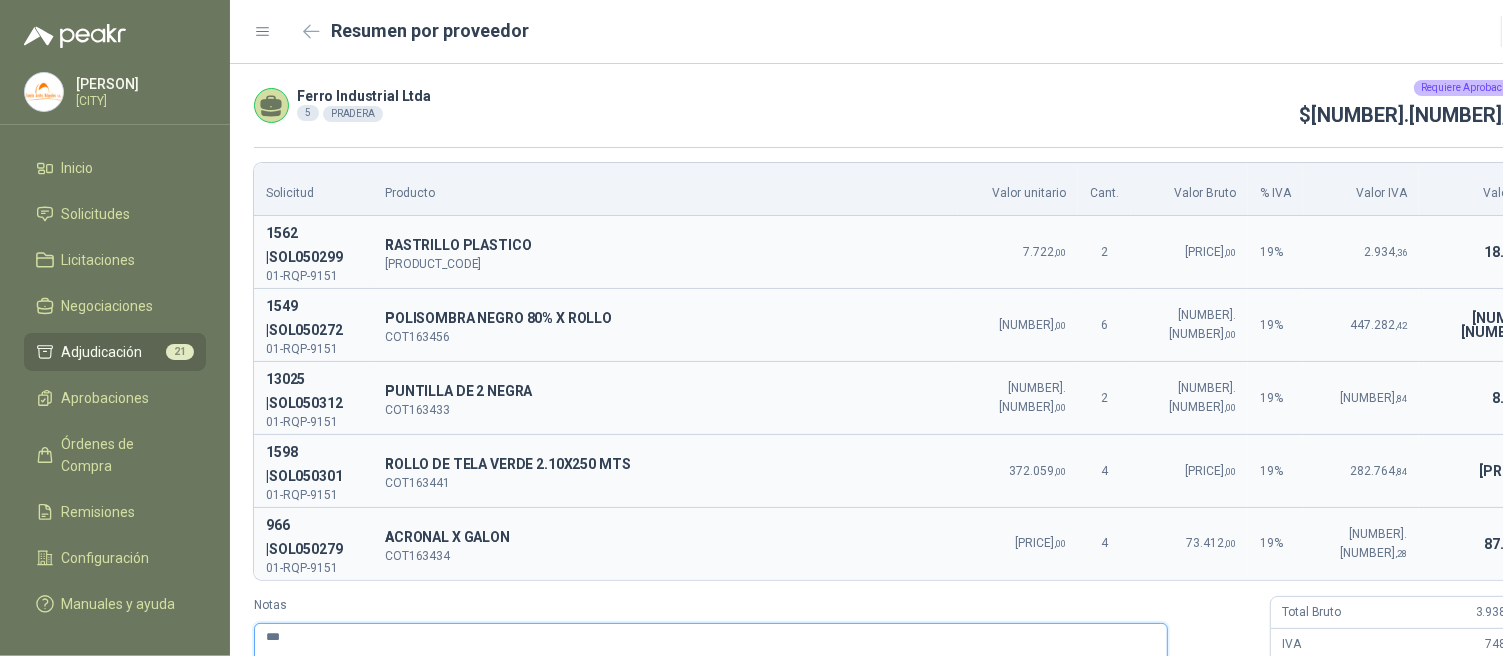 type 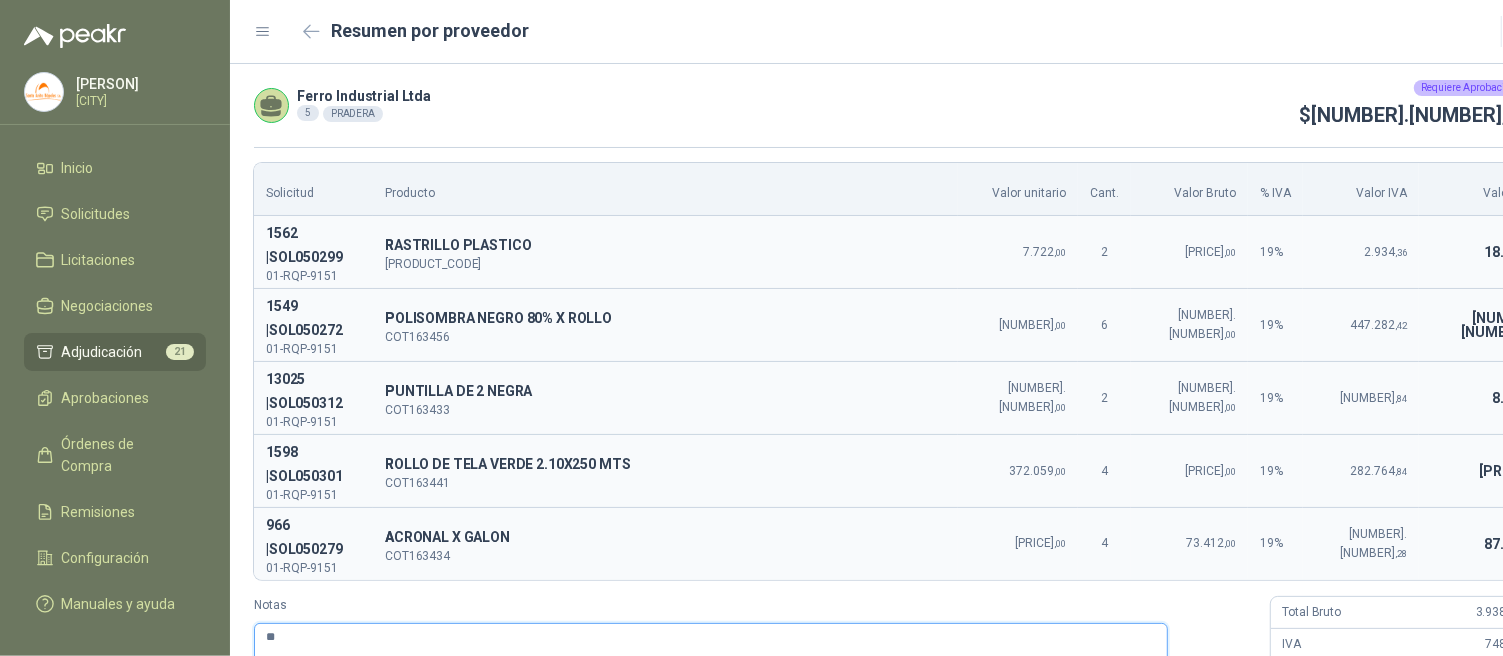 type 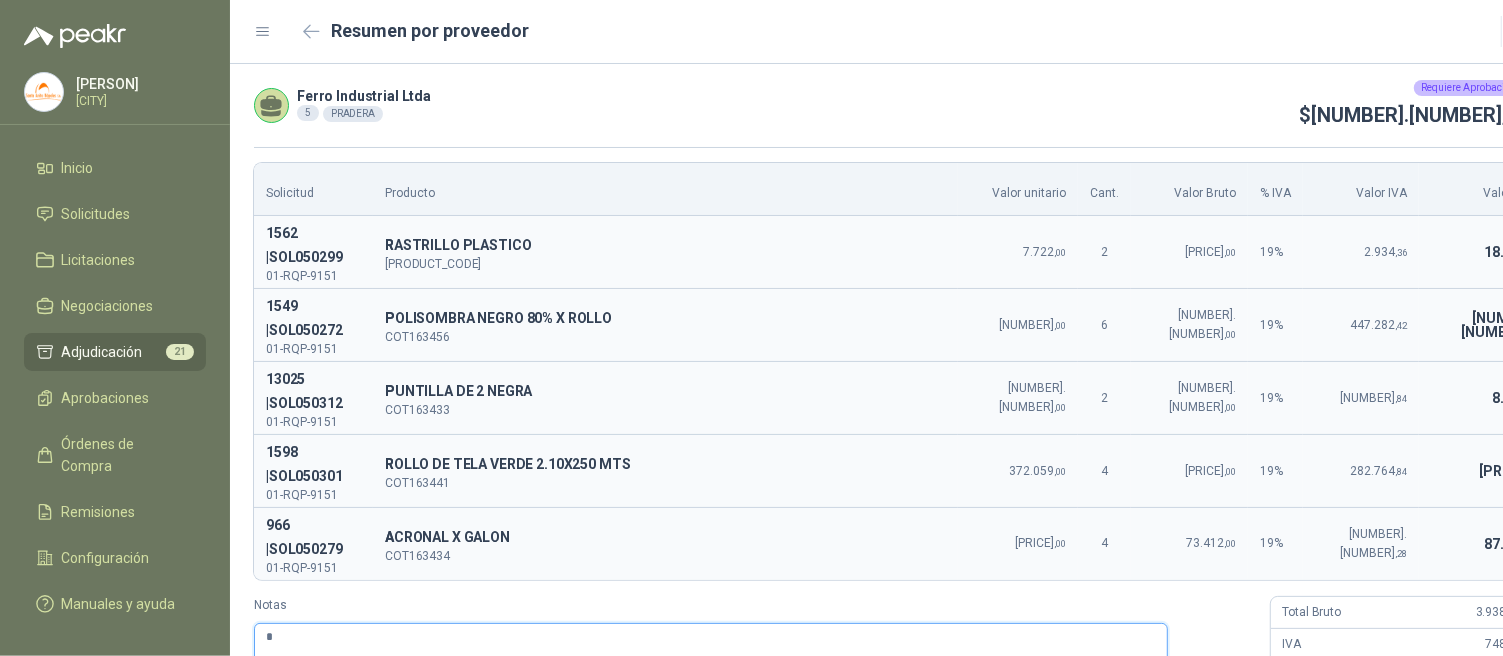 type 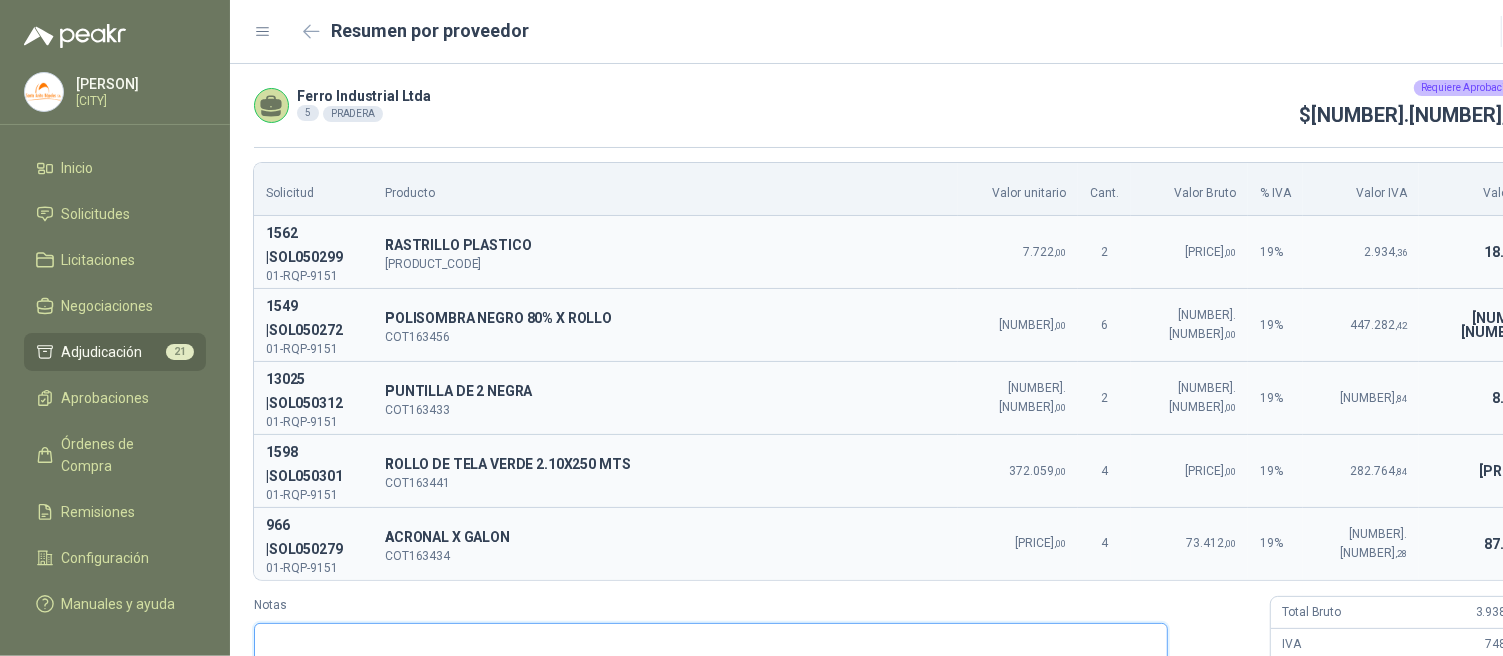 type 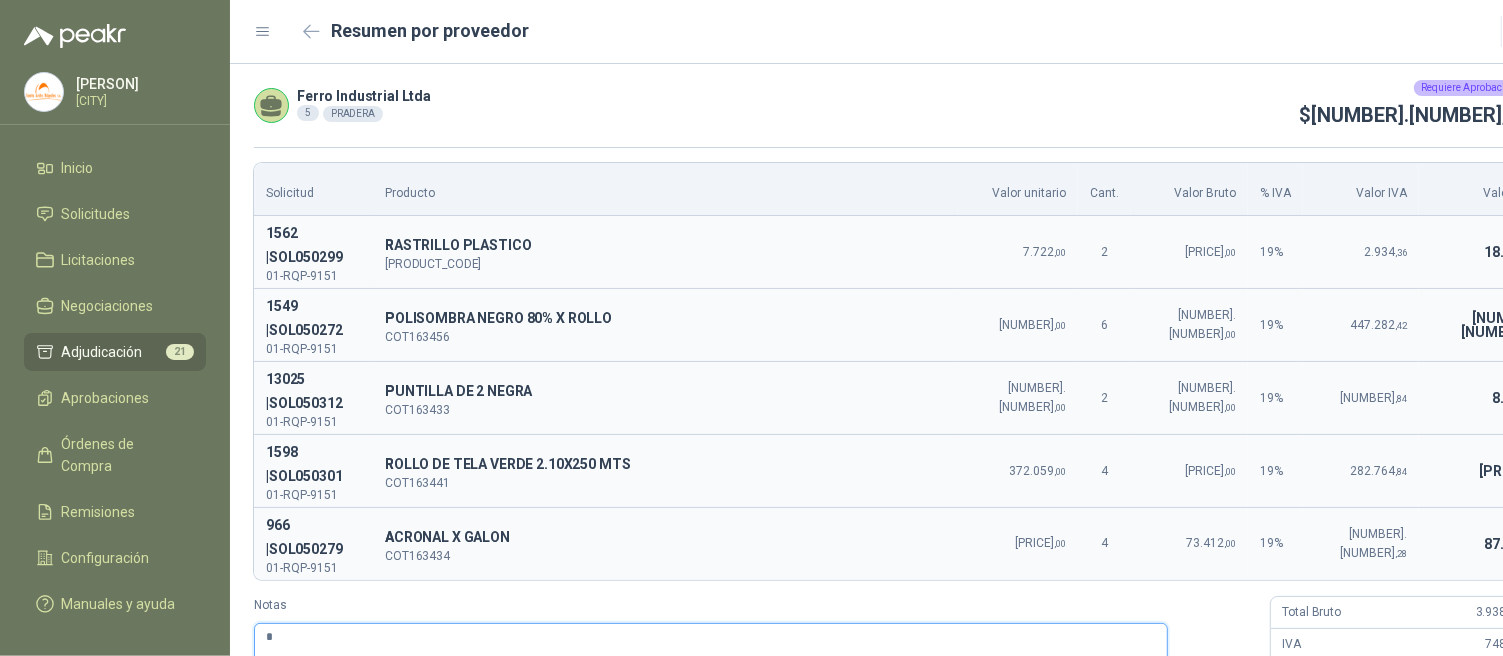 type 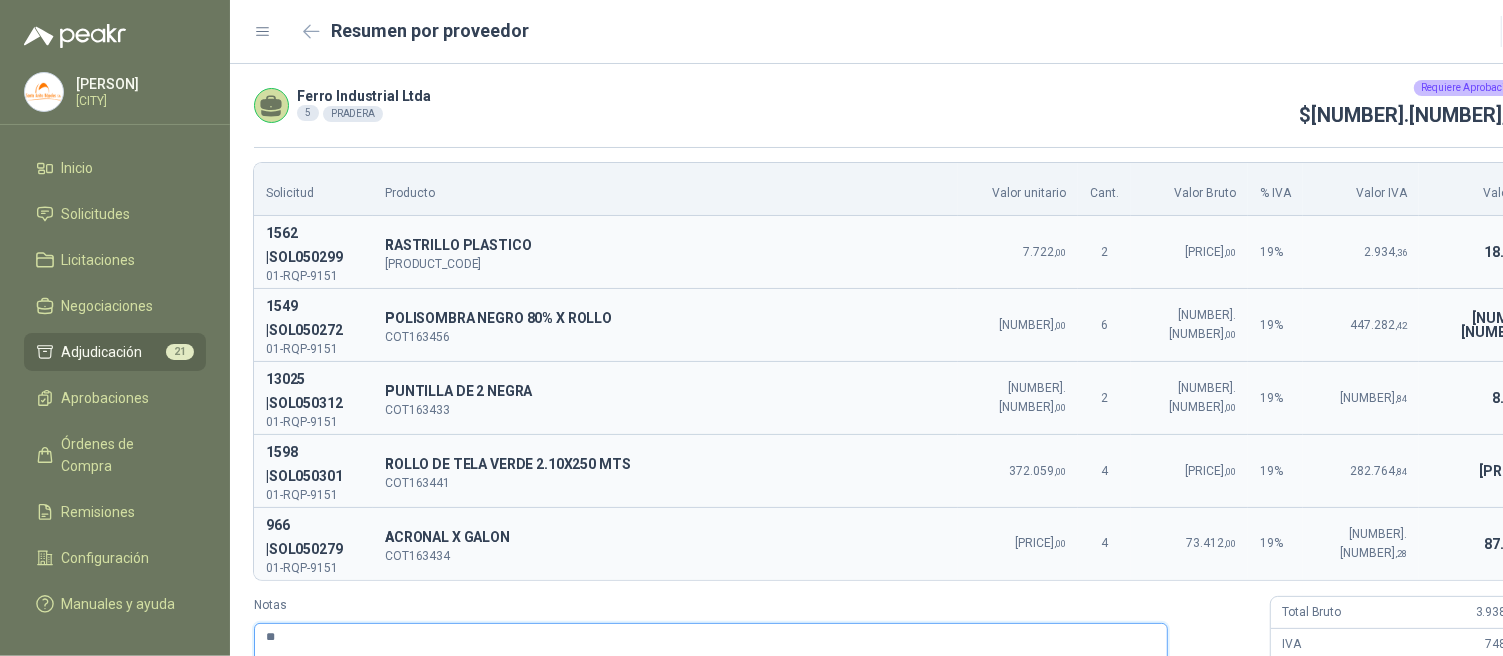 type 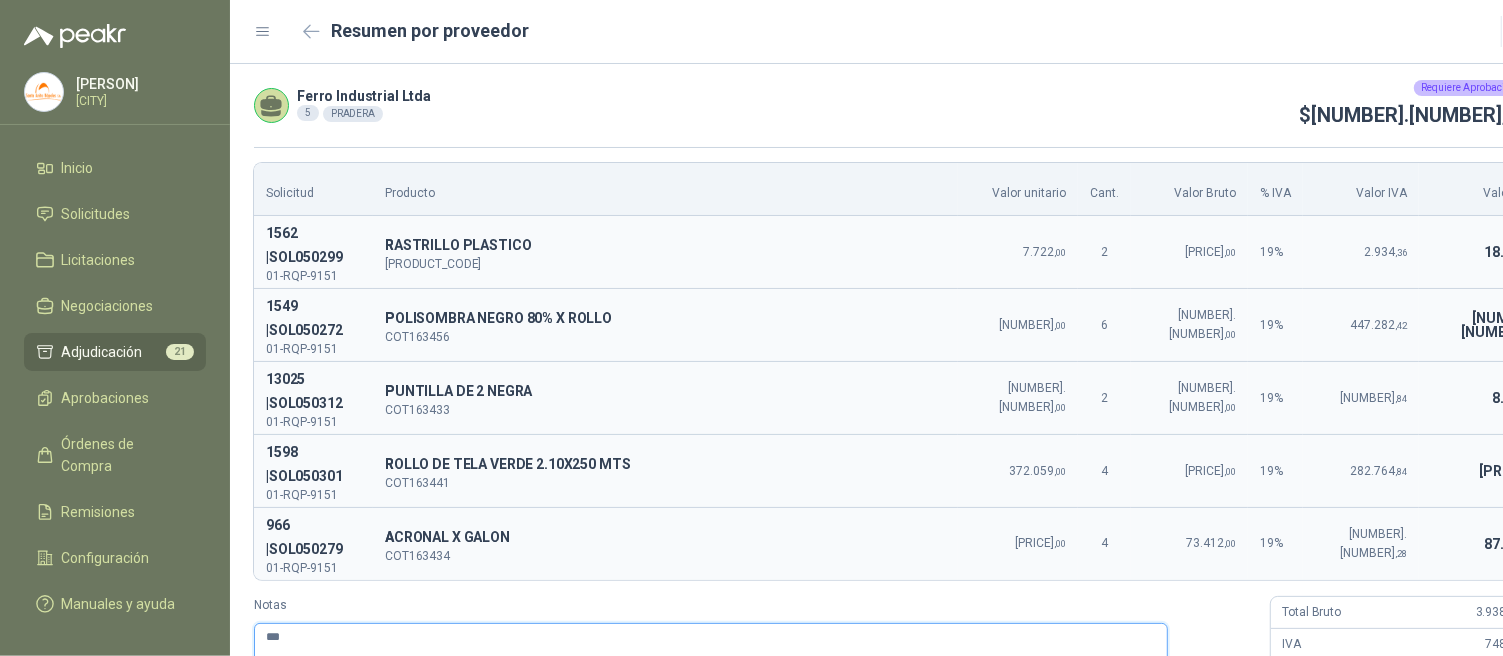 type 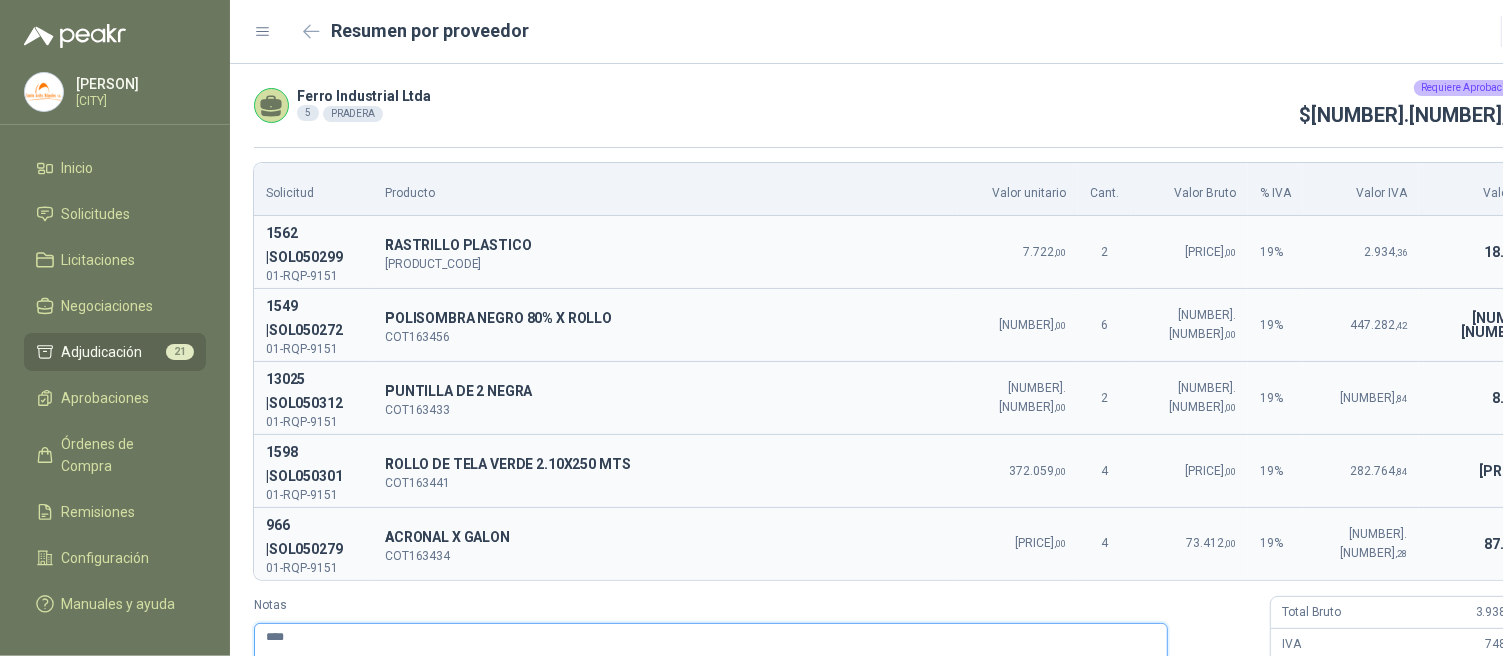 type 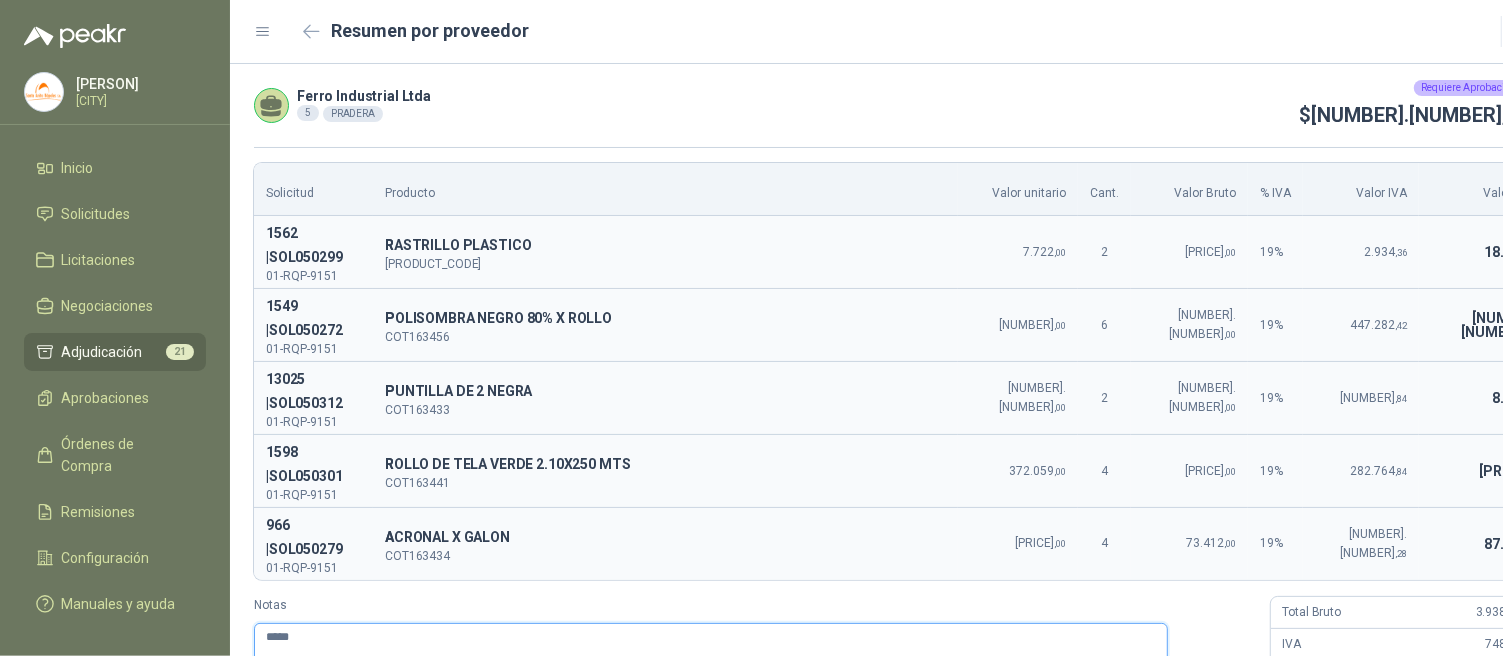 type 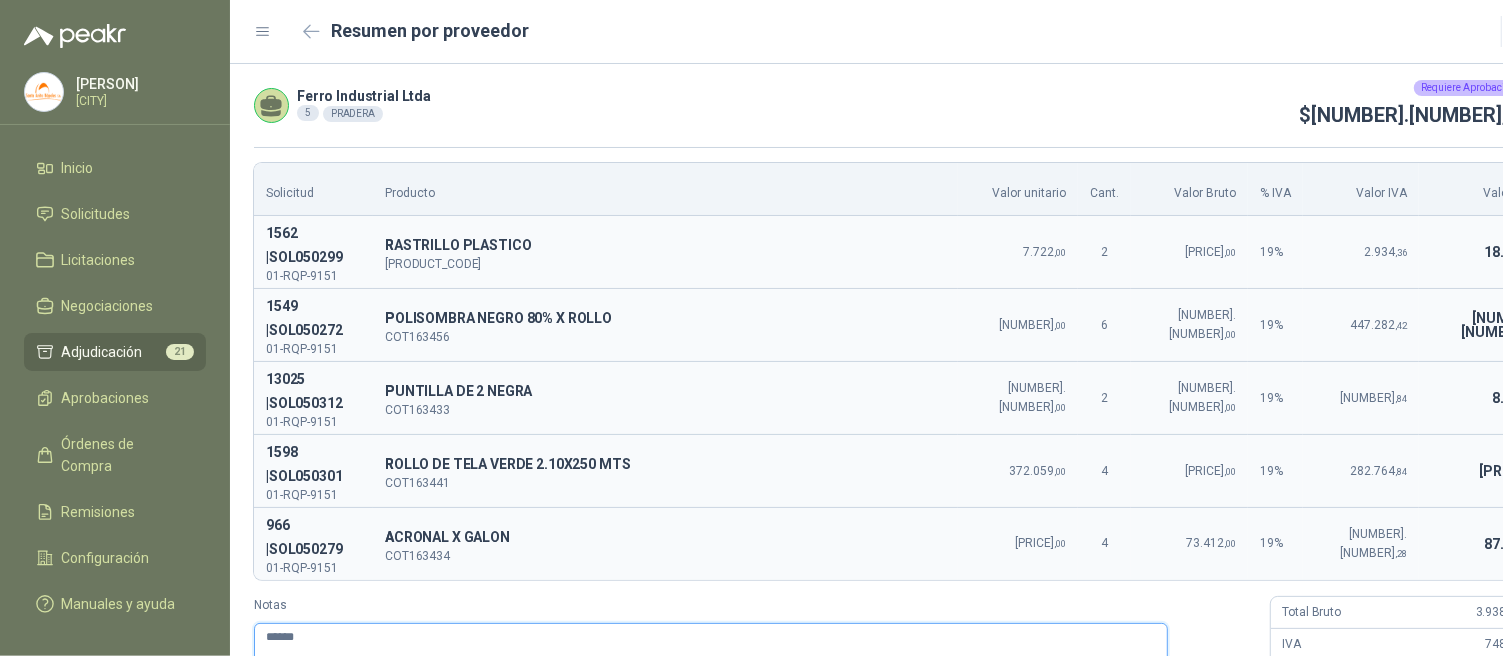 type 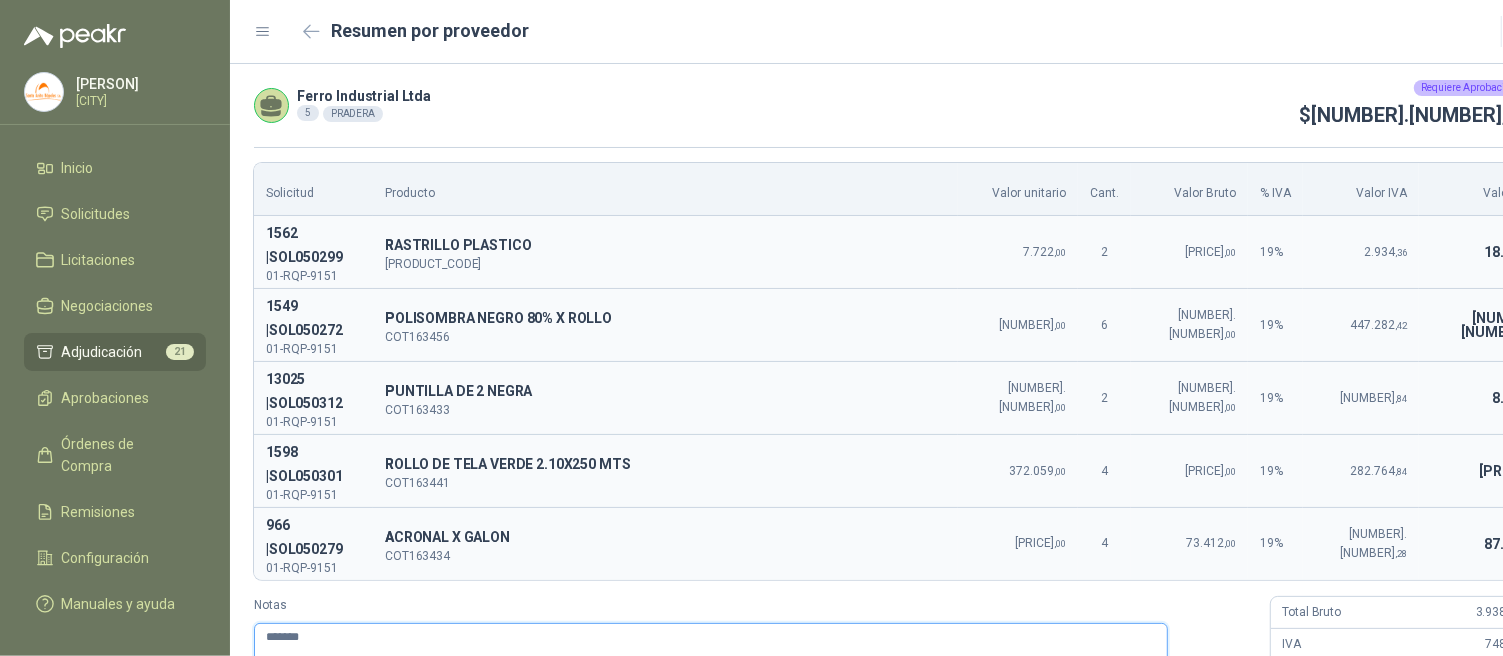type 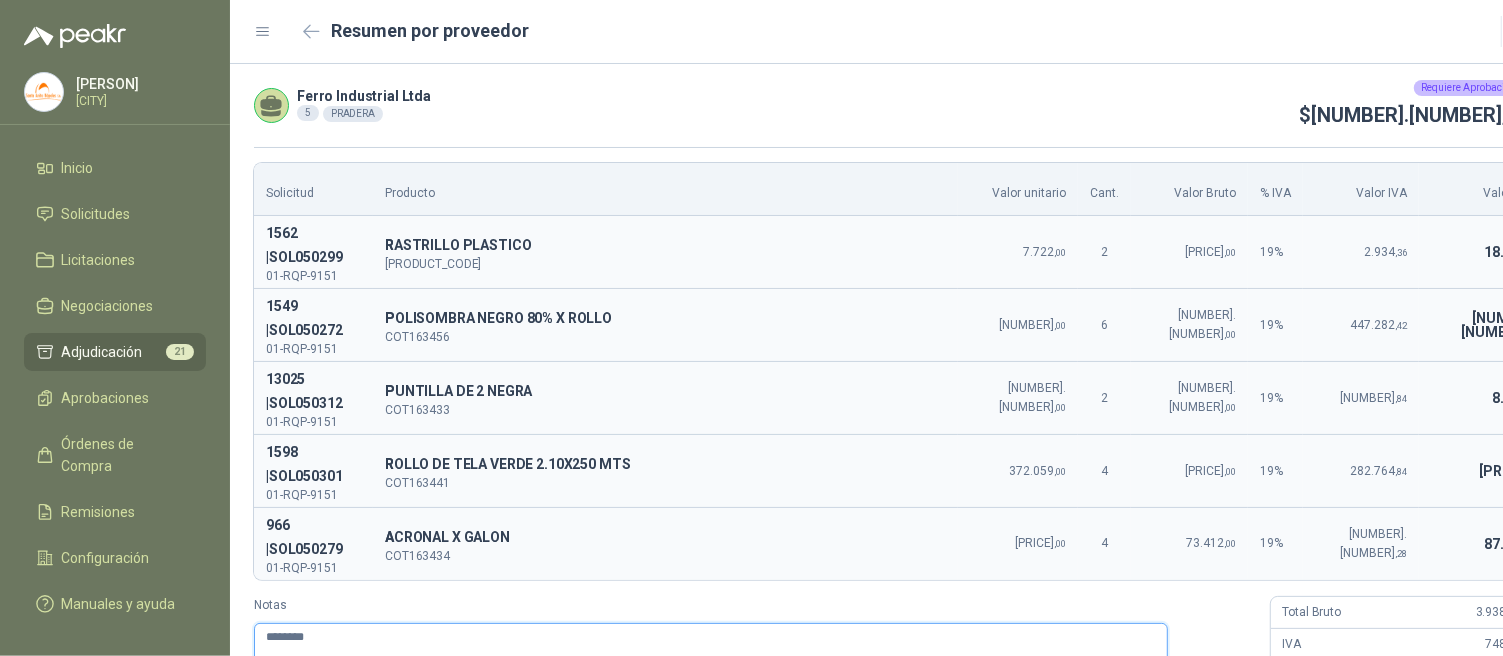 type 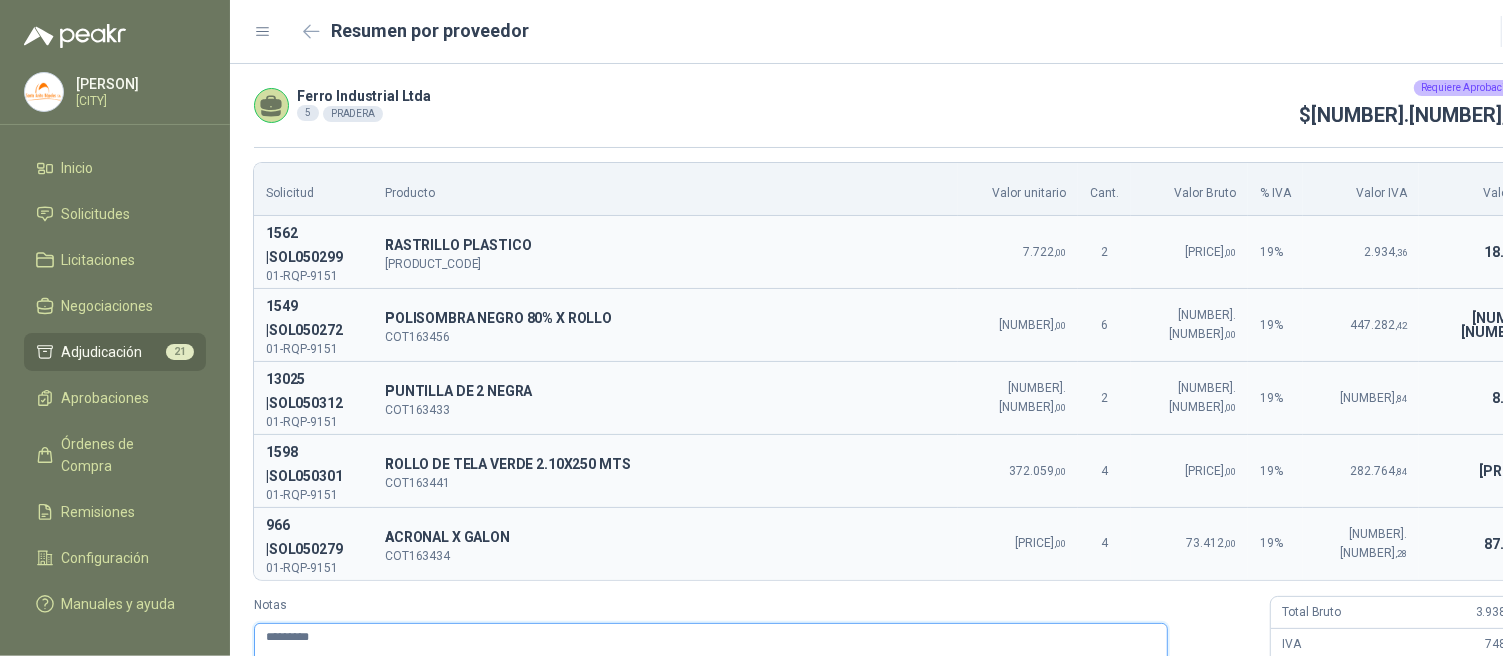 type 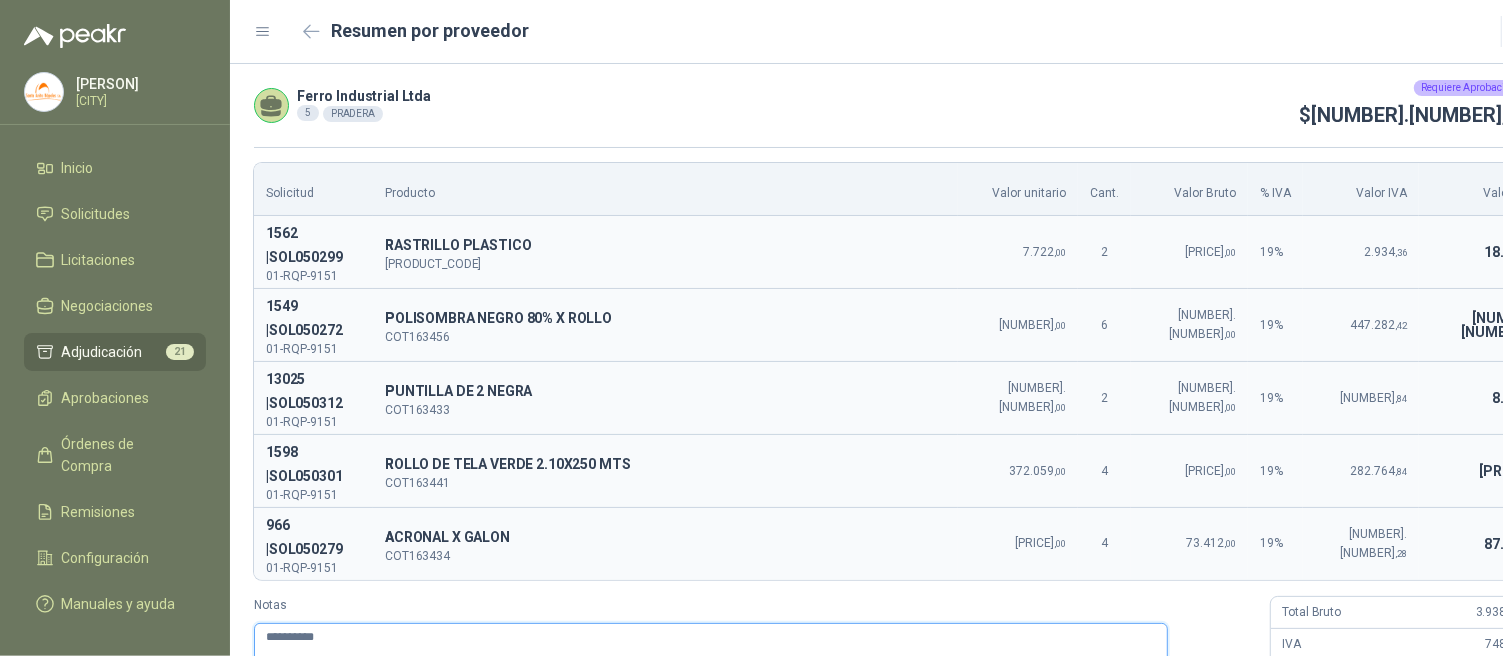 type 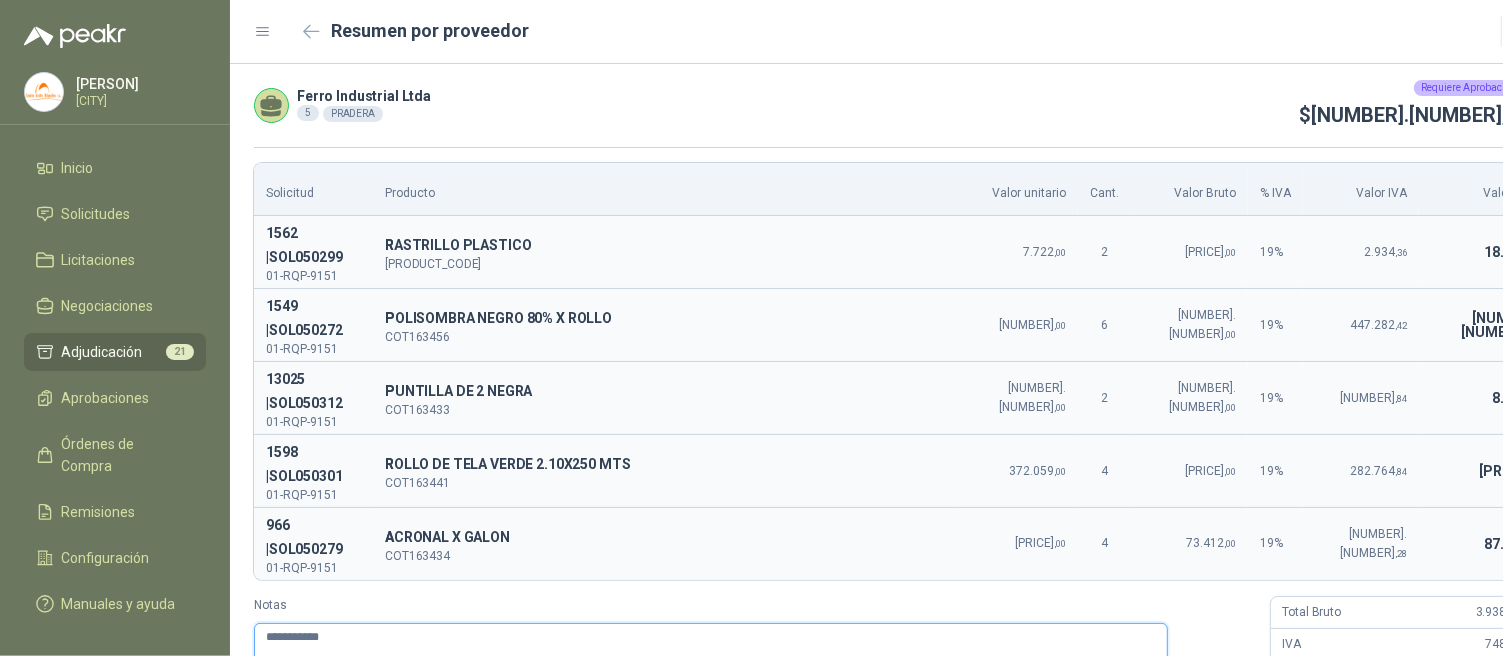 type 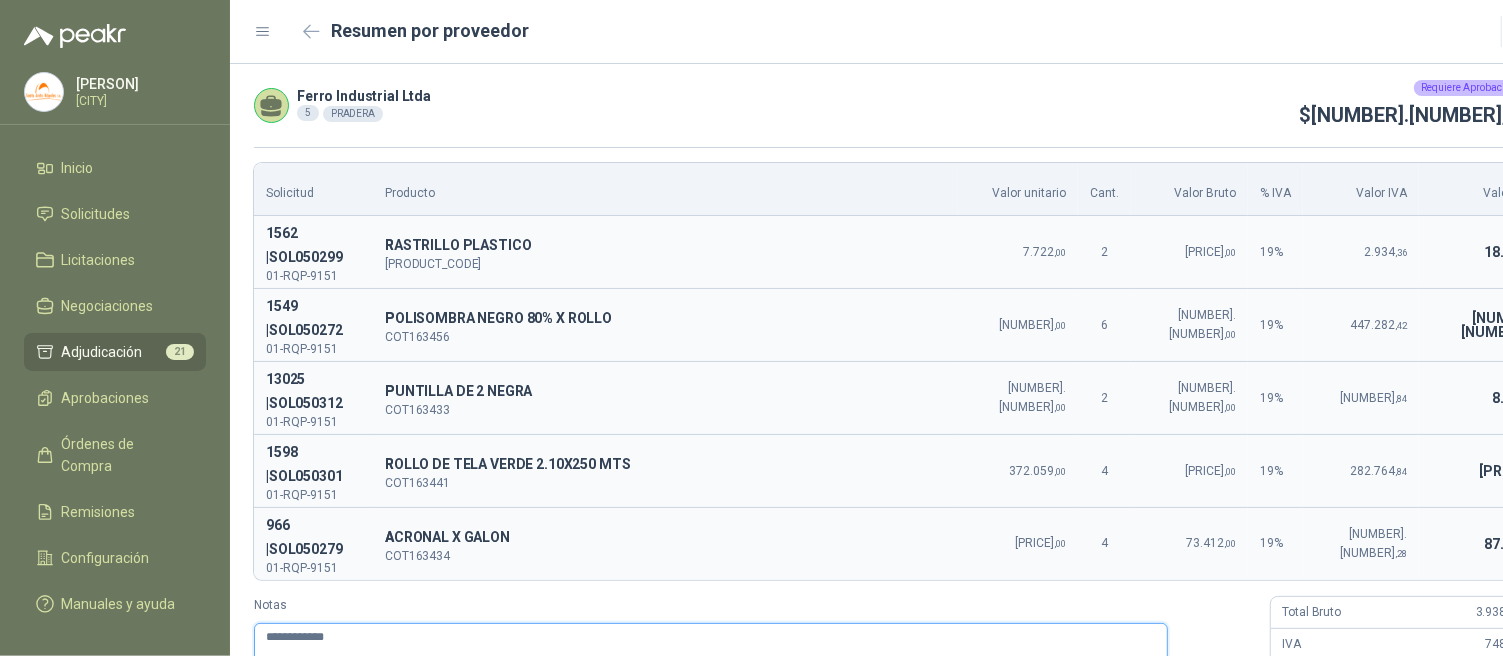 type 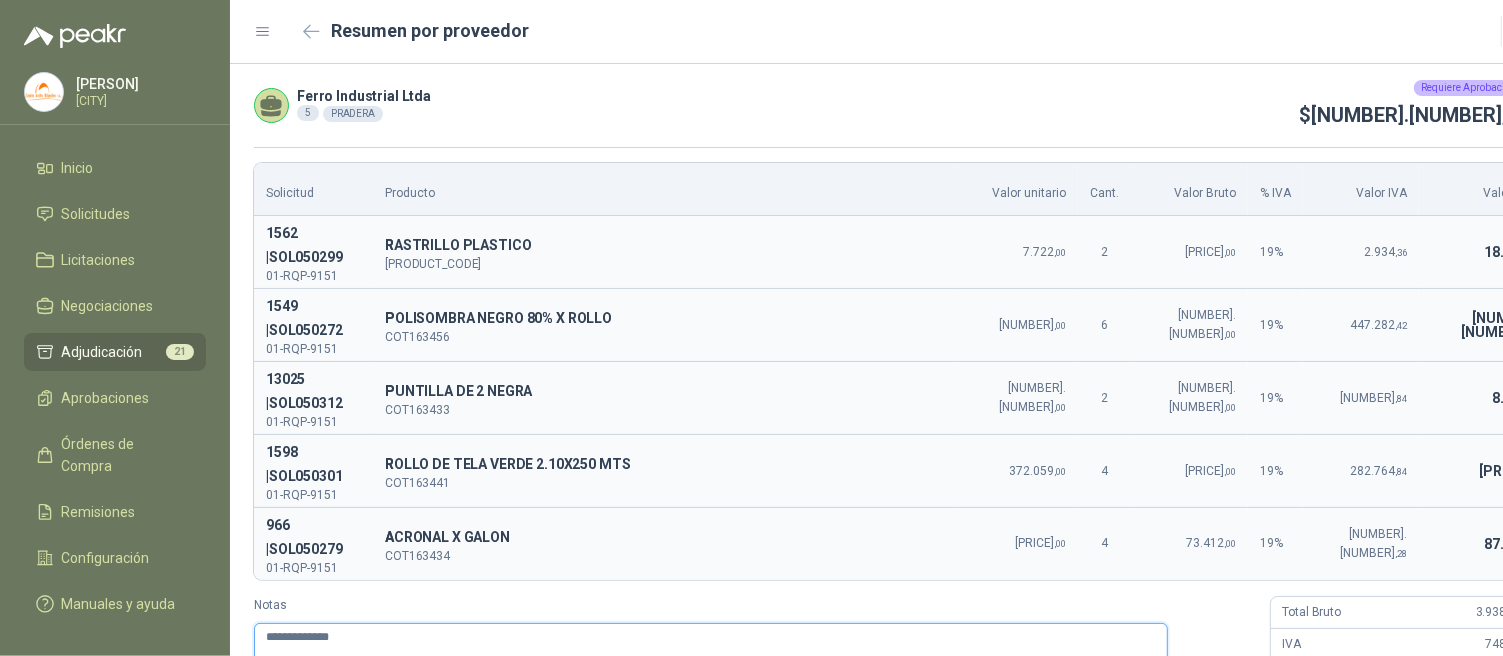 type 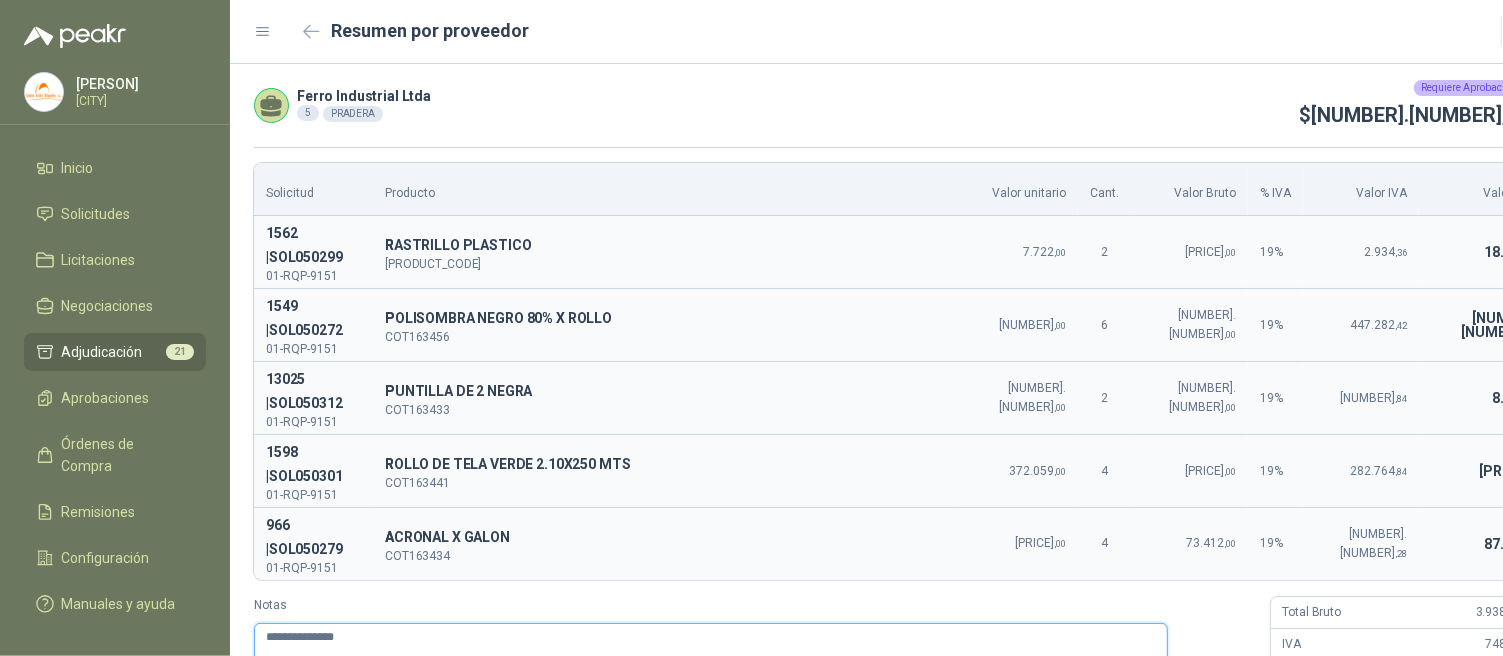 type 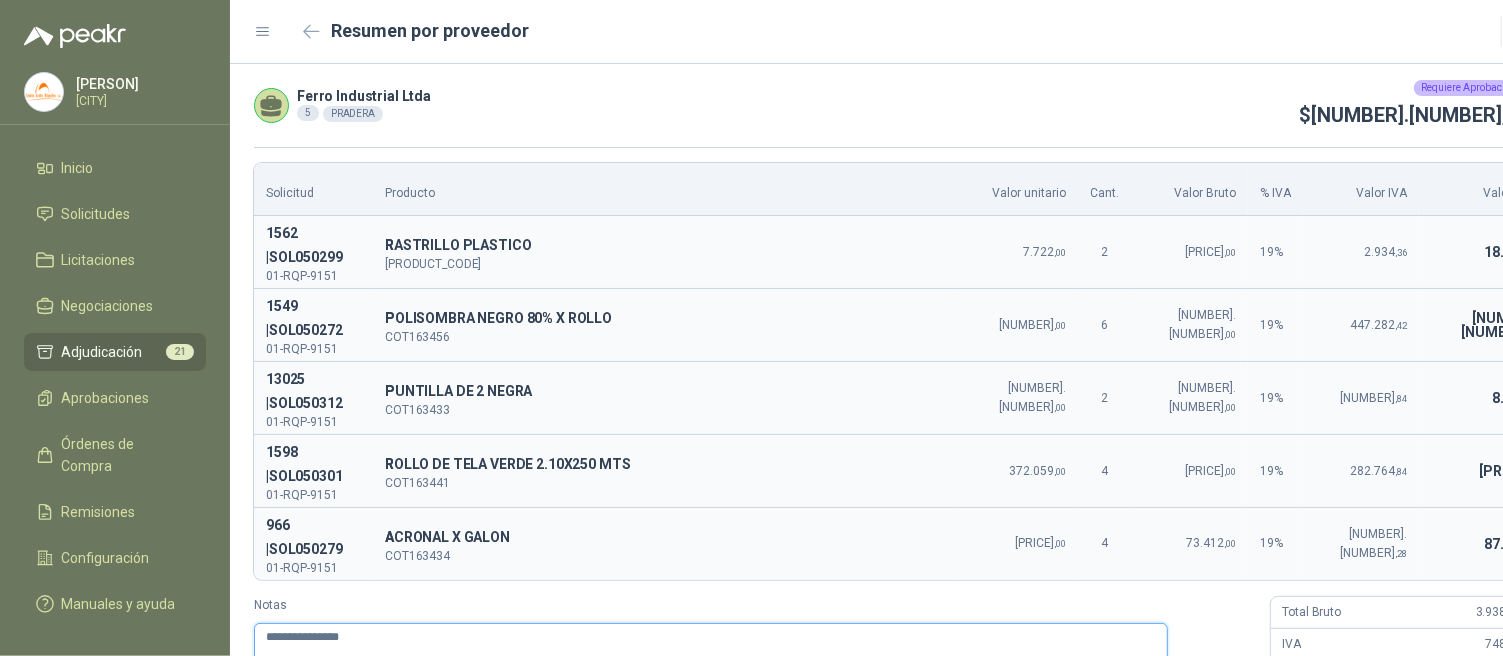 type 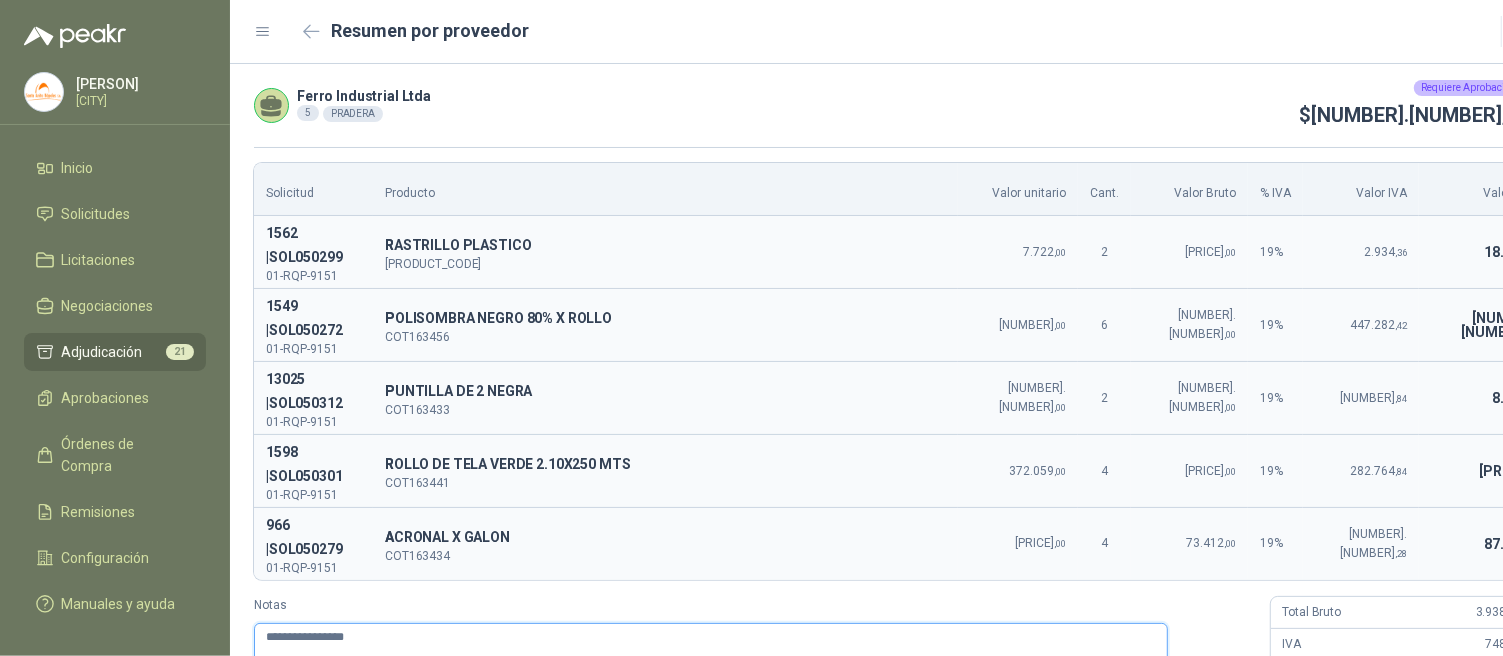 type 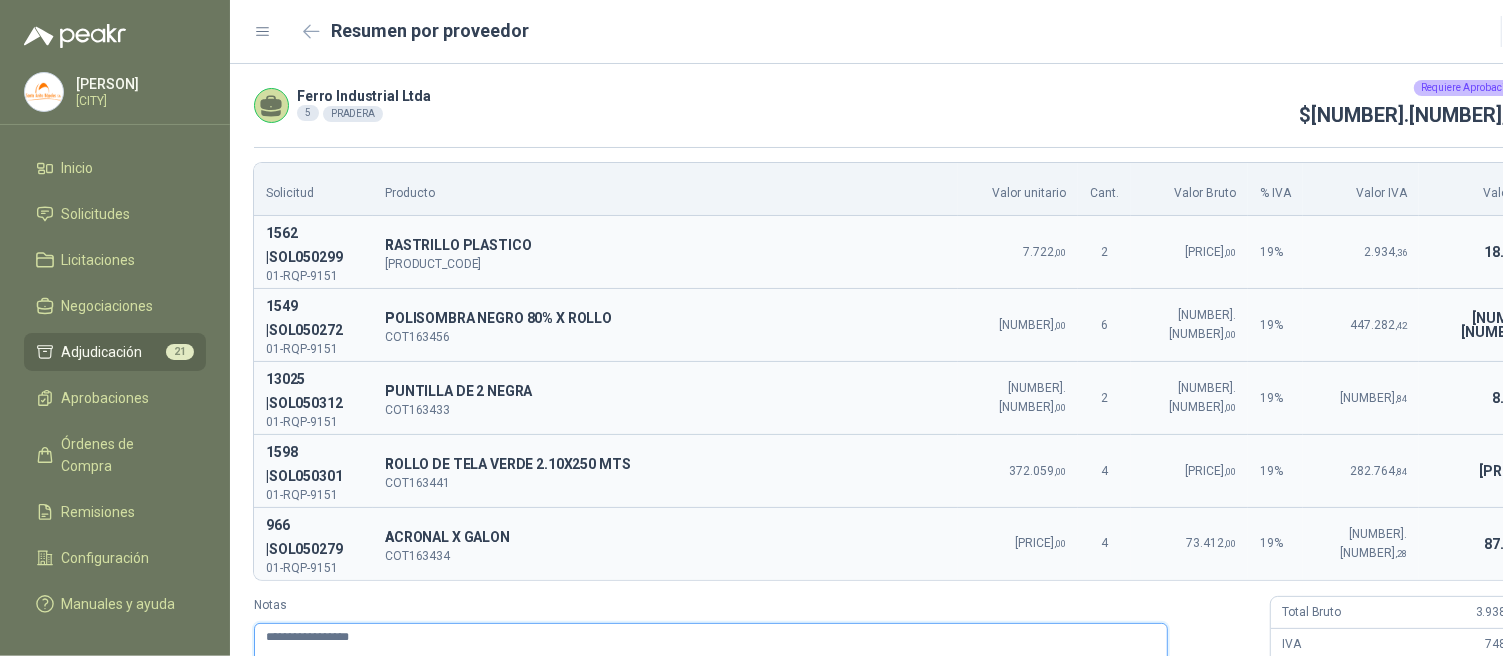 type 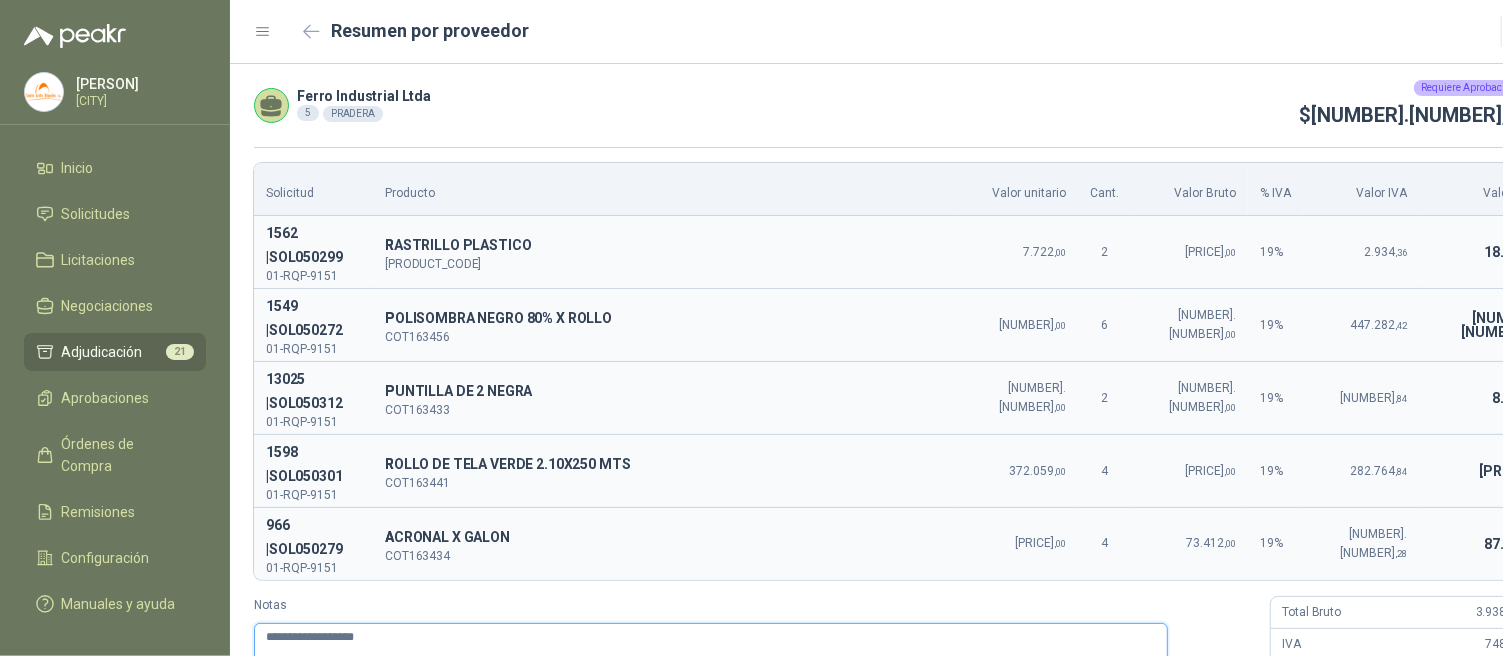 type 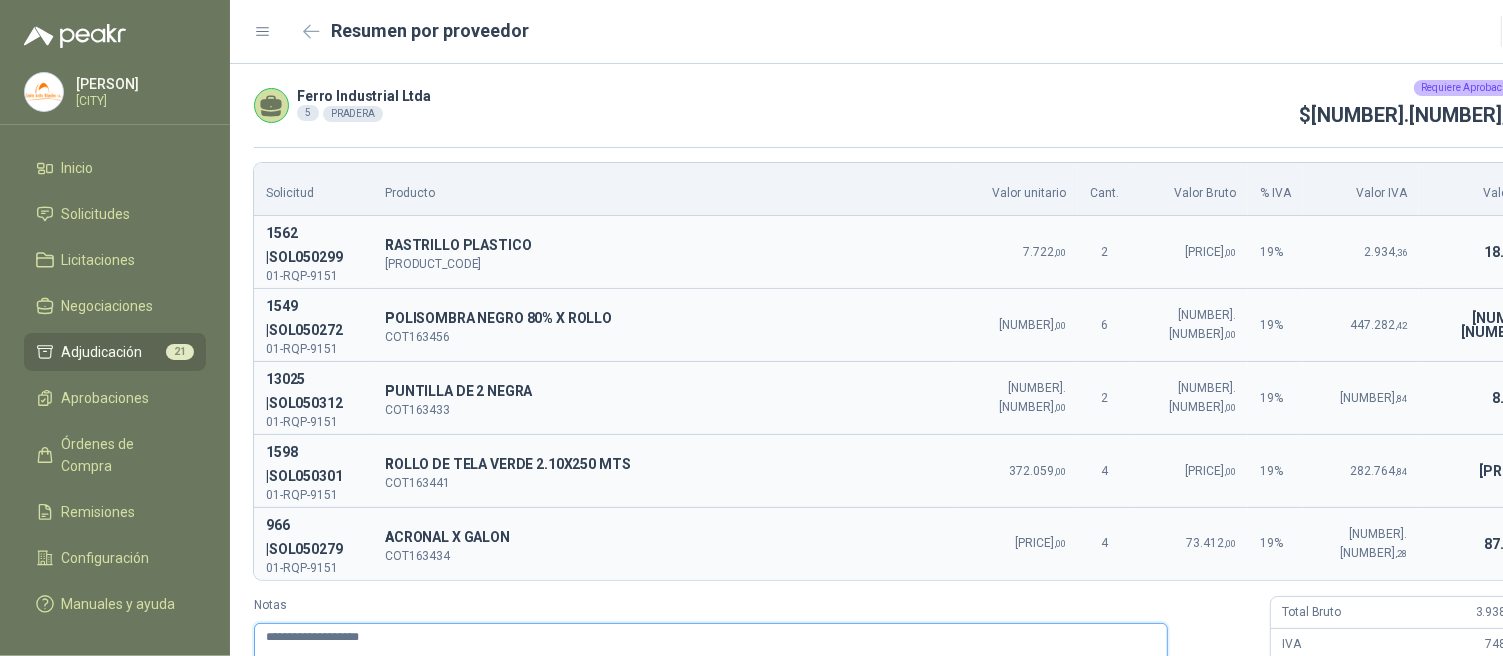 type 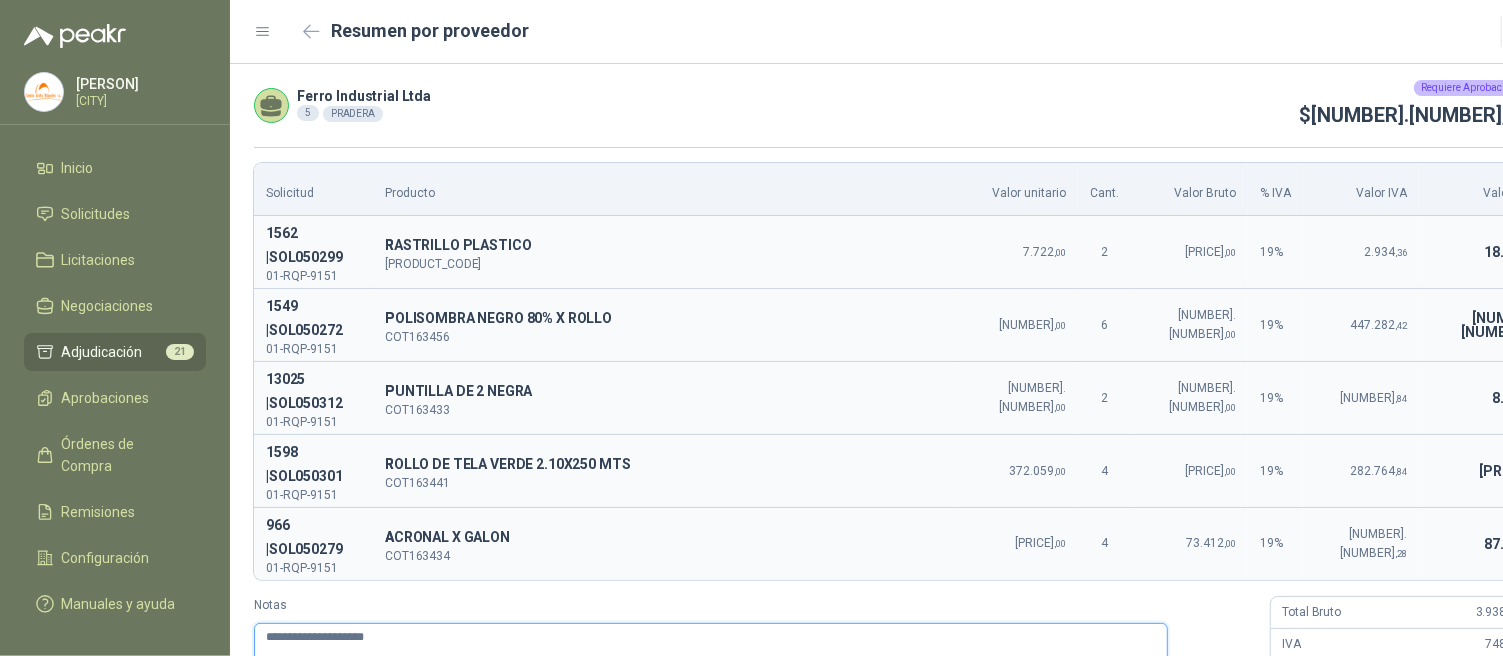 type 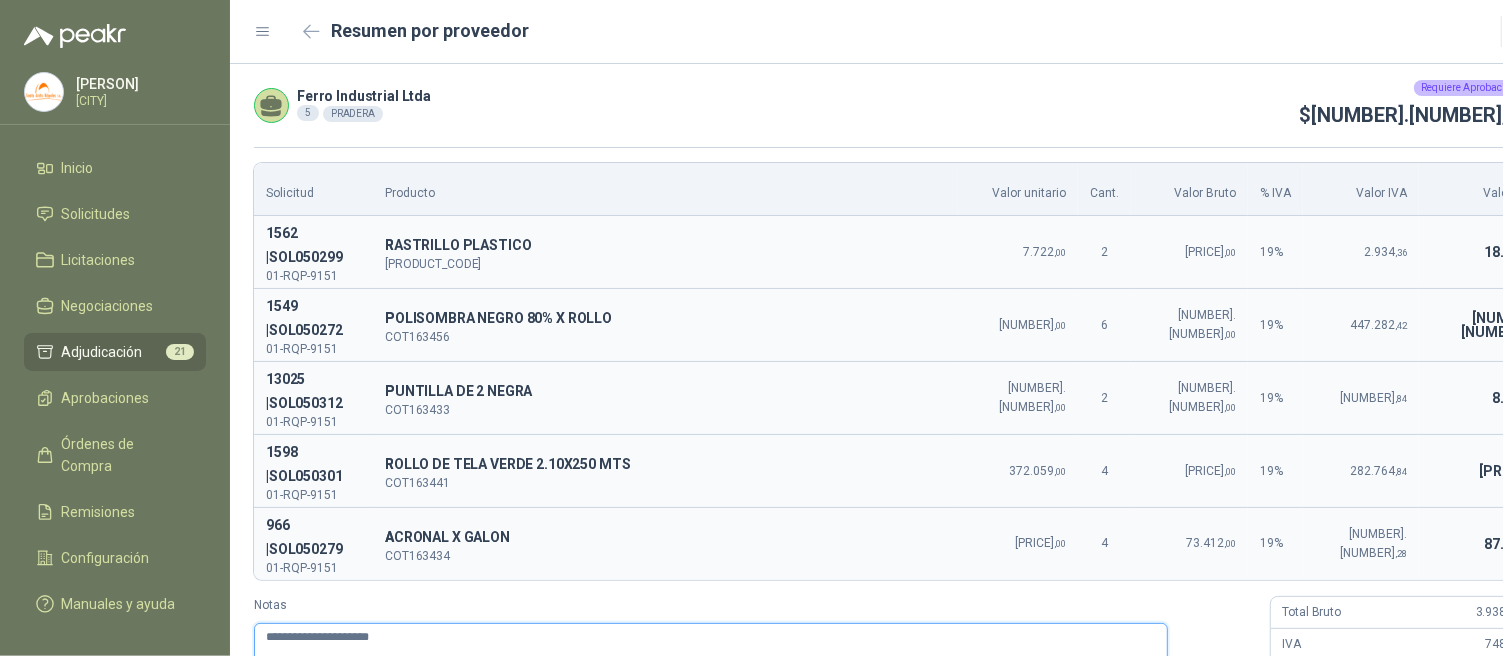 type 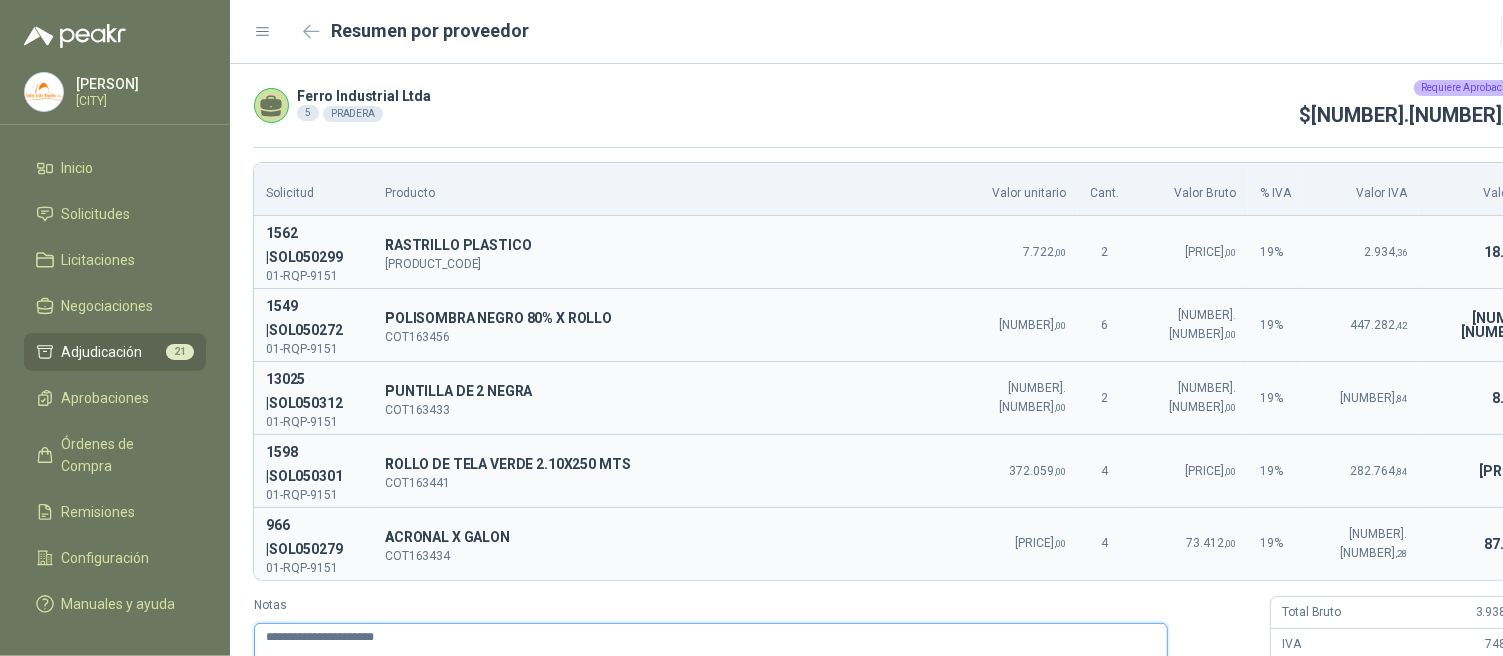 type 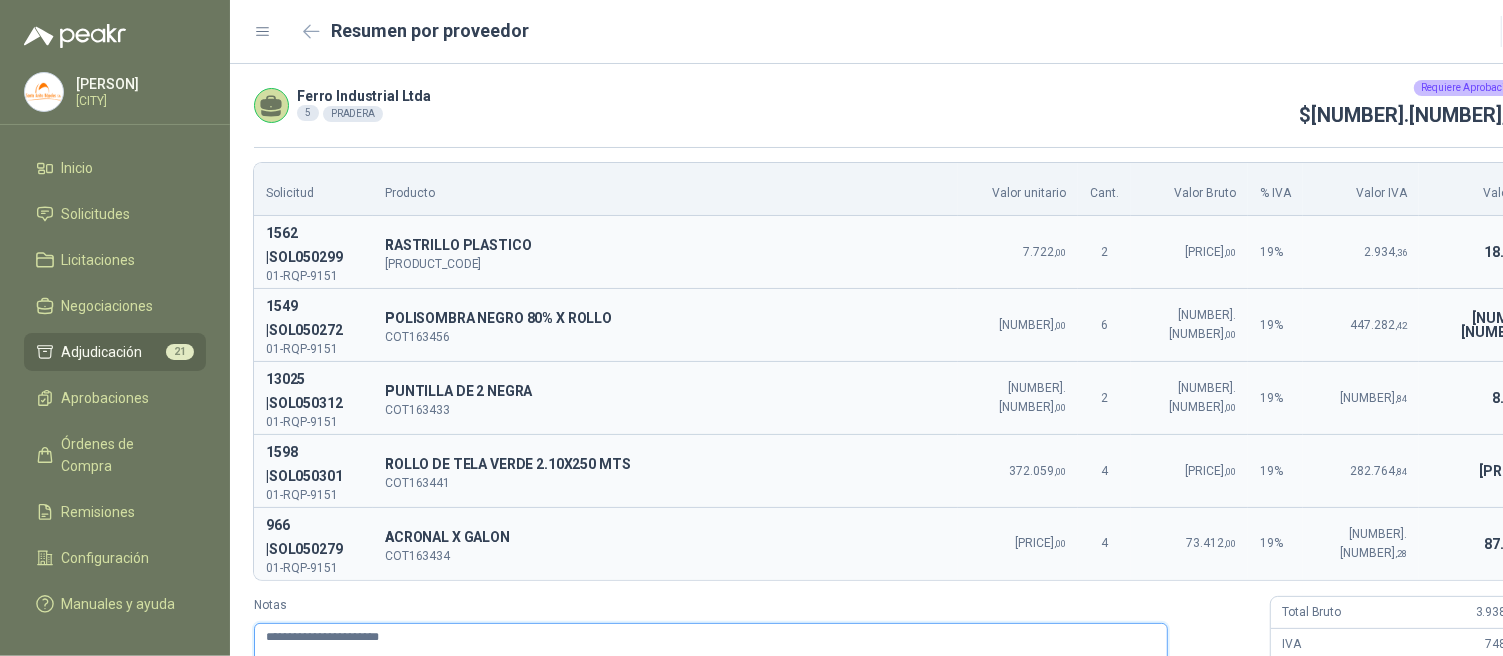type 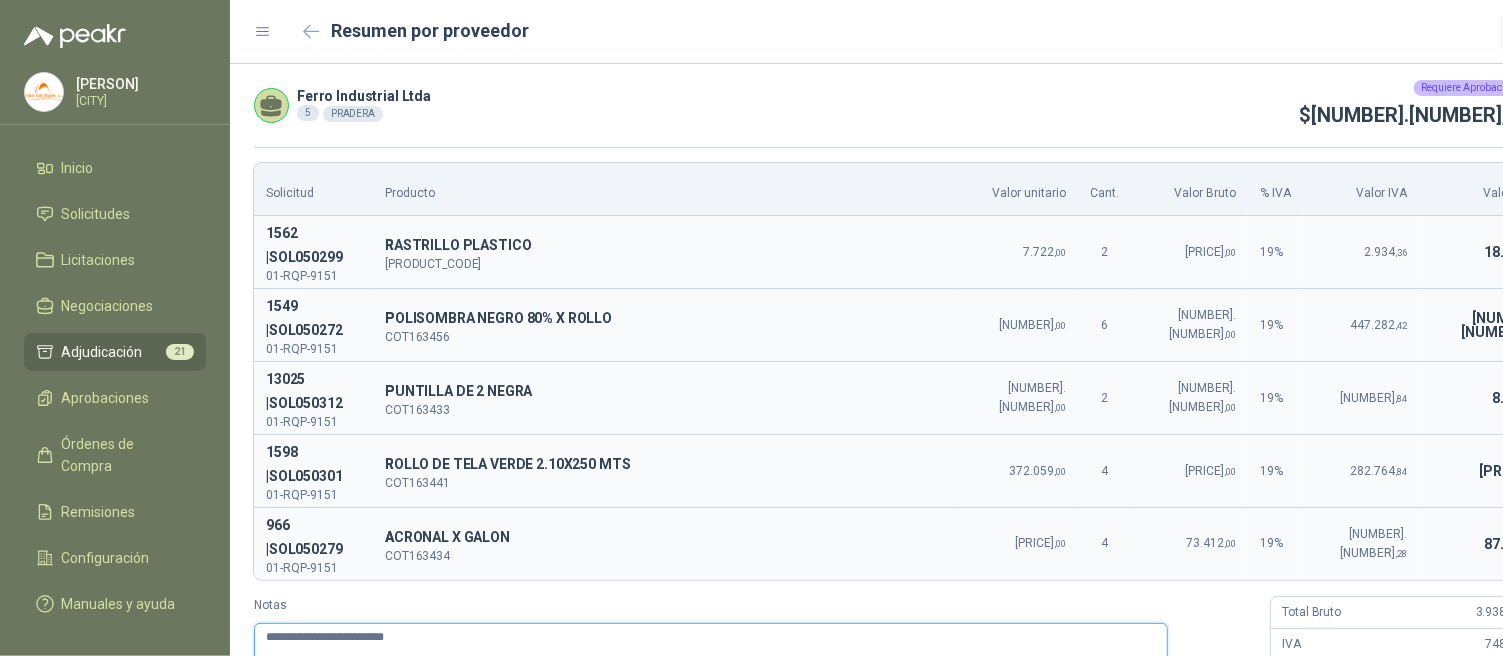 type 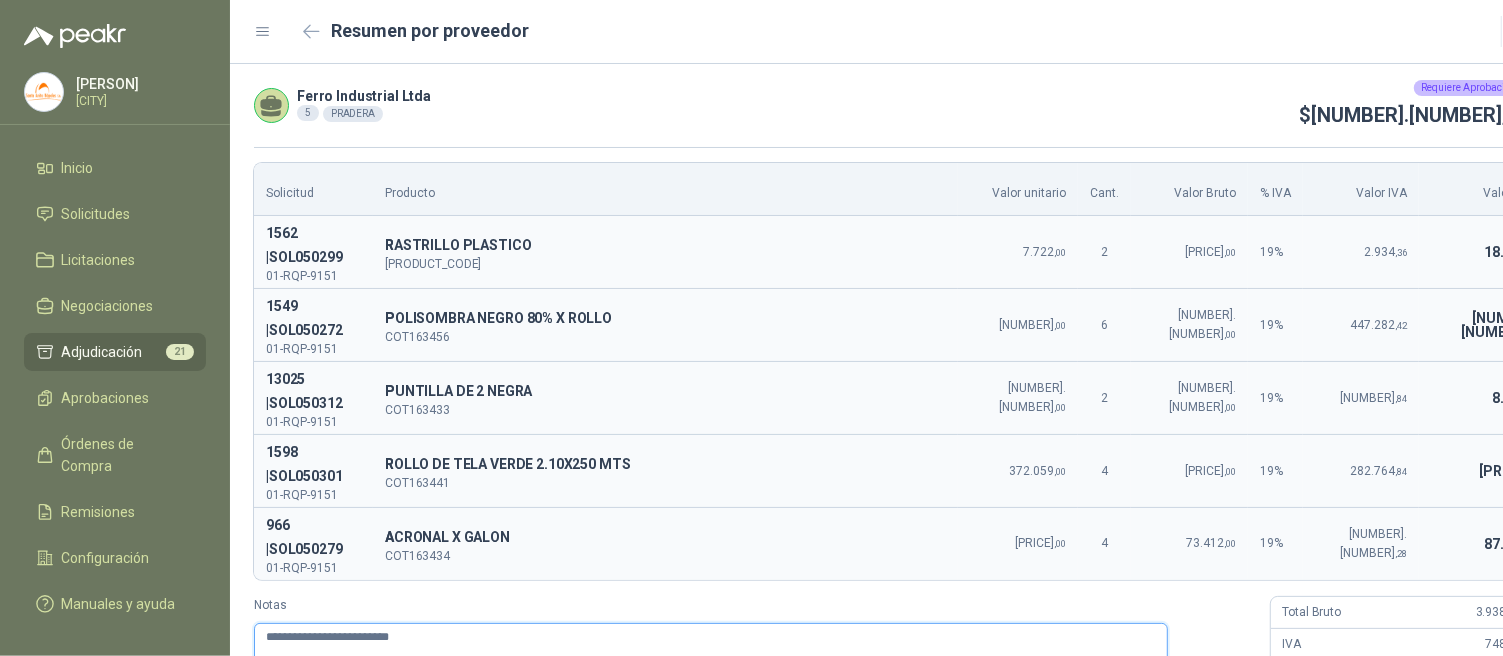 type 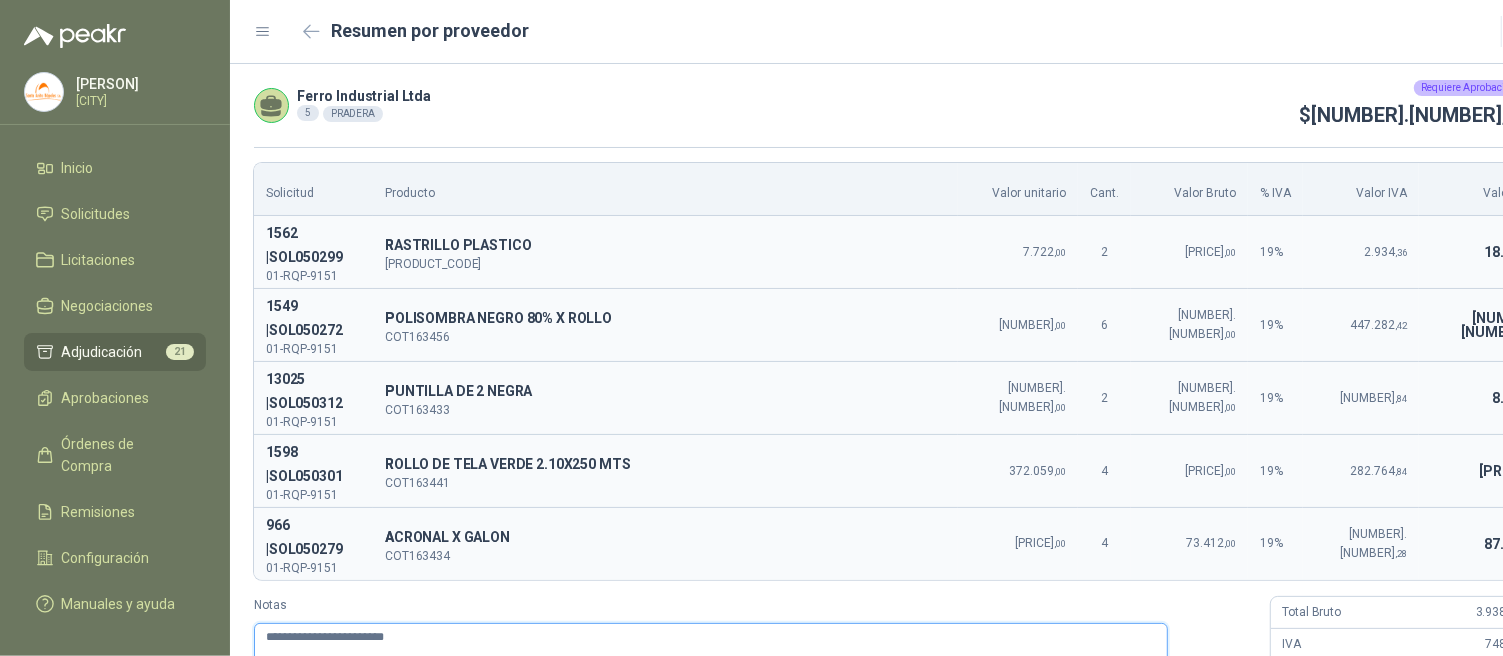 type 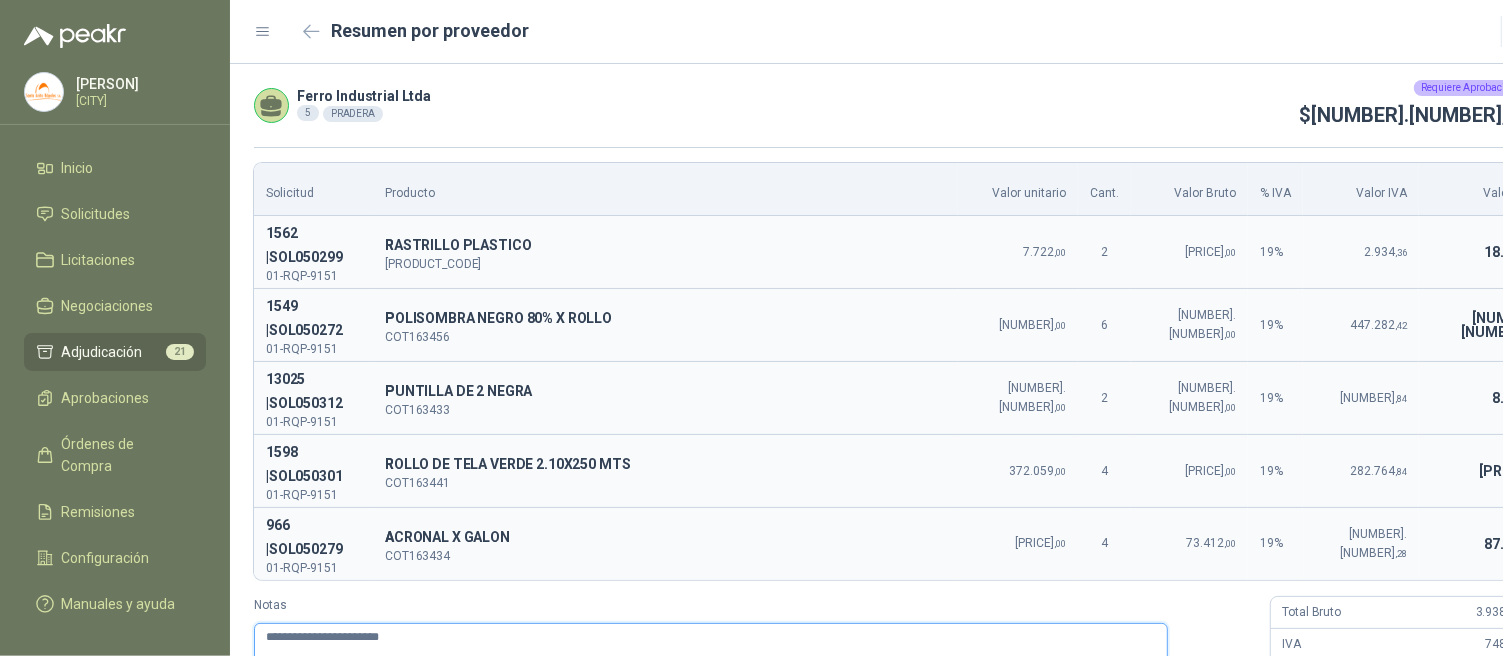 type 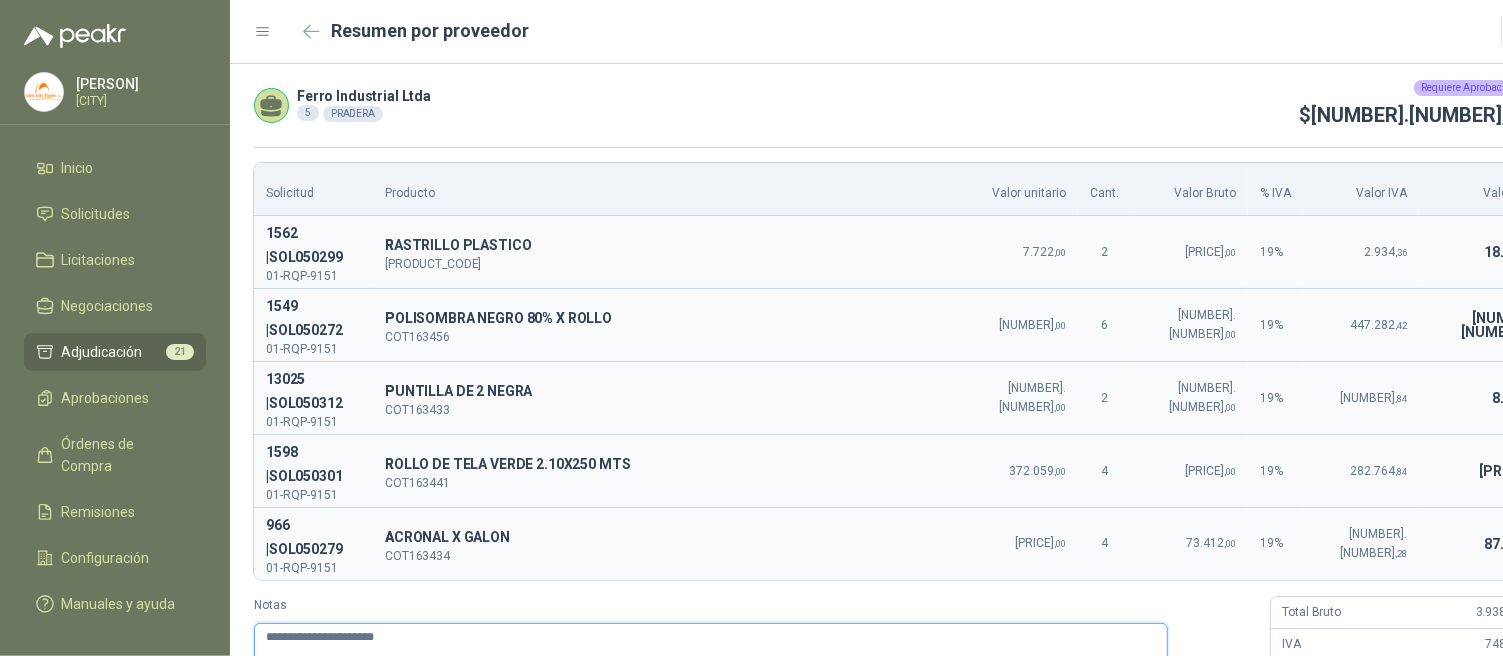 type 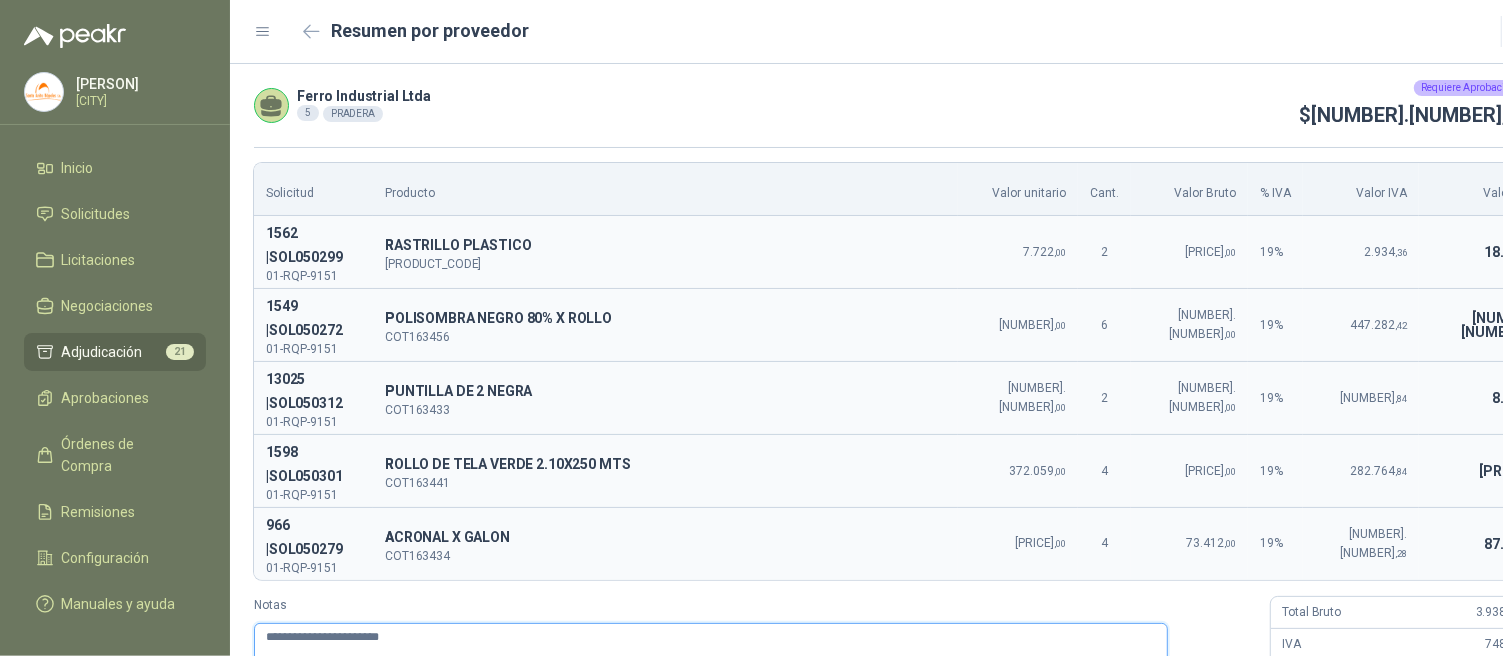 type 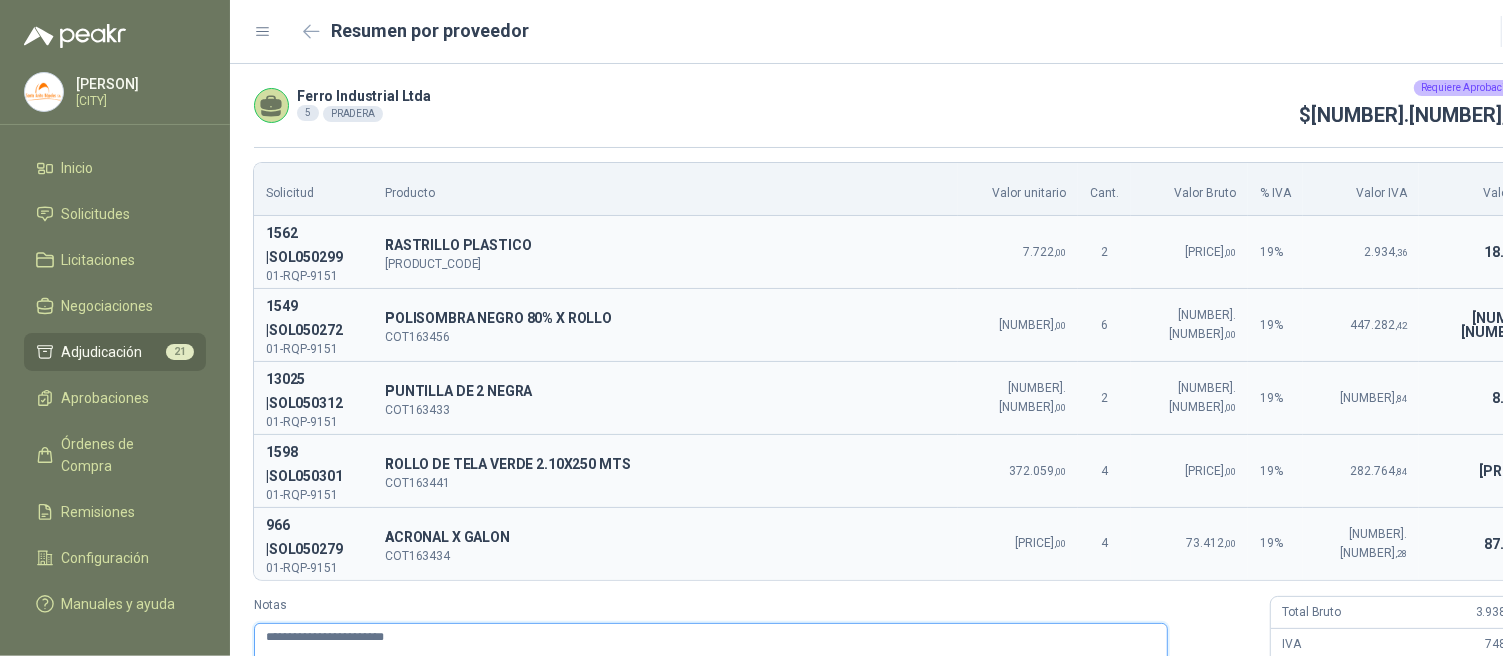 type 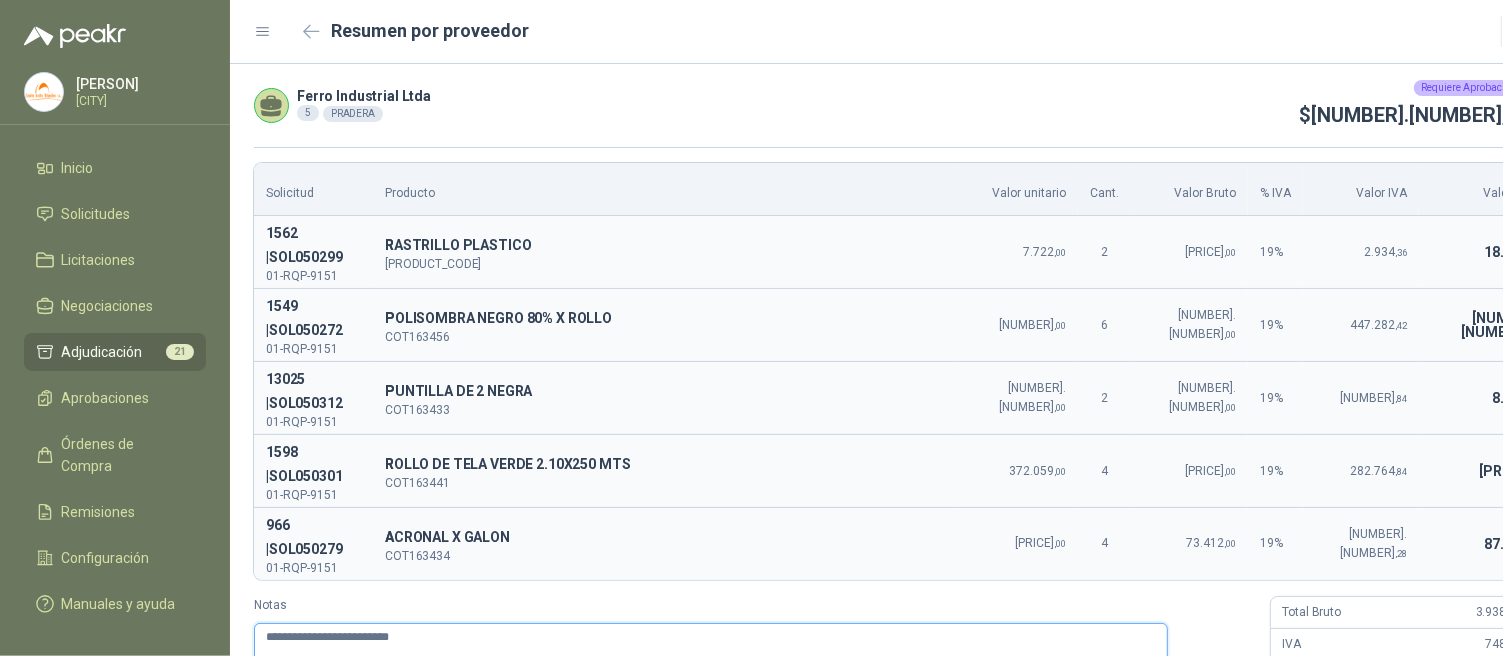 type 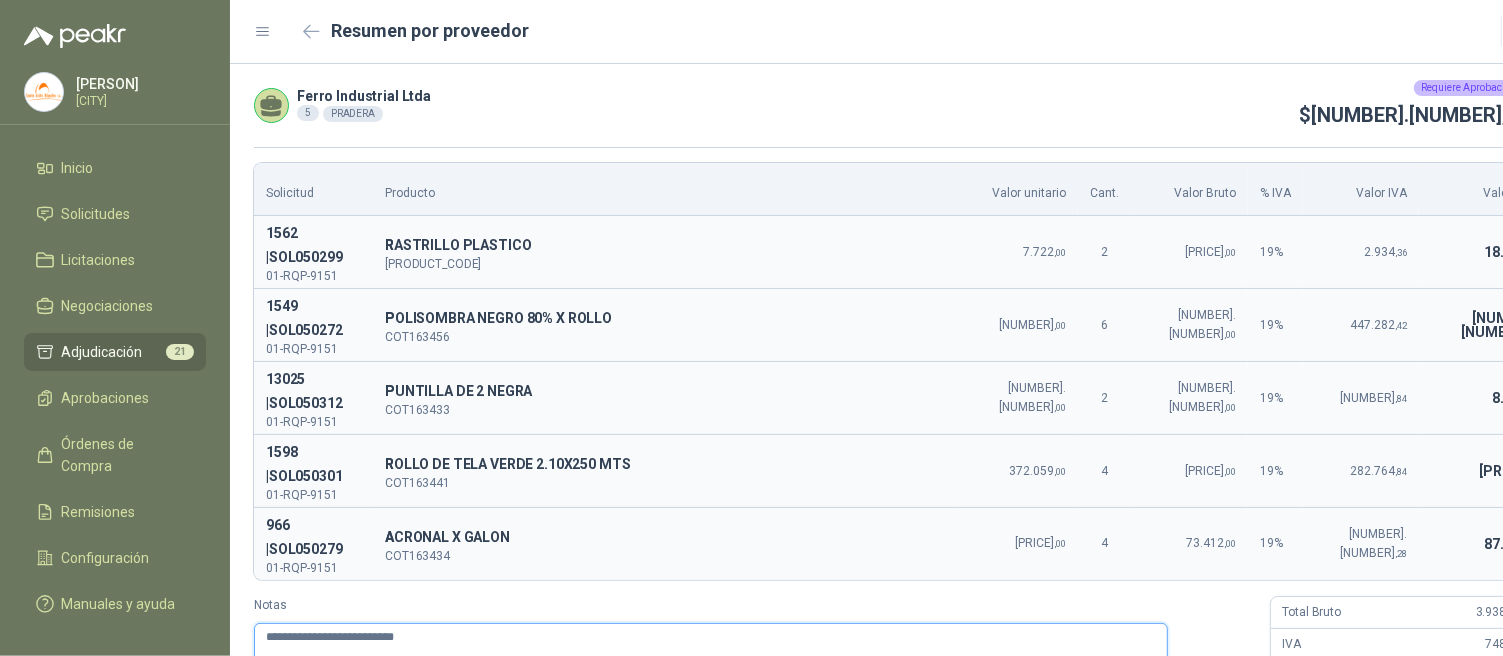 type 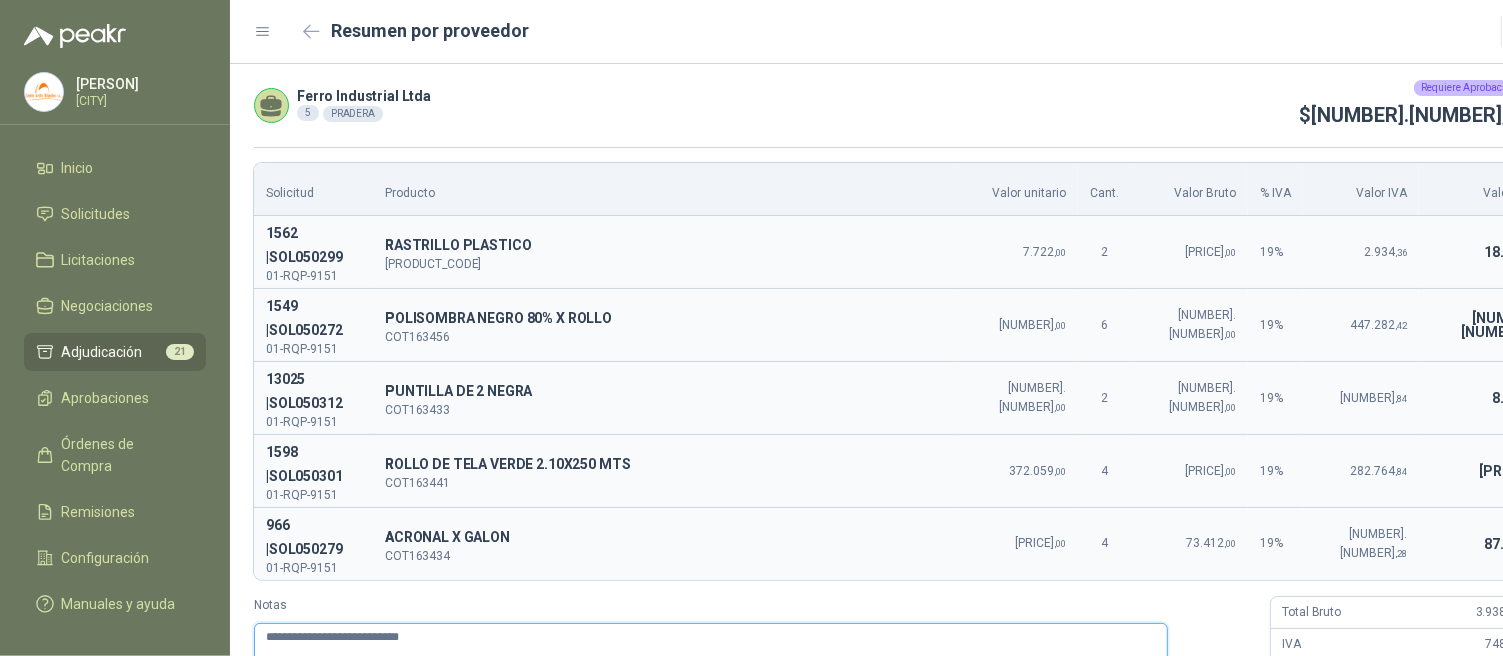 type 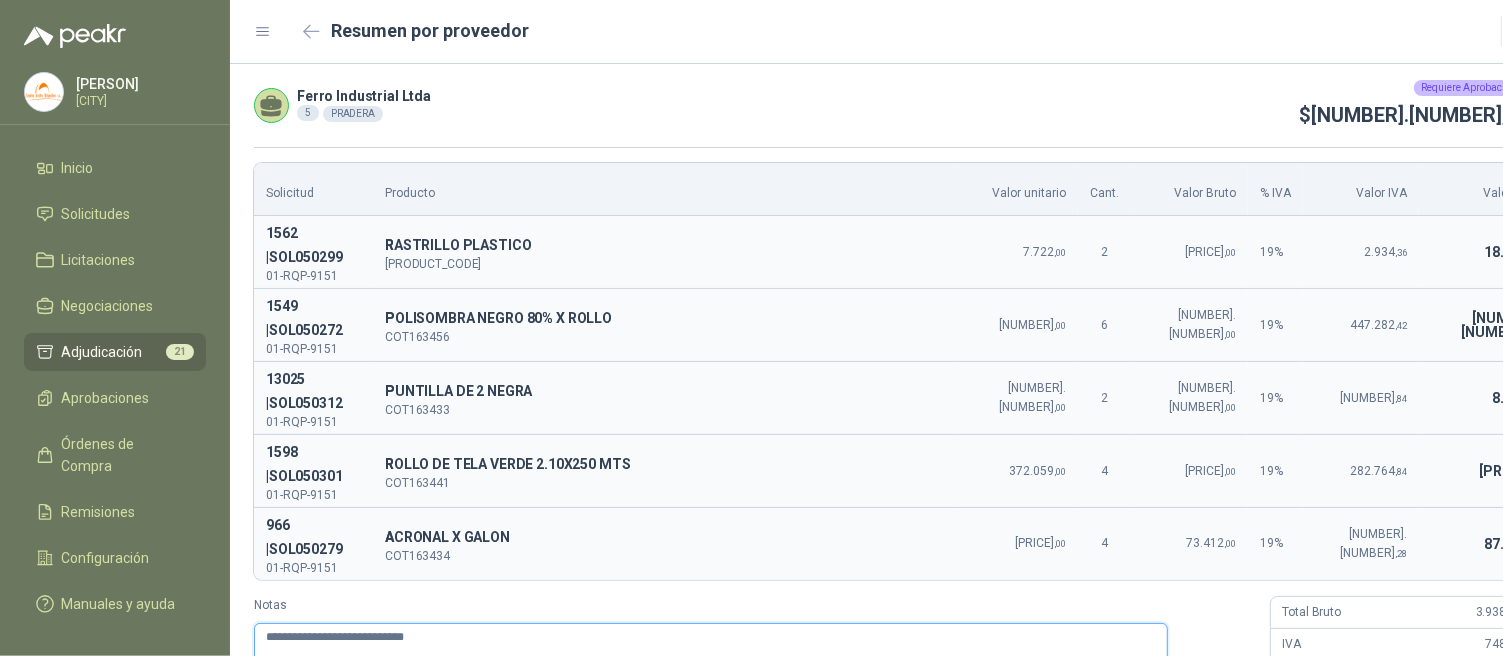 type 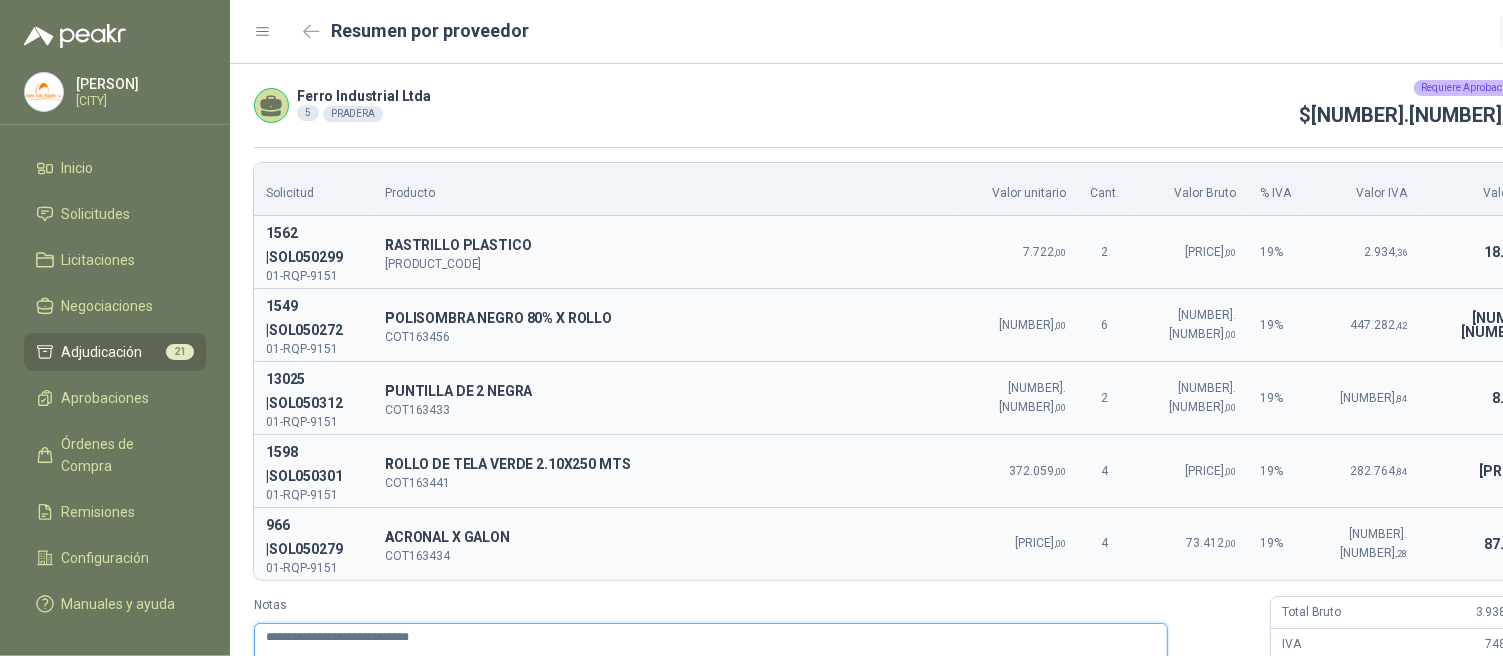 type 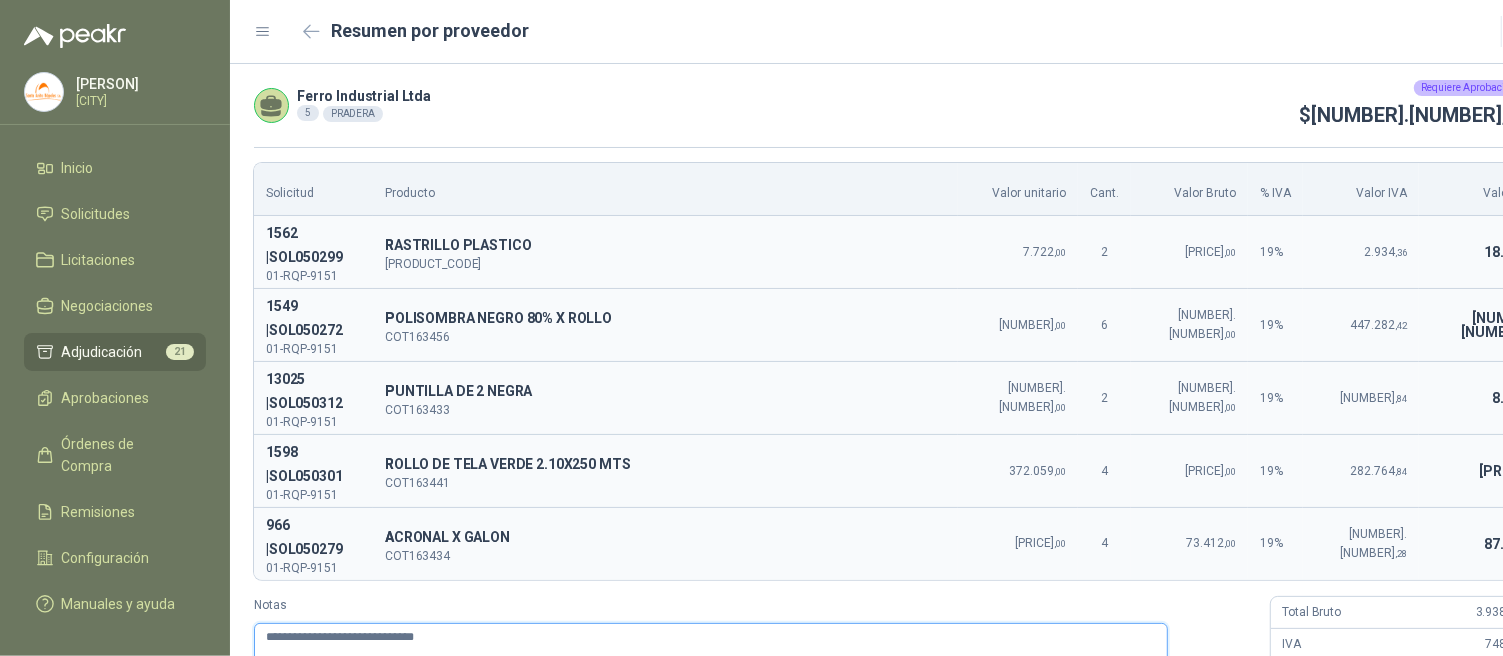 type 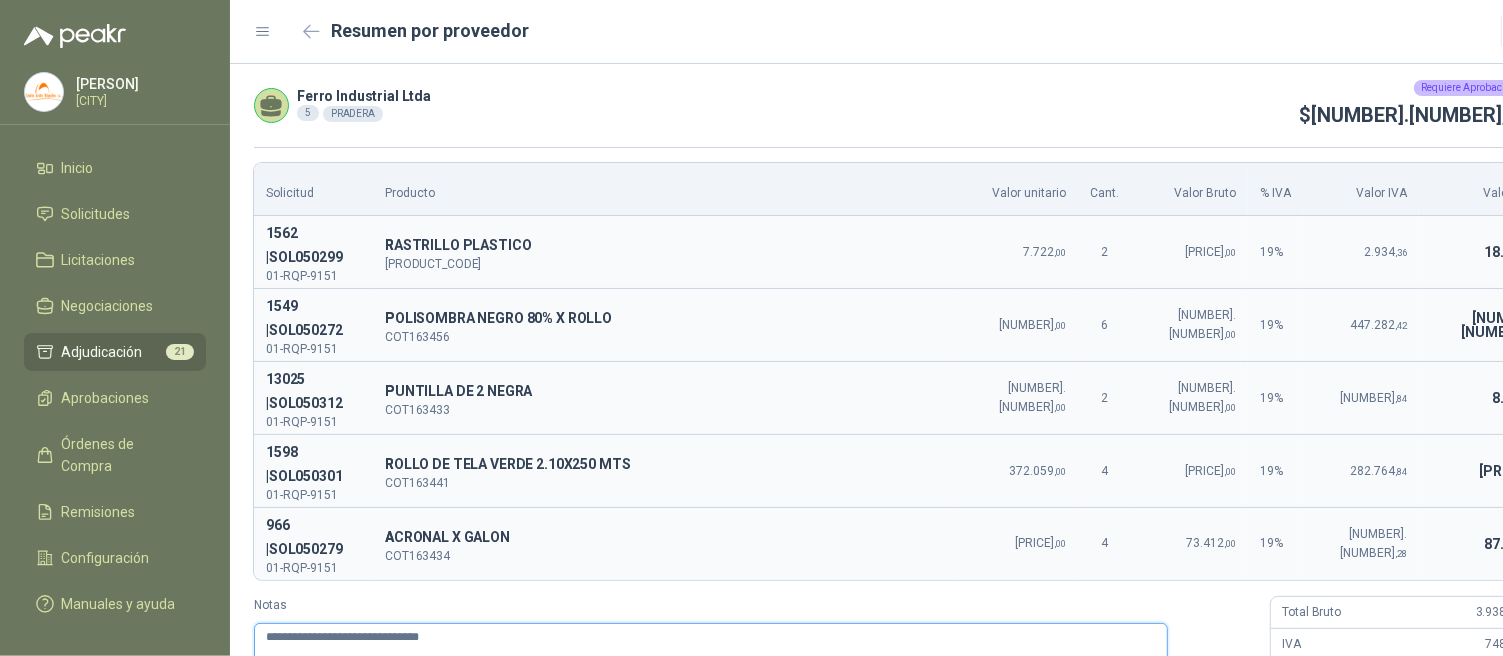 type 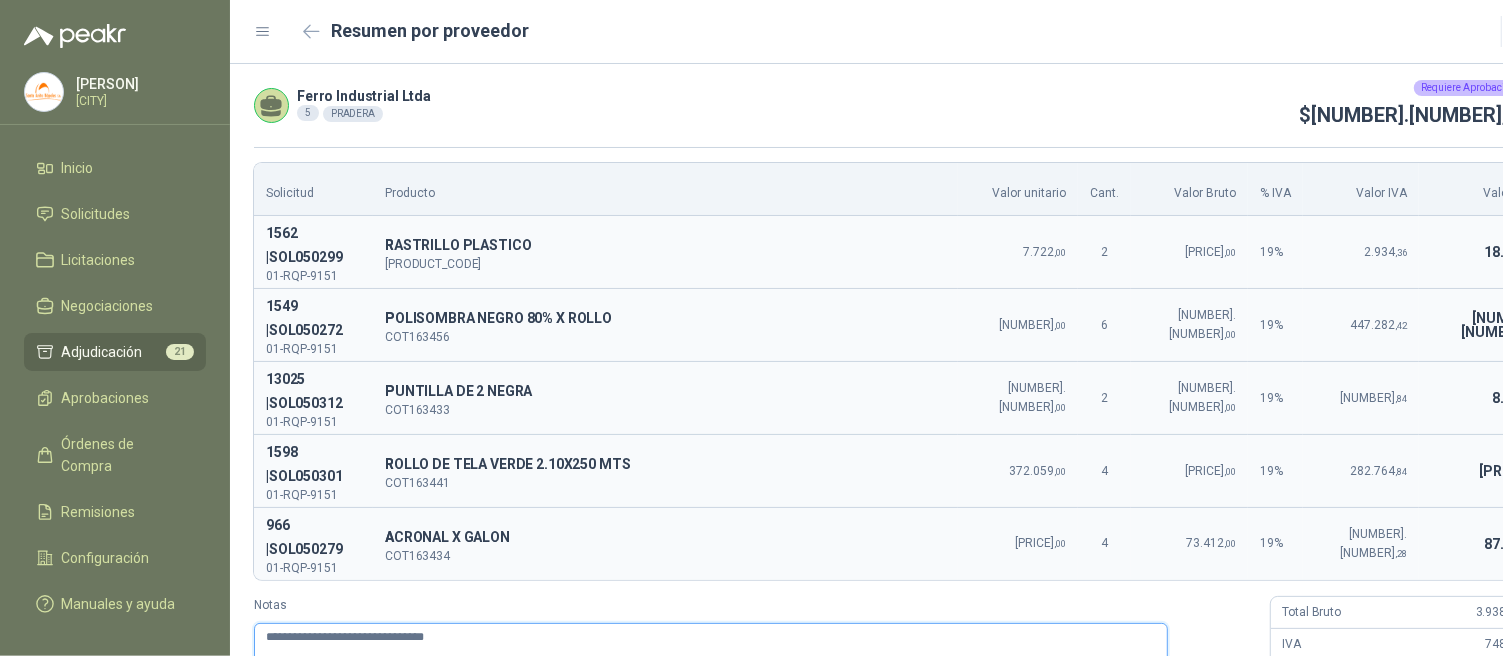 type 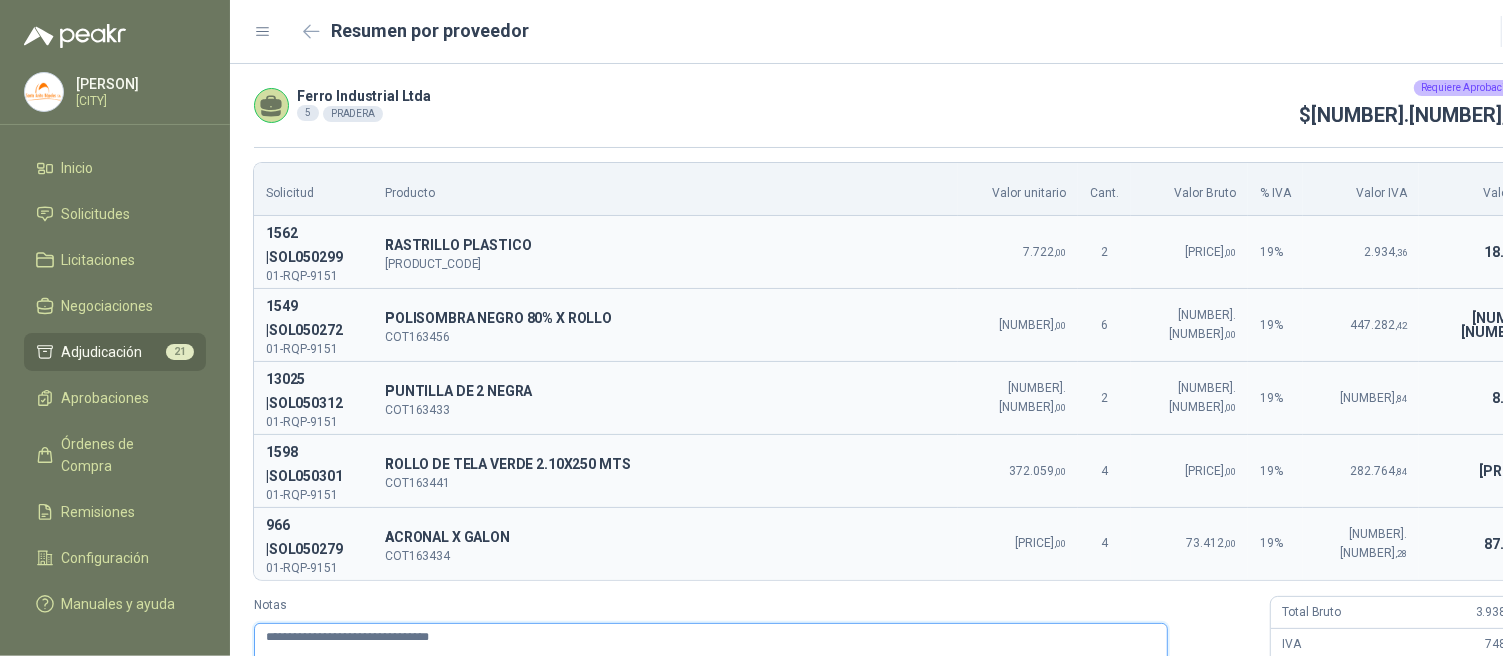 type 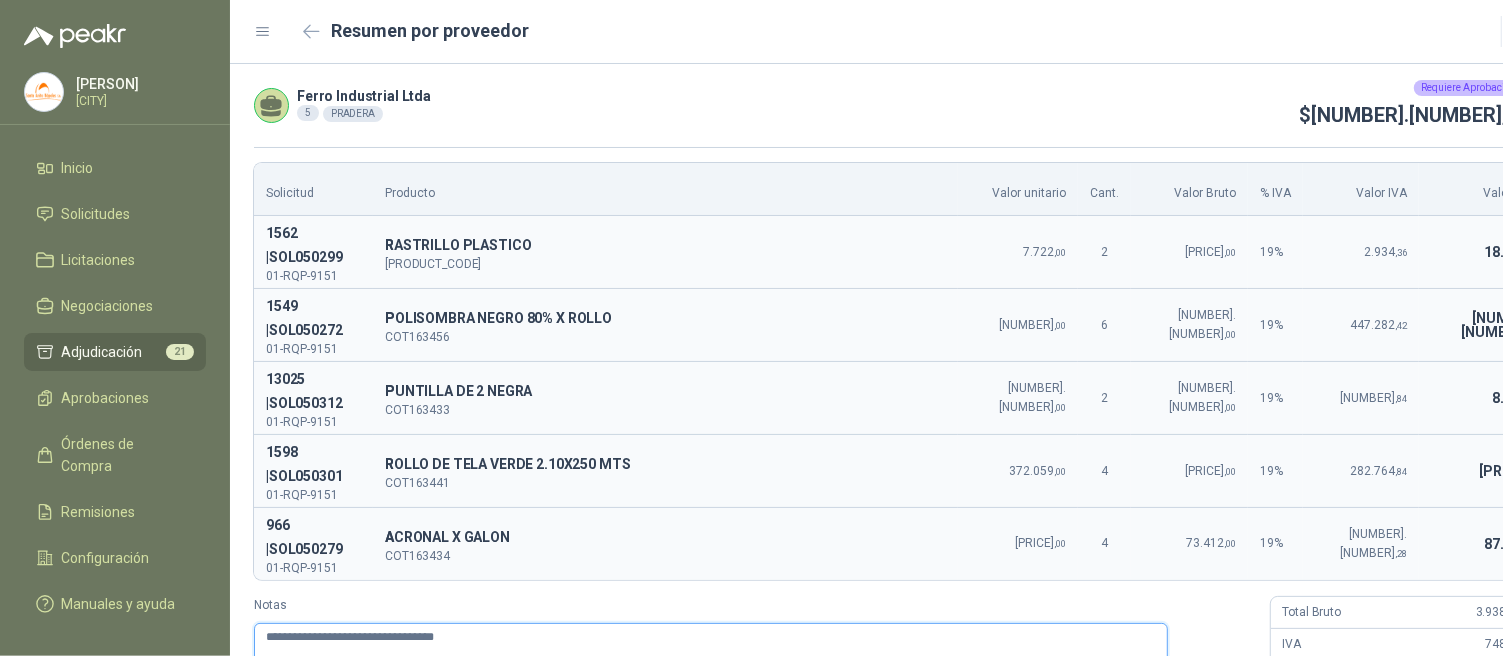 type 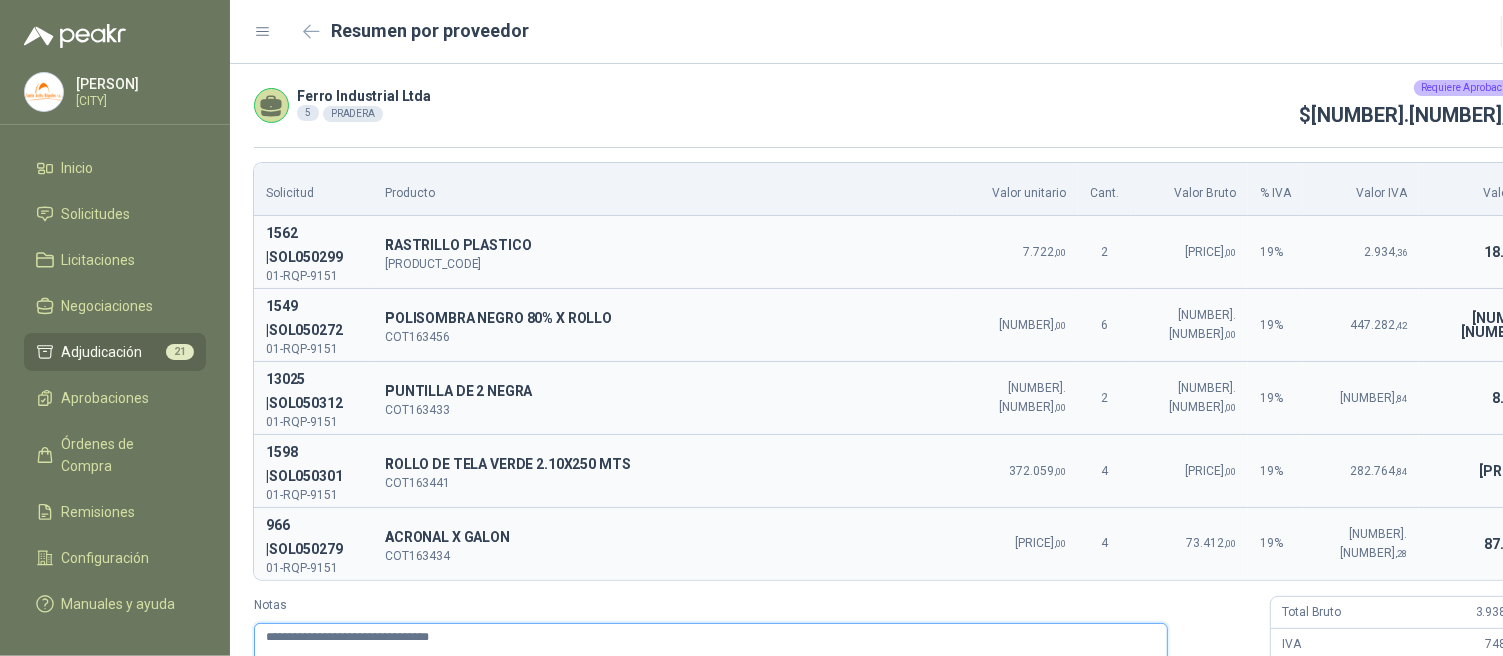 type 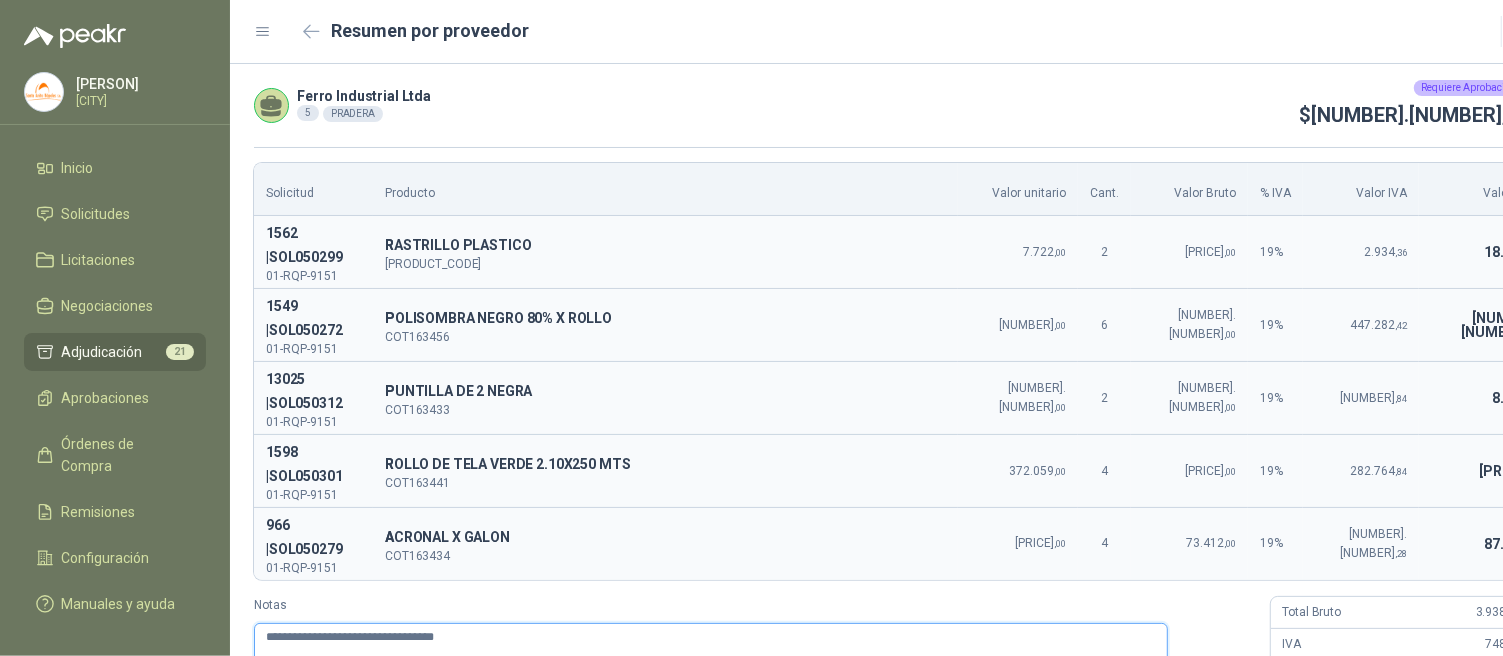 type 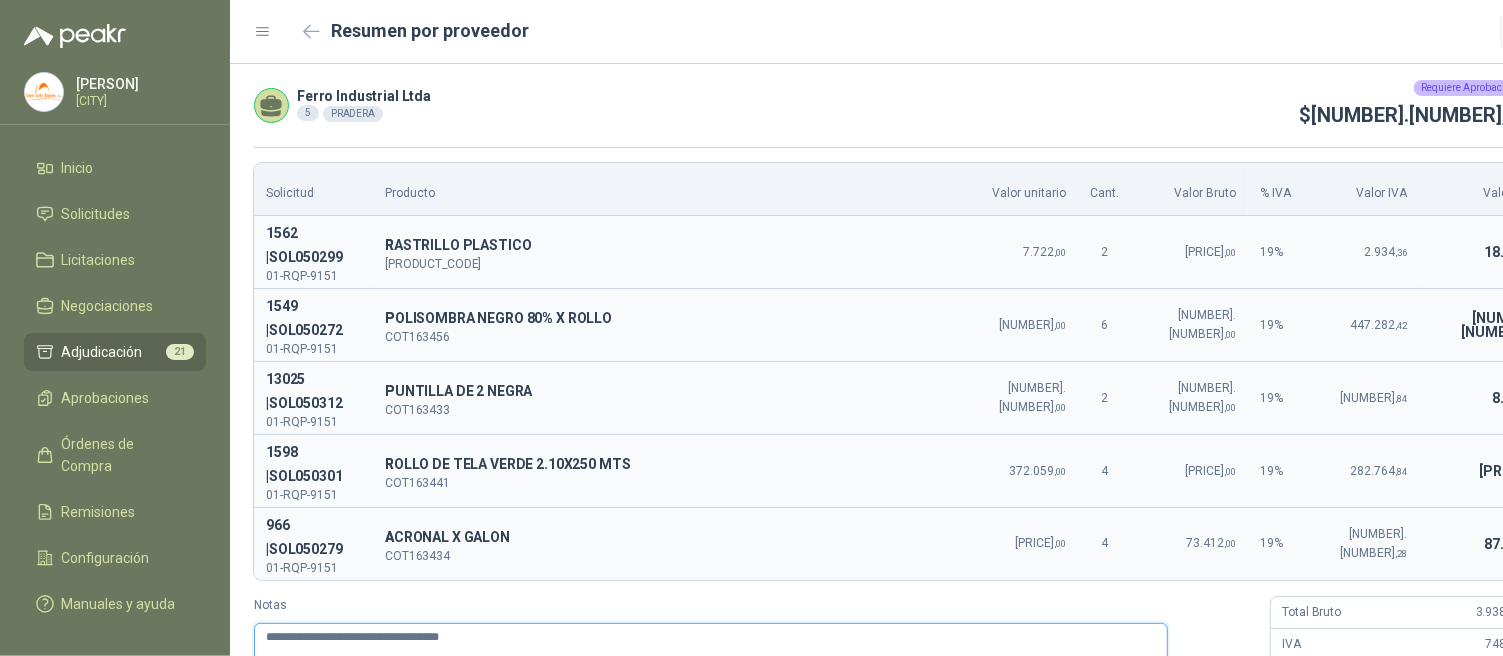 type 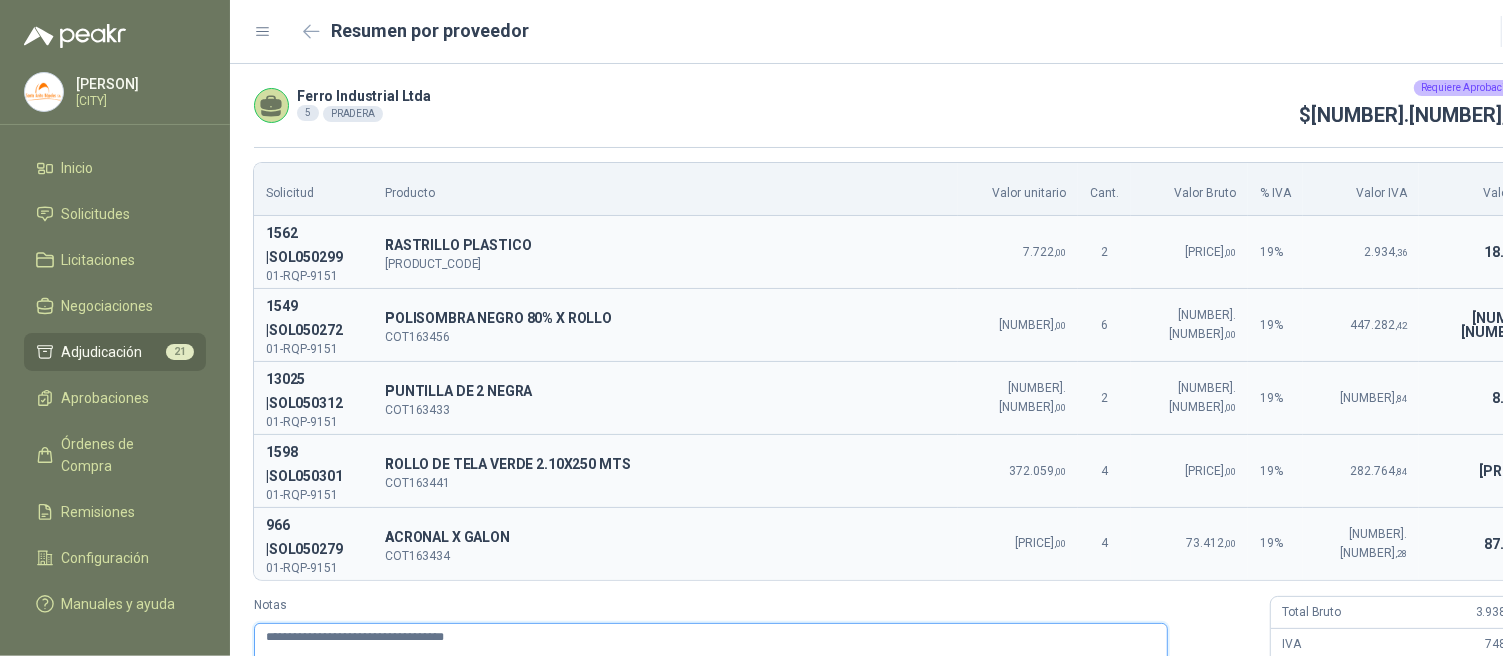 type 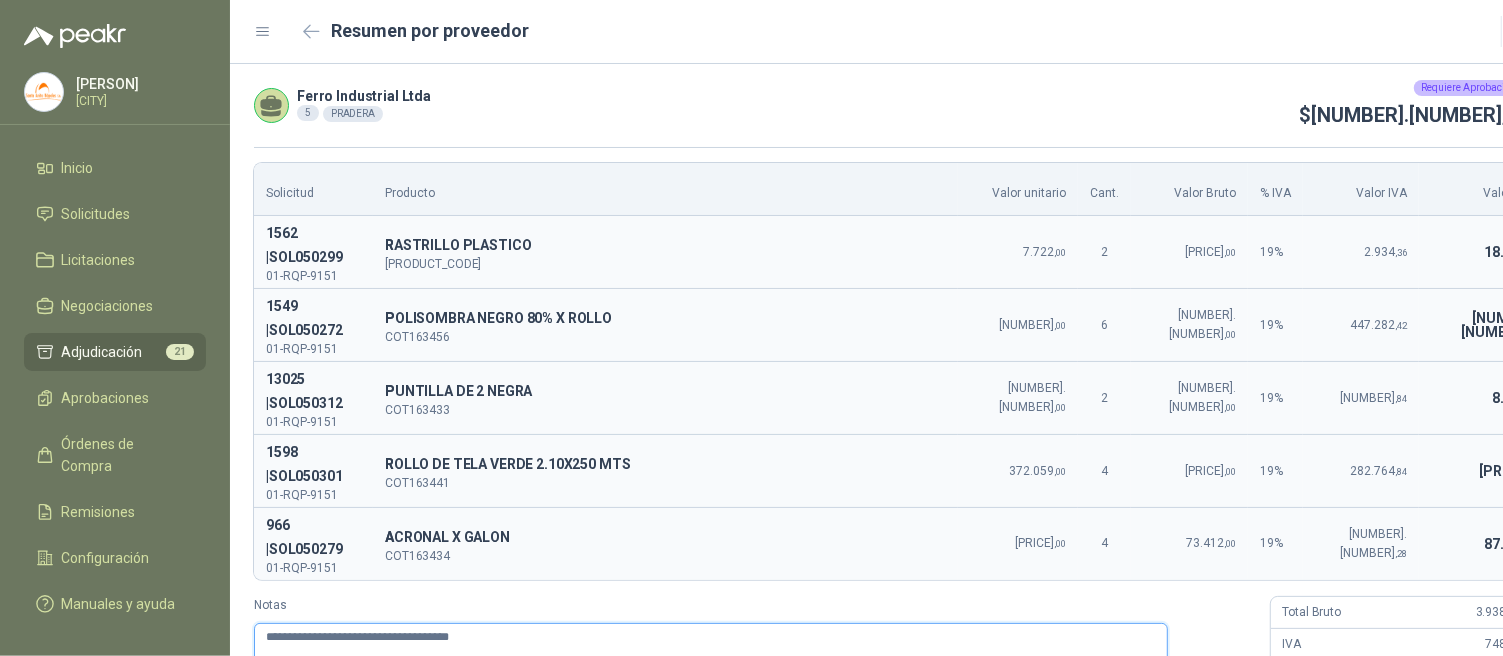 type 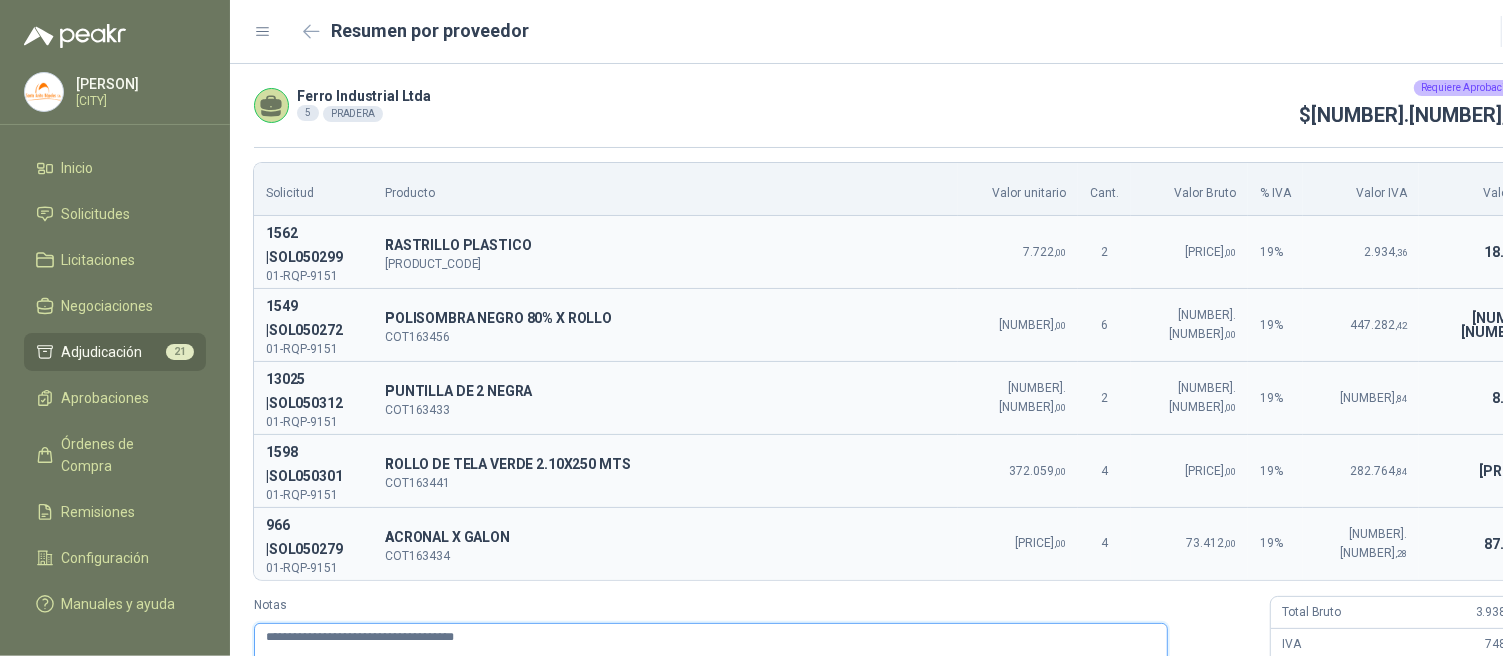 type 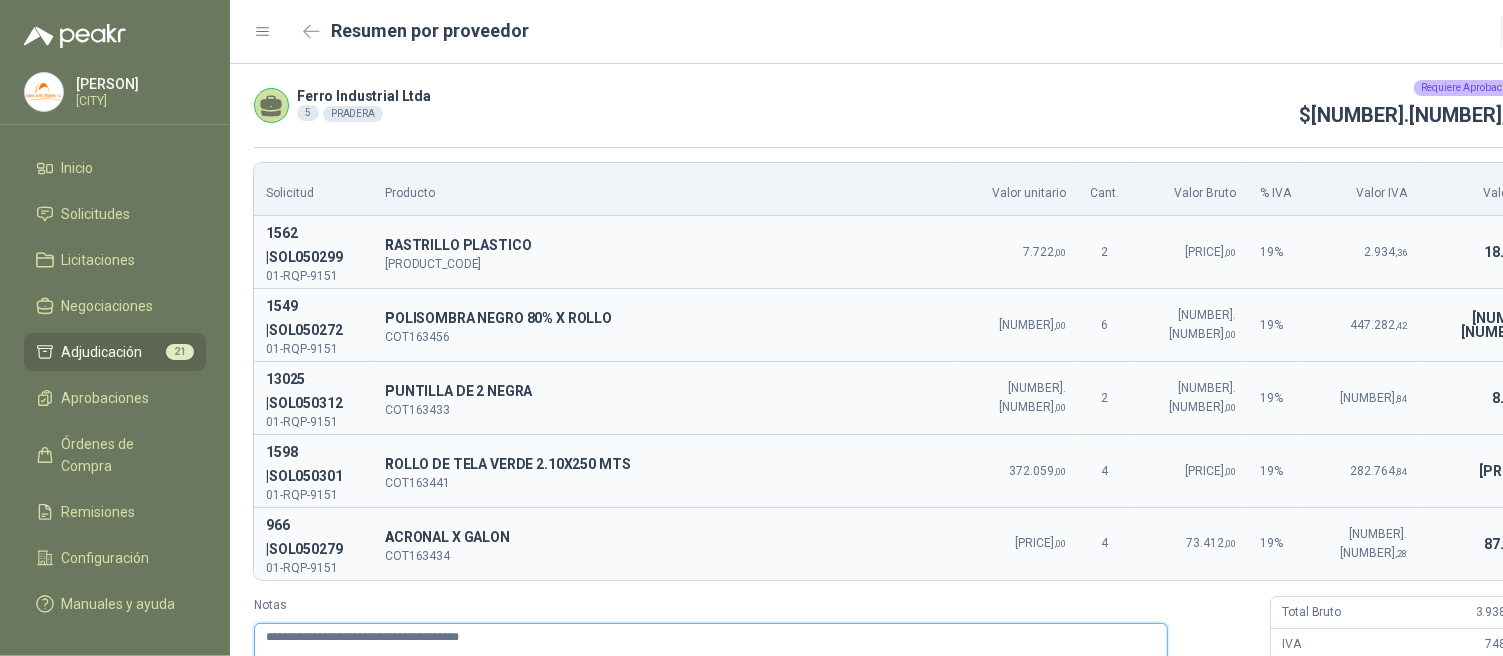 type 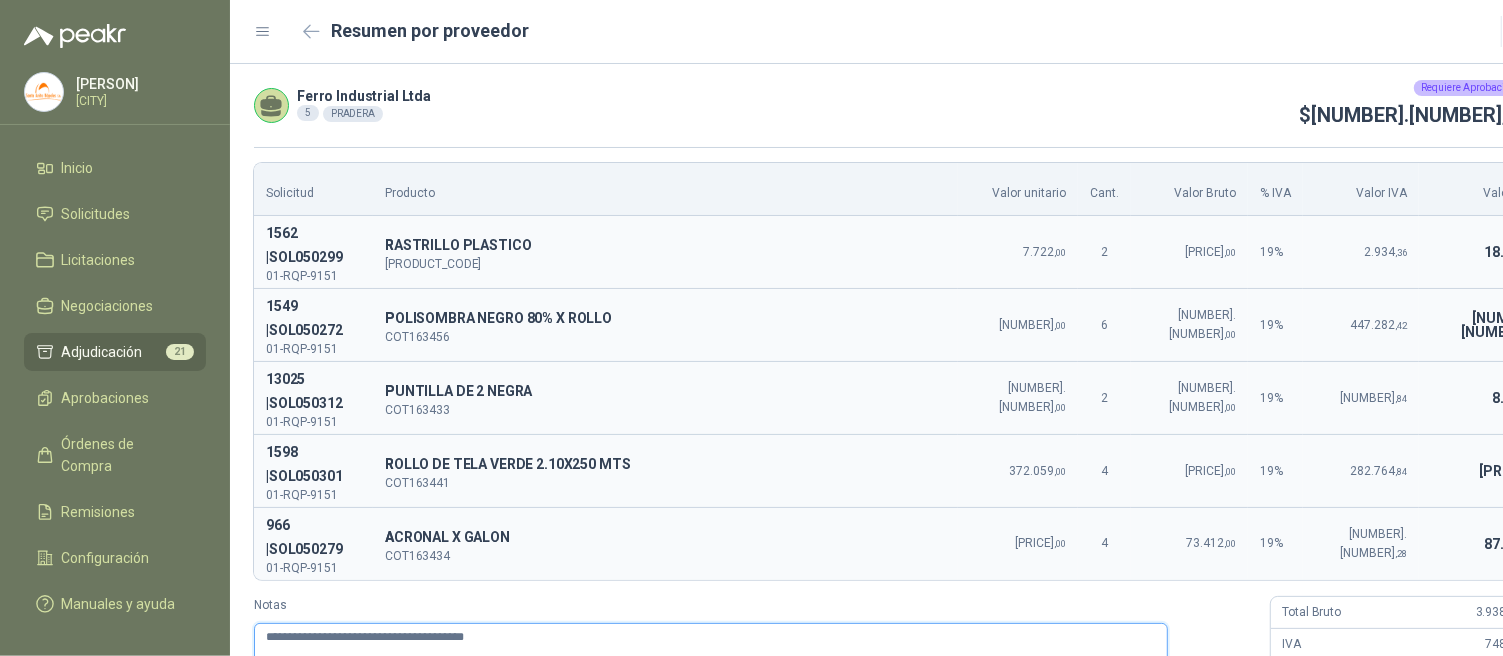 type 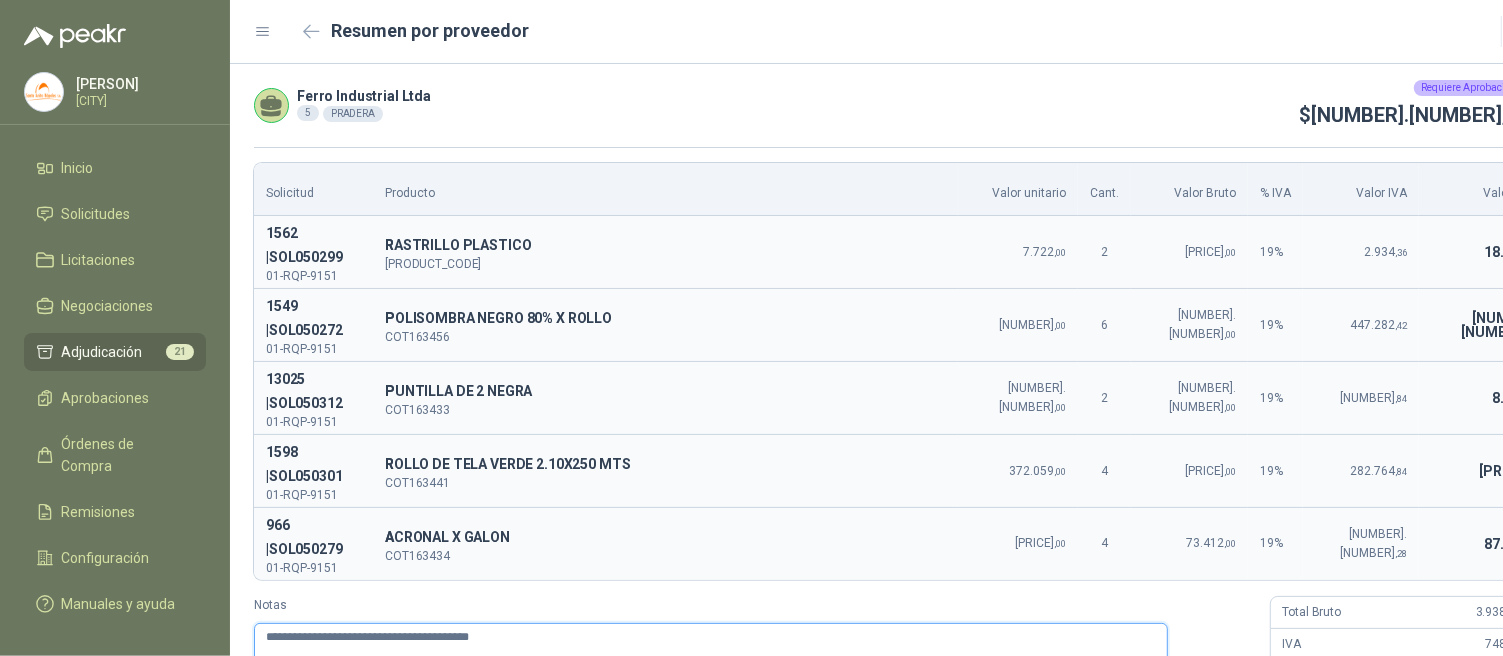 type 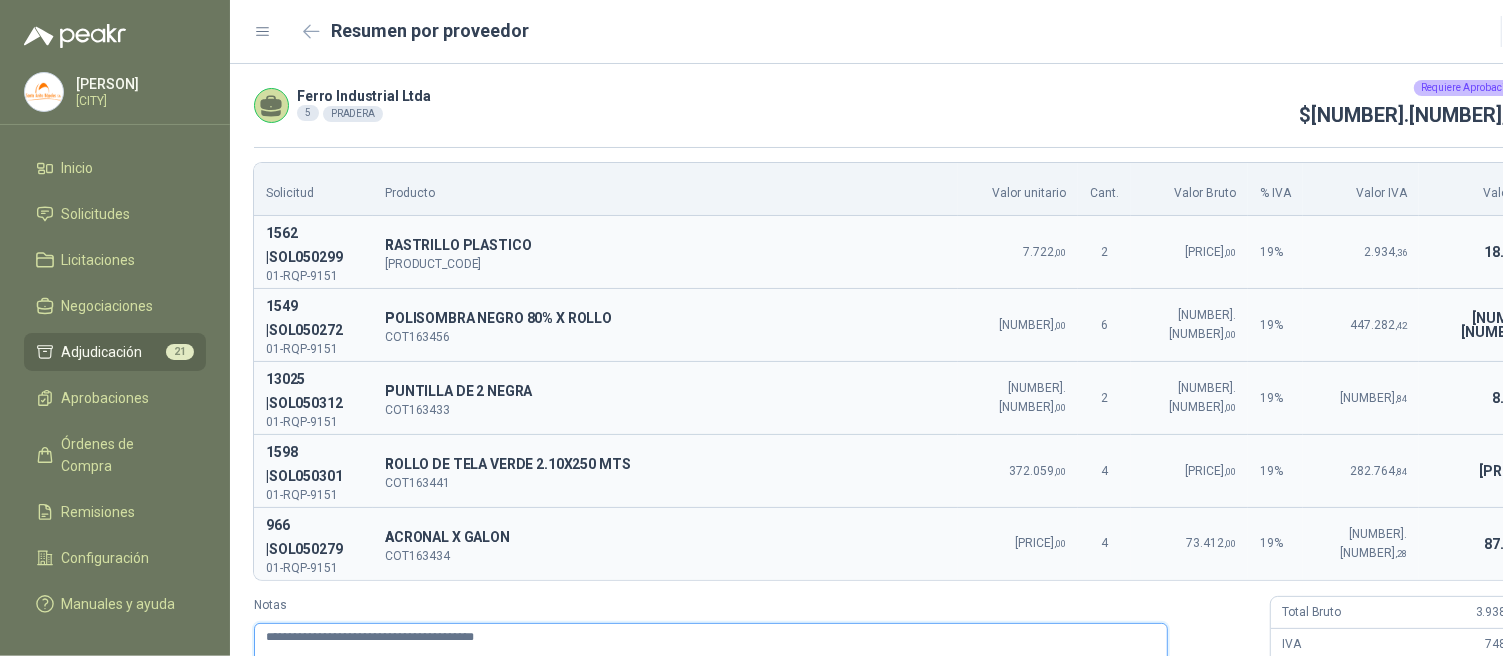 type 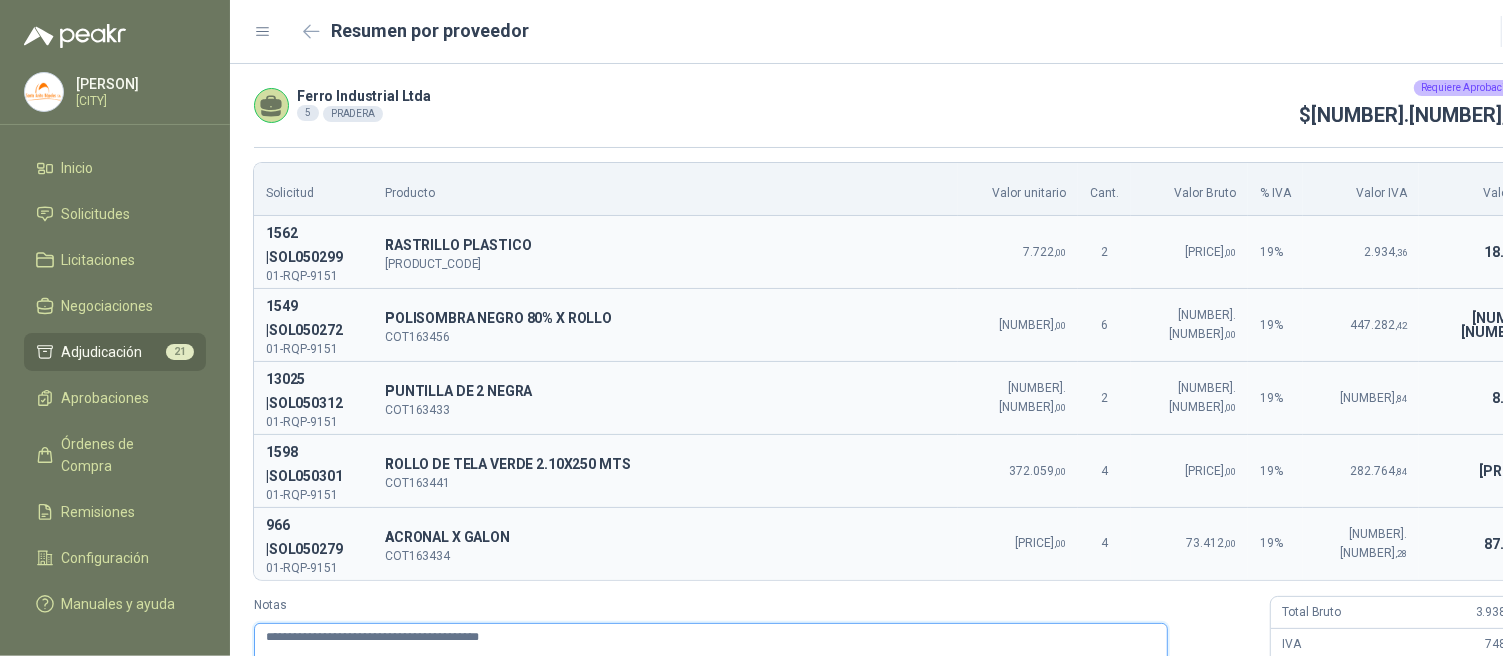 type 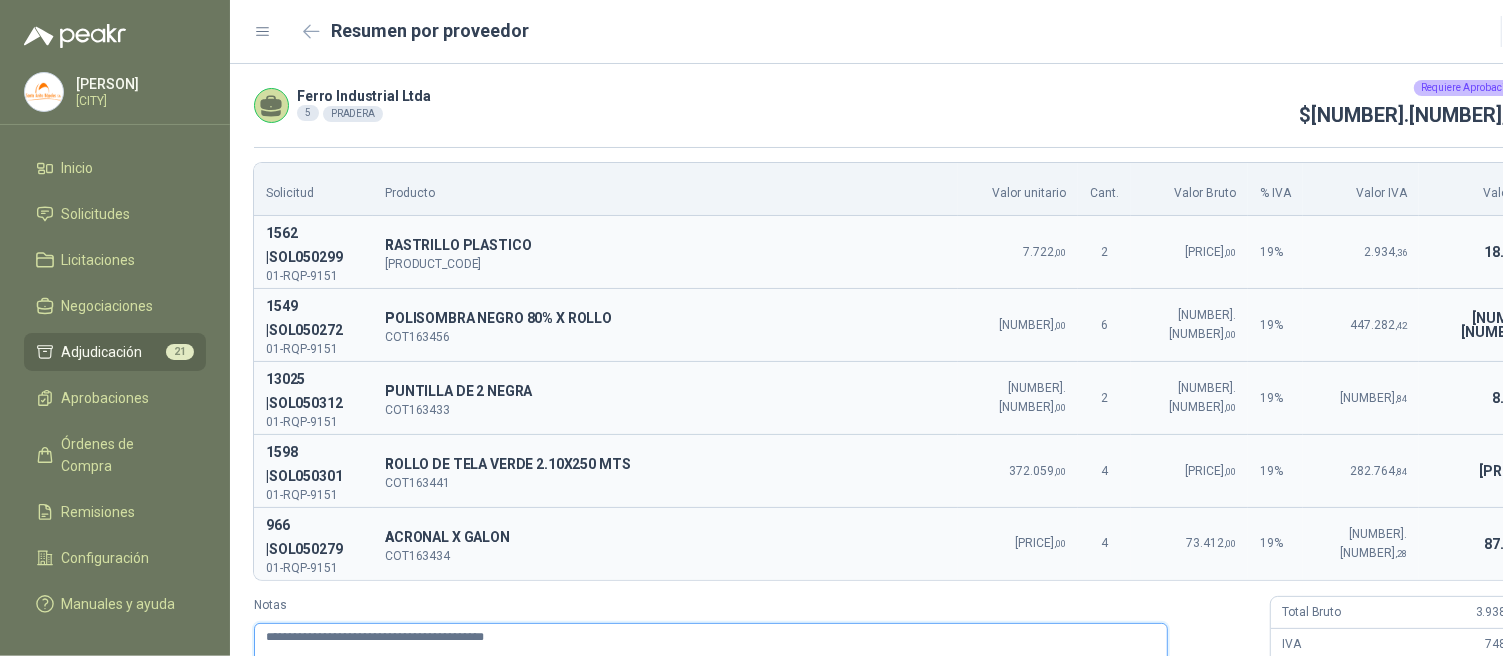 type 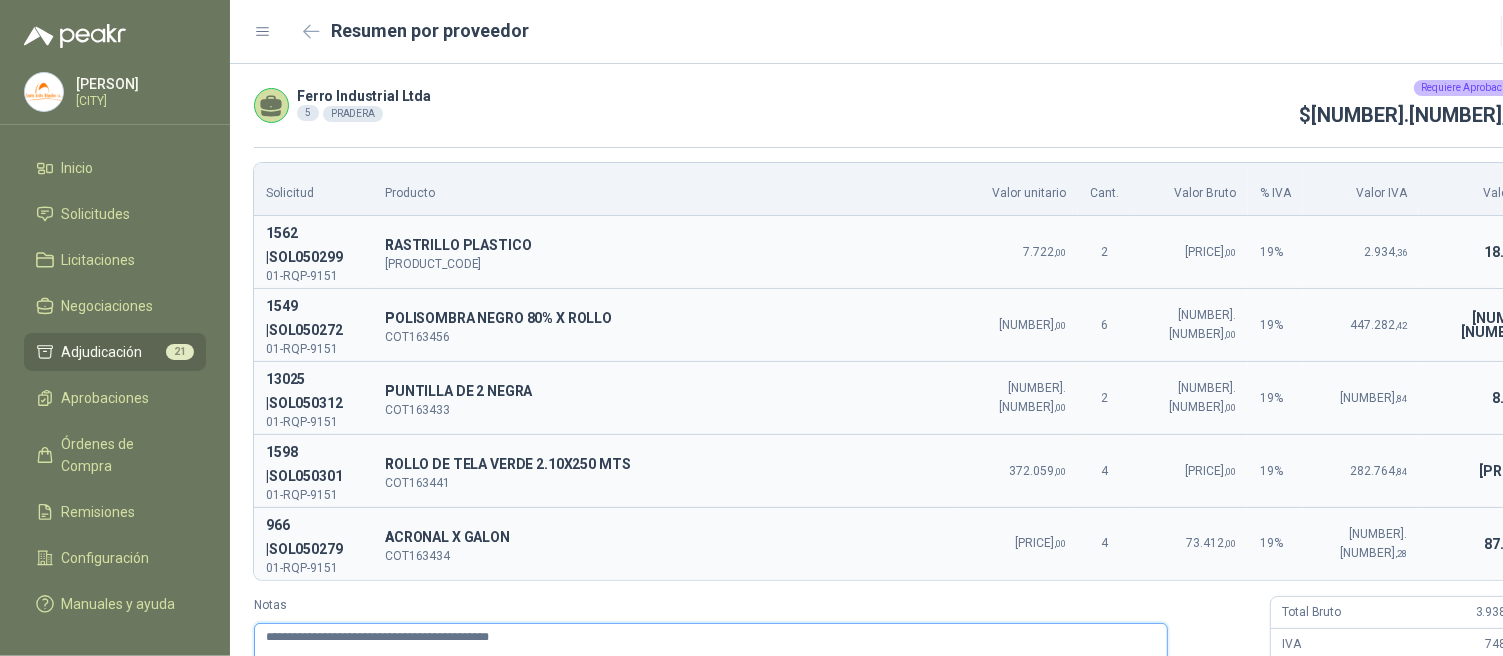 type 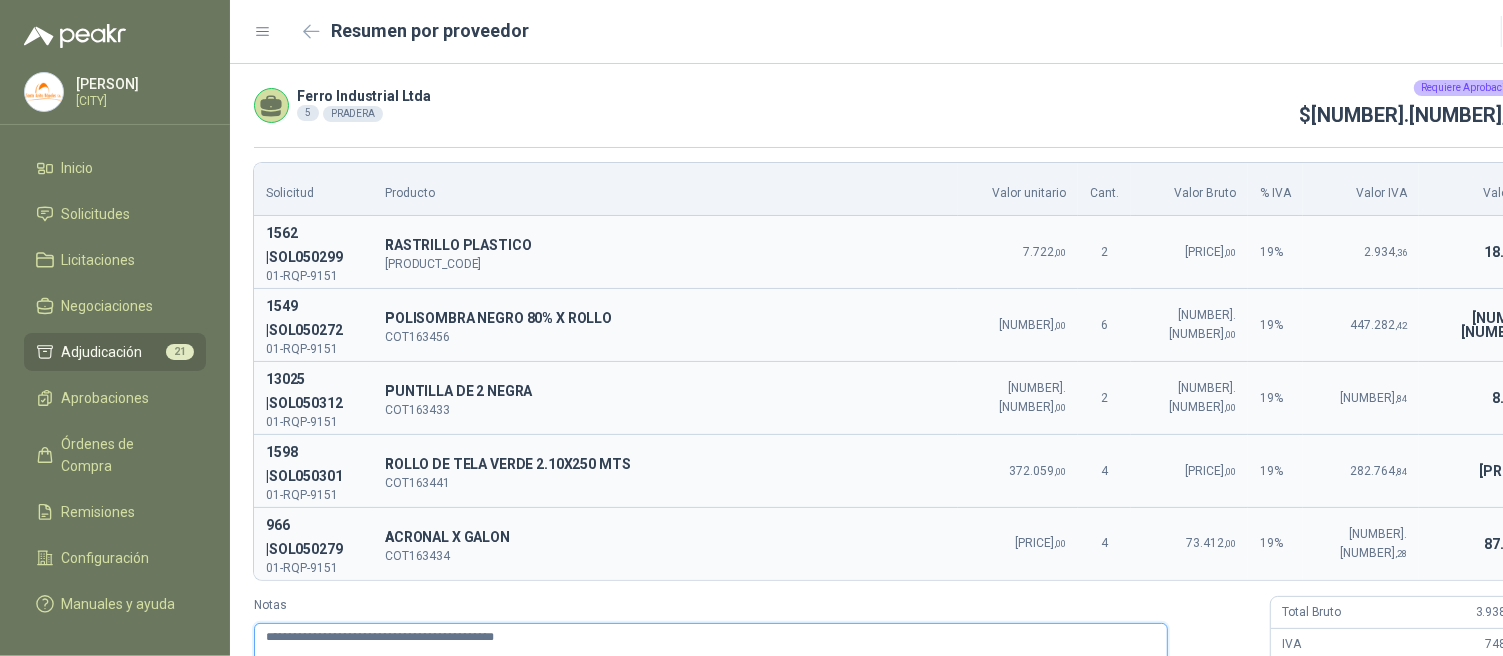 type 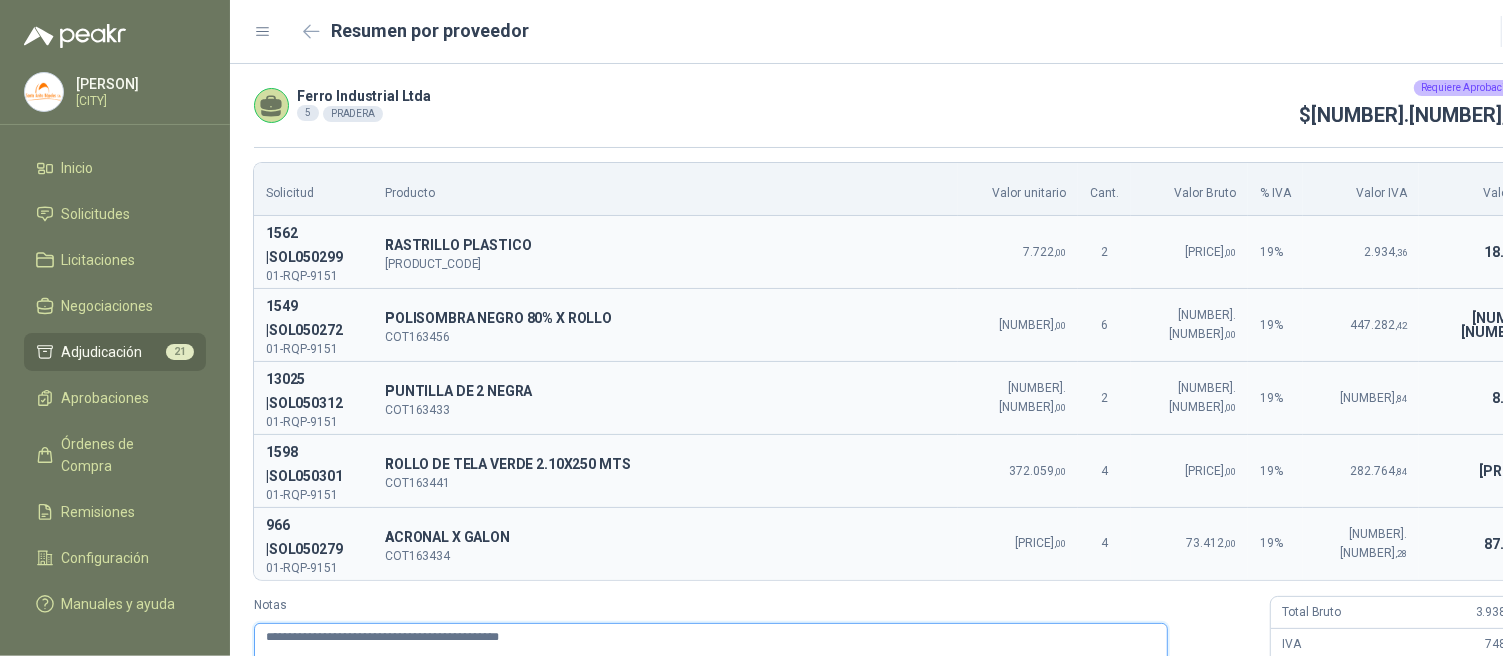 type 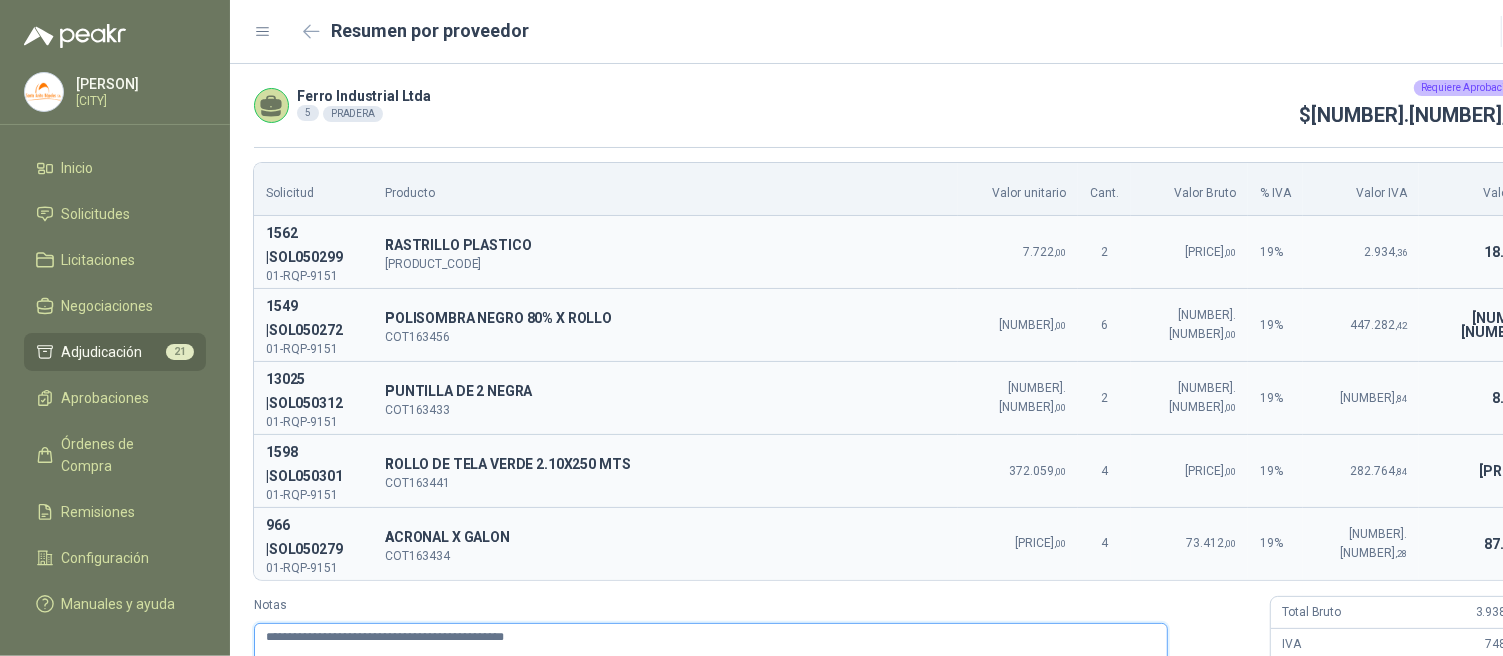 type 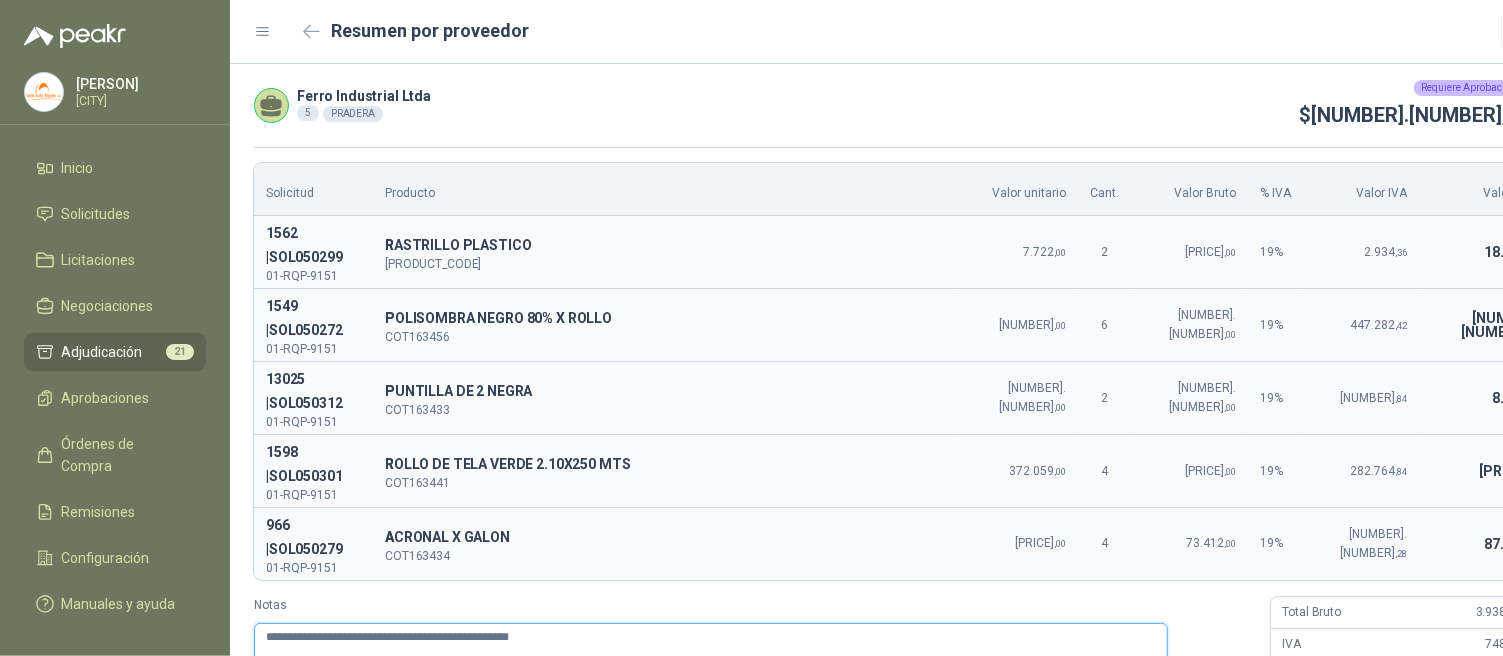 type 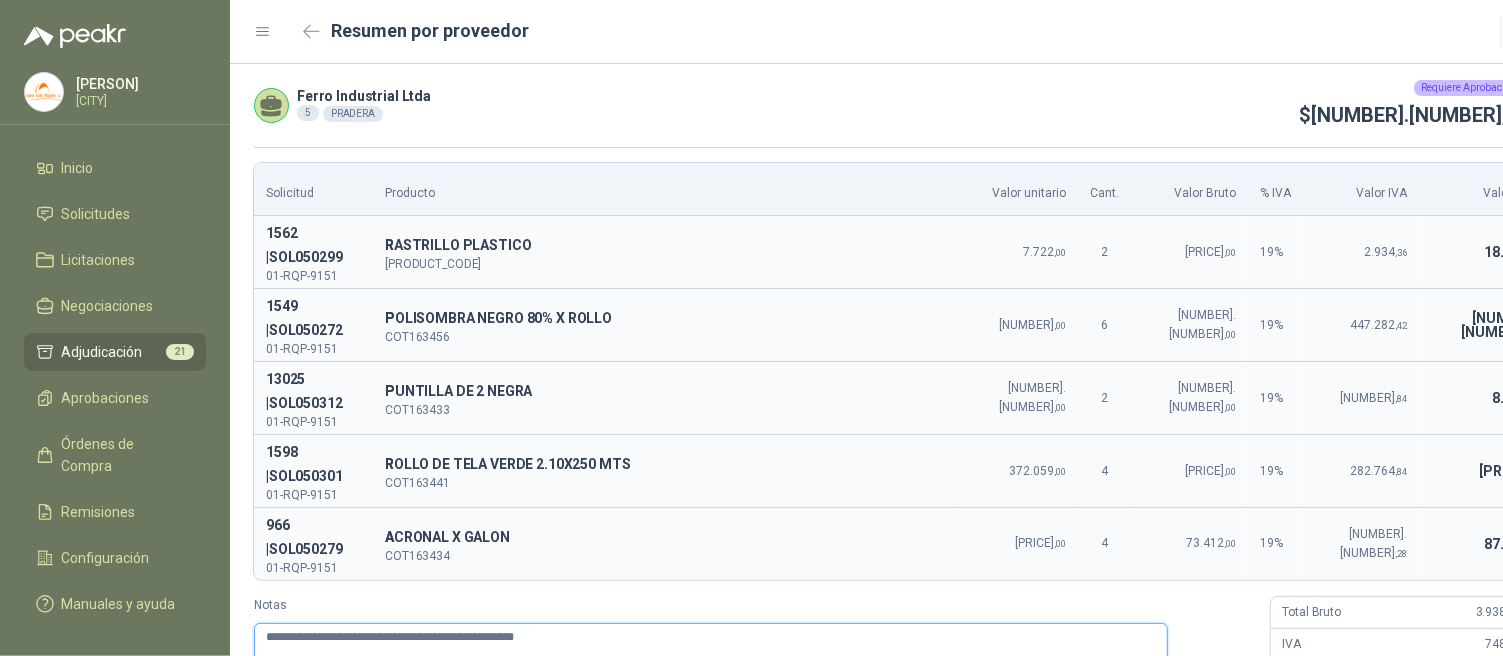 type 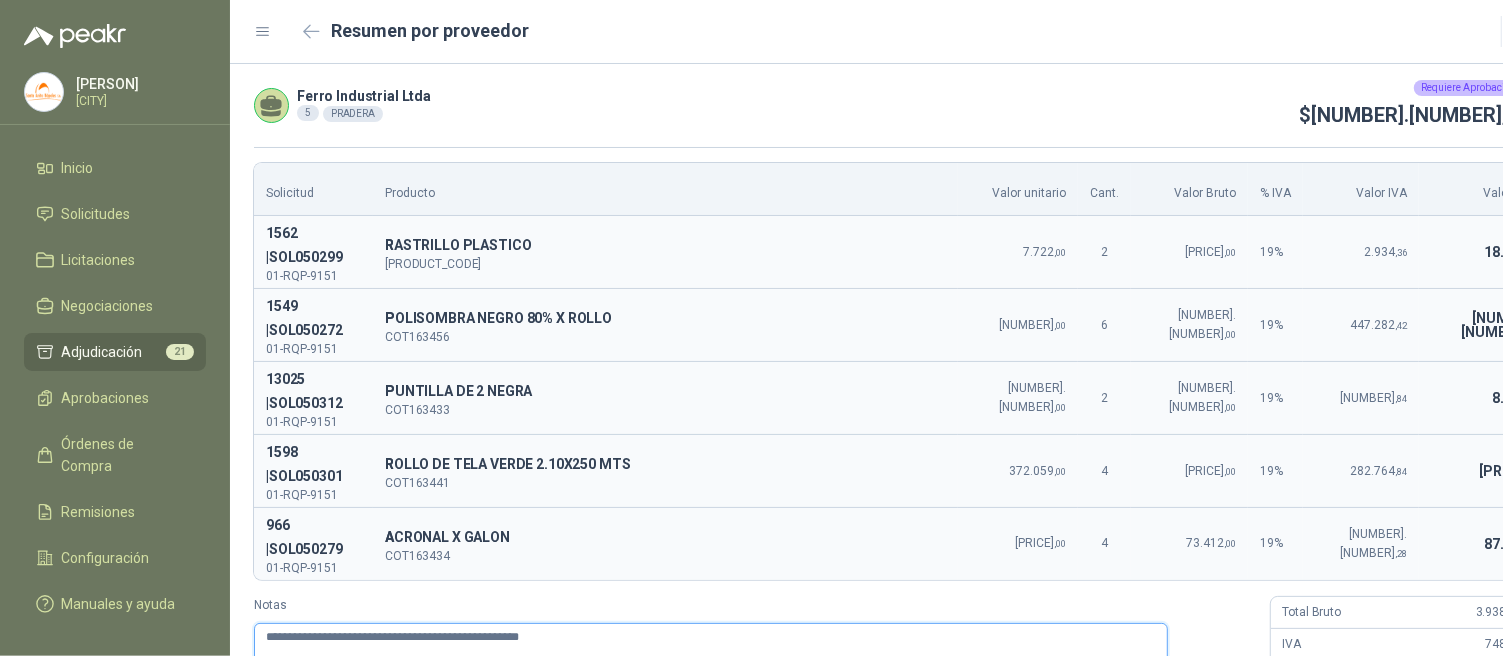 type 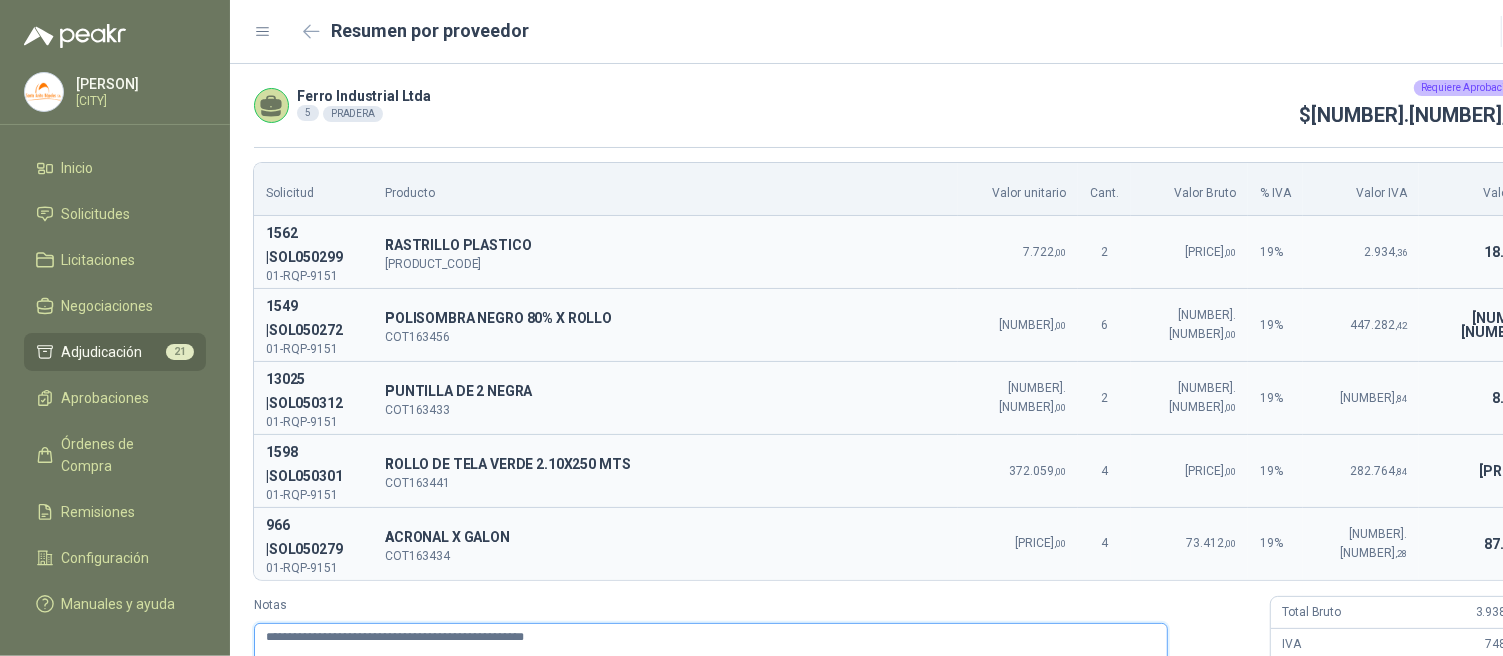 type 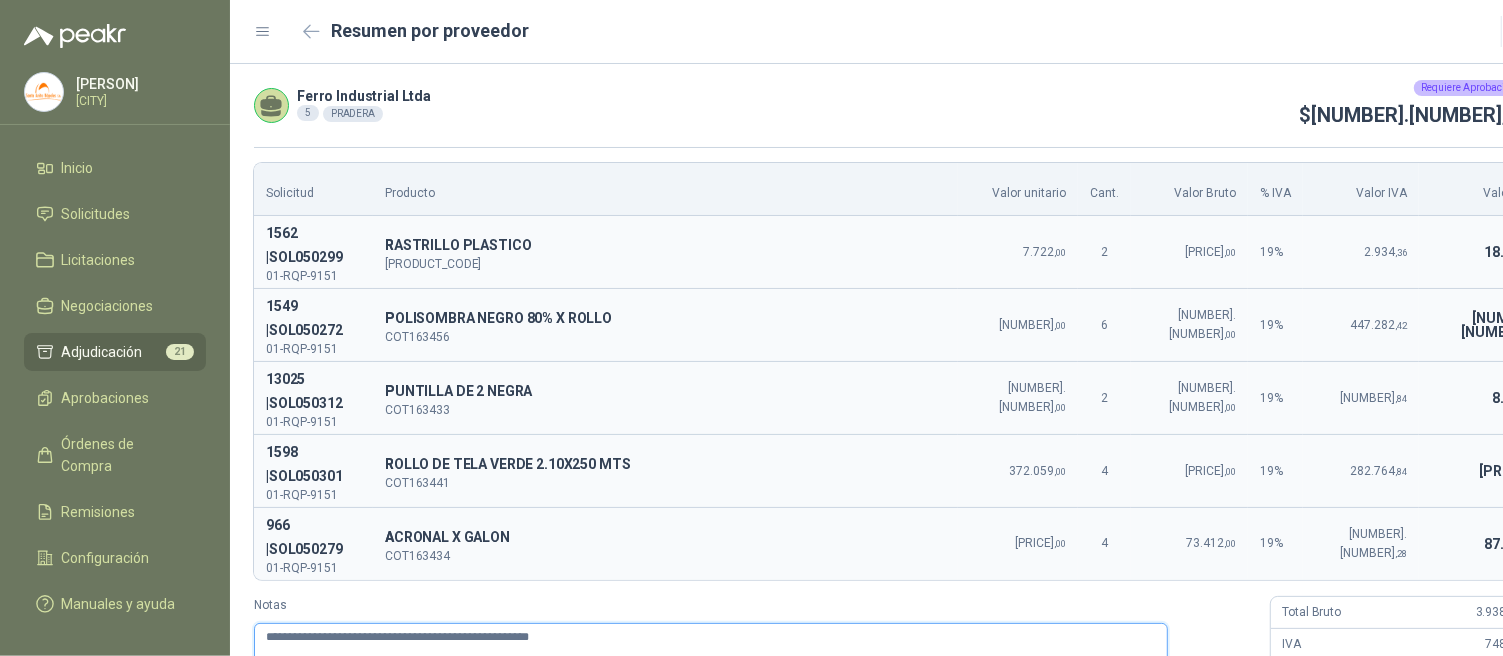 type 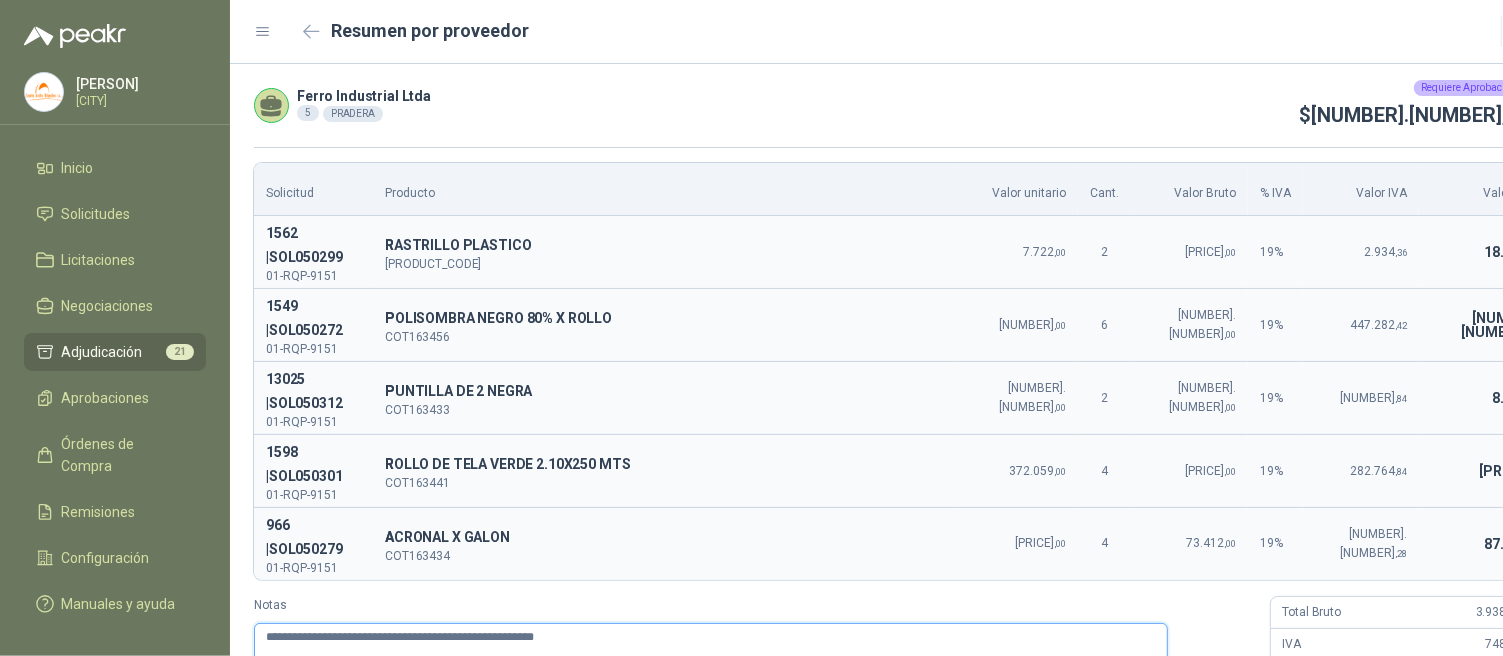 type 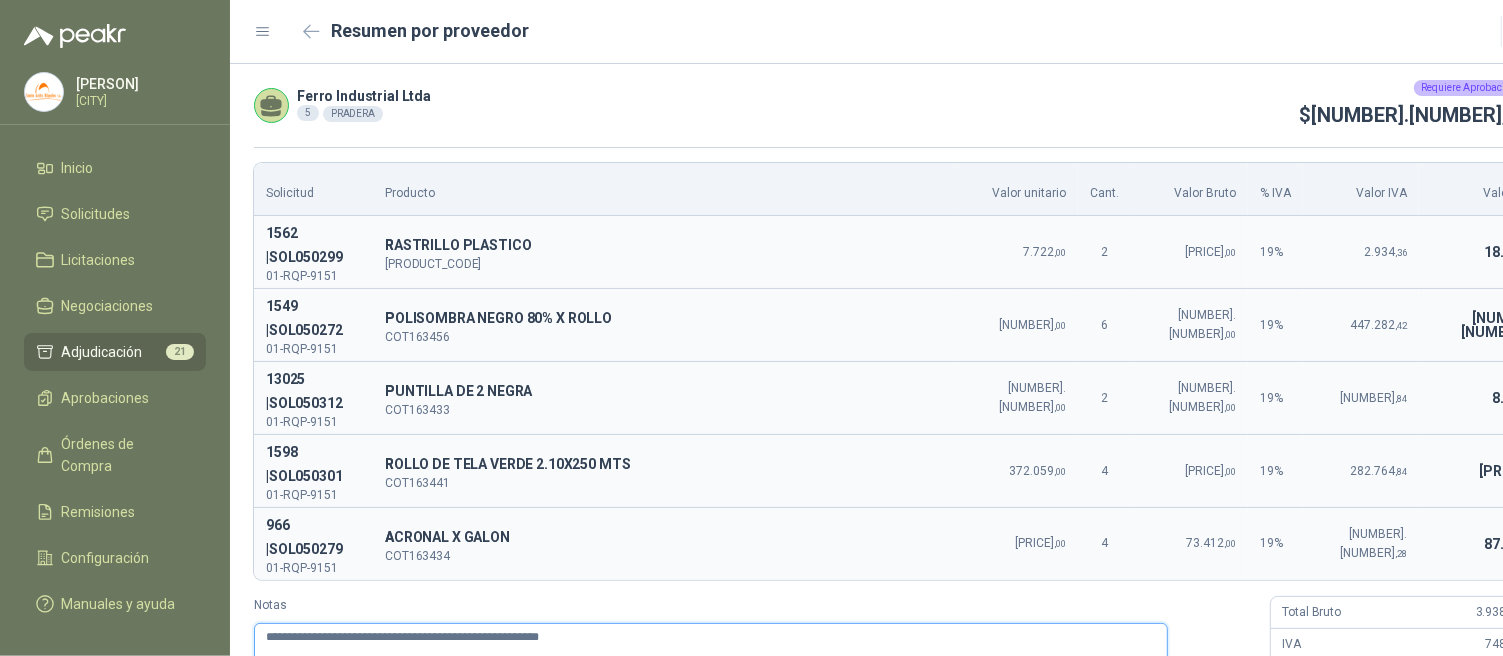 type 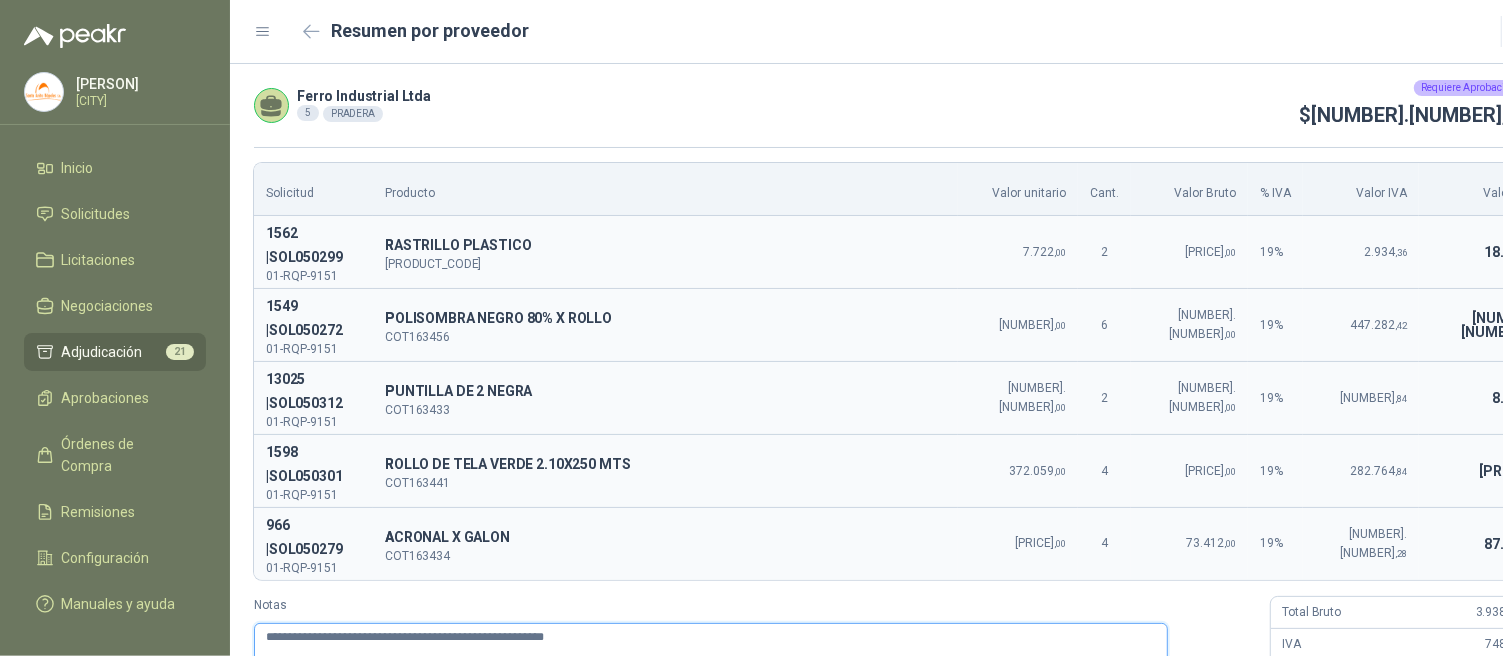 type 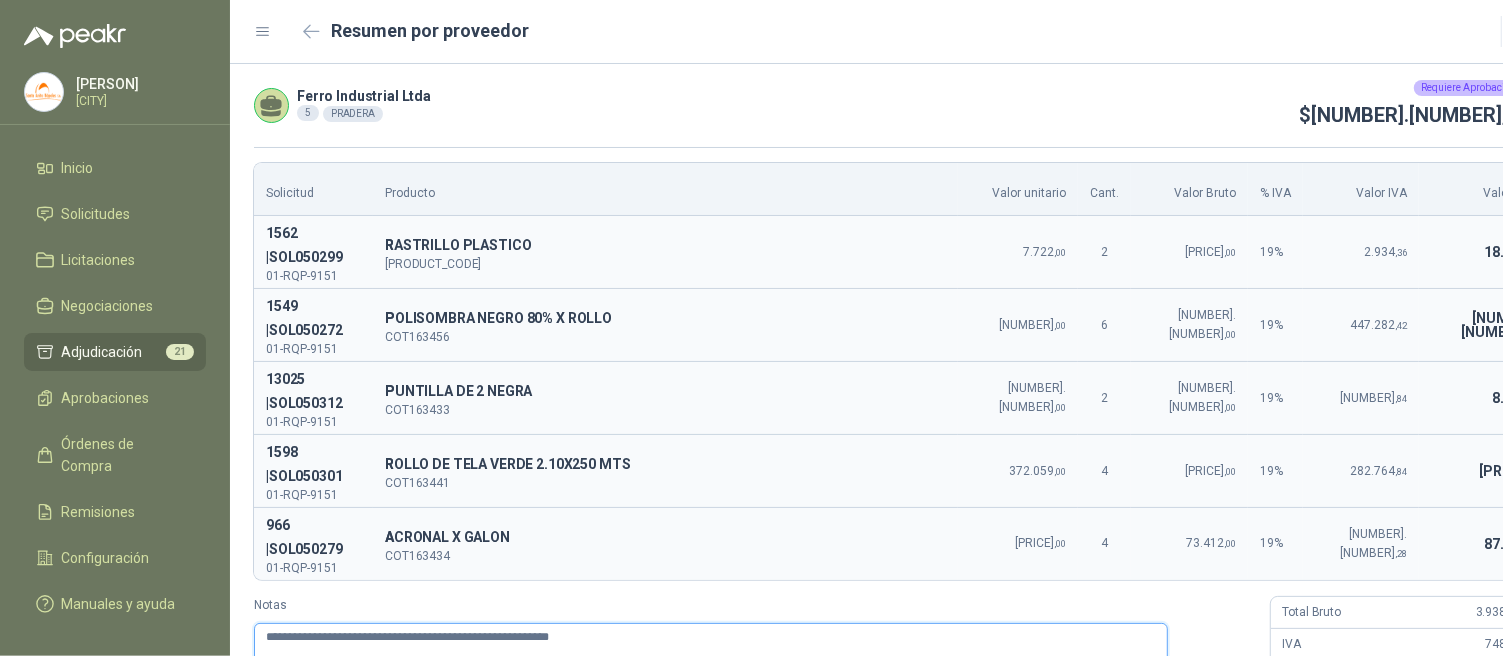 type 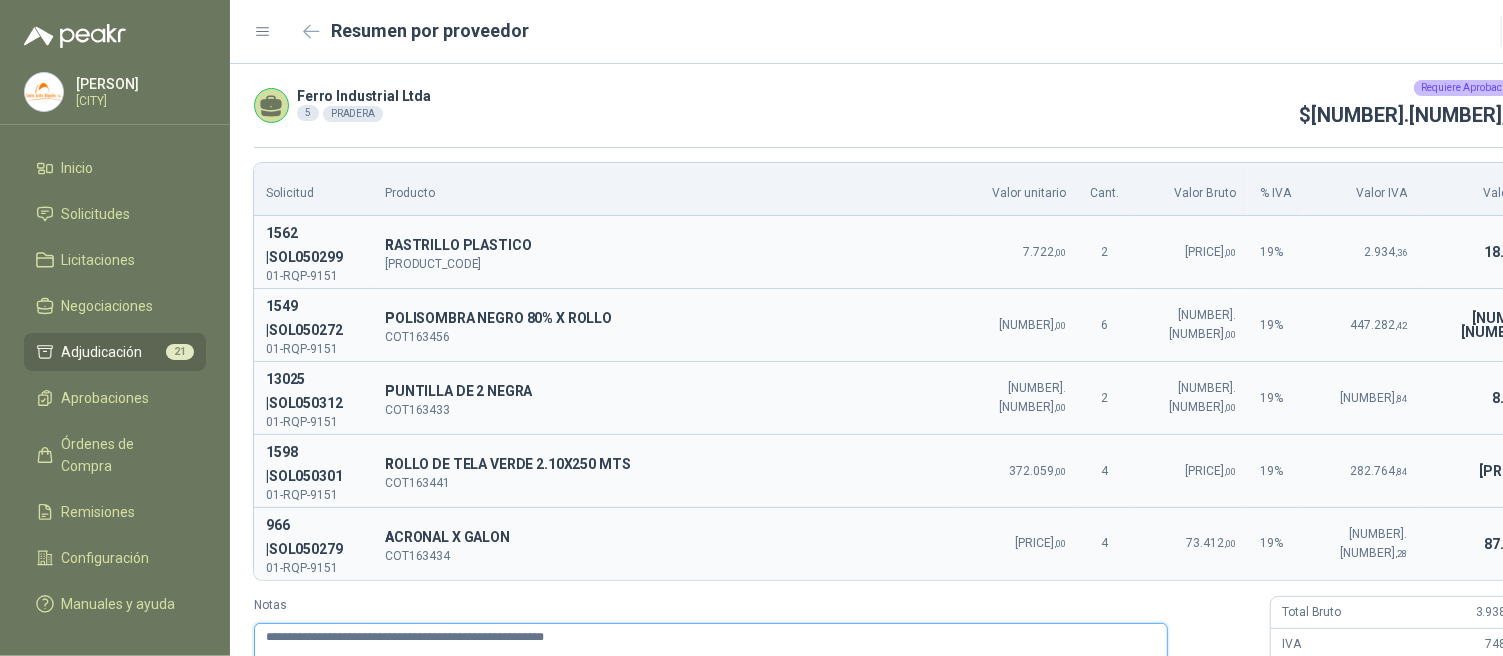 type 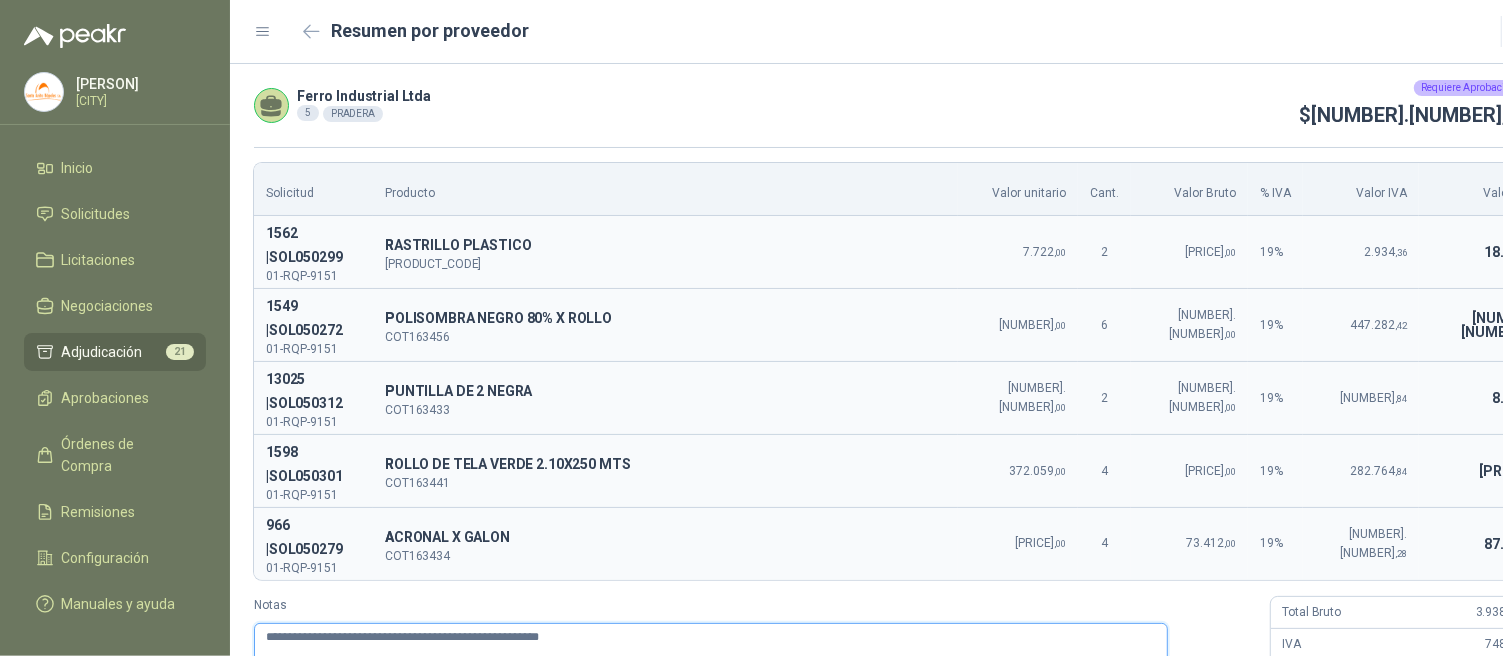 type 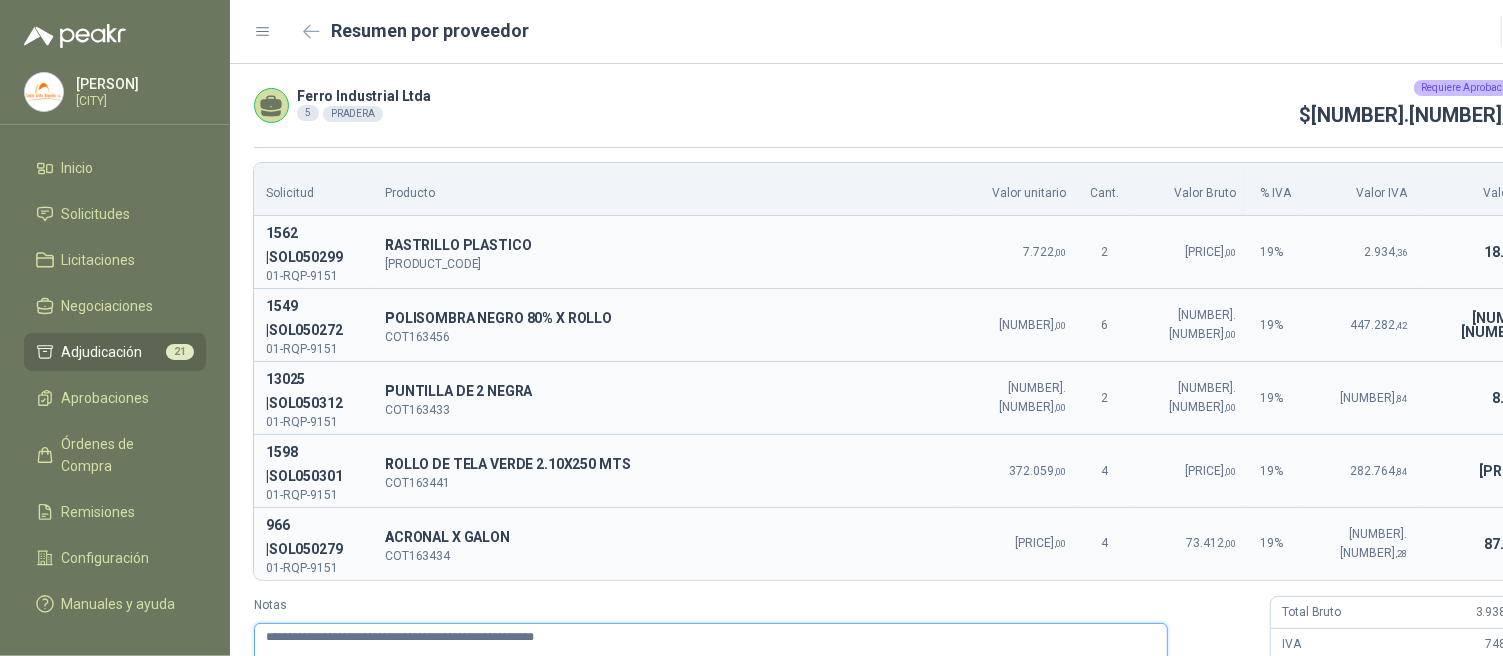 type 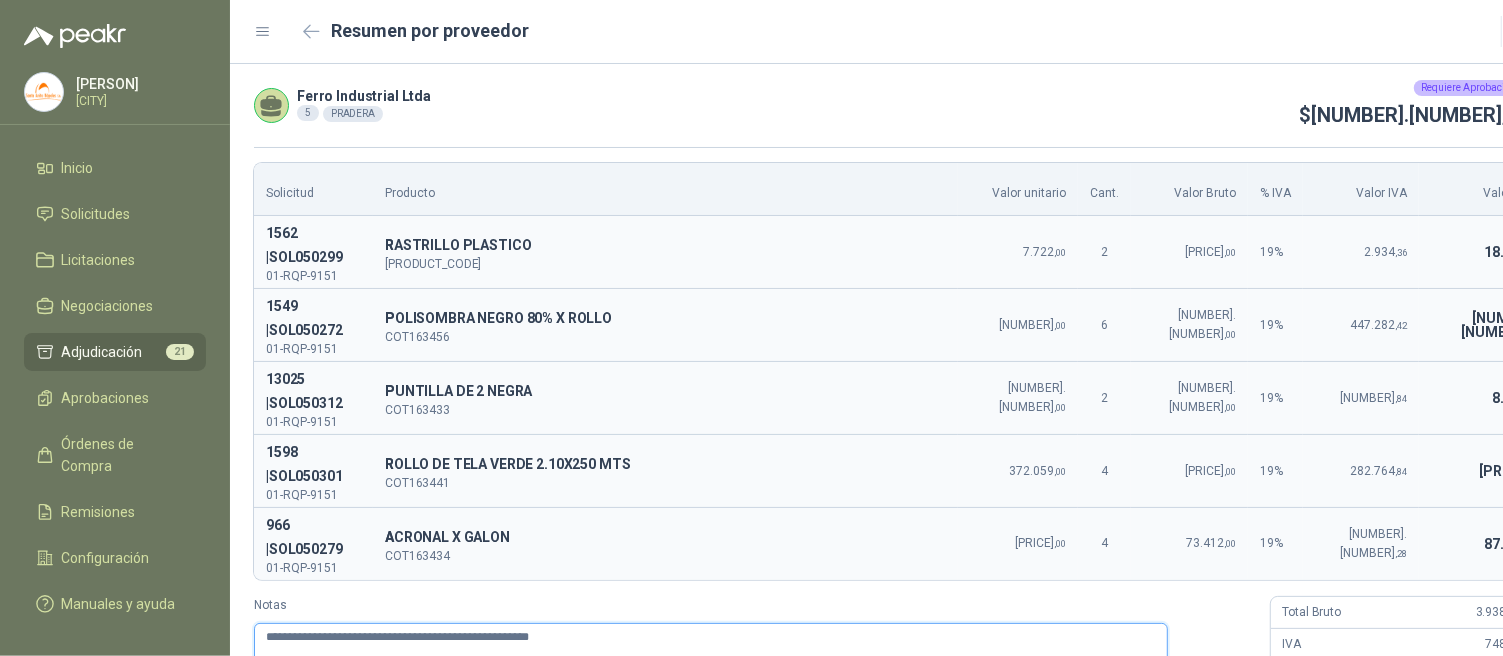 type 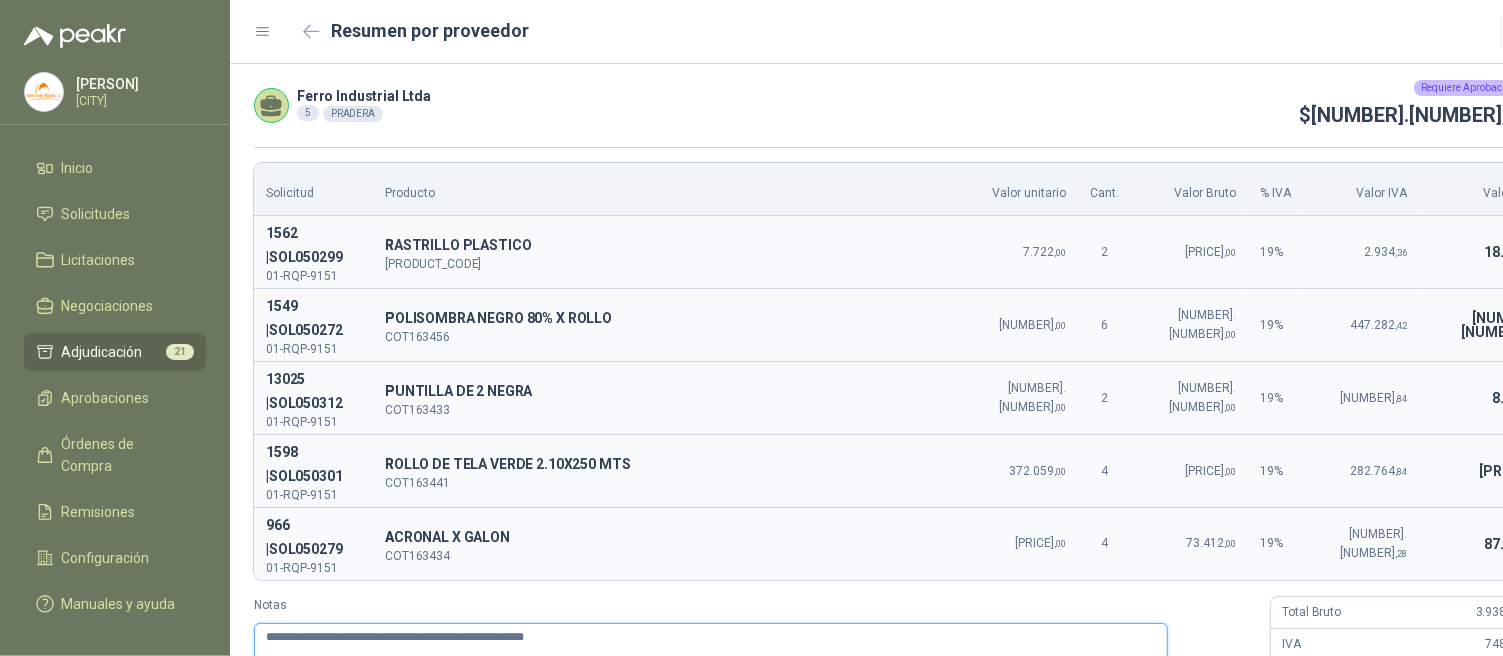 type 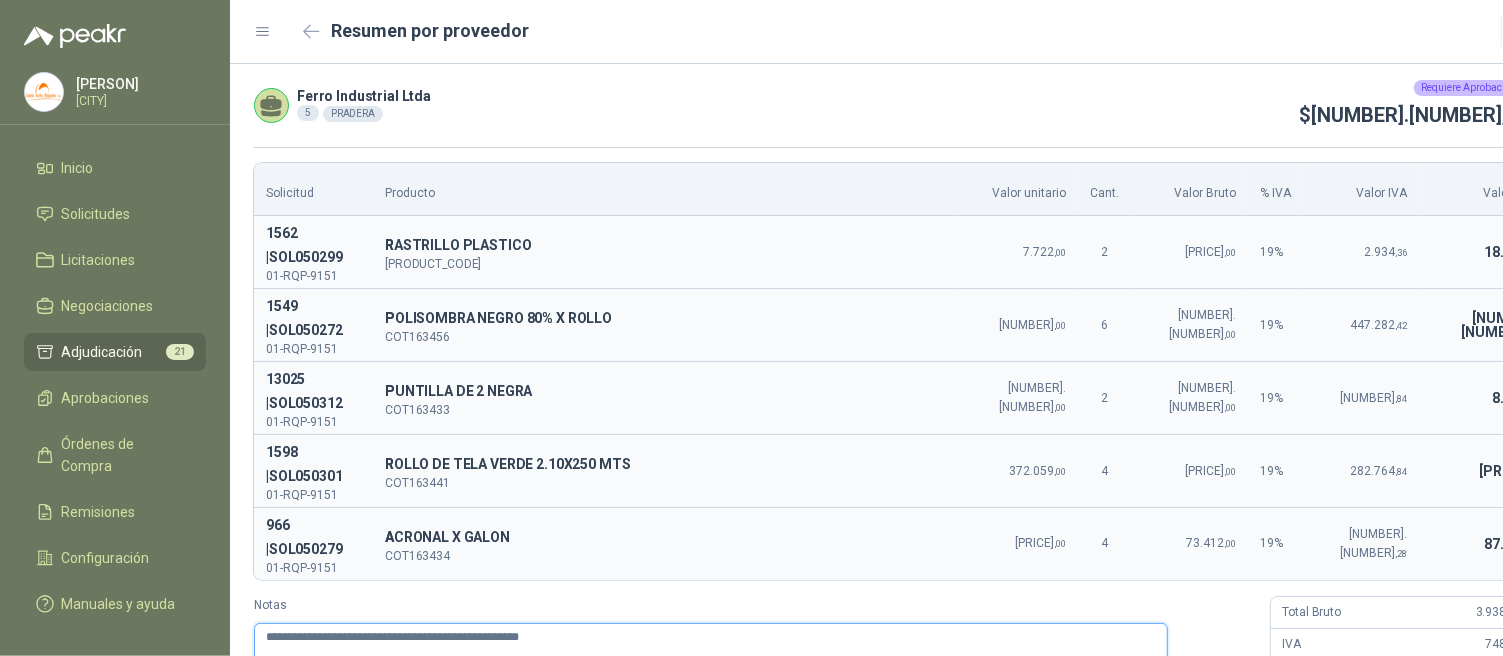 type 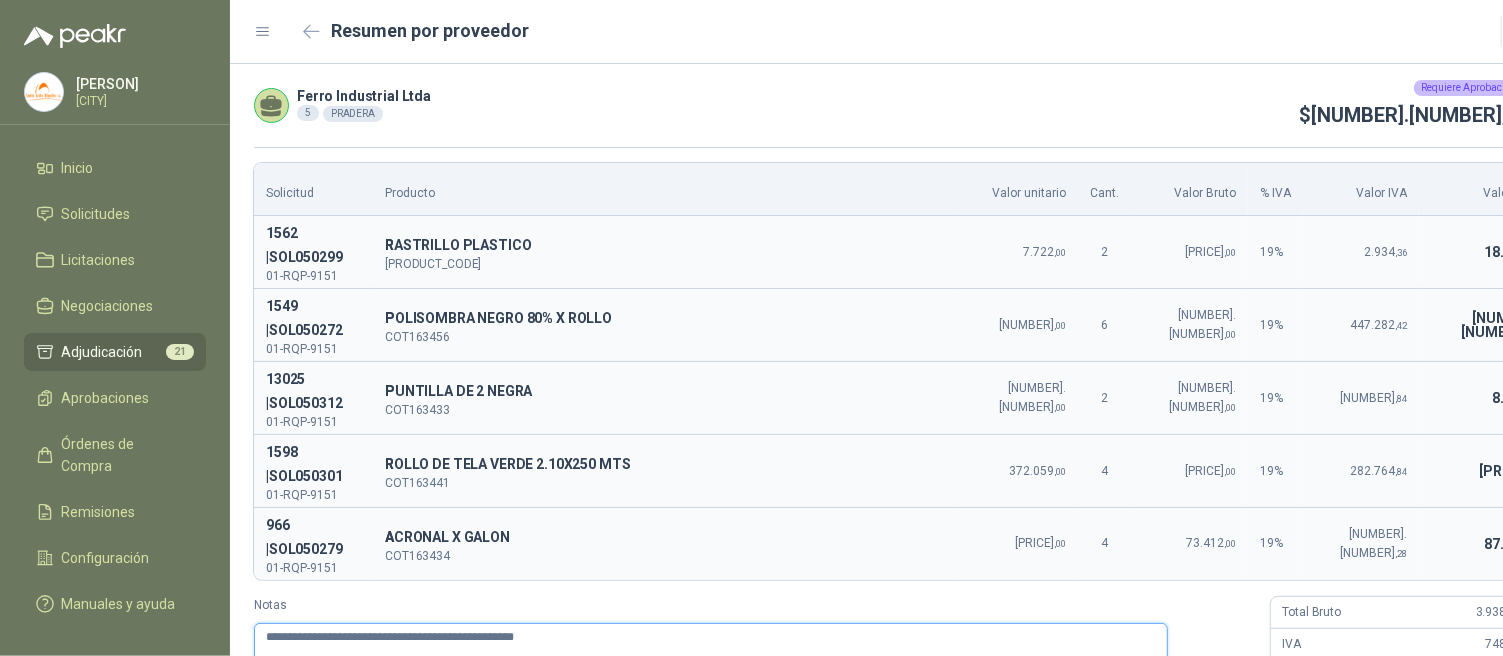 type 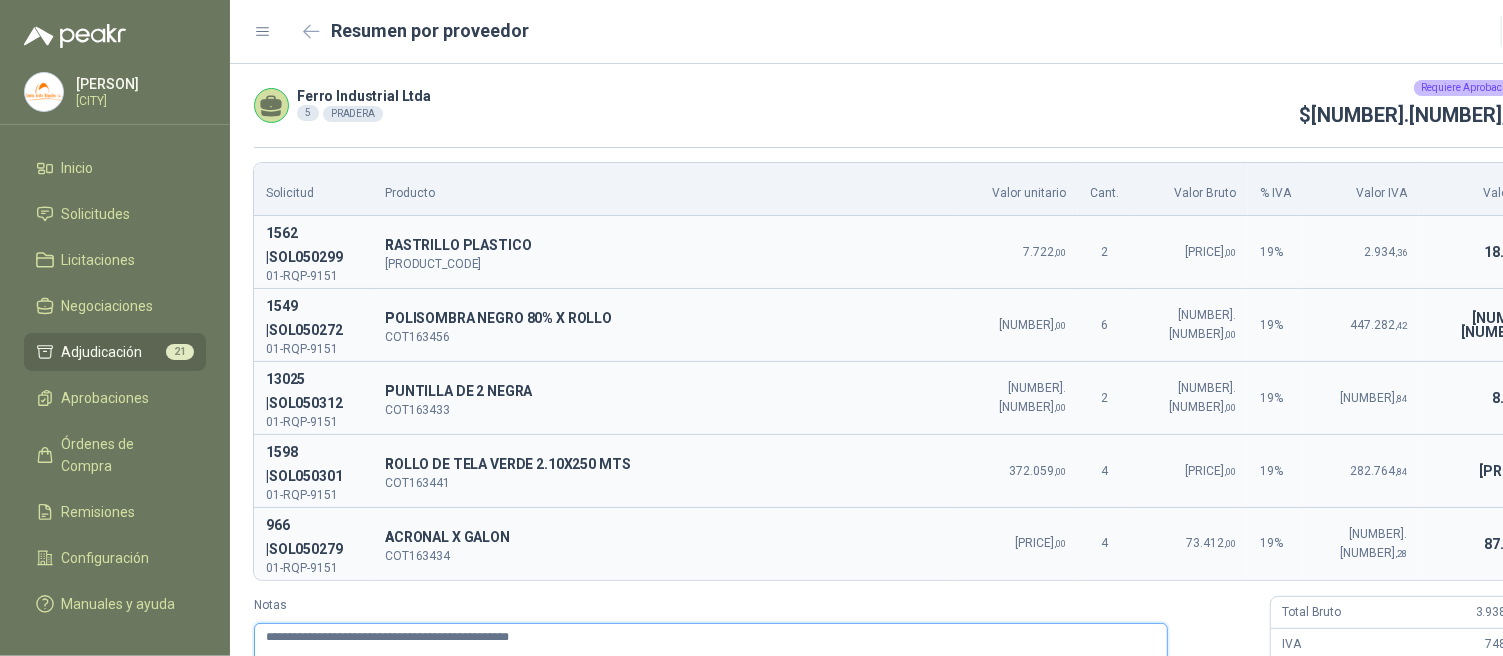 type 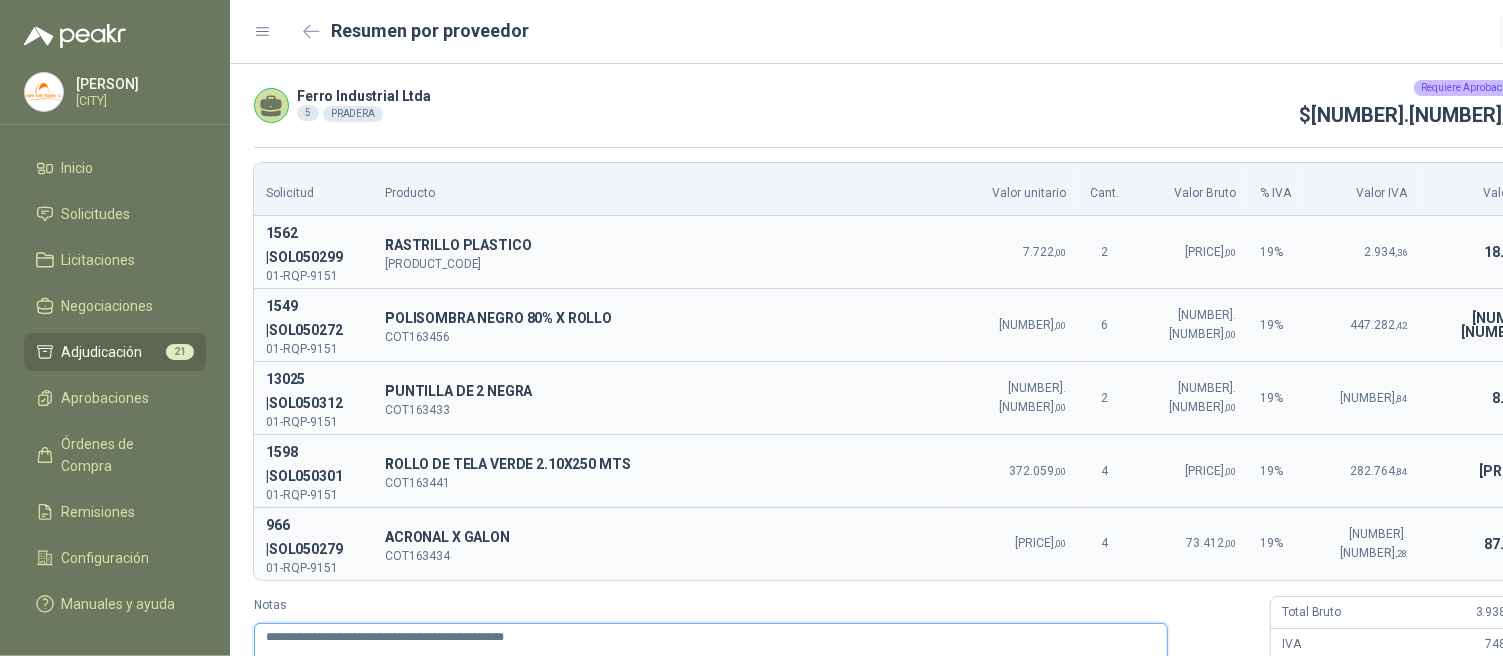 type 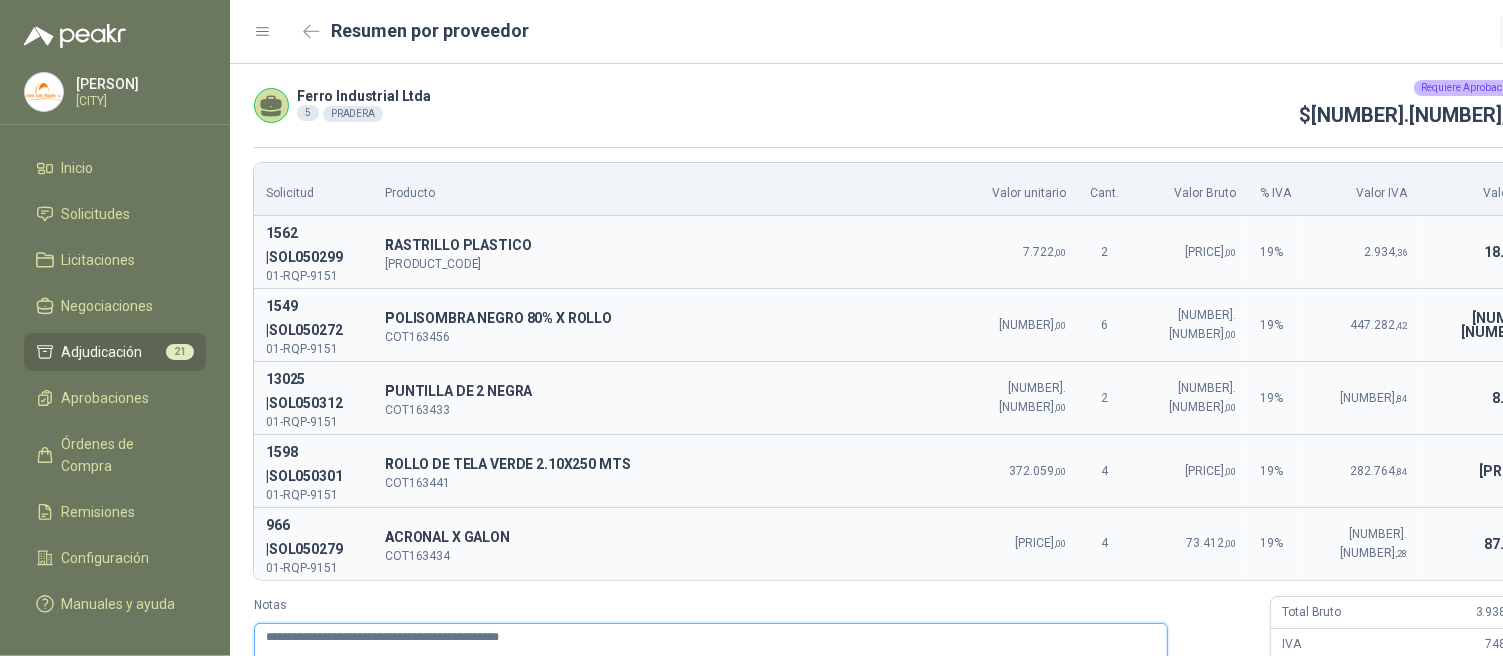 type 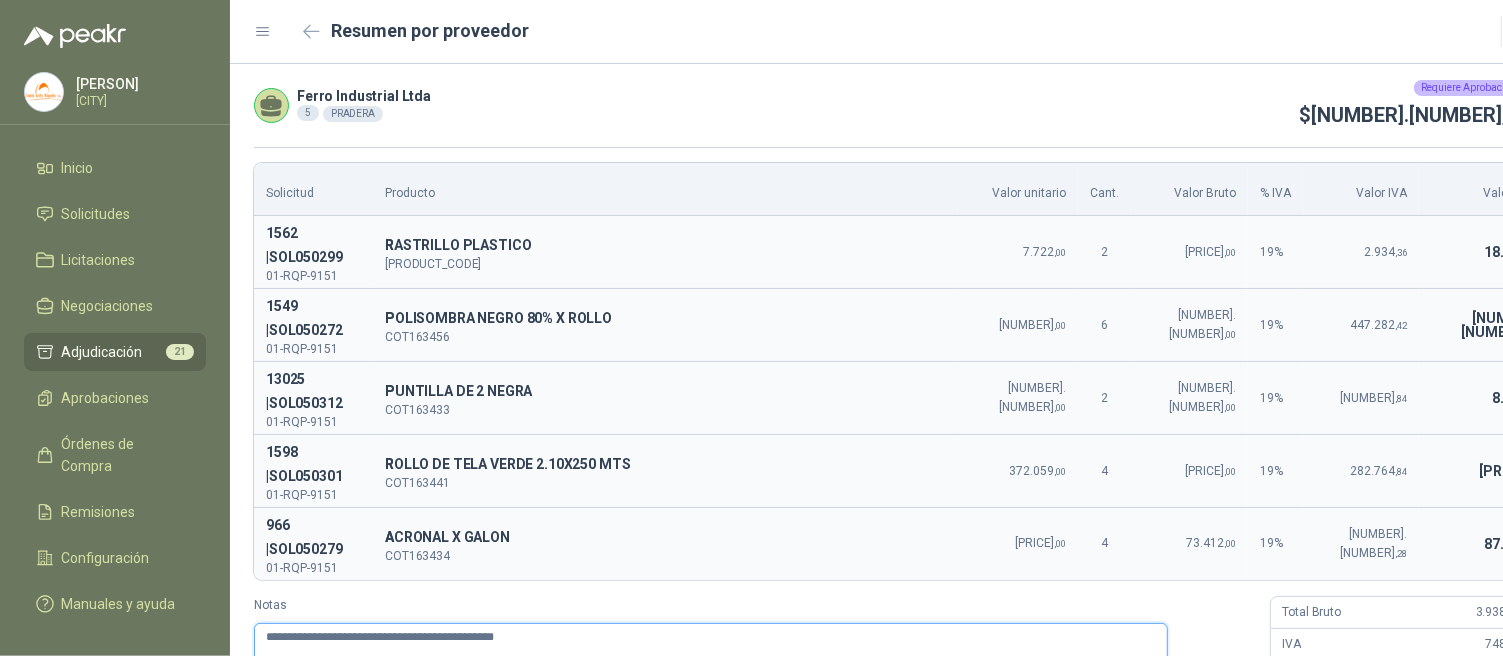 type 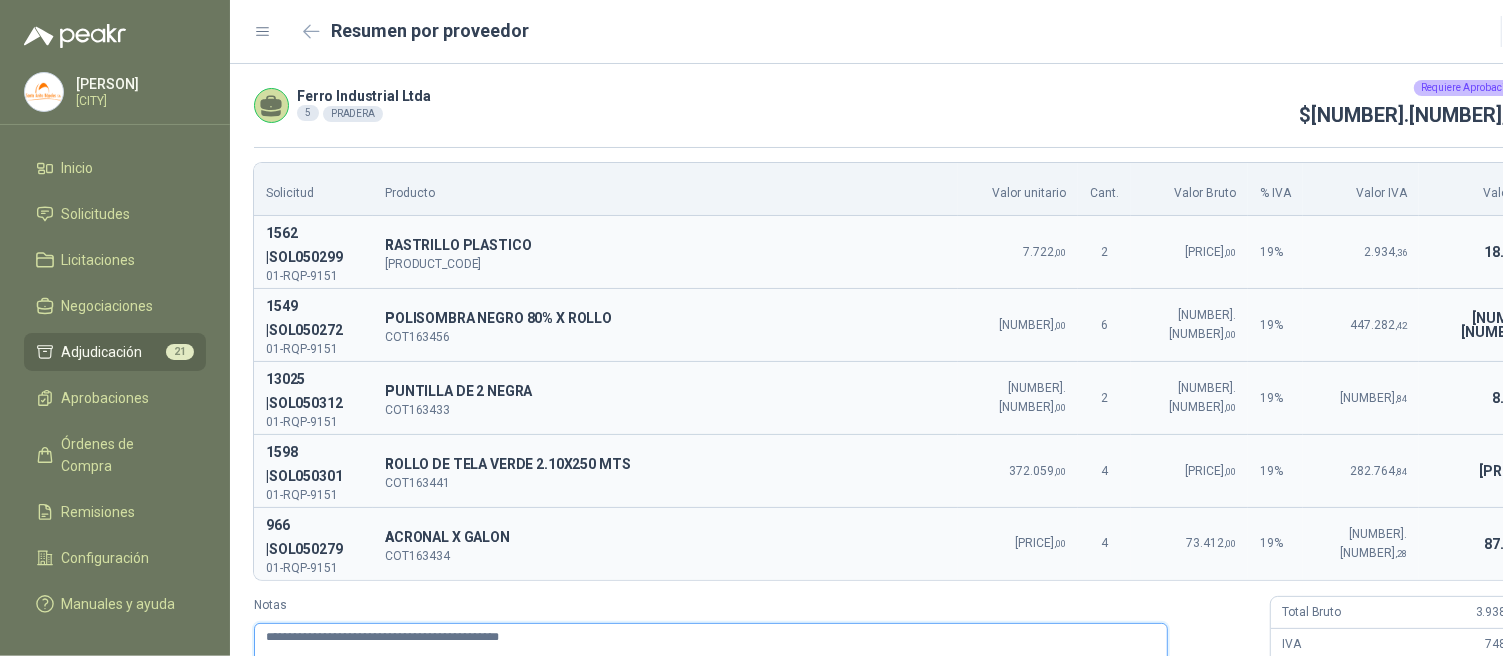 type 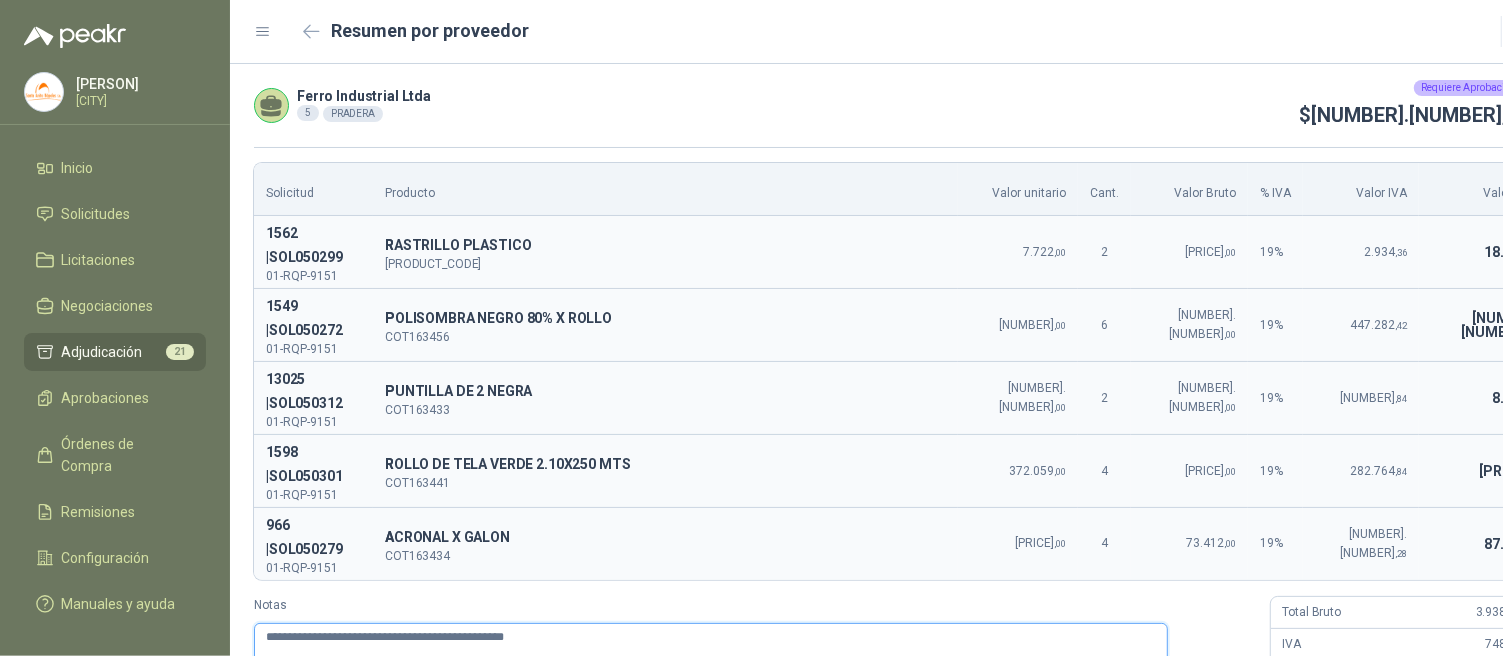 type 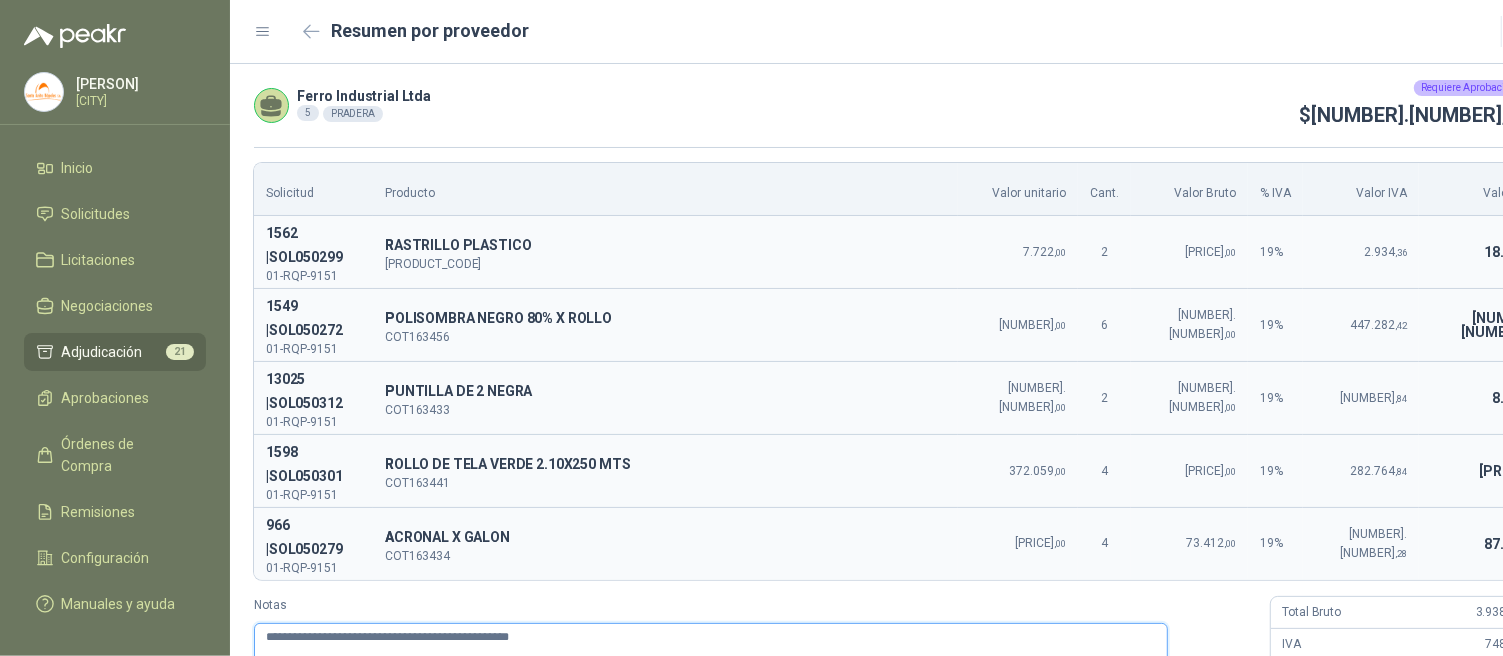type 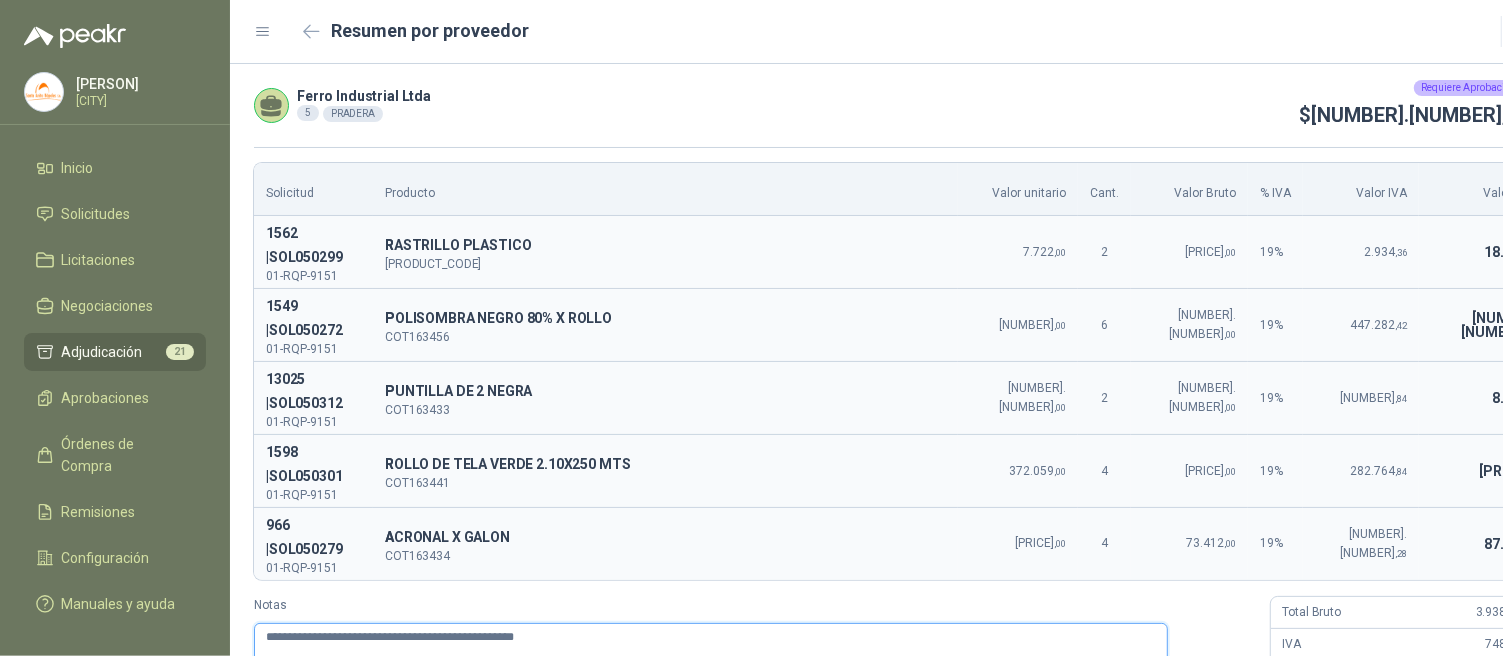 type 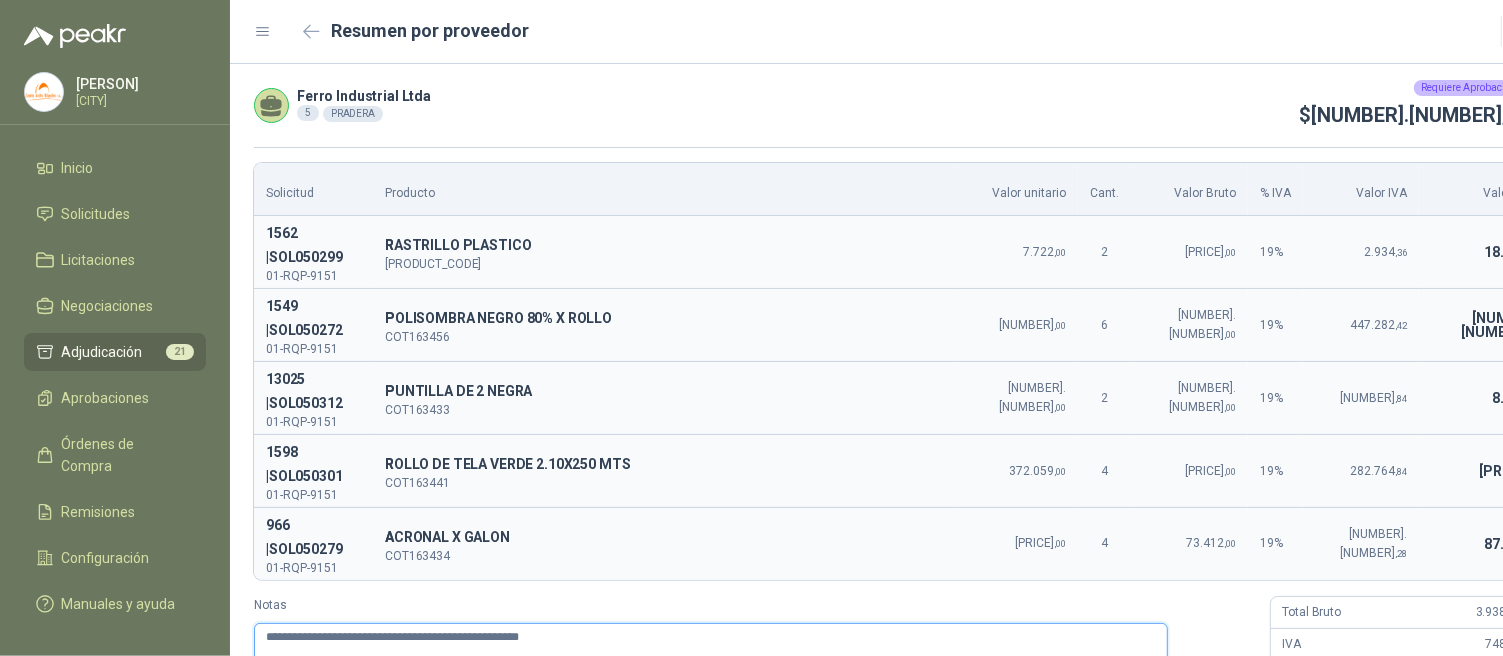type 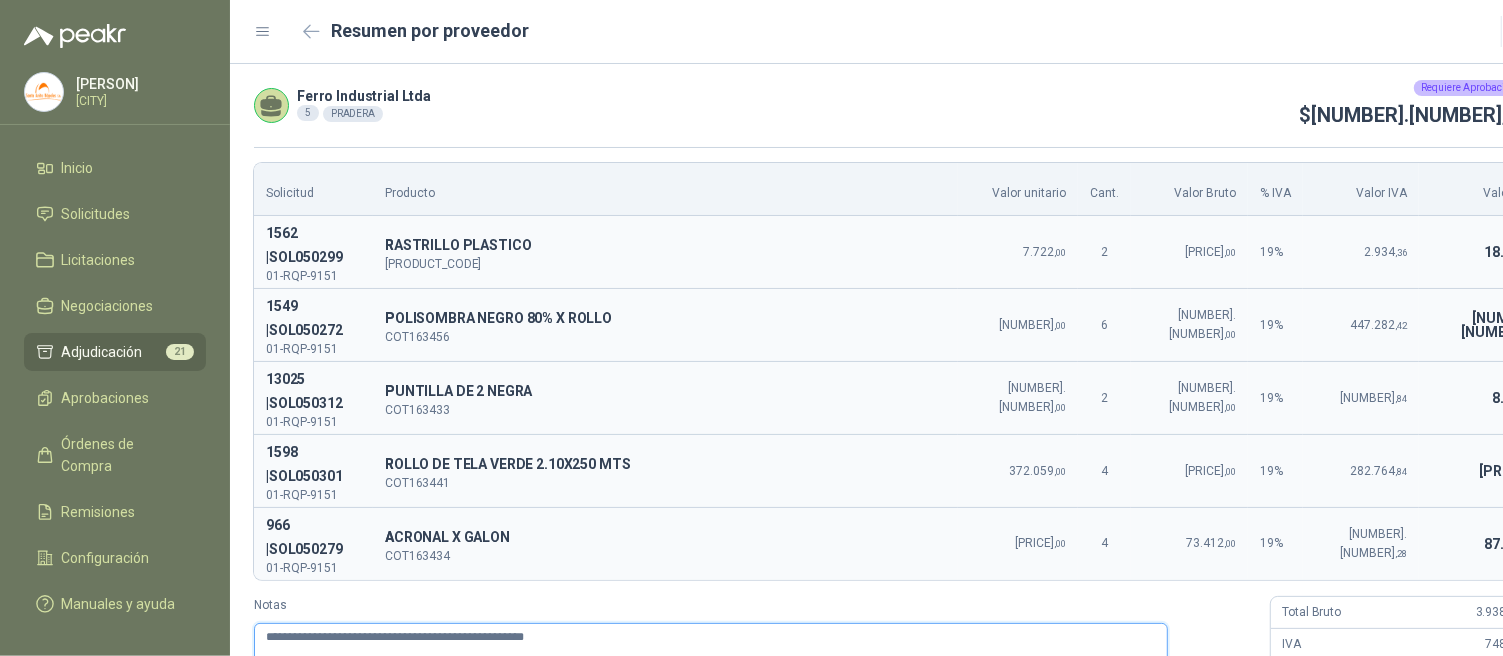 type 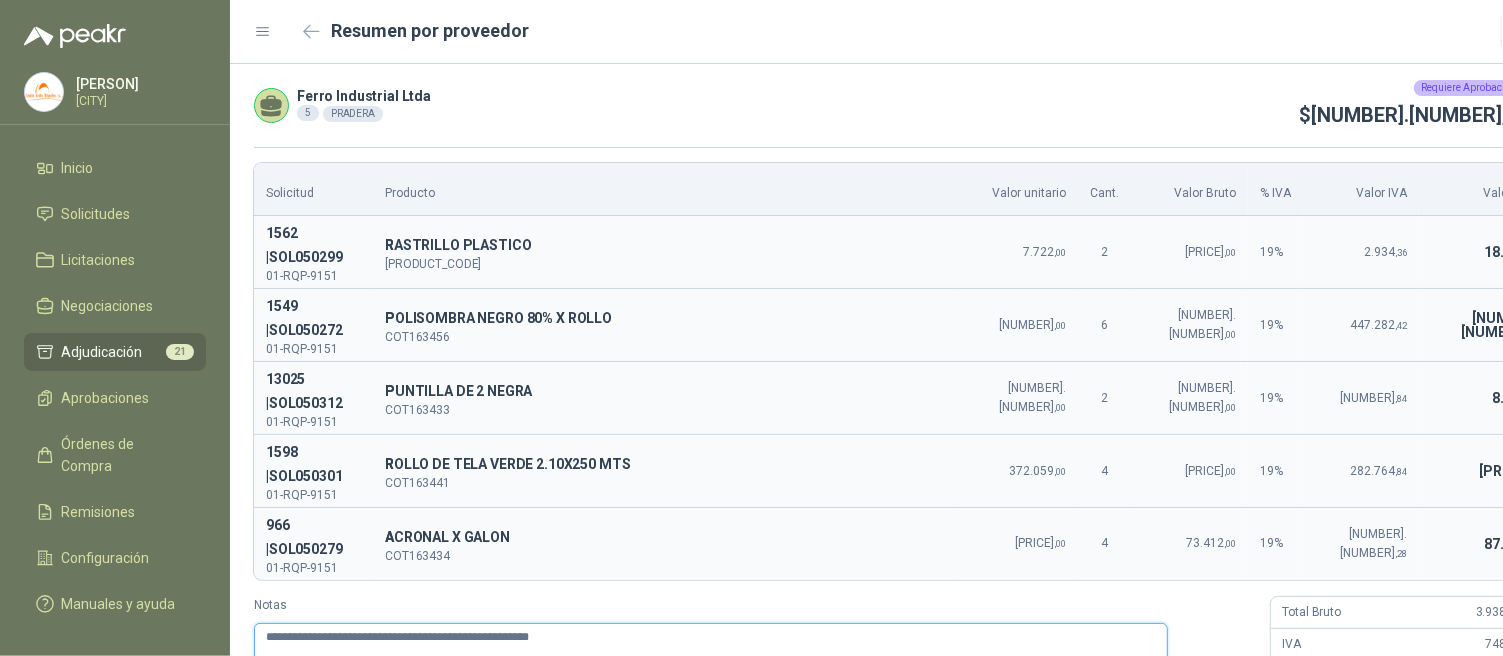 type 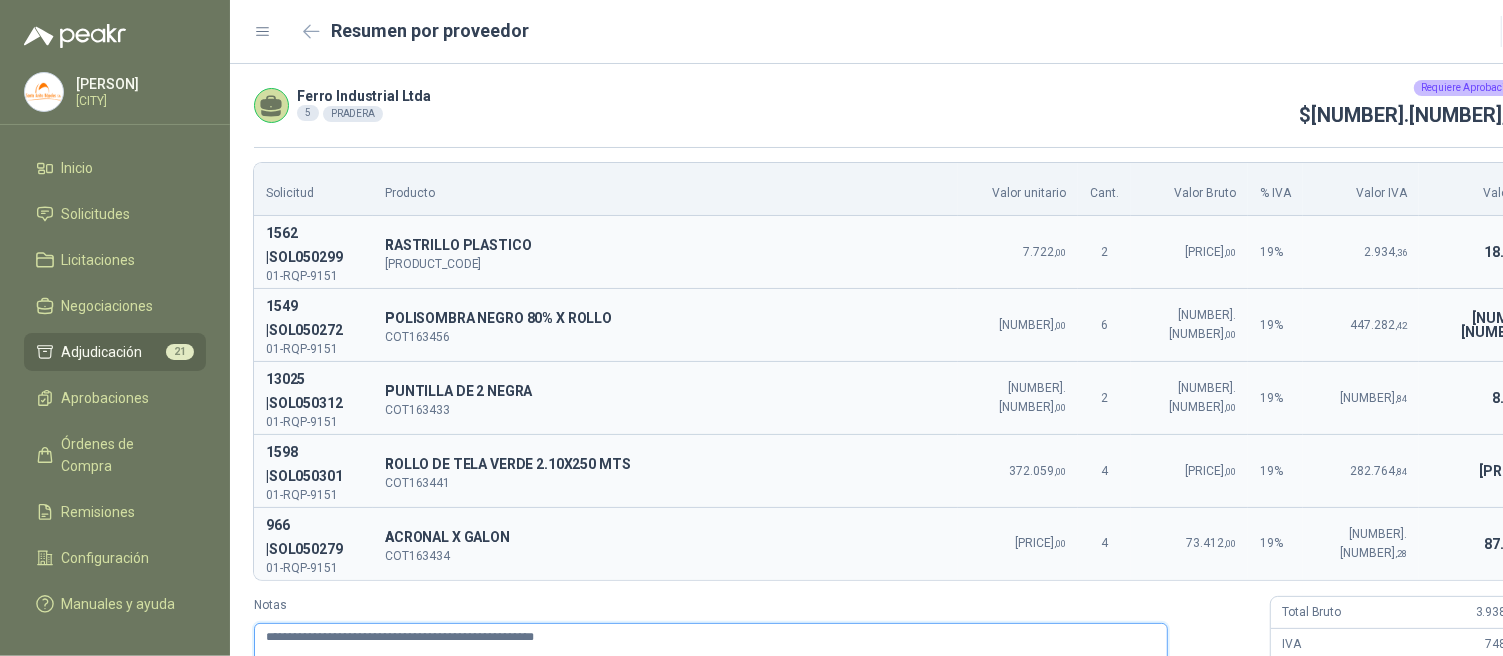 type 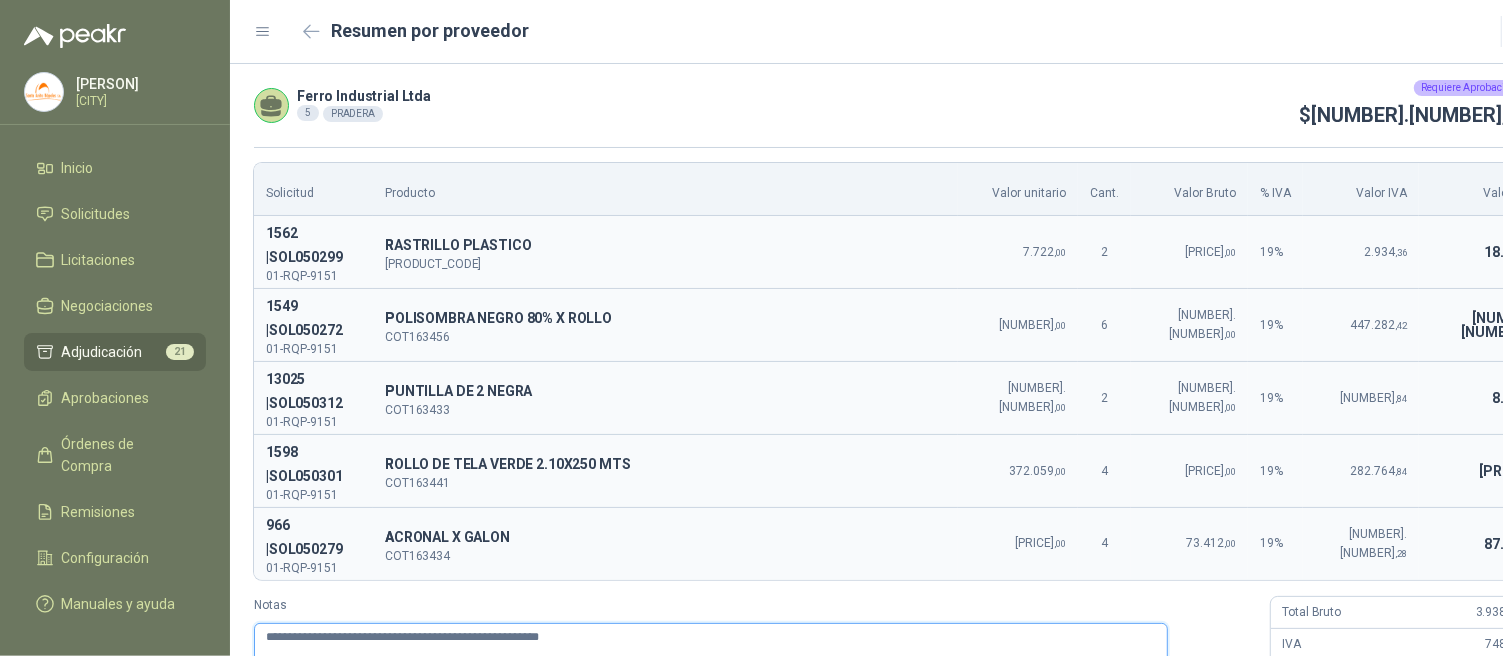 type 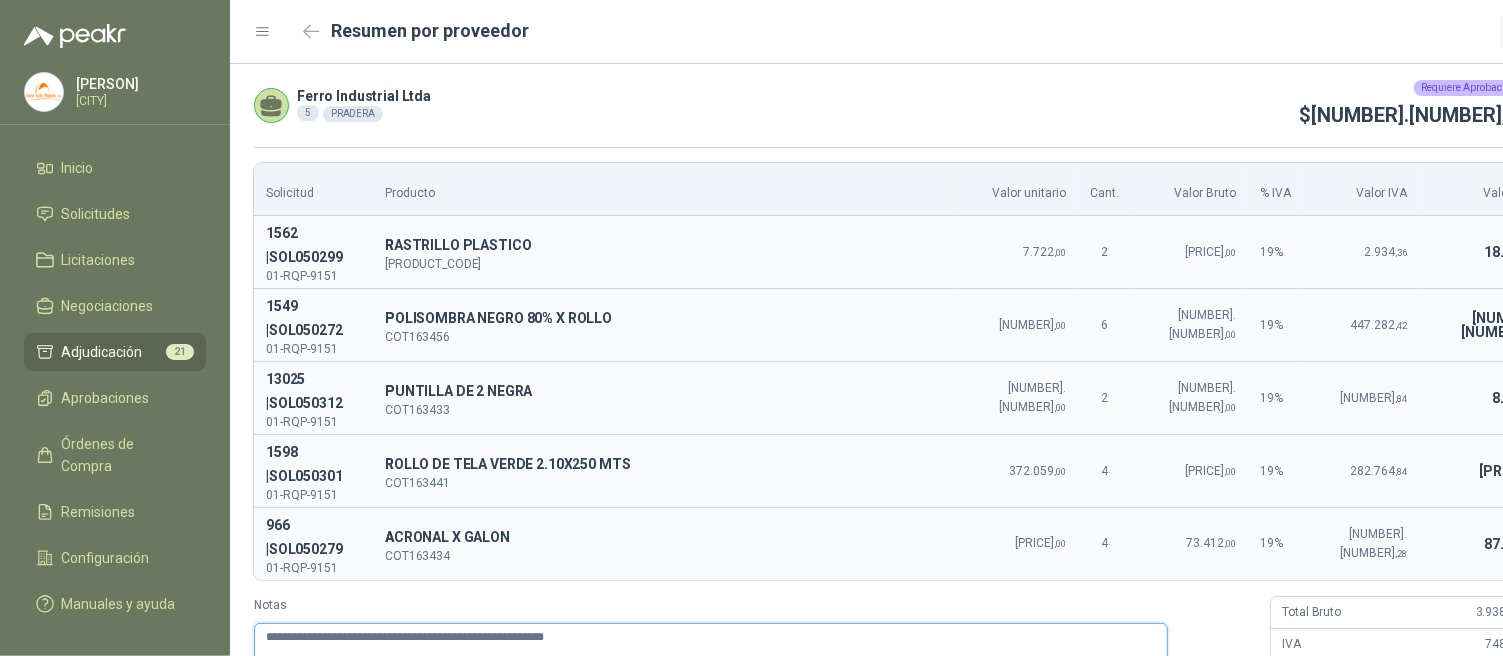 type 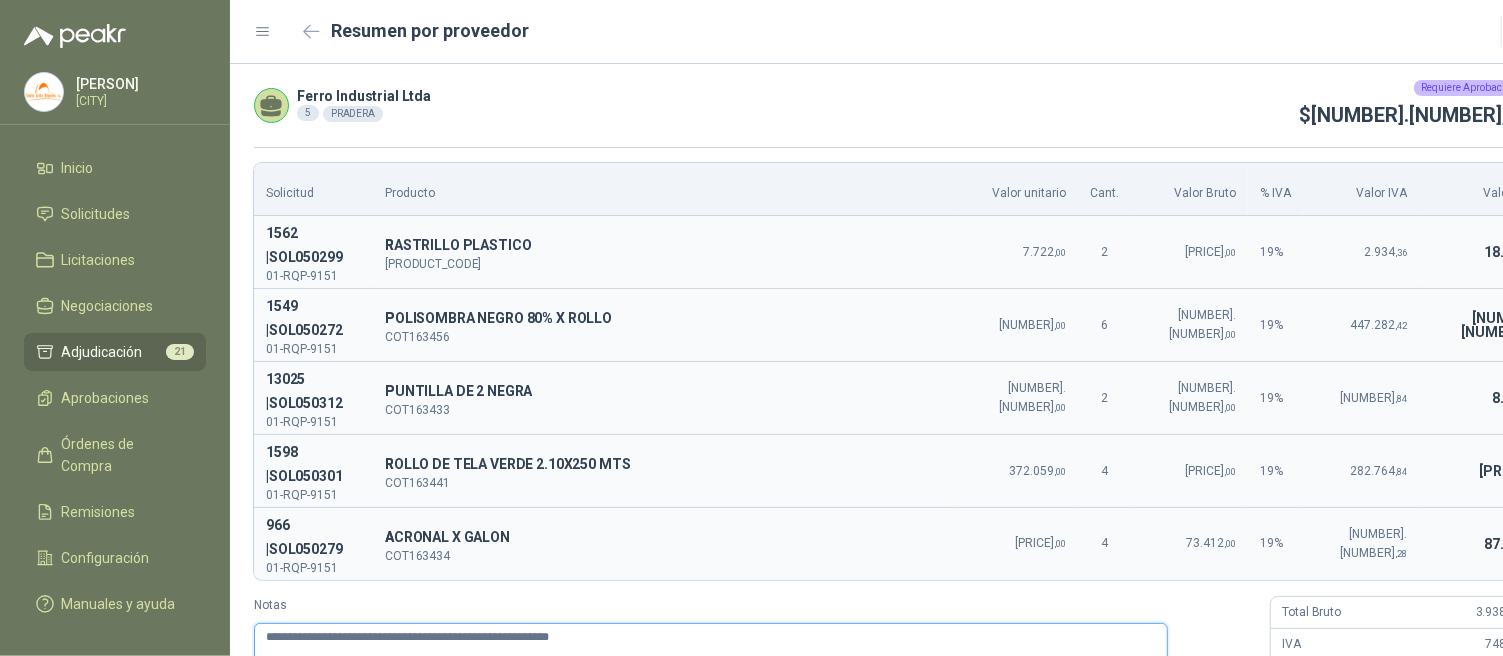 type 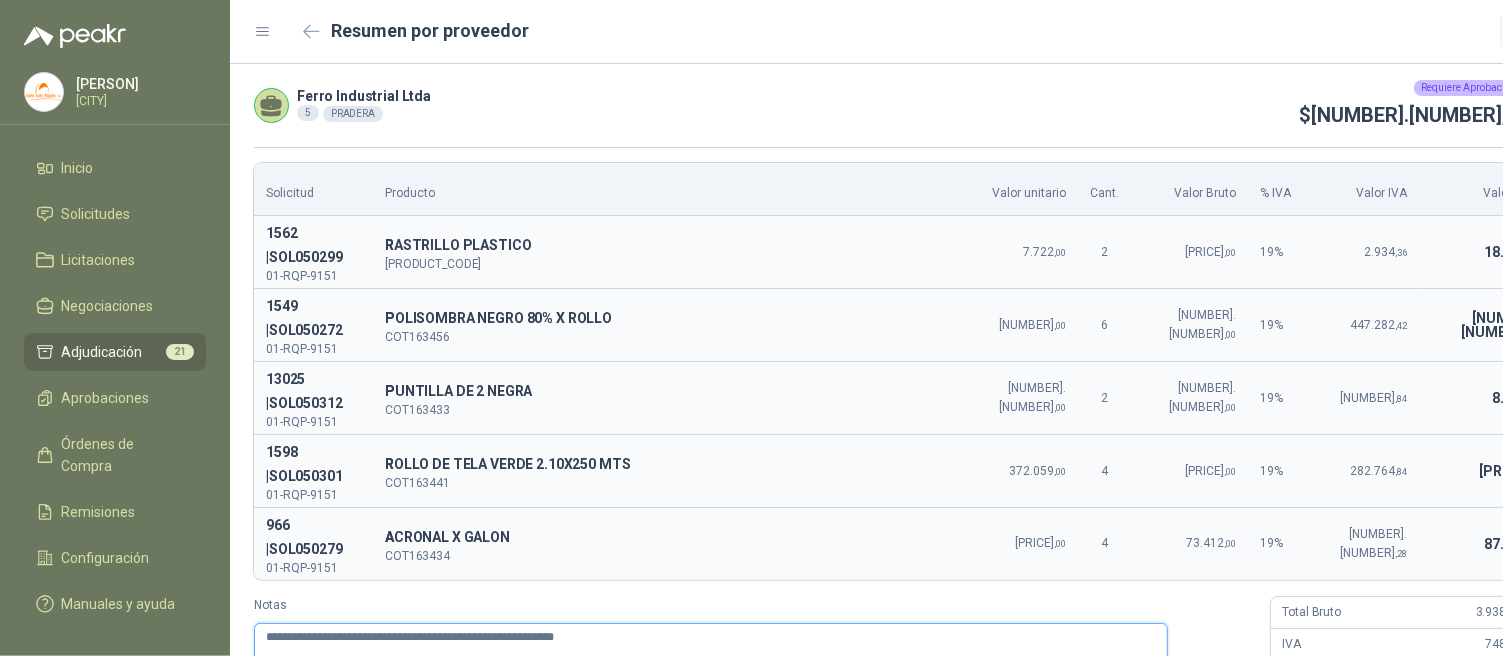 type 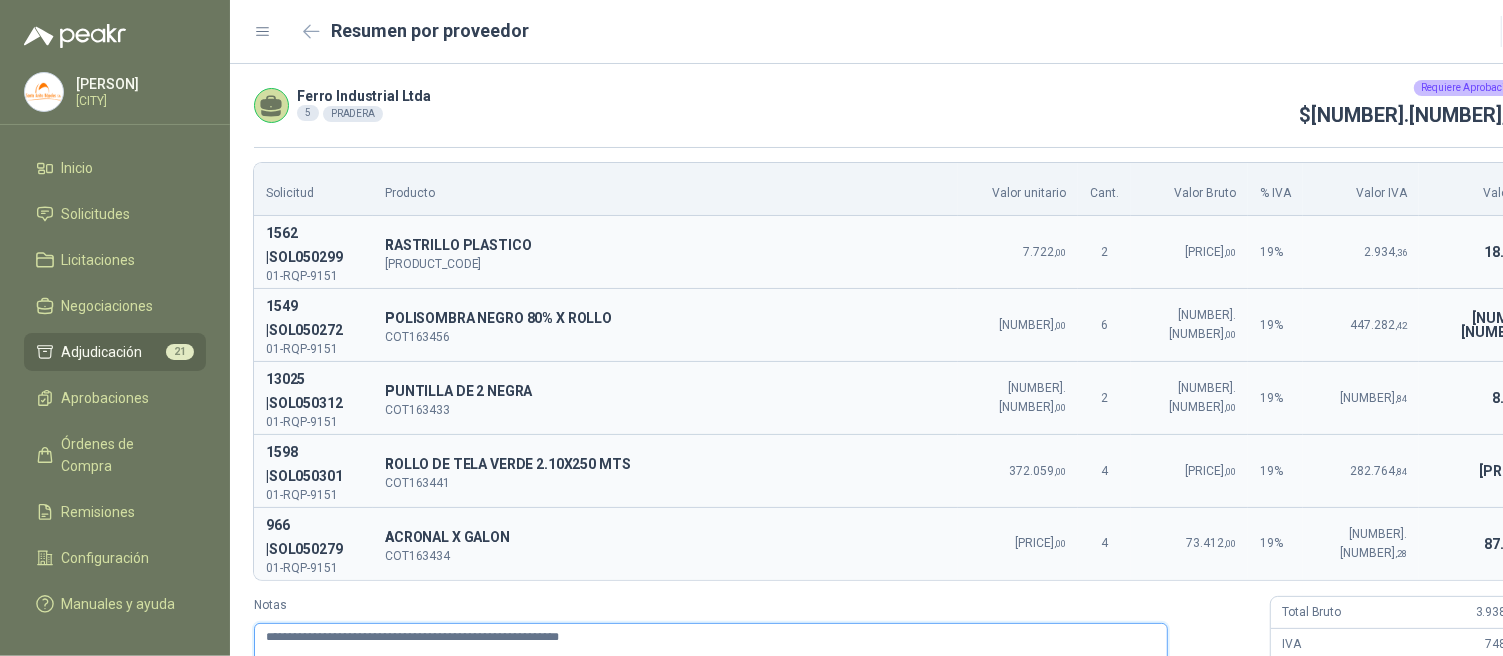type 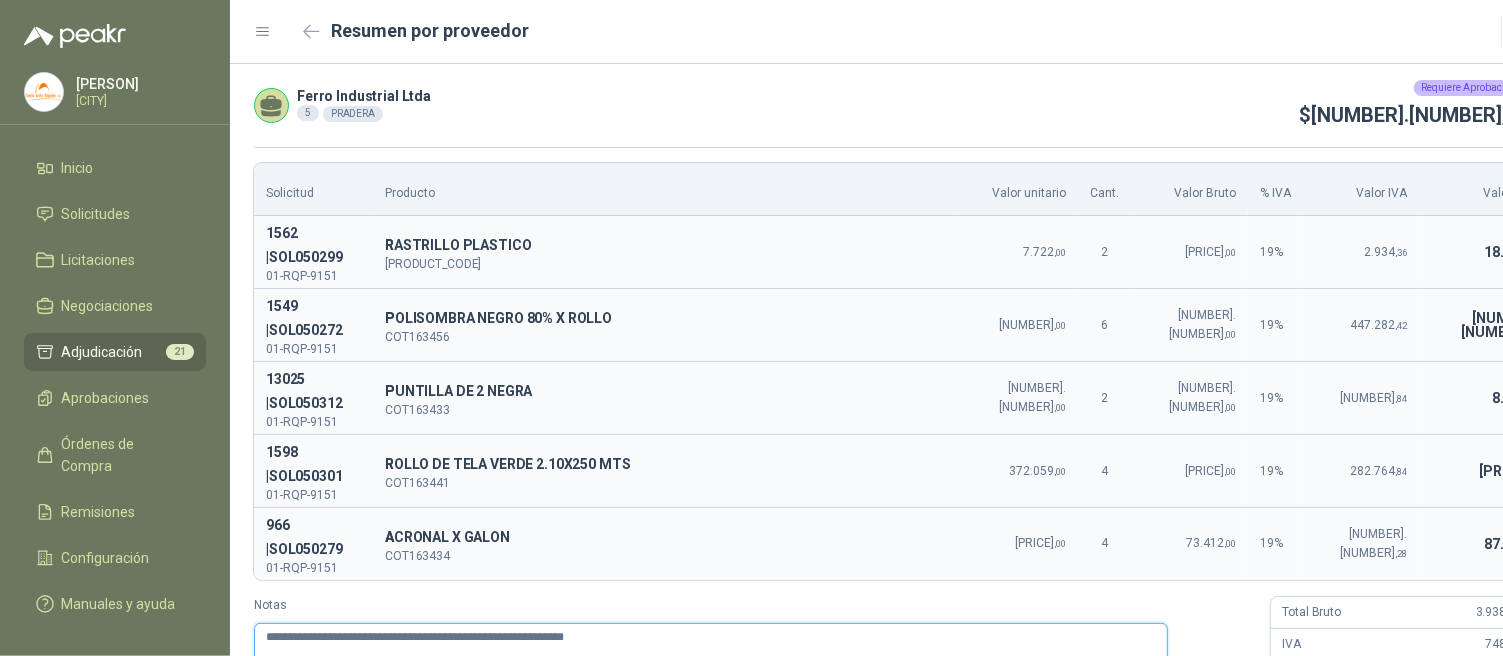 type 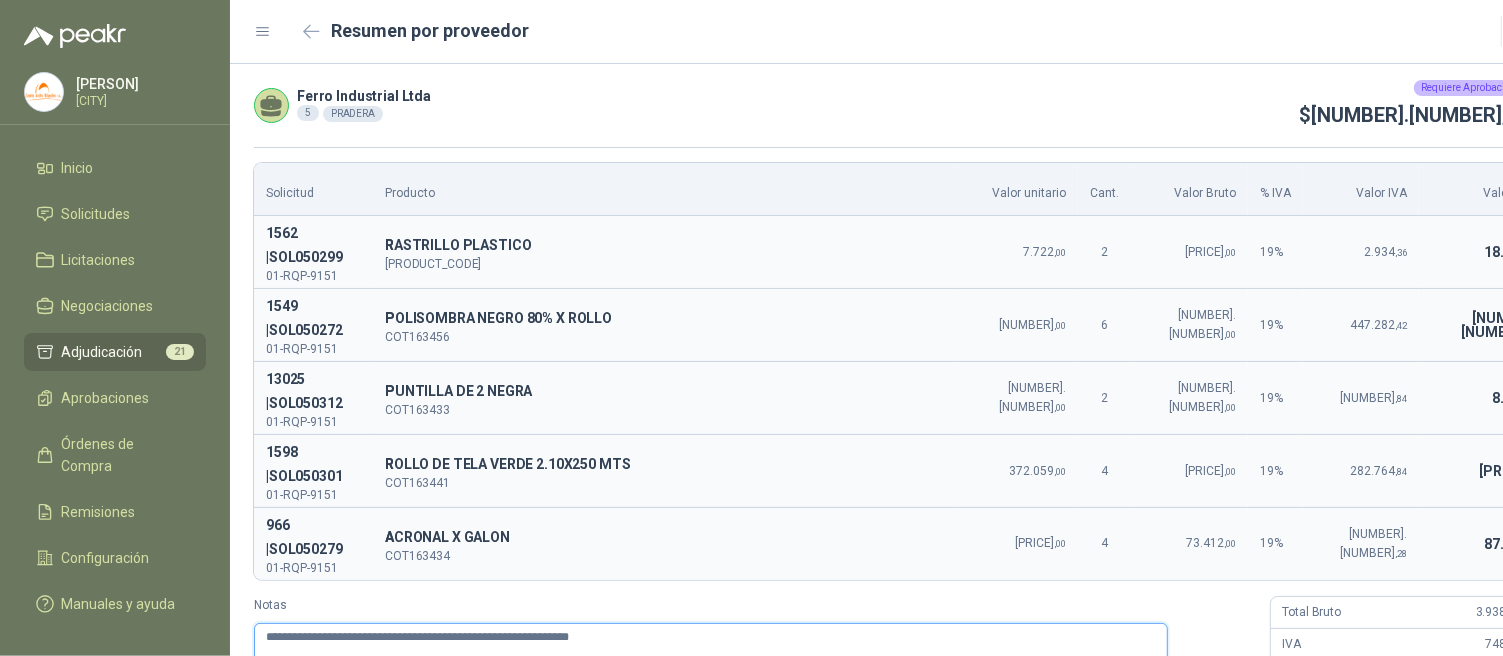 type 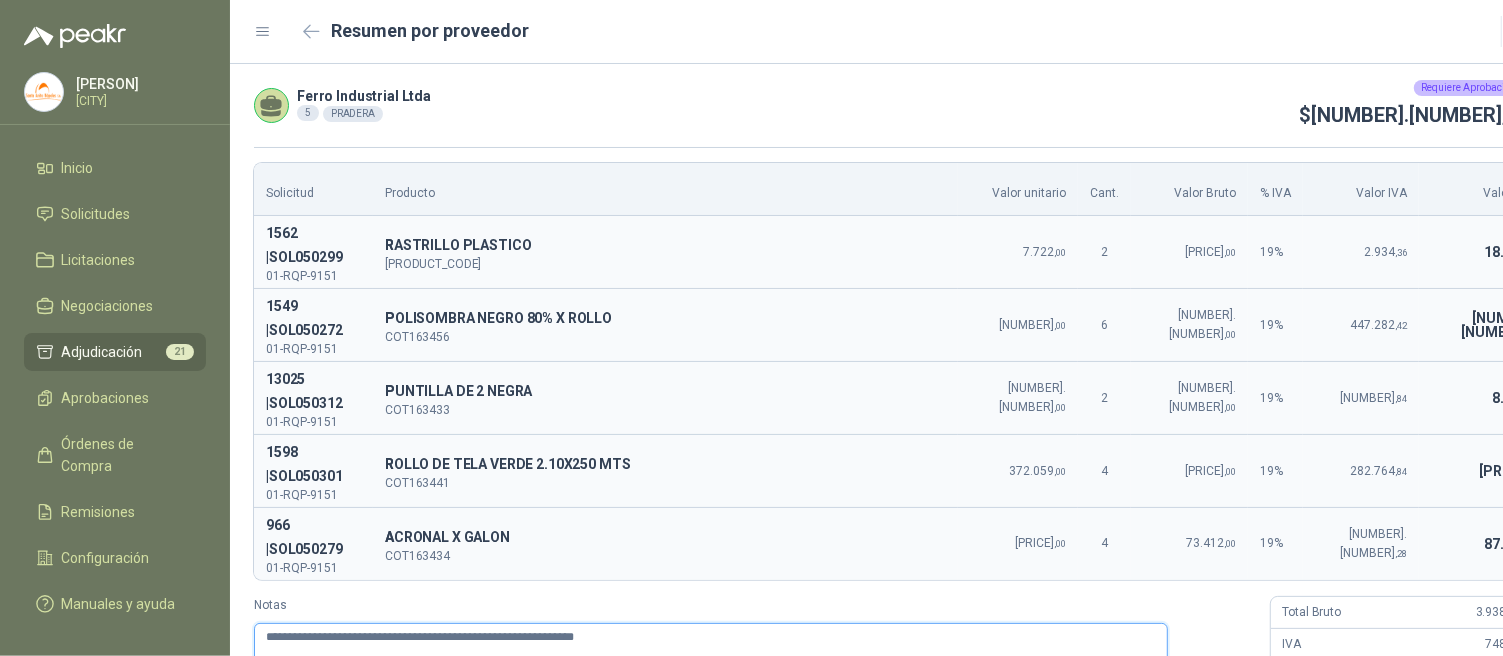 type 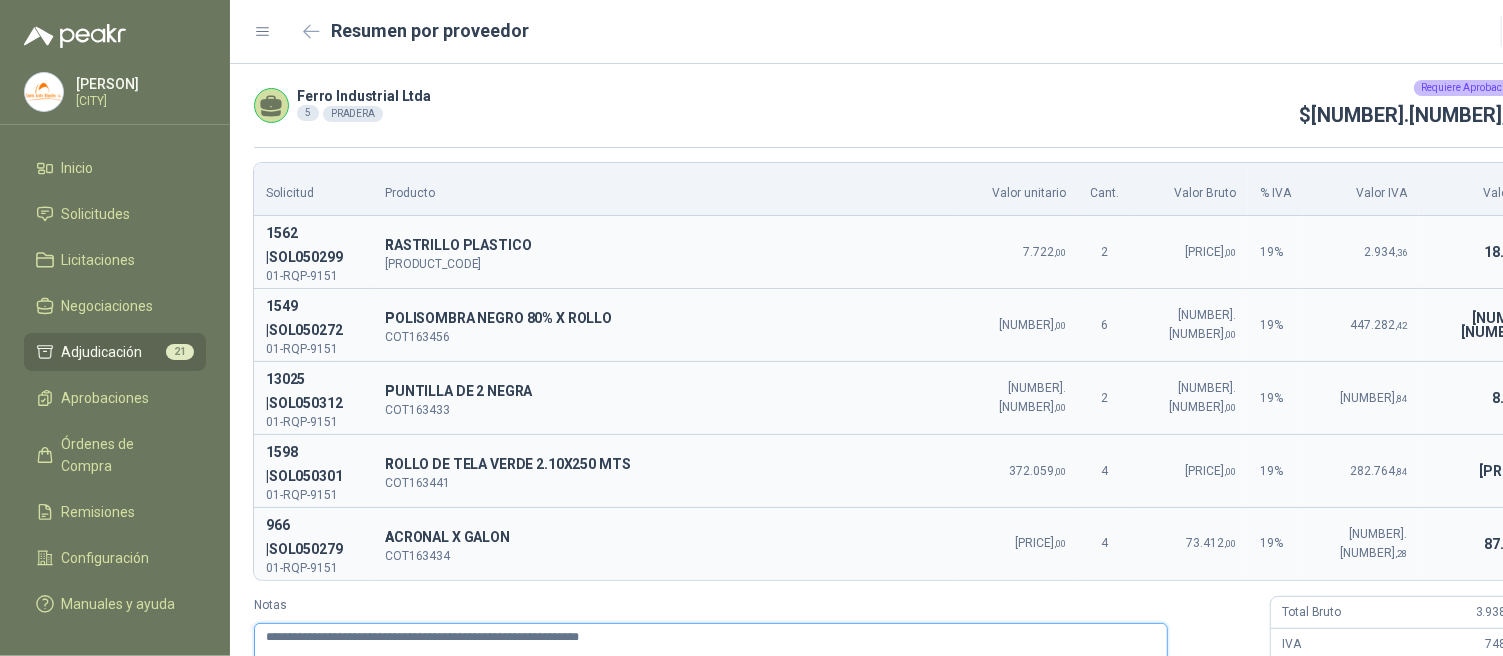 type 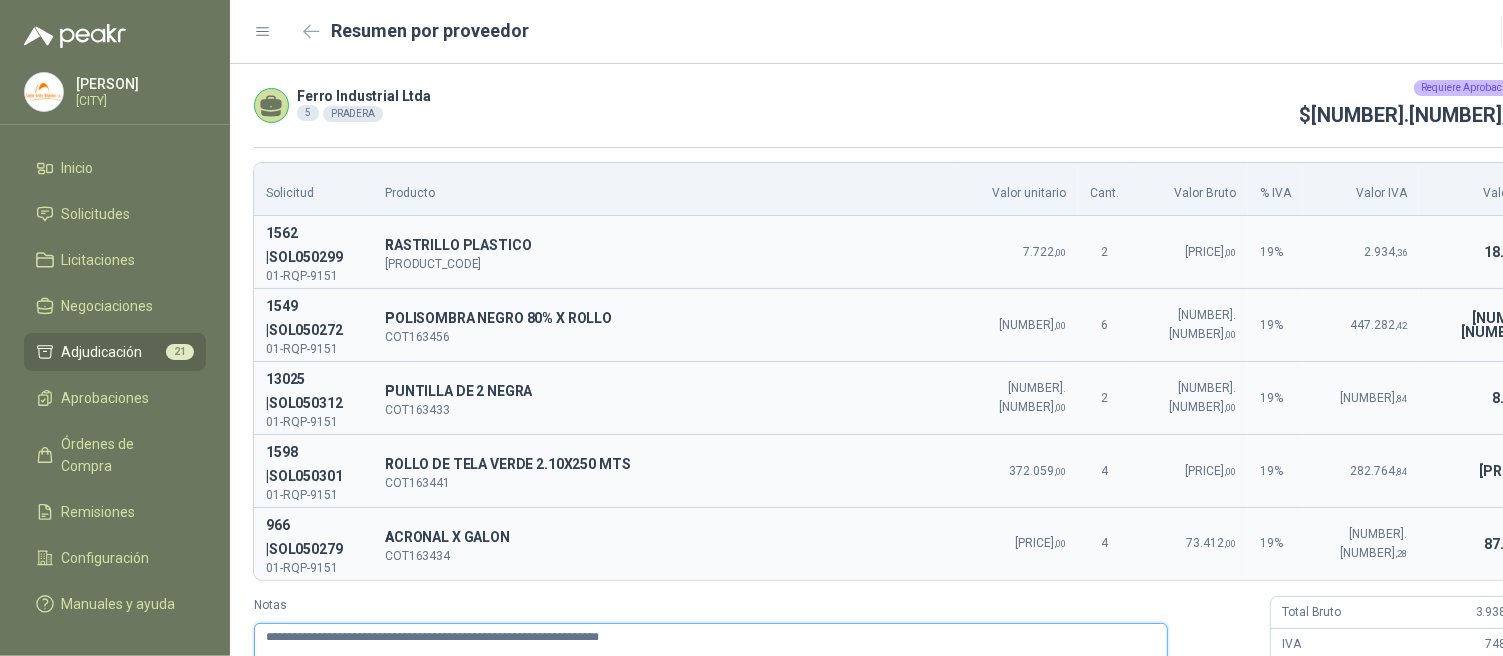 click on "**********" at bounding box center (711, 675) 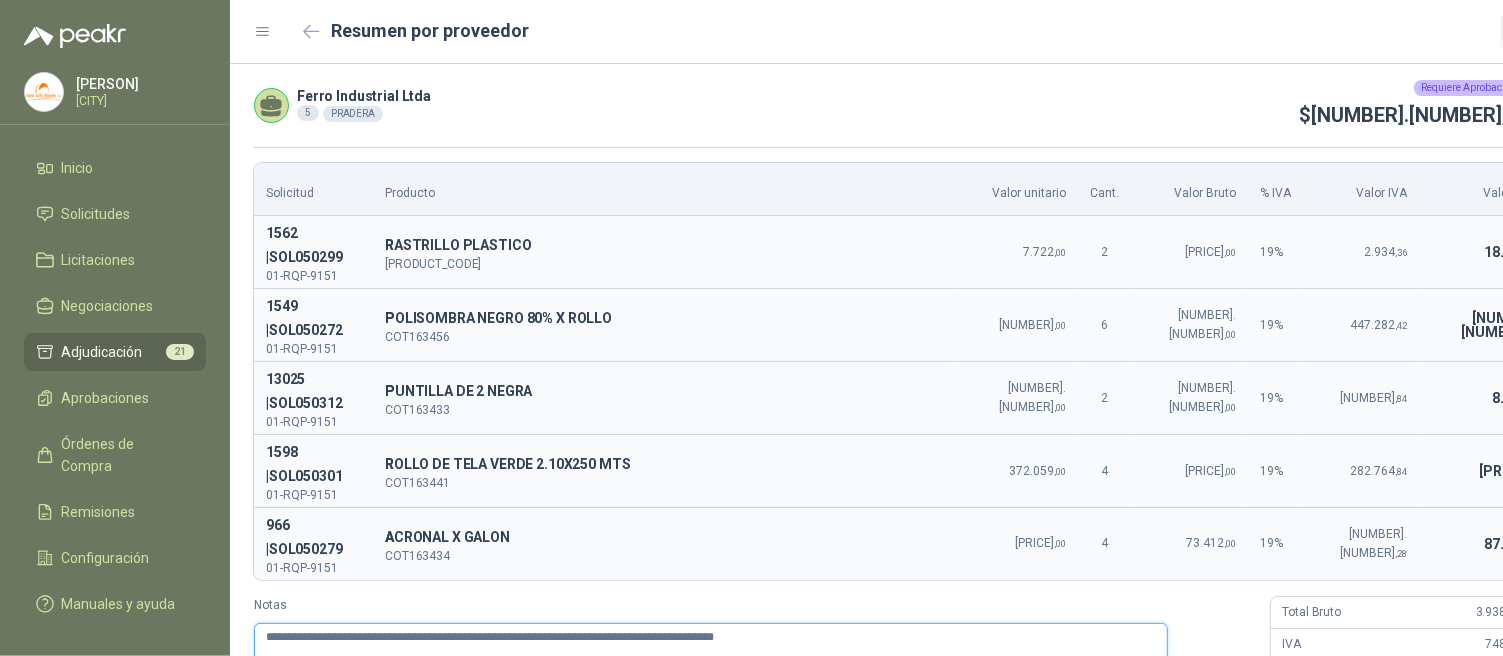 drag, startPoint x: 870, startPoint y: 534, endPoint x: 247, endPoint y: 566, distance: 623.8213 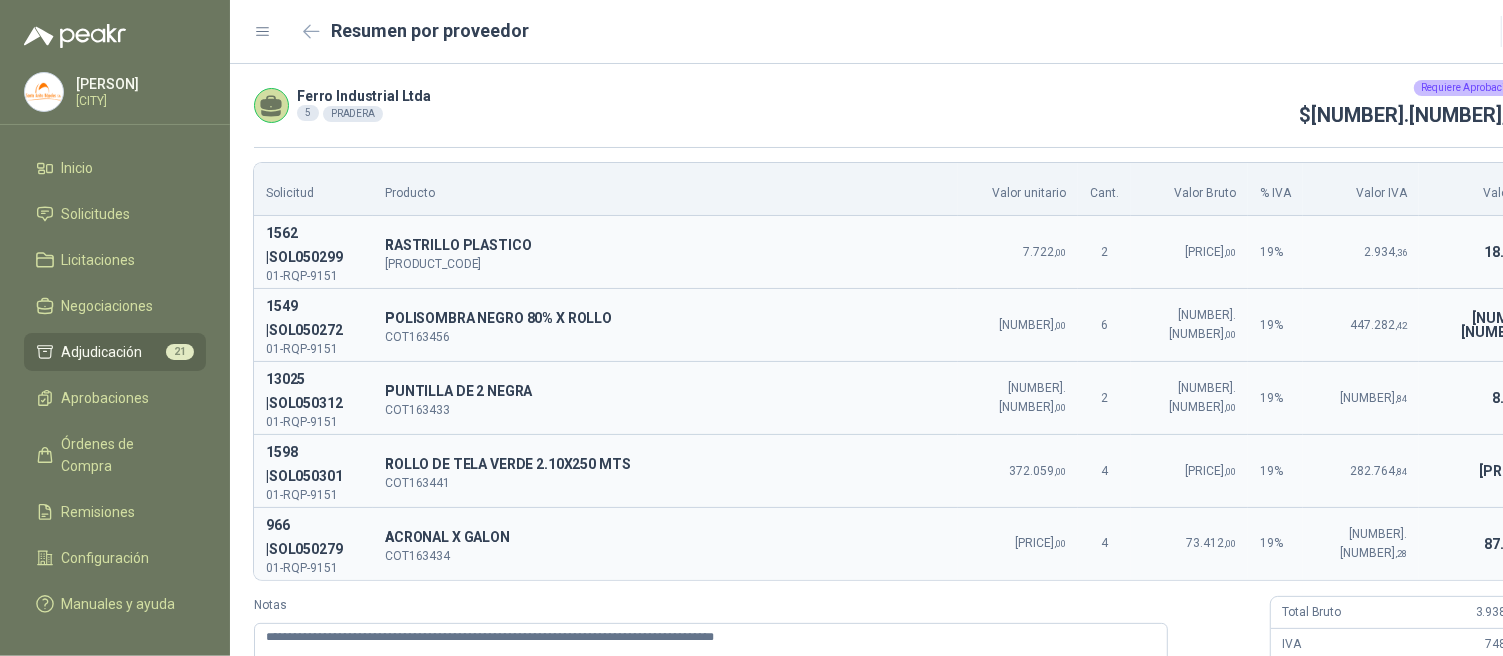 click 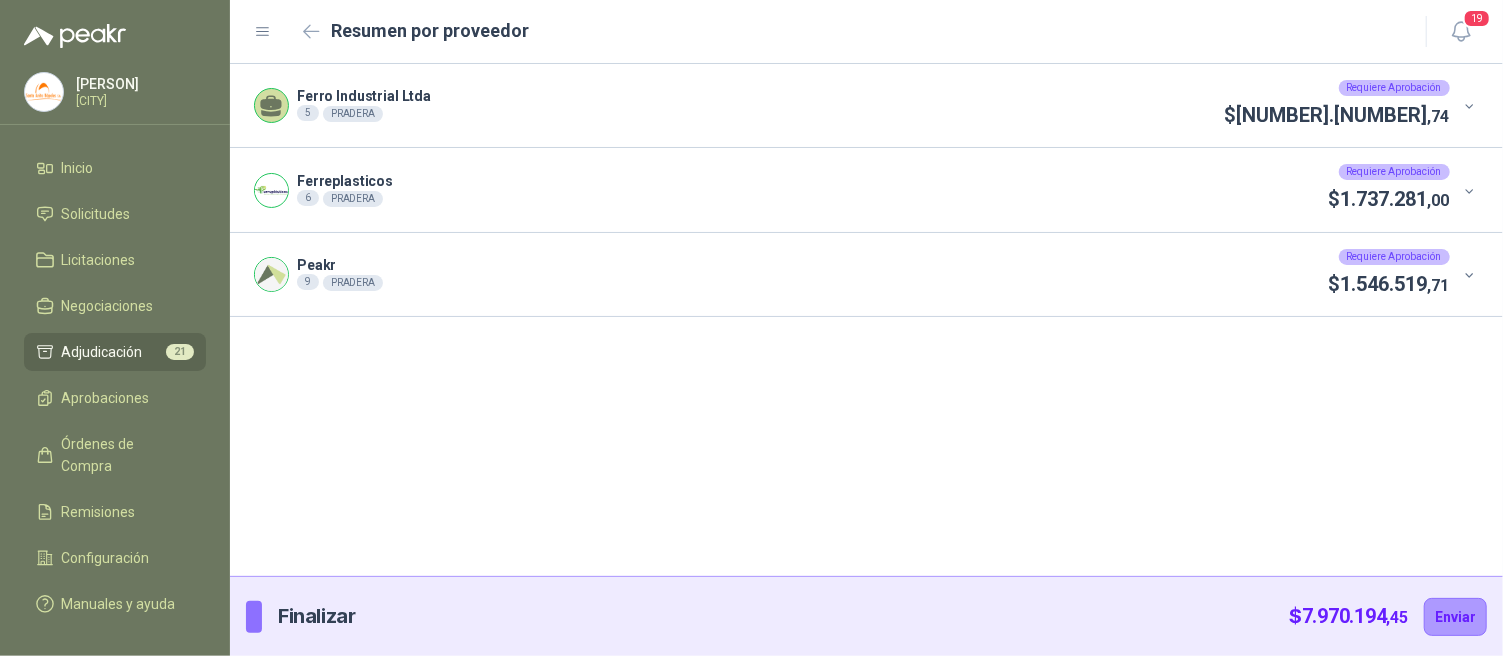 click at bounding box center [1465, 190] 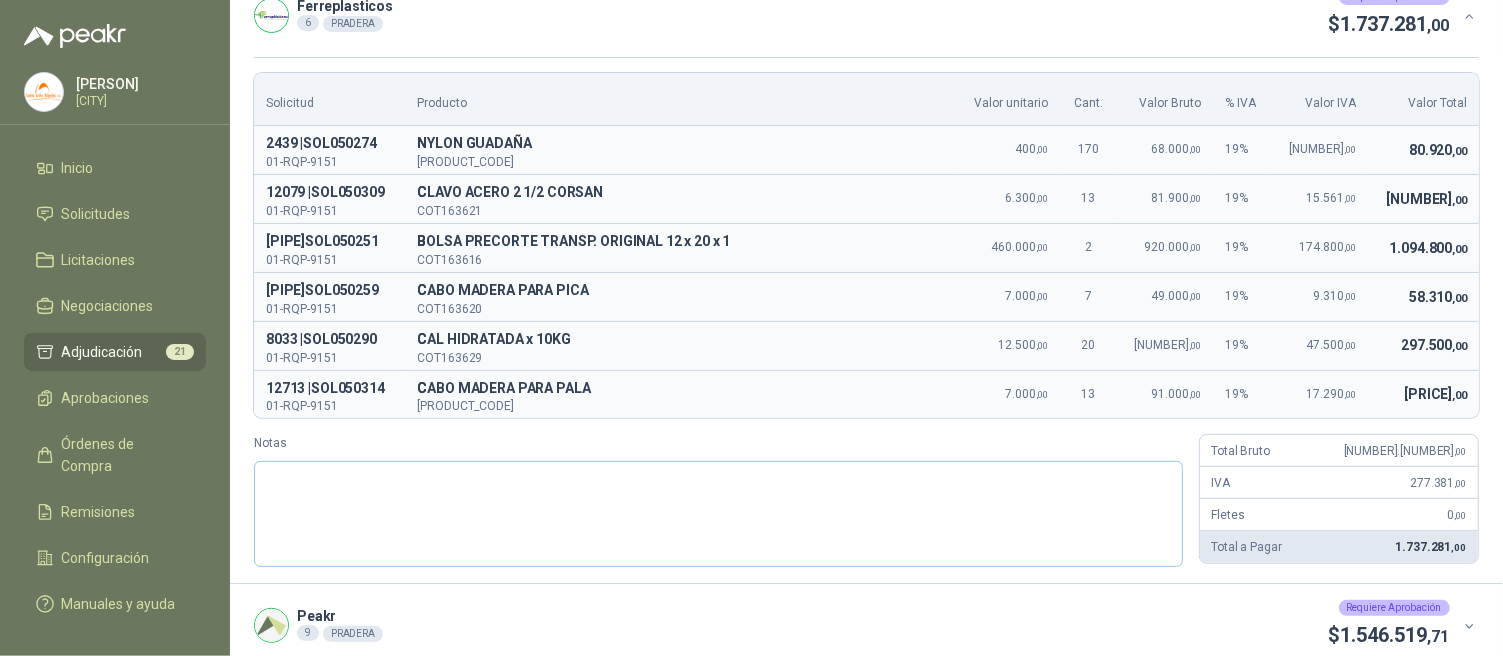 scroll, scrollTop: 176, scrollLeft: 0, axis: vertical 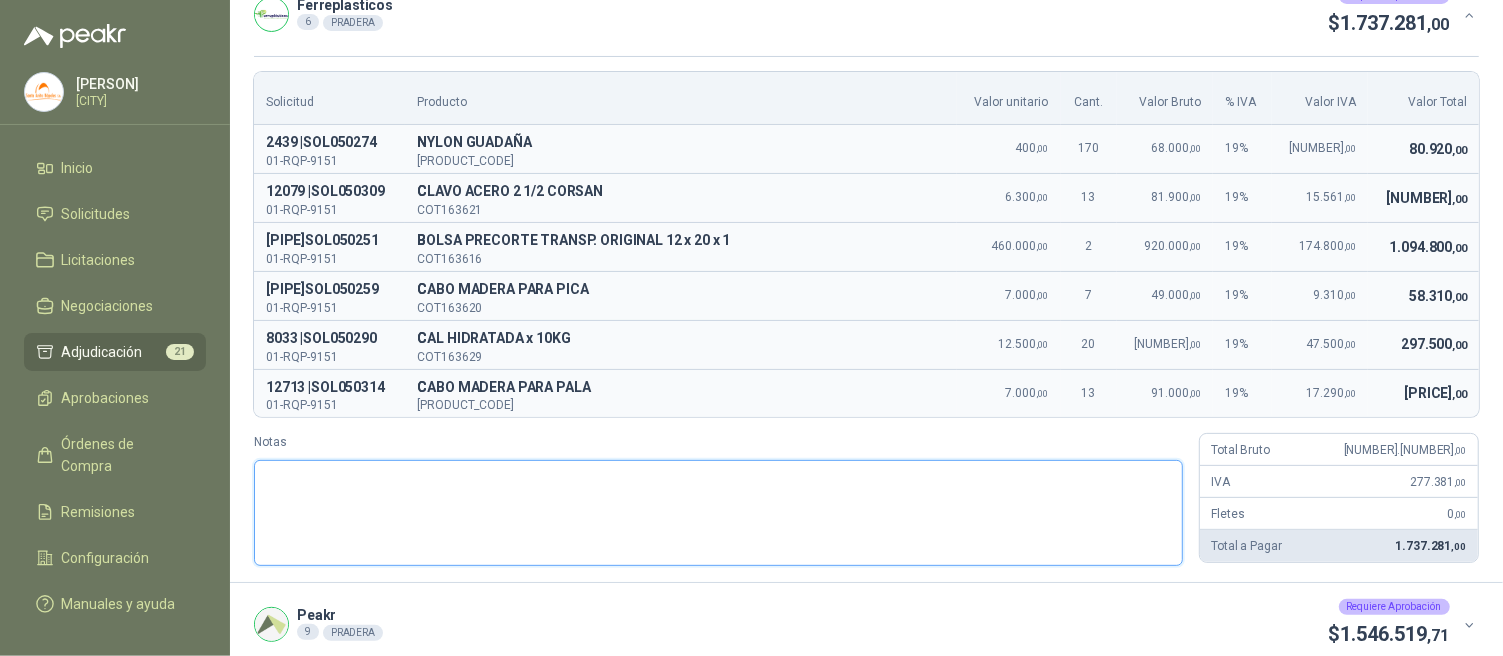 click on "Notas" at bounding box center (718, 512) 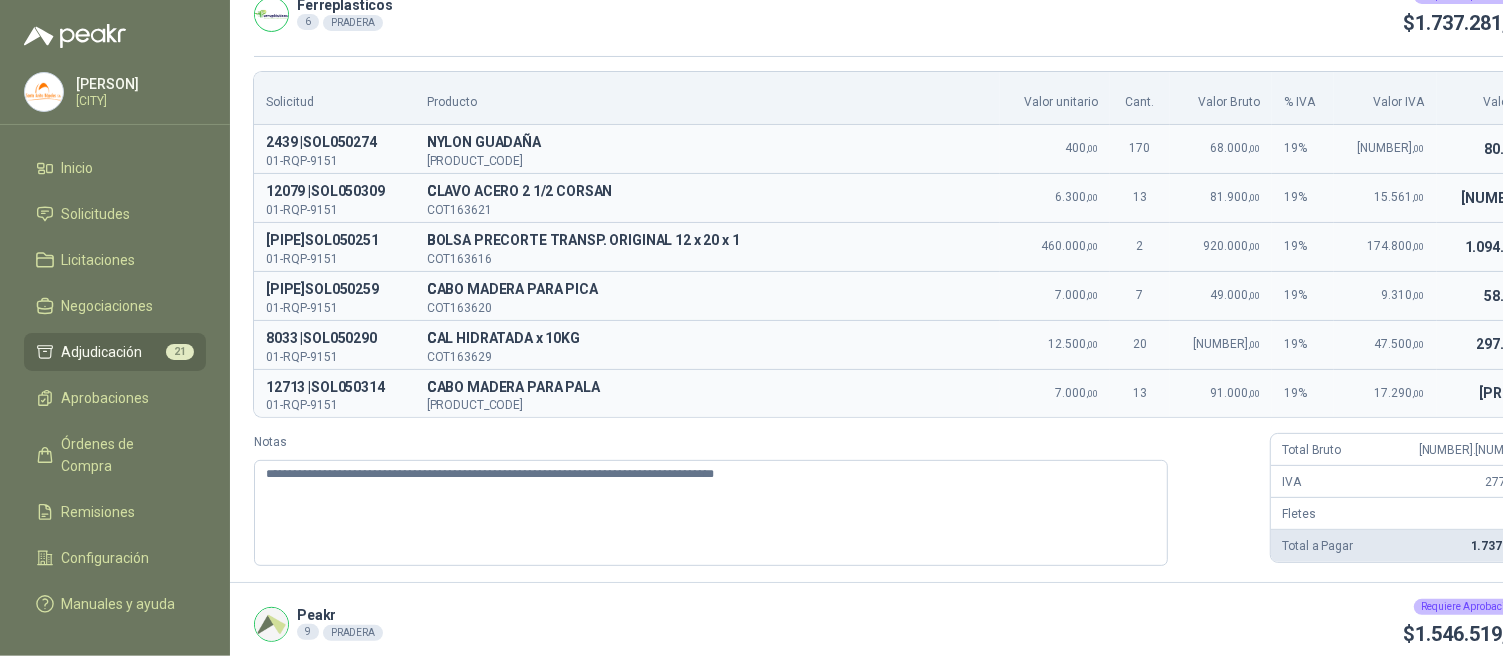 click 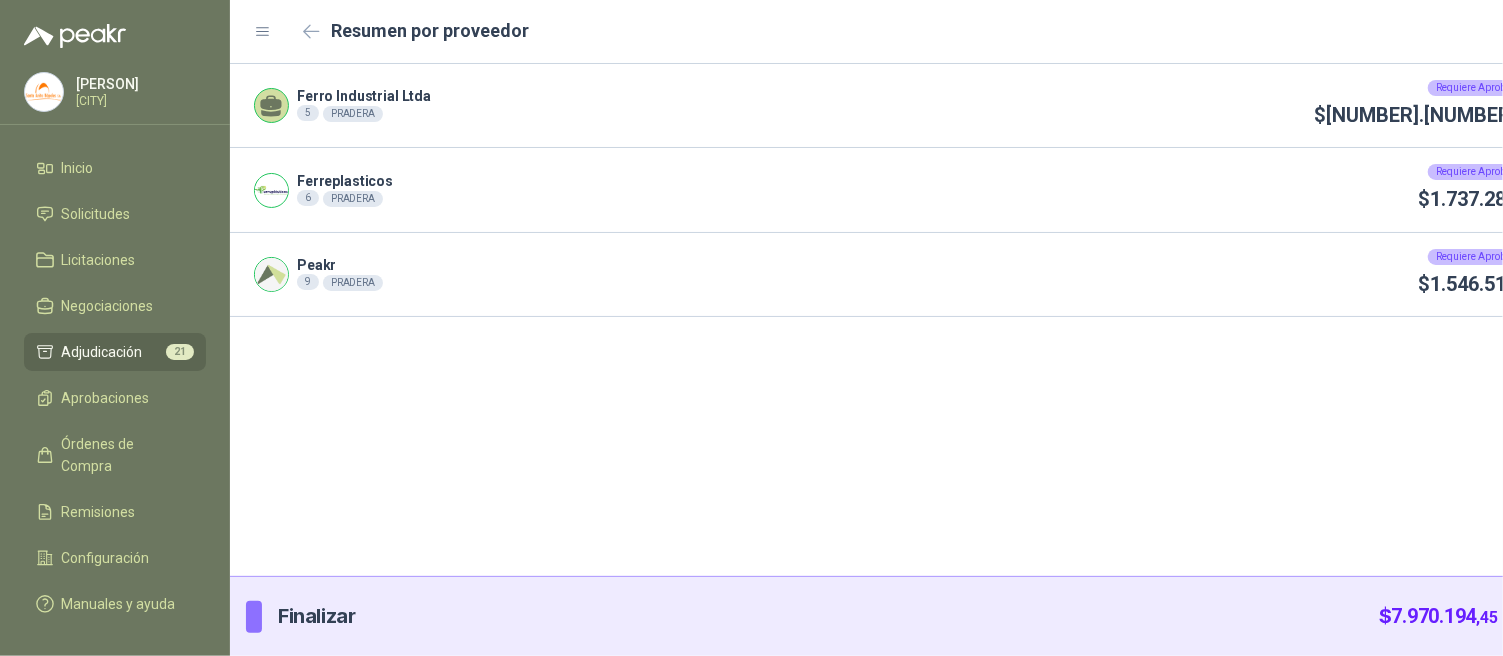 scroll, scrollTop: 0, scrollLeft: 0, axis: both 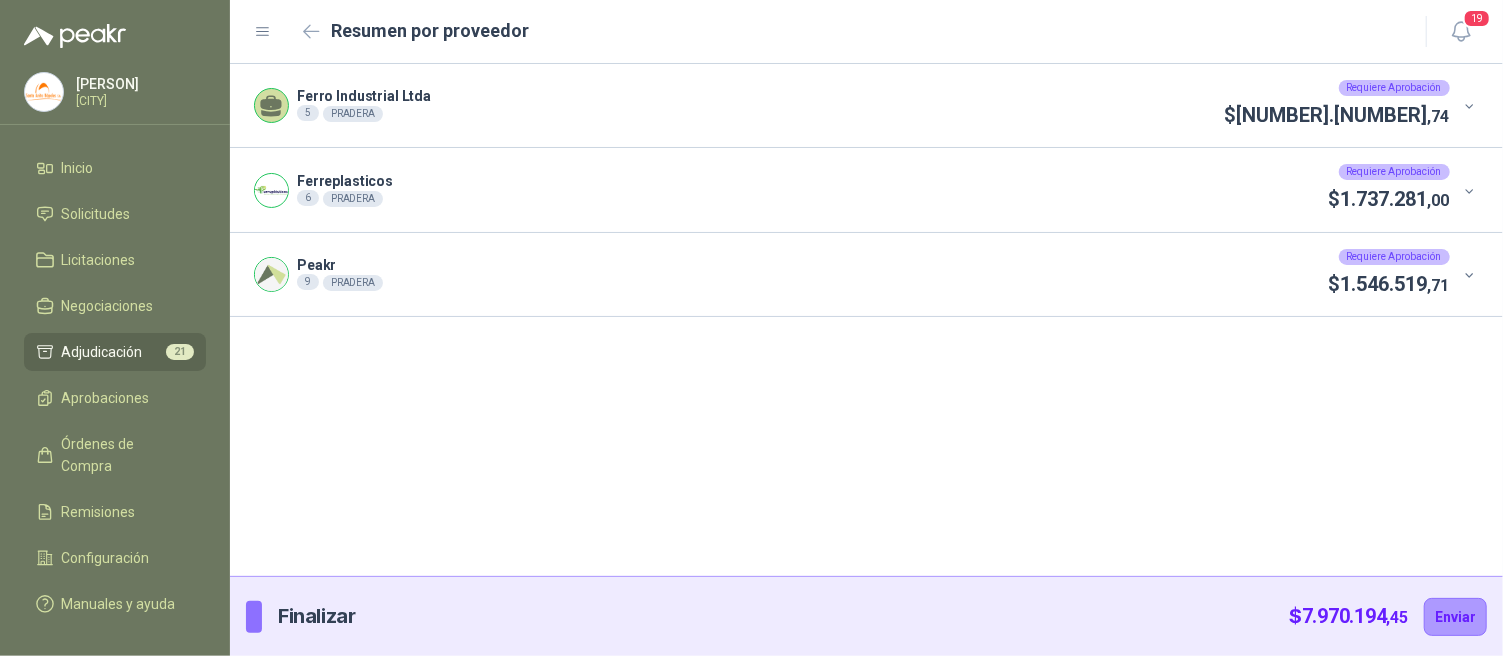 click at bounding box center (1465, 275) 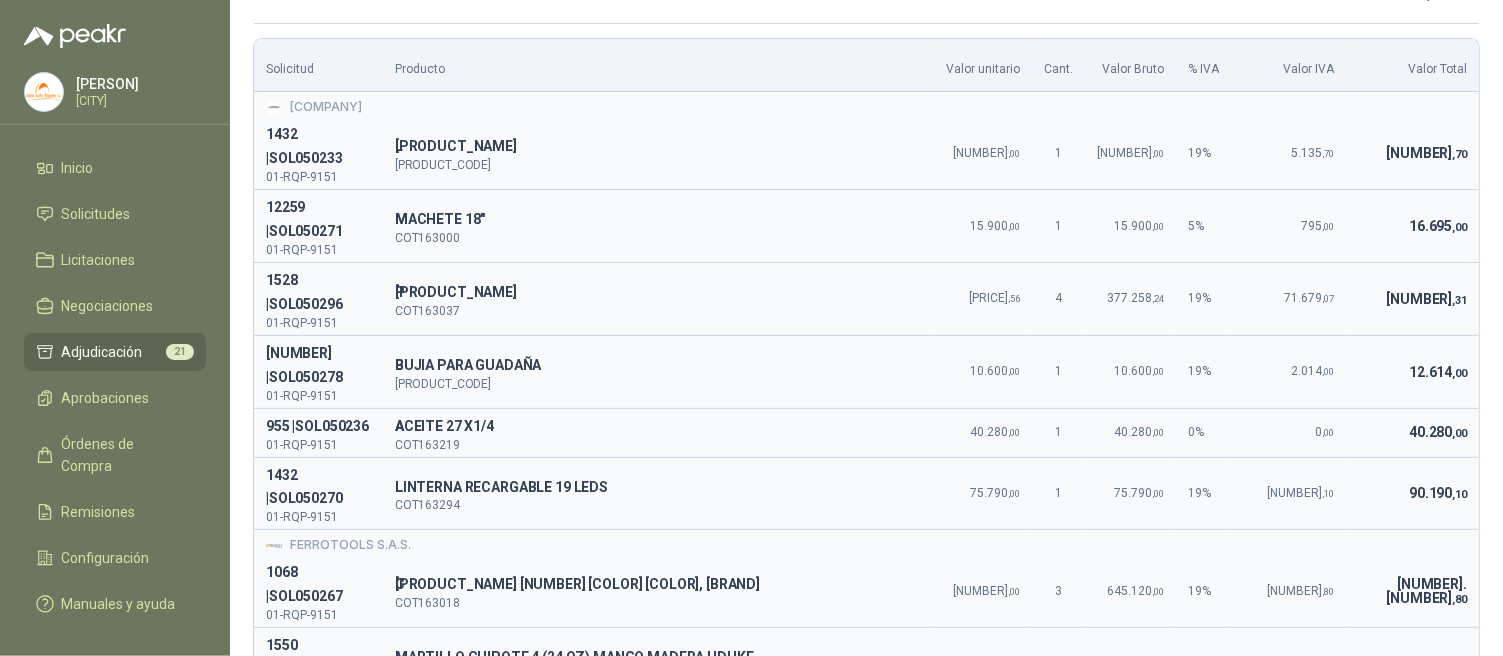 scroll, scrollTop: 307, scrollLeft: 0, axis: vertical 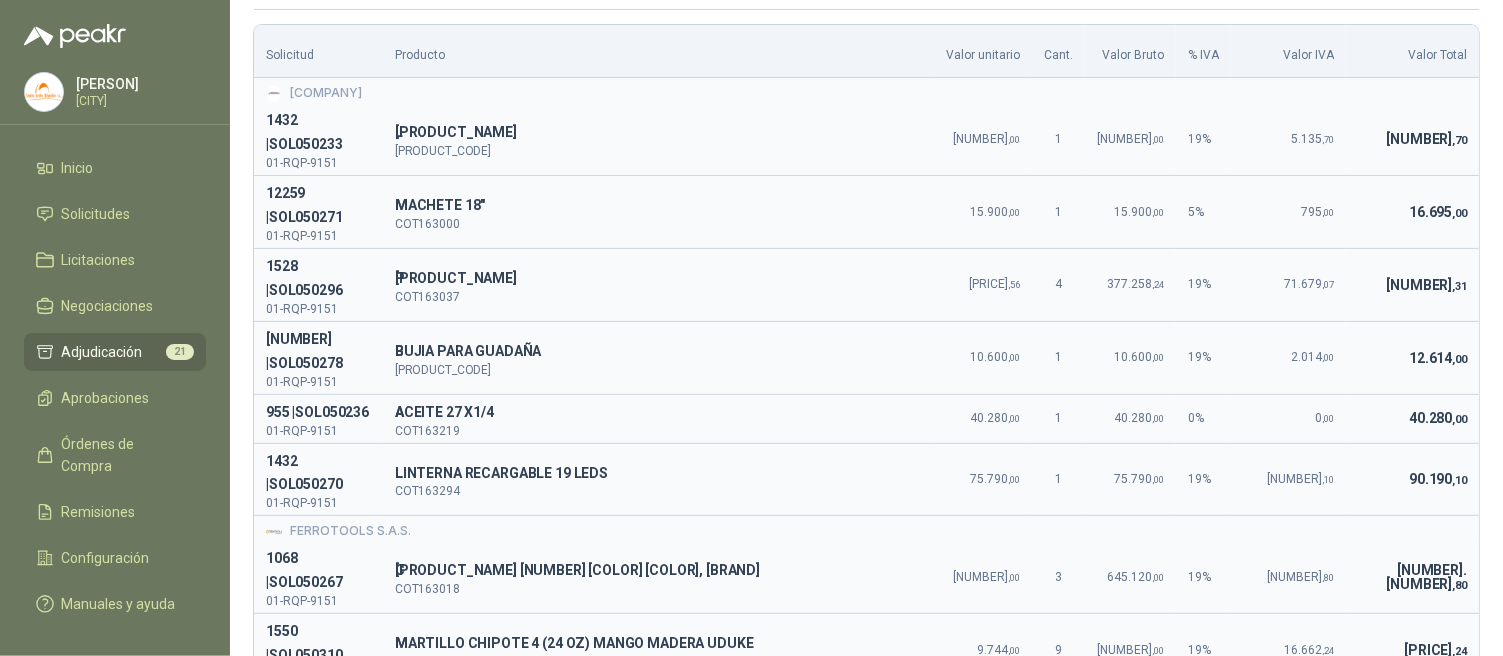 click on "Notas" at bounding box center (718, 854) 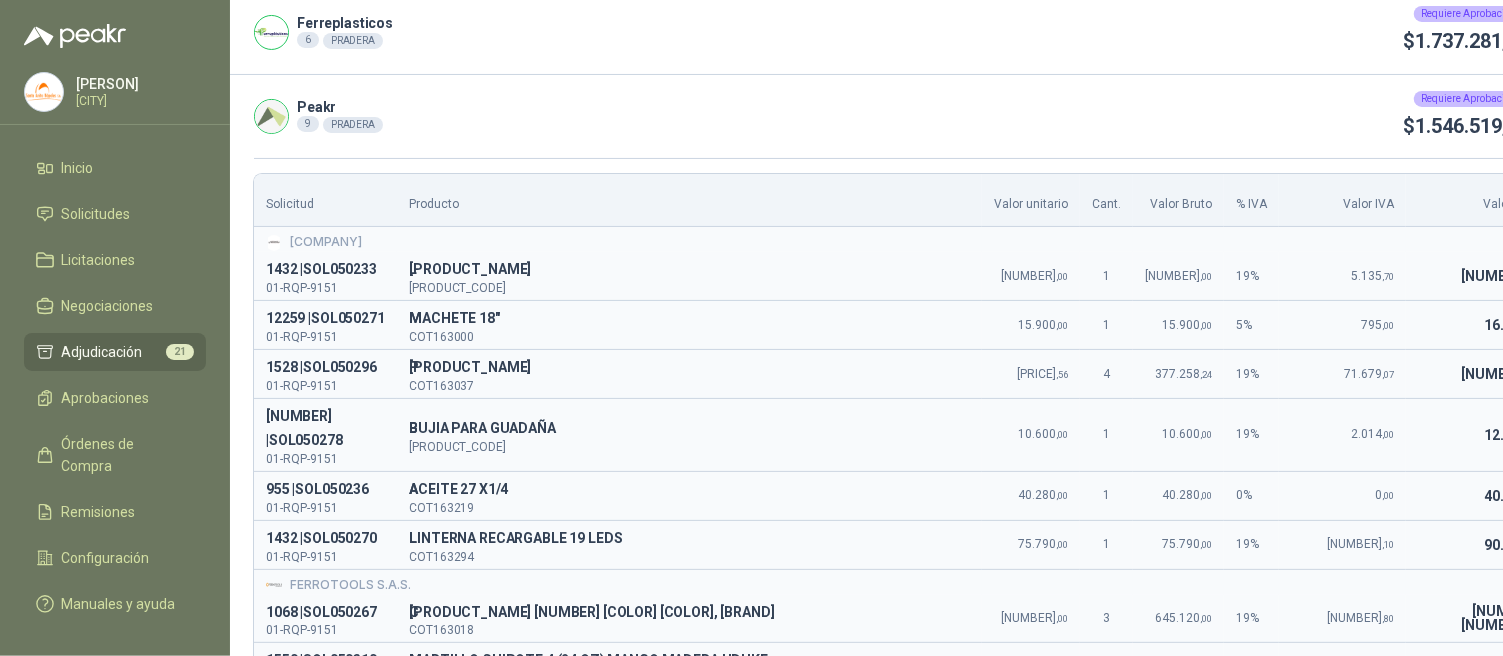 scroll, scrollTop: 127, scrollLeft: 0, axis: vertical 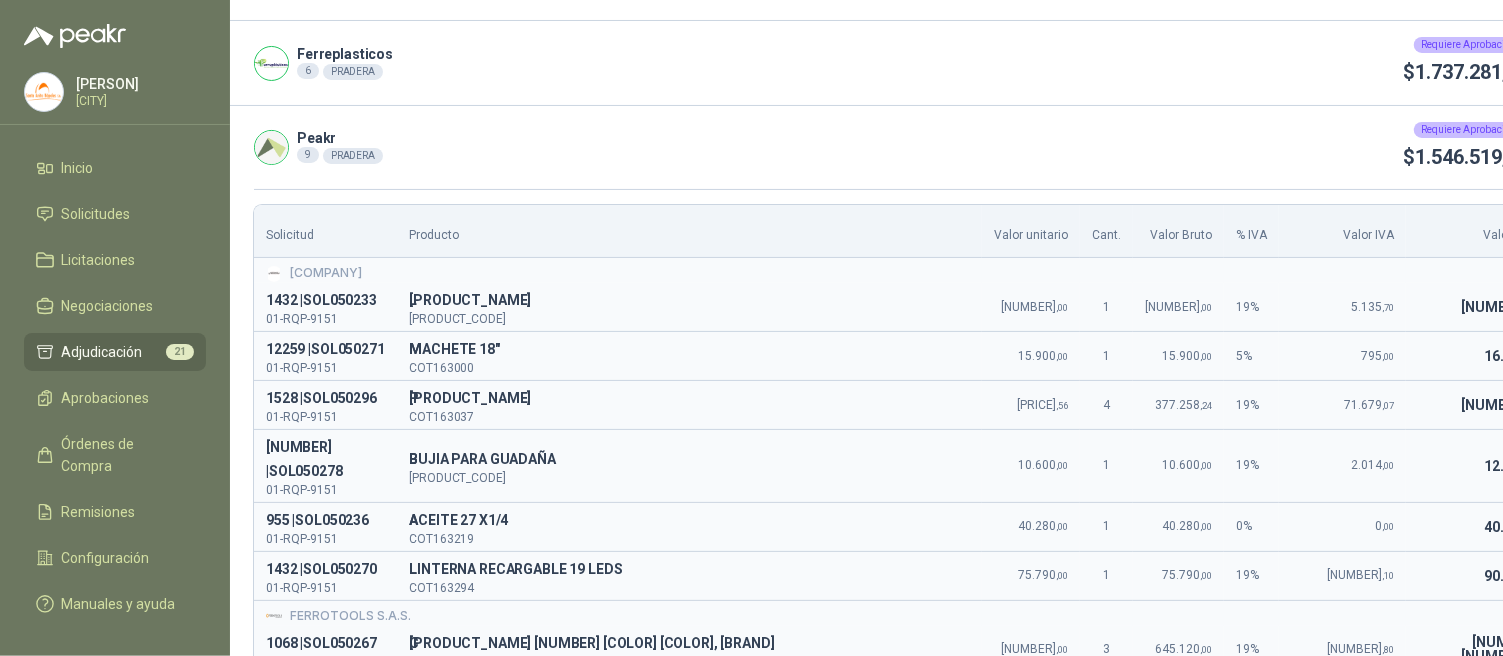 click at bounding box center (1540, 148) 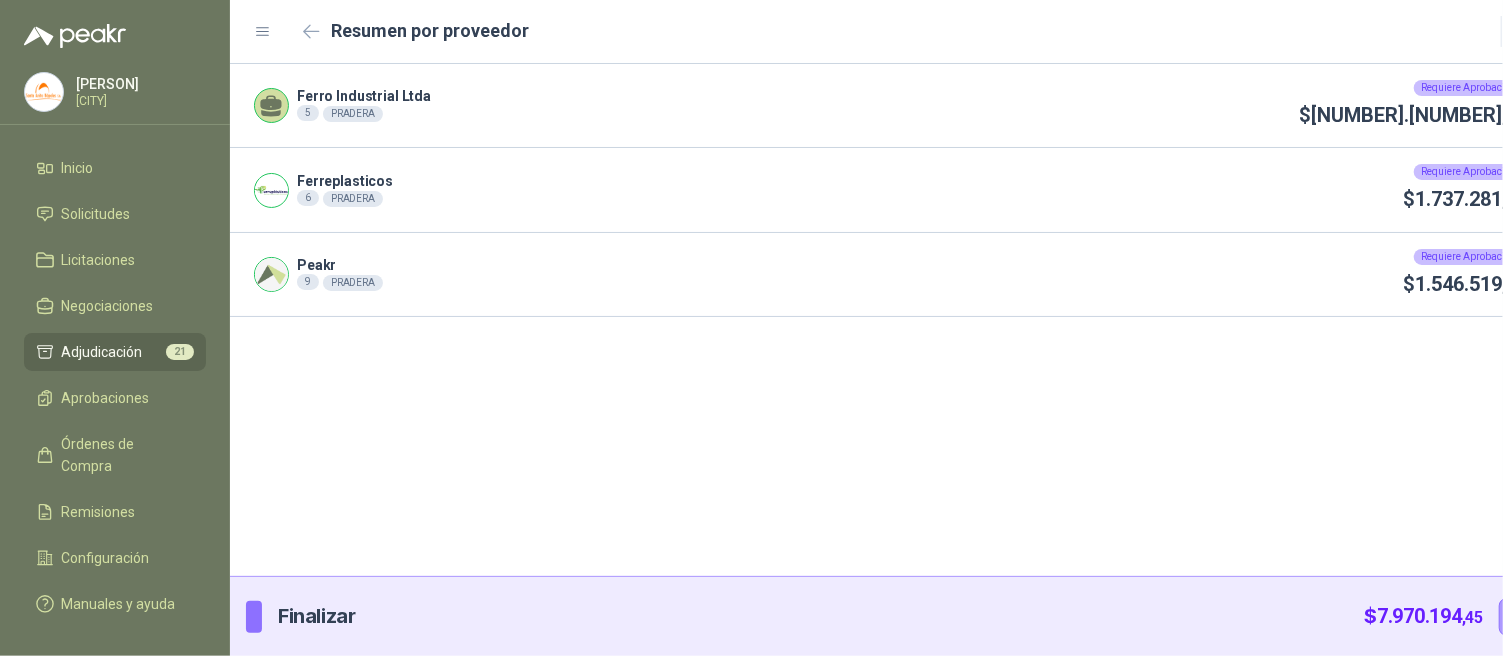 scroll, scrollTop: 0, scrollLeft: 0, axis: both 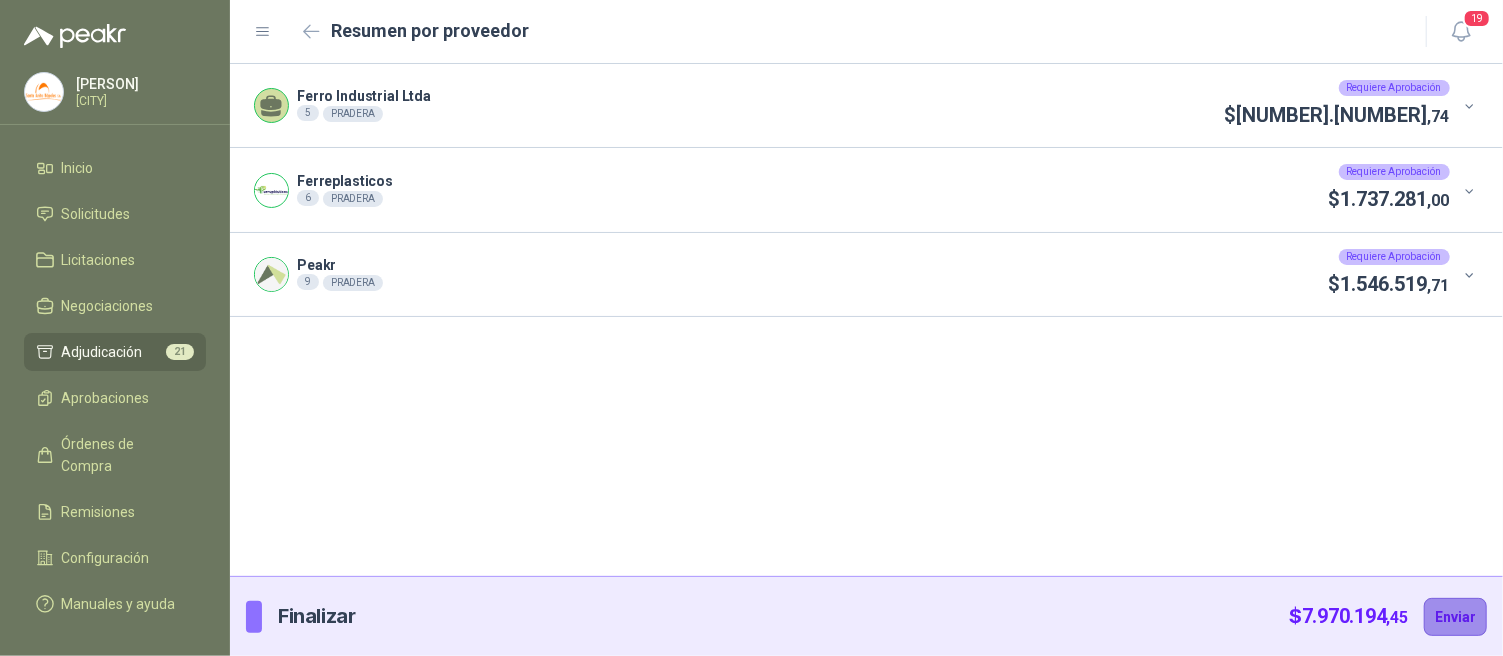 click on "Enviar" at bounding box center [1455, 617] 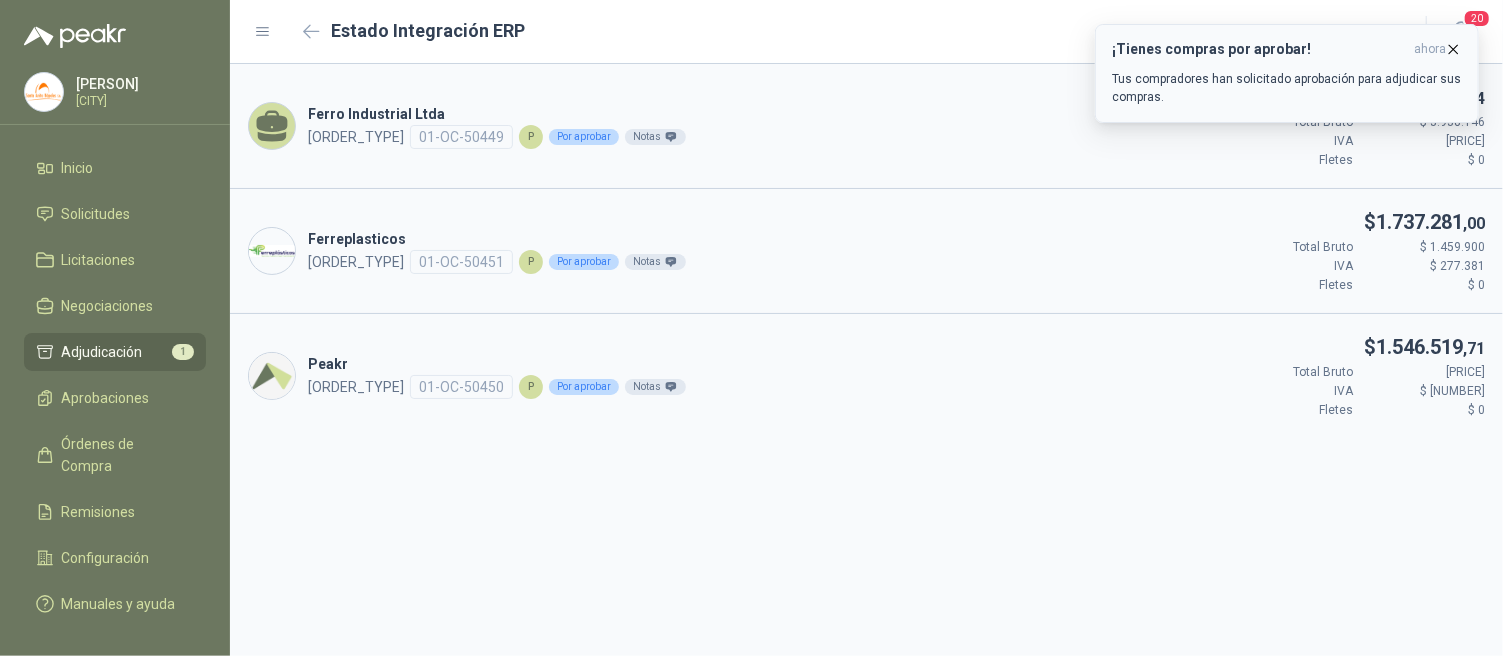 click 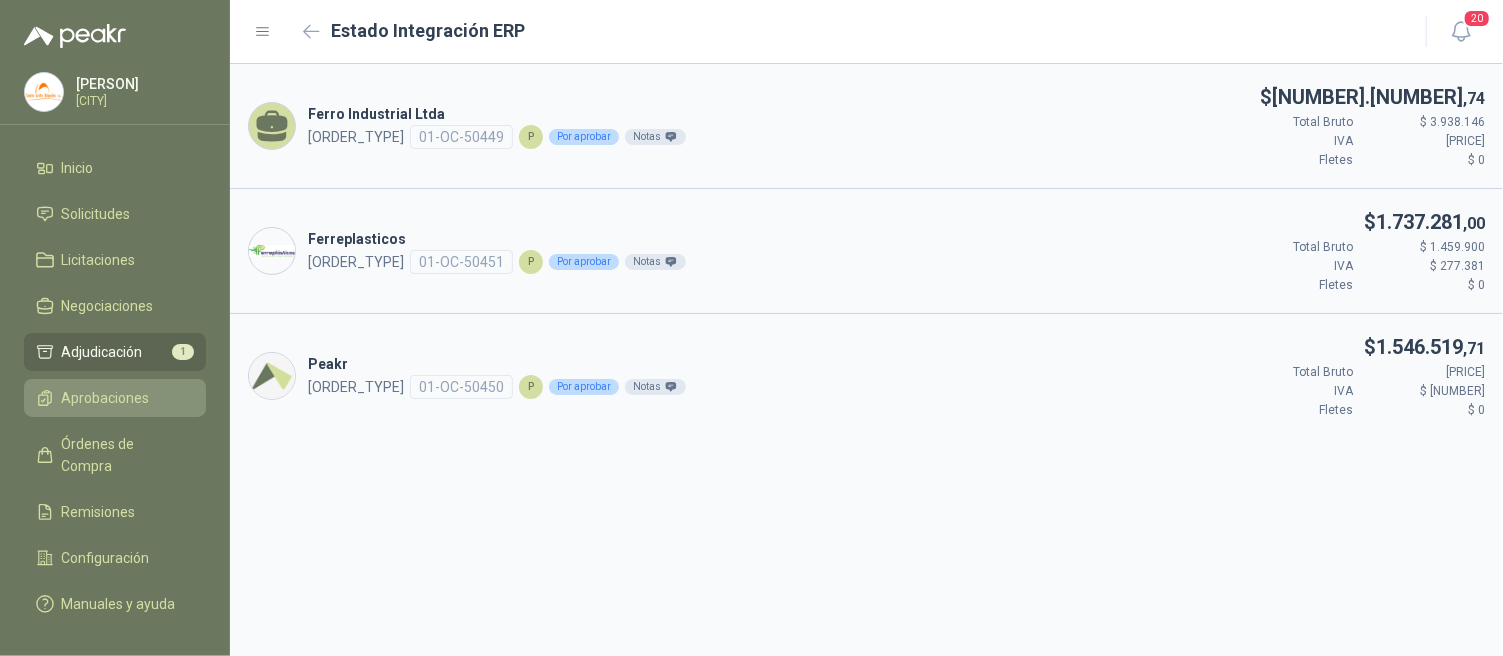 click on "Aprobaciones" at bounding box center [106, 398] 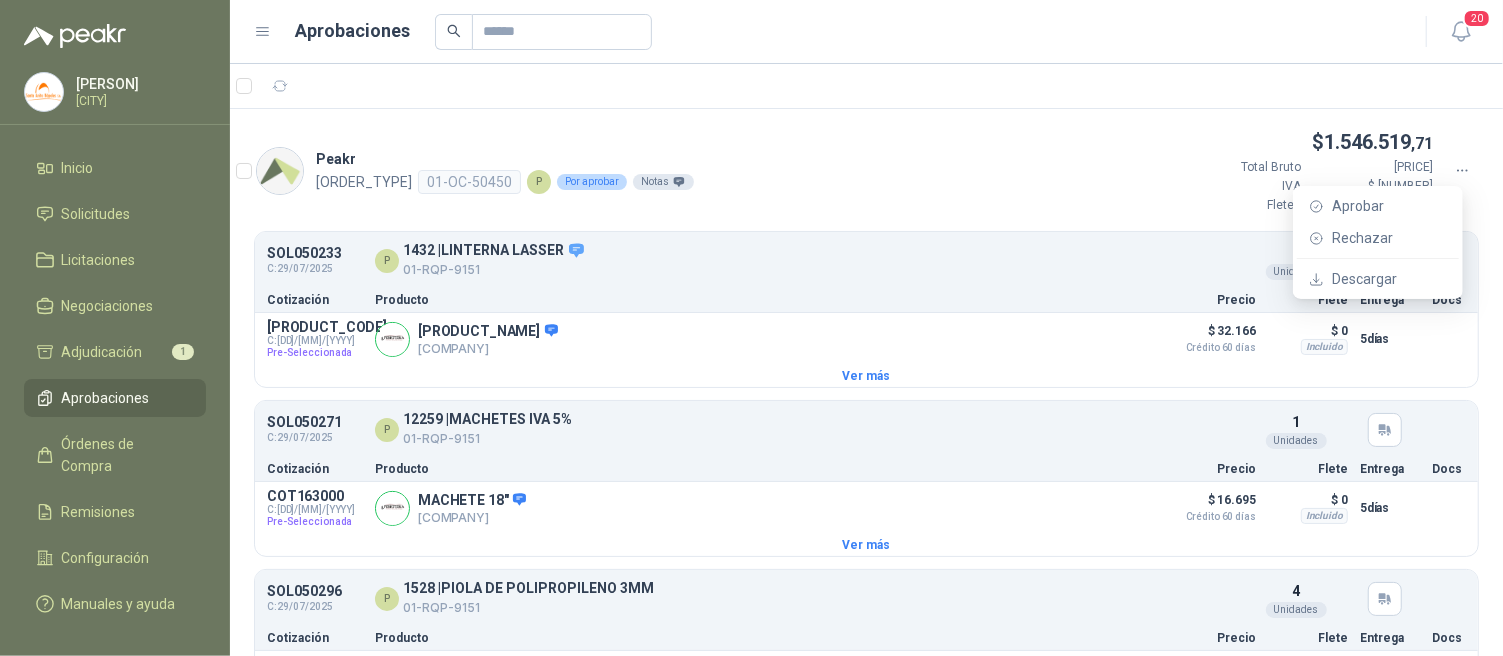 click 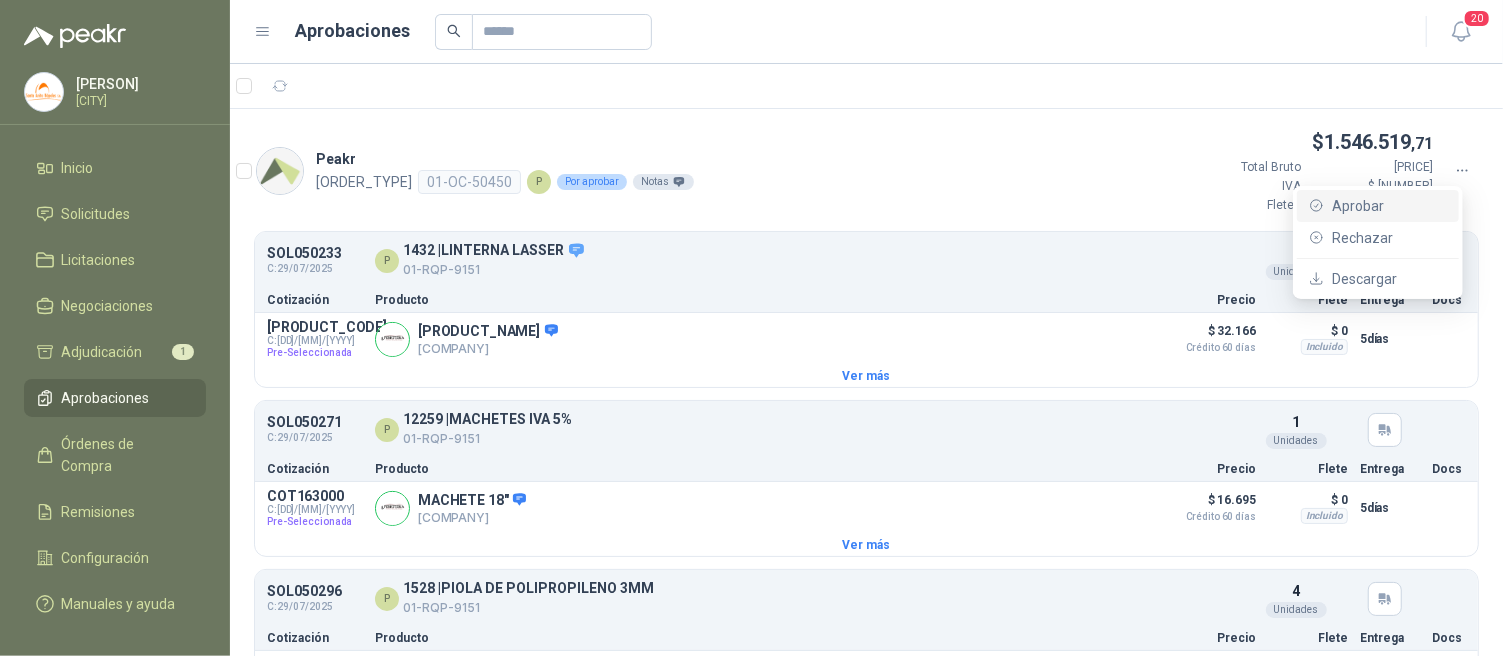 click on "Aprobar" at bounding box center [1389, 206] 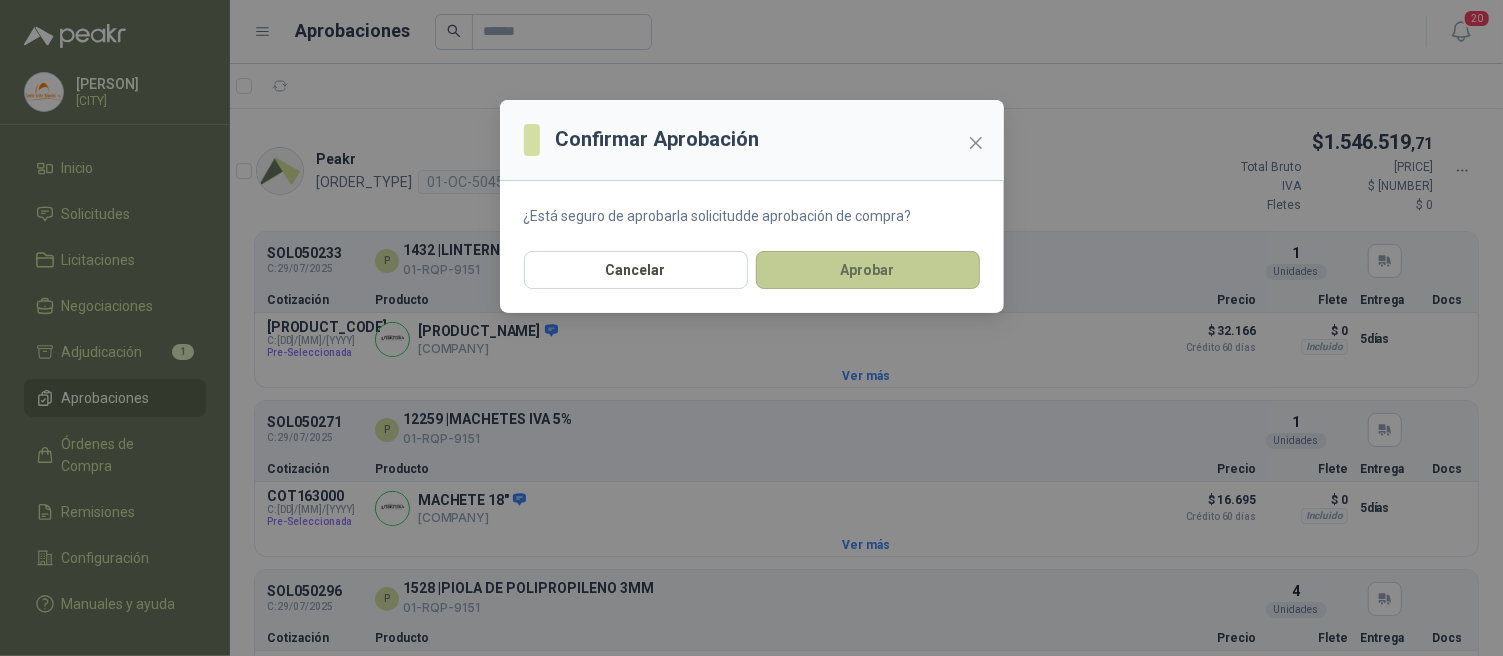 click on "Aprobar" at bounding box center [868, 270] 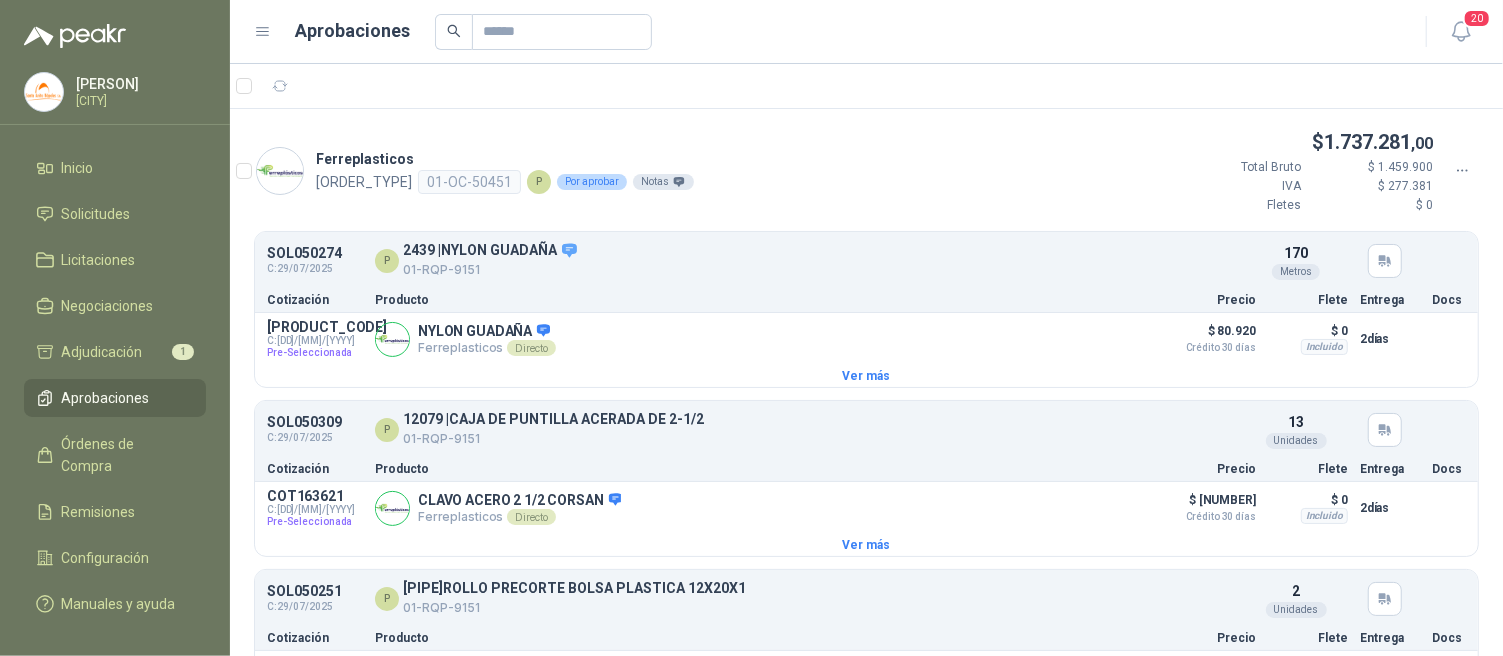 click 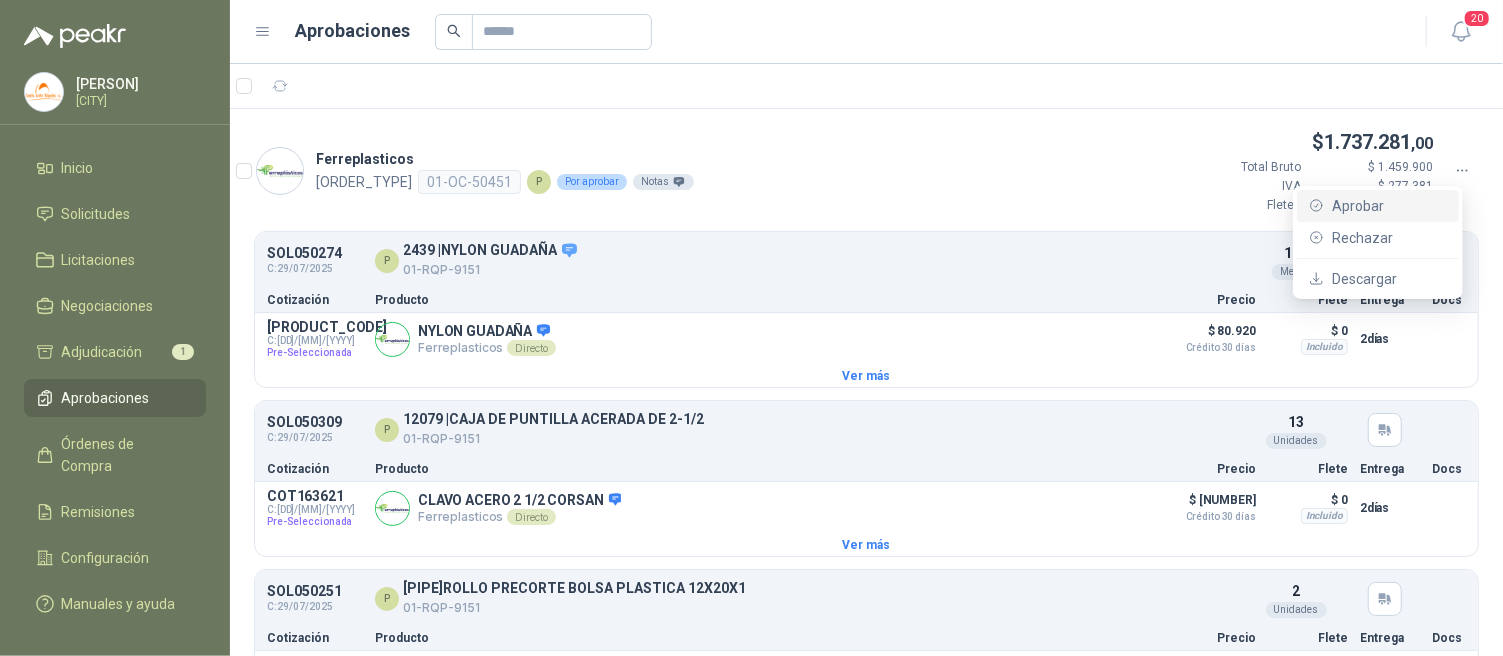 click on "Aprobar" at bounding box center (1389, 206) 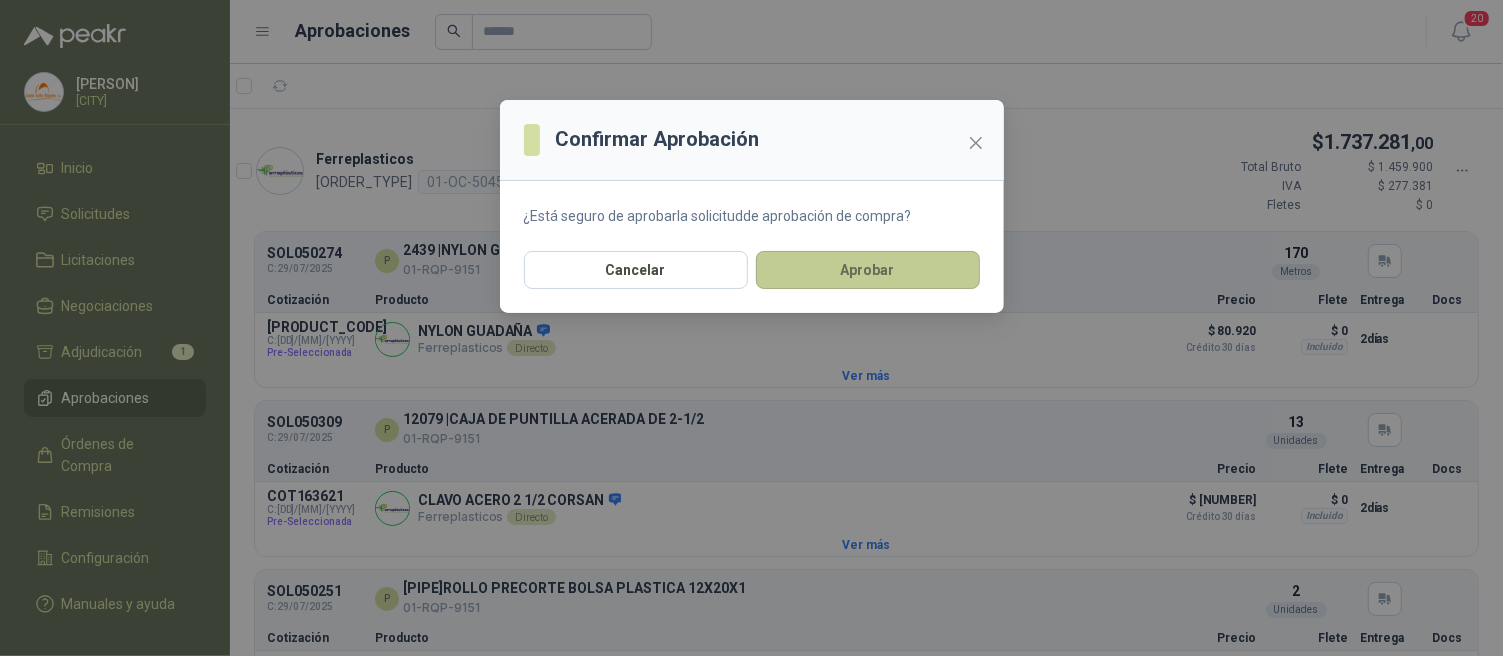 click on "Aprobar" at bounding box center (868, 270) 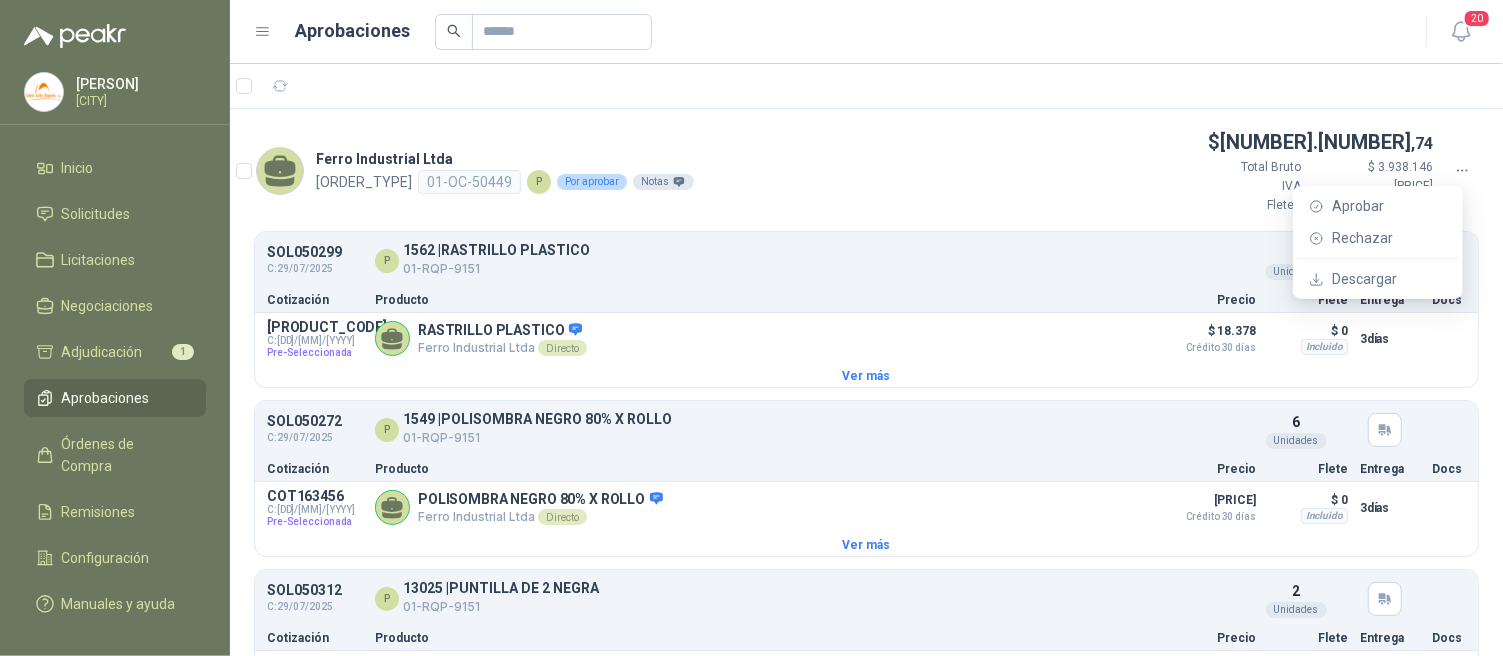 click 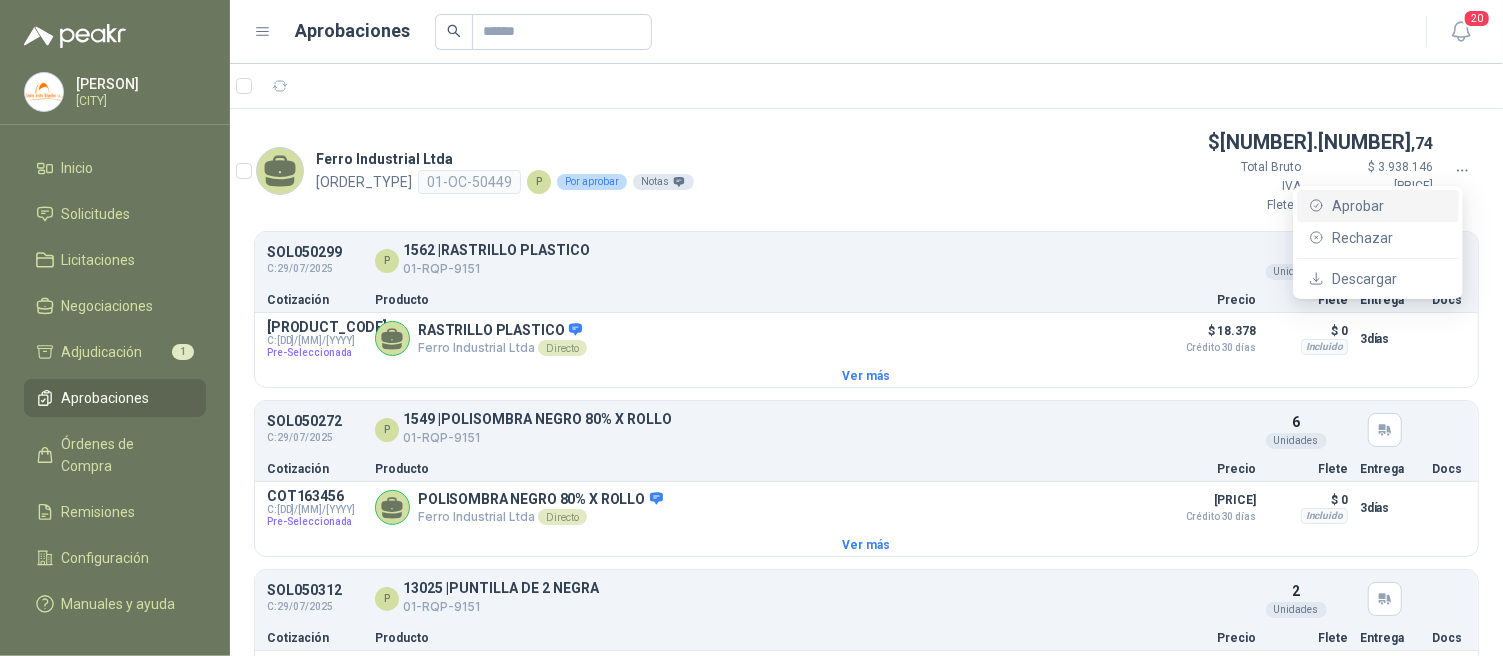 click on "Aprobar" at bounding box center (1389, 206) 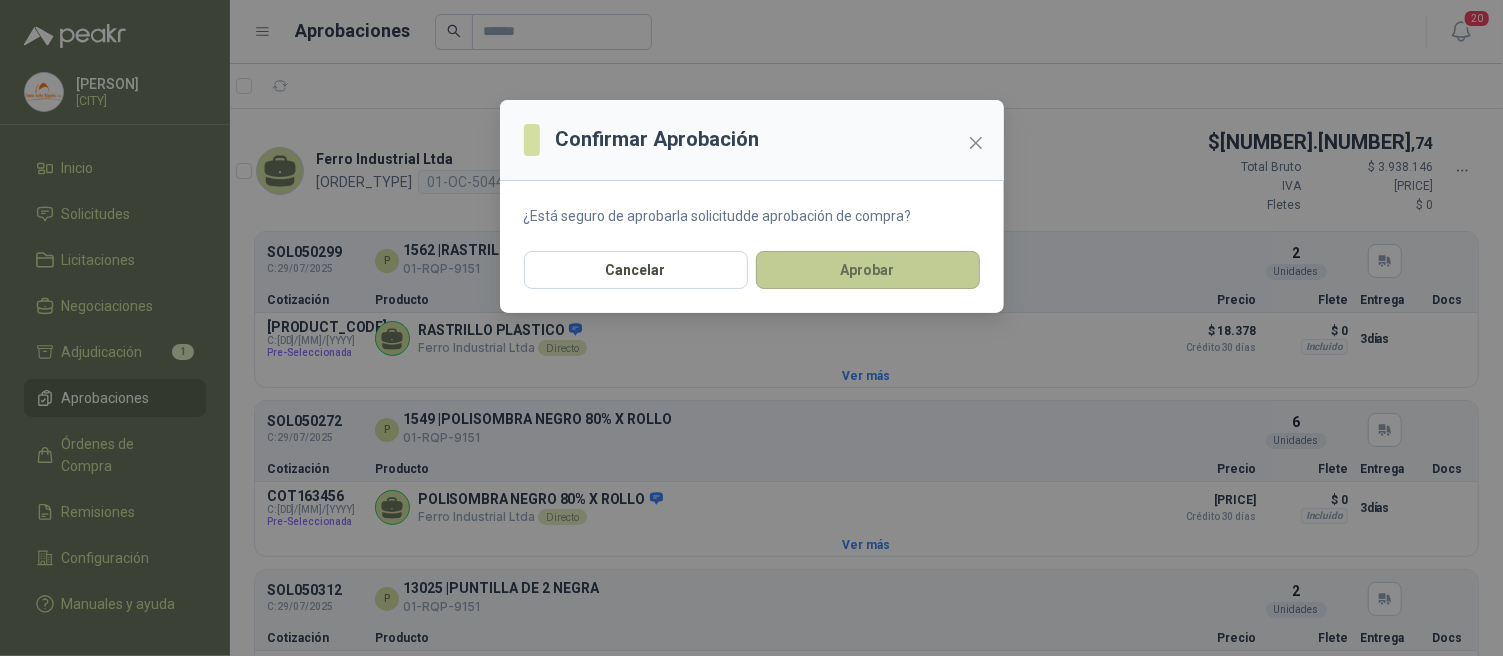 click on "Aprobar" at bounding box center (868, 270) 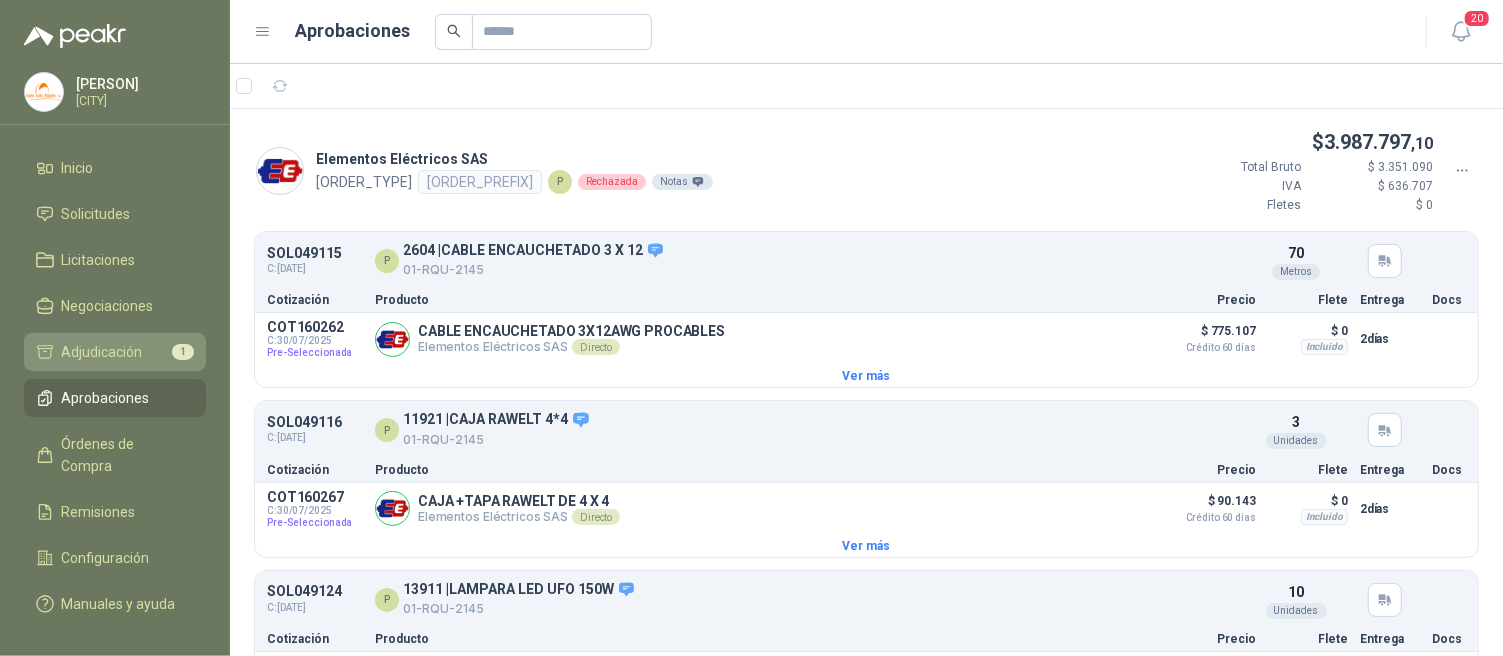 click on "Adjudicación" at bounding box center (102, 352) 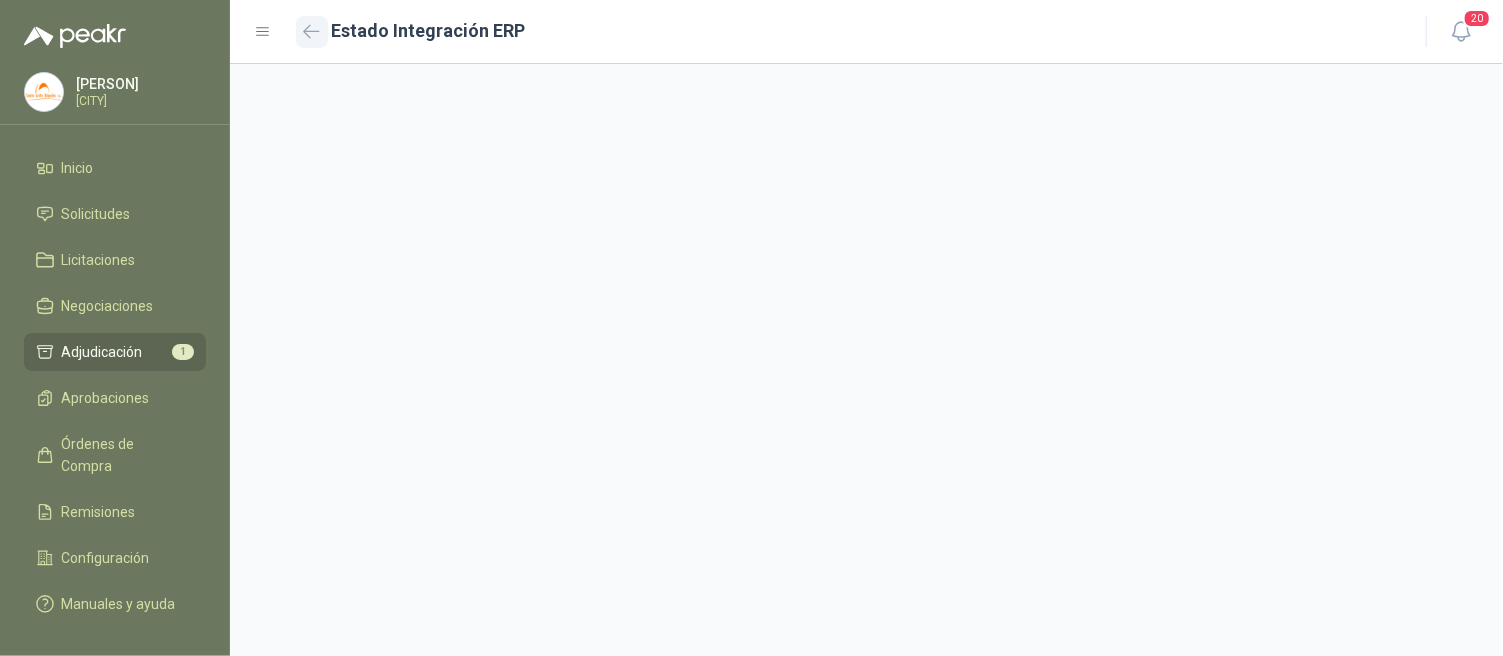 click 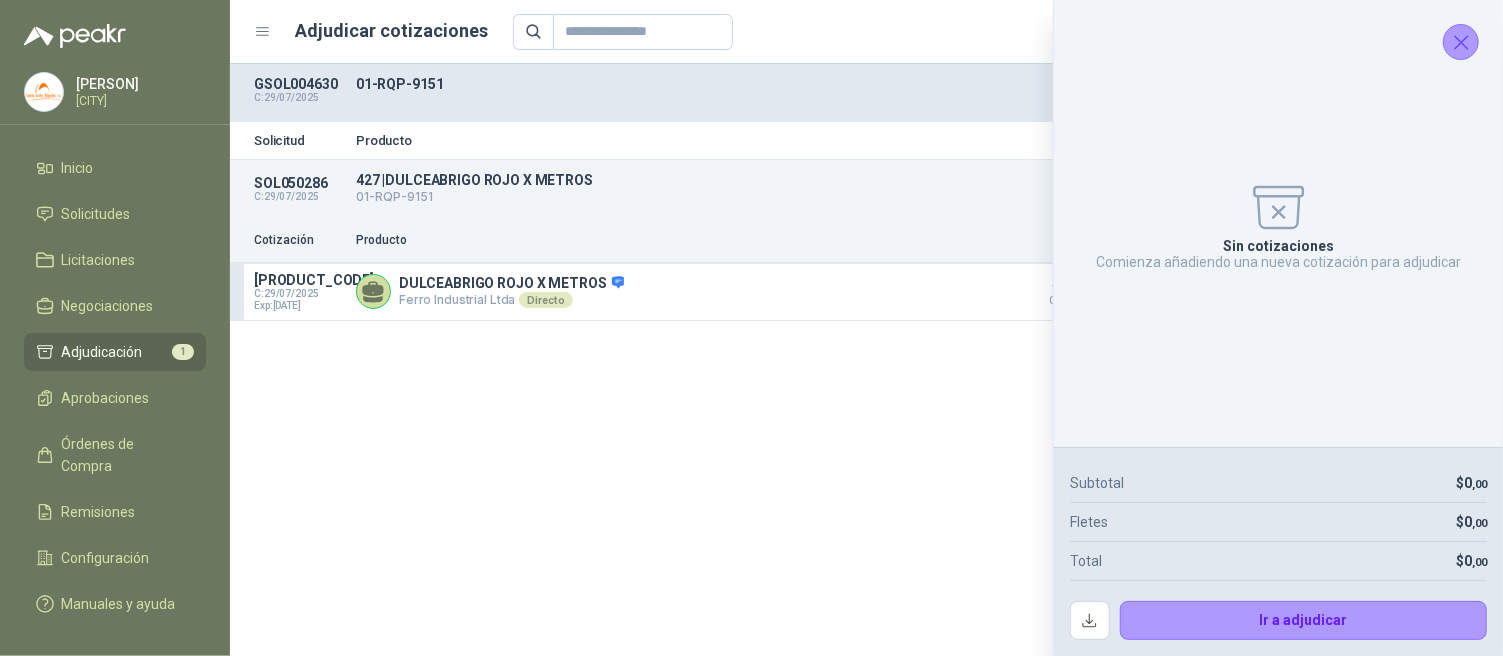 click 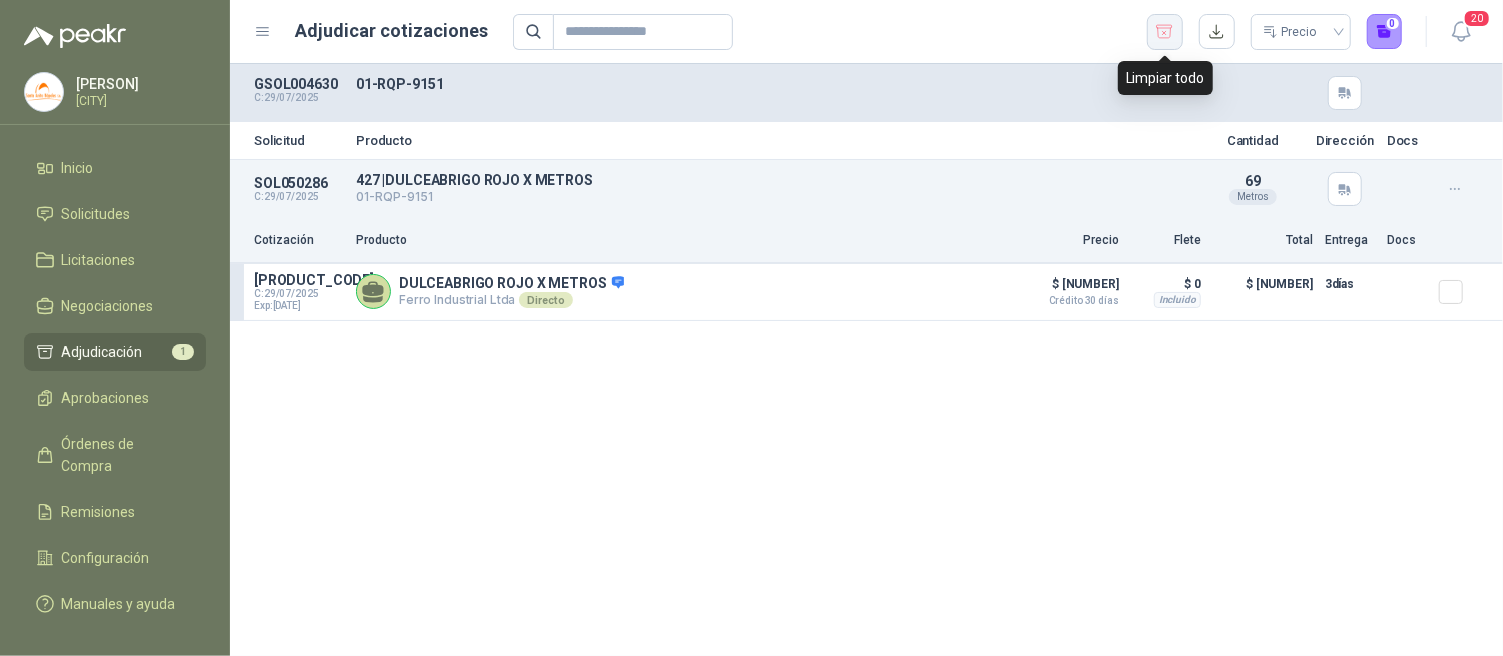 click 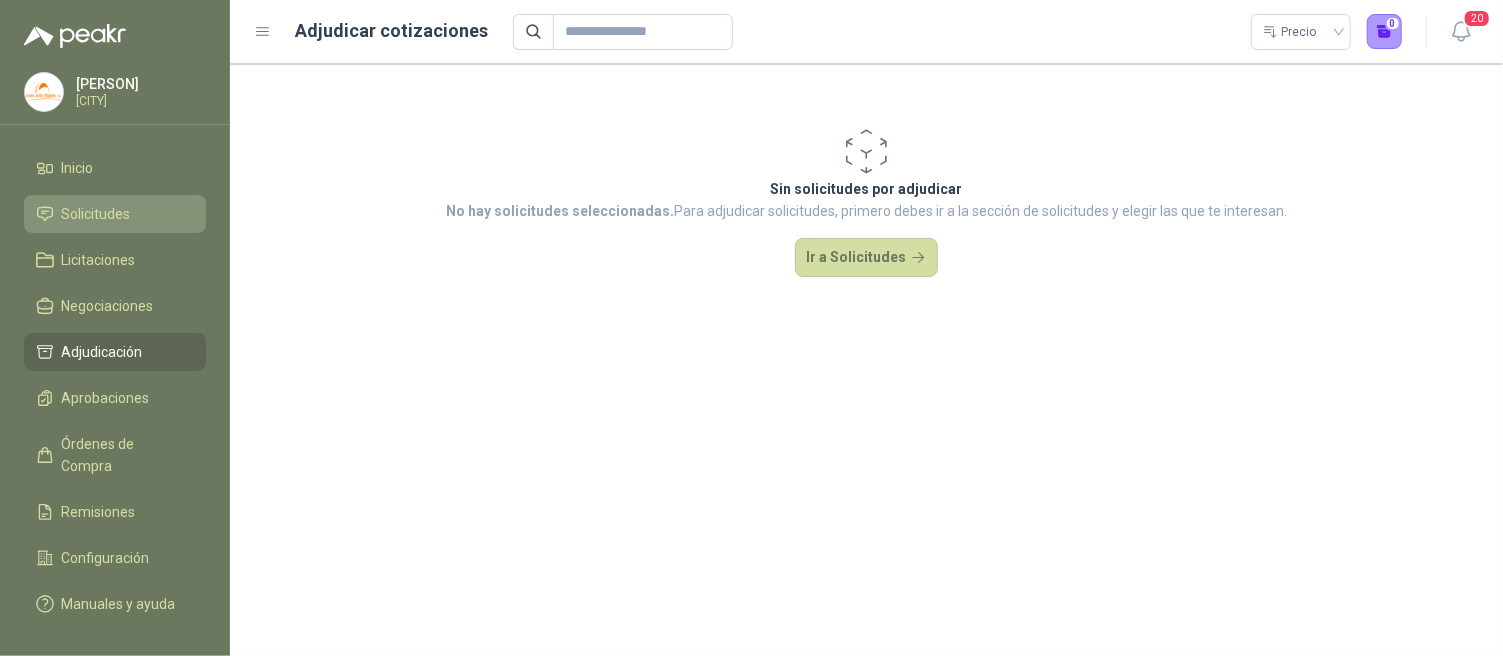 click on "Solicitudes" at bounding box center (96, 214) 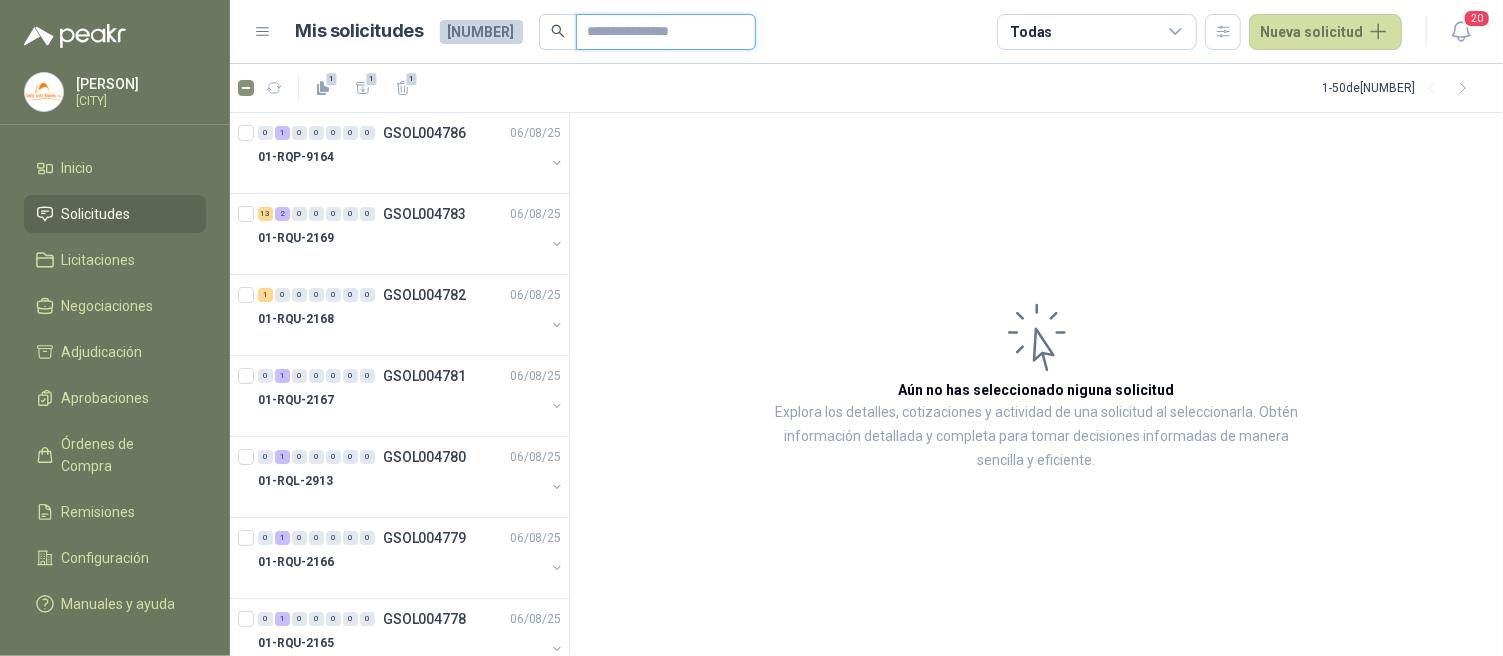 click at bounding box center (658, 32) 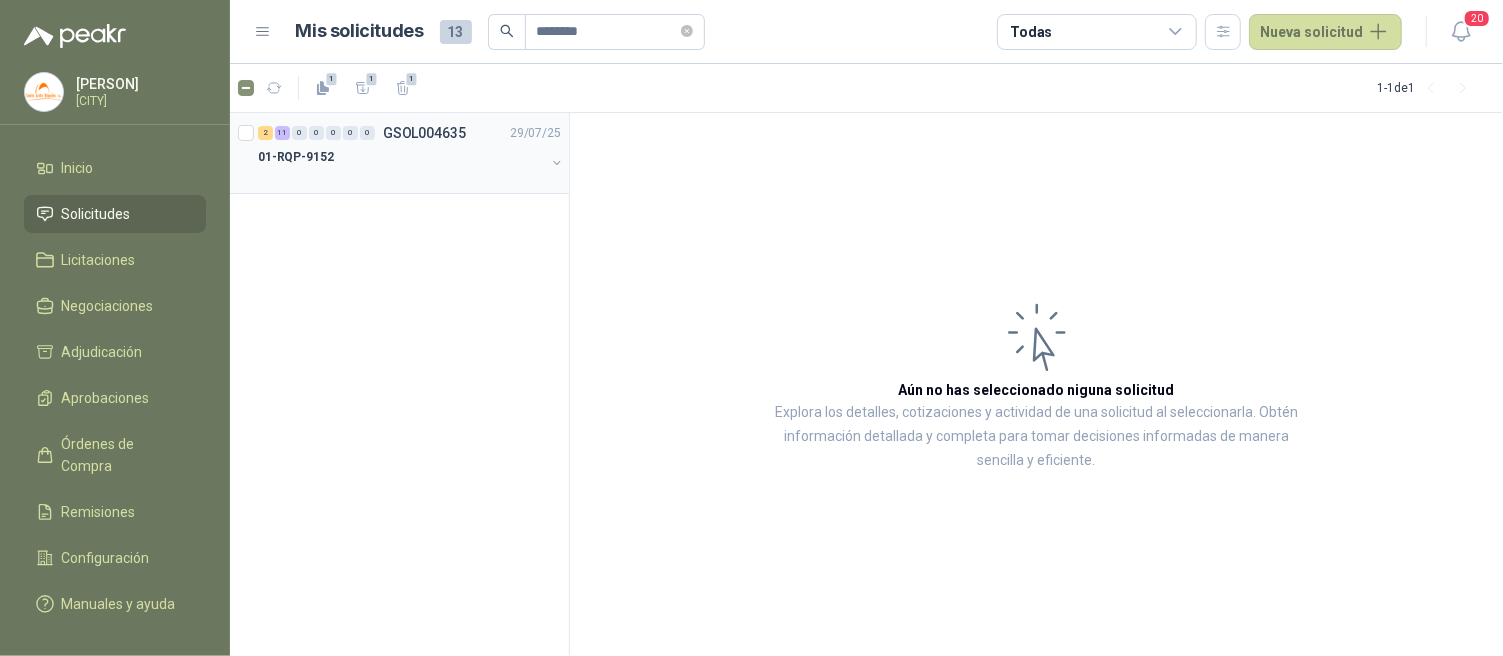 click on "01-RQP-9152" at bounding box center (296, 157) 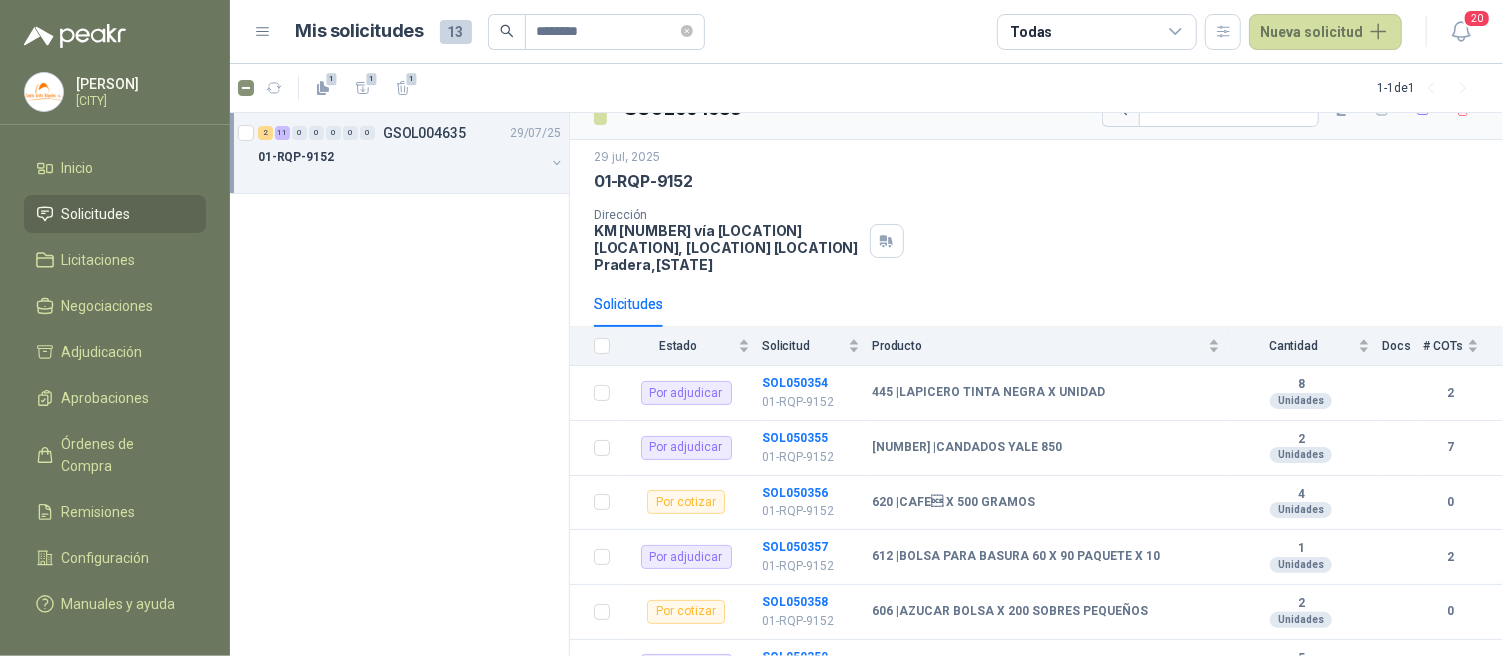 scroll, scrollTop: 35, scrollLeft: 0, axis: vertical 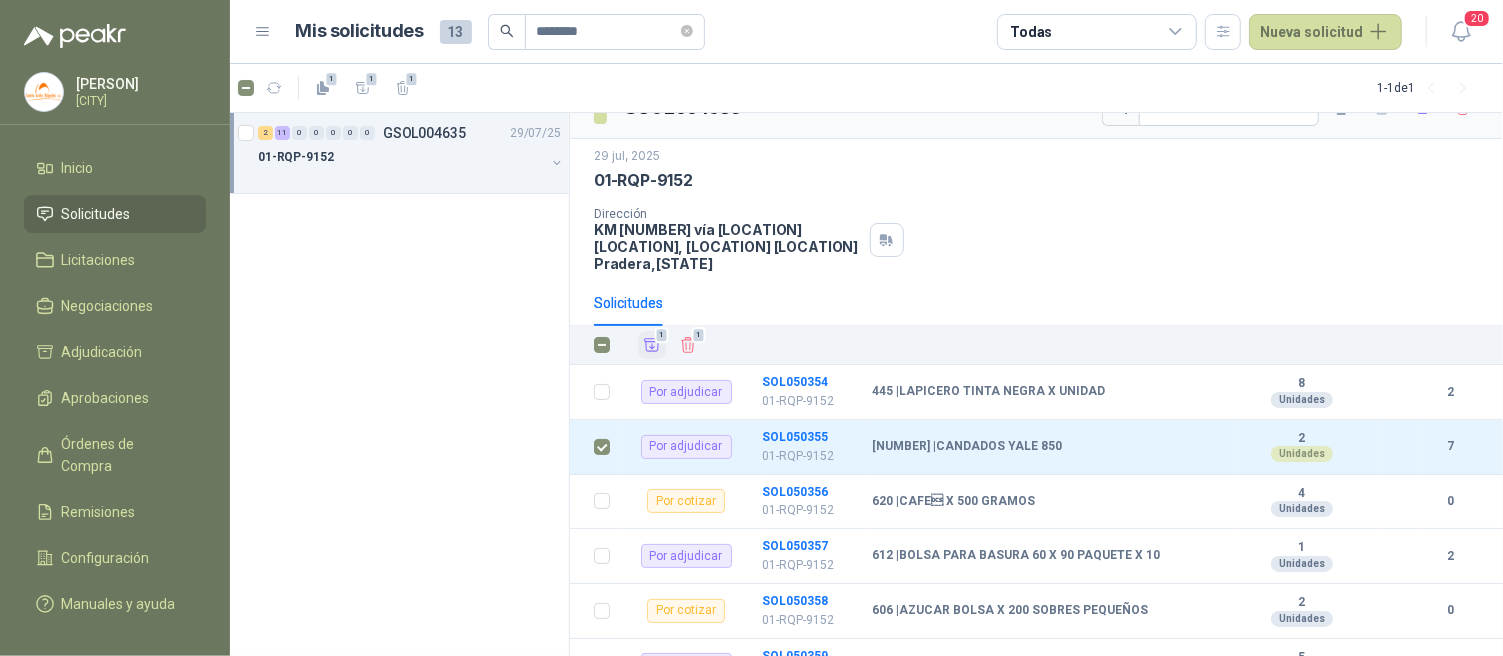 click 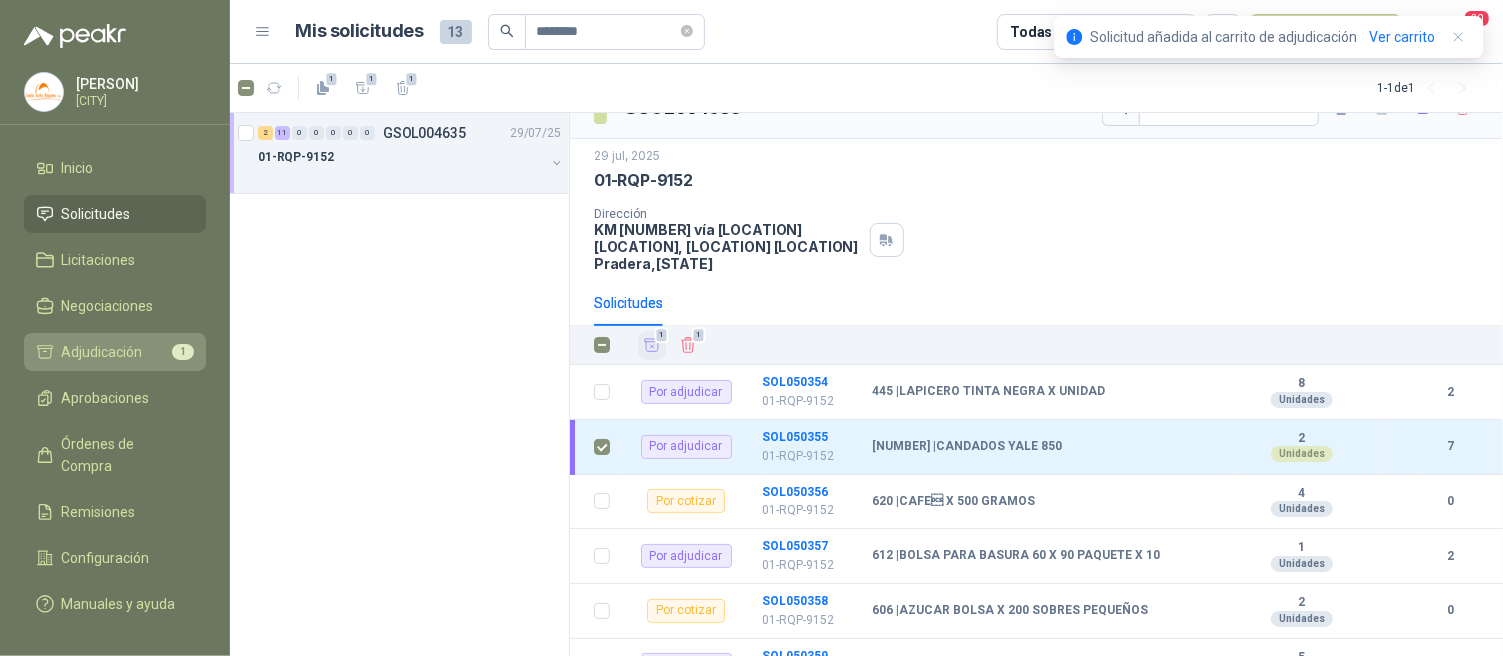 click on "Adjudicación" at bounding box center [102, 352] 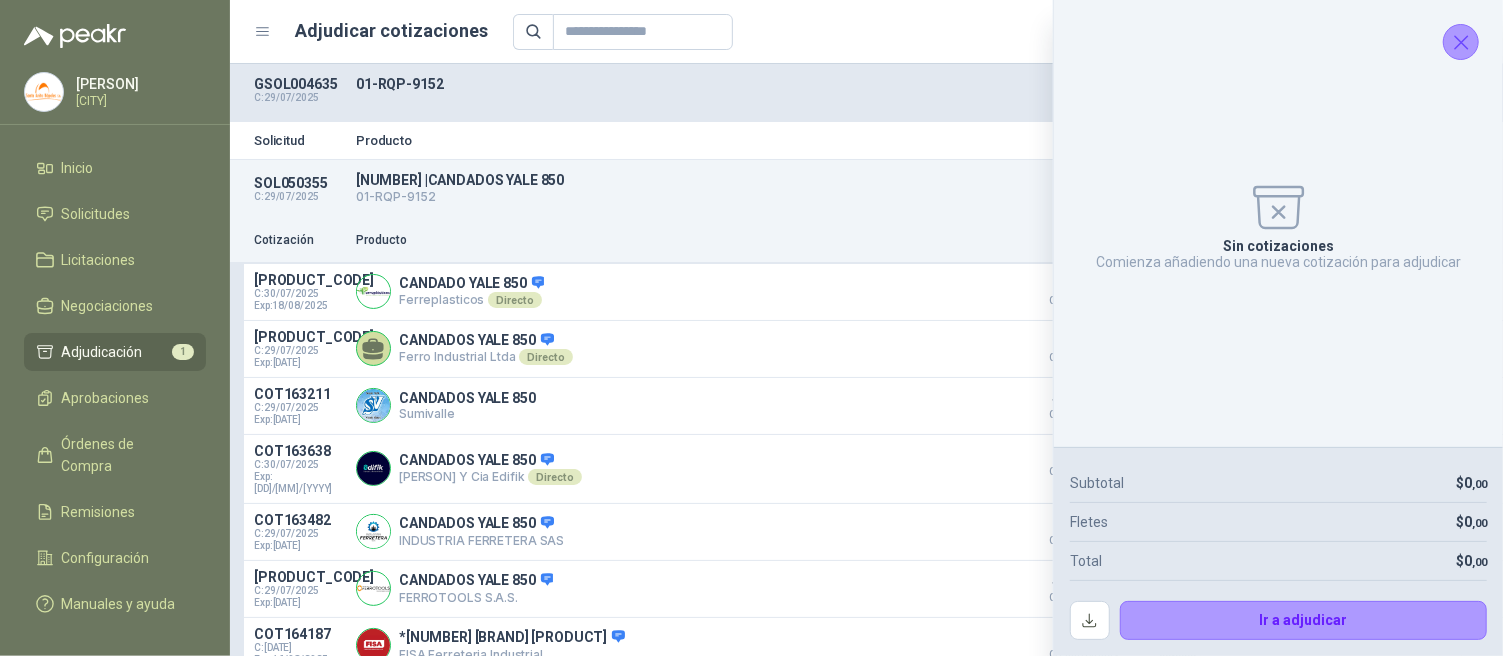 click 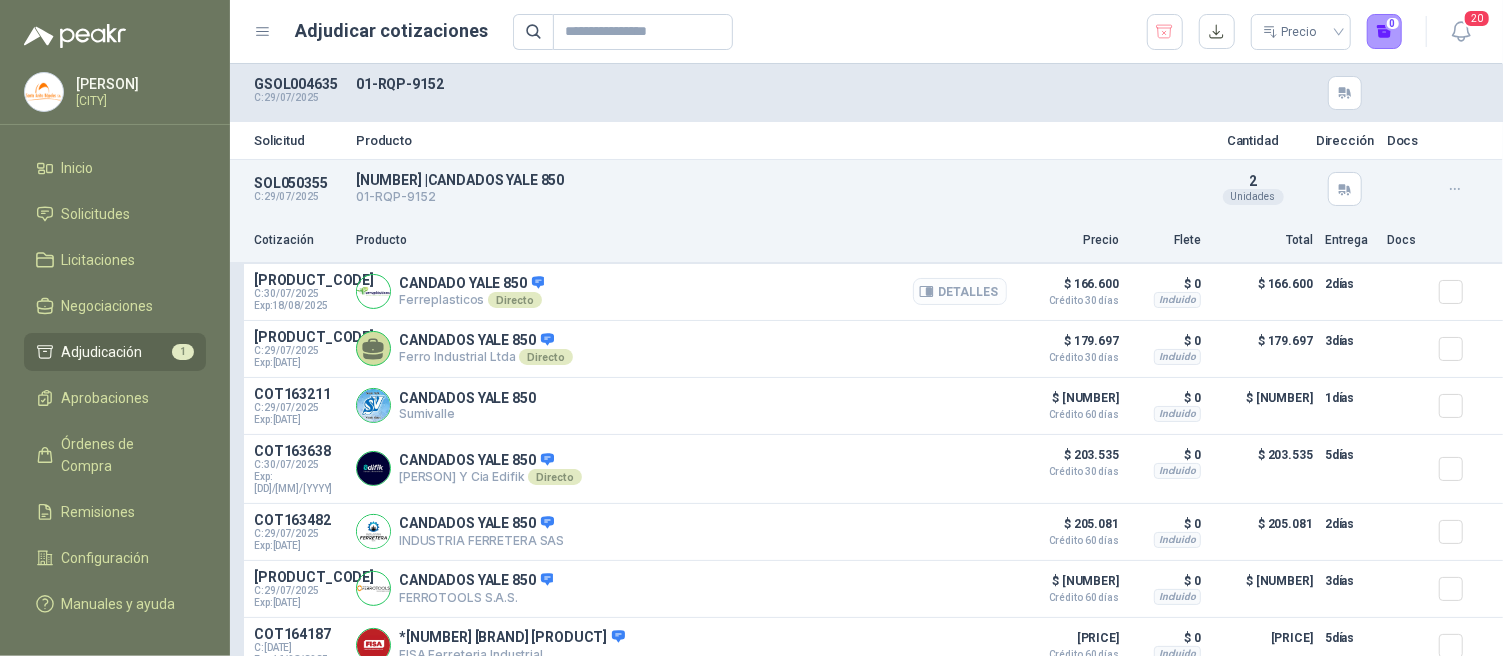 click on "Detalles" at bounding box center (960, 291) 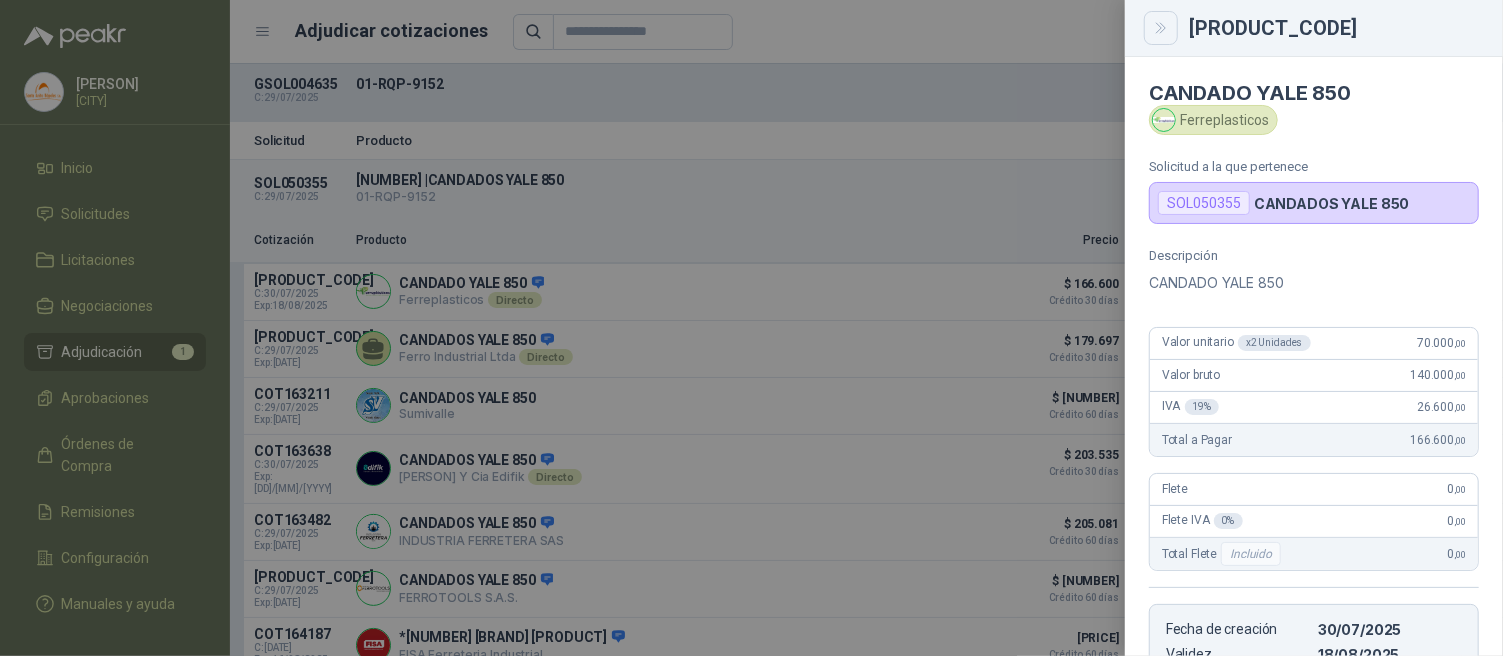 click 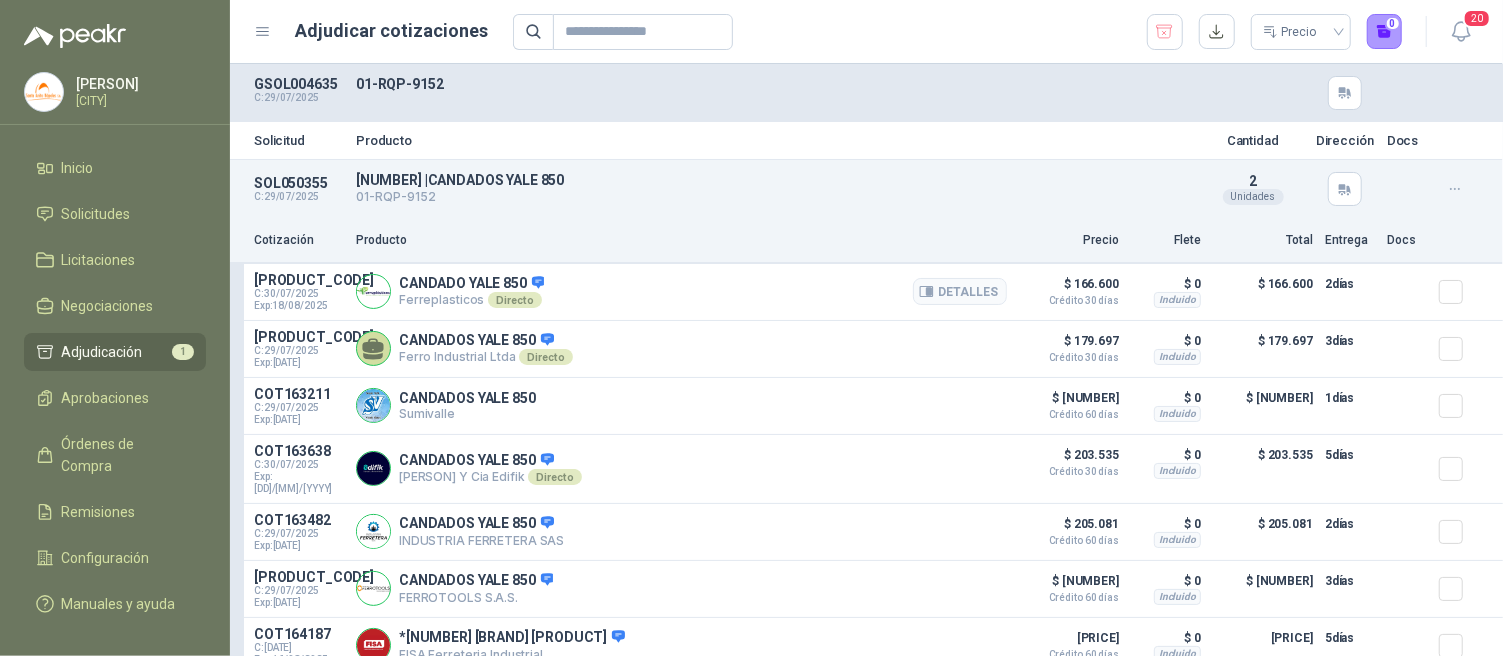click on "COT163623 C:  [DATE] Exp:  [DATE] CANDADO YALE 850   Ferreplasticos Directo Detalles $ 166.600 Crédito 30 días $ 0 Incluido   $ 166.600 2  días" at bounding box center [866, 292] 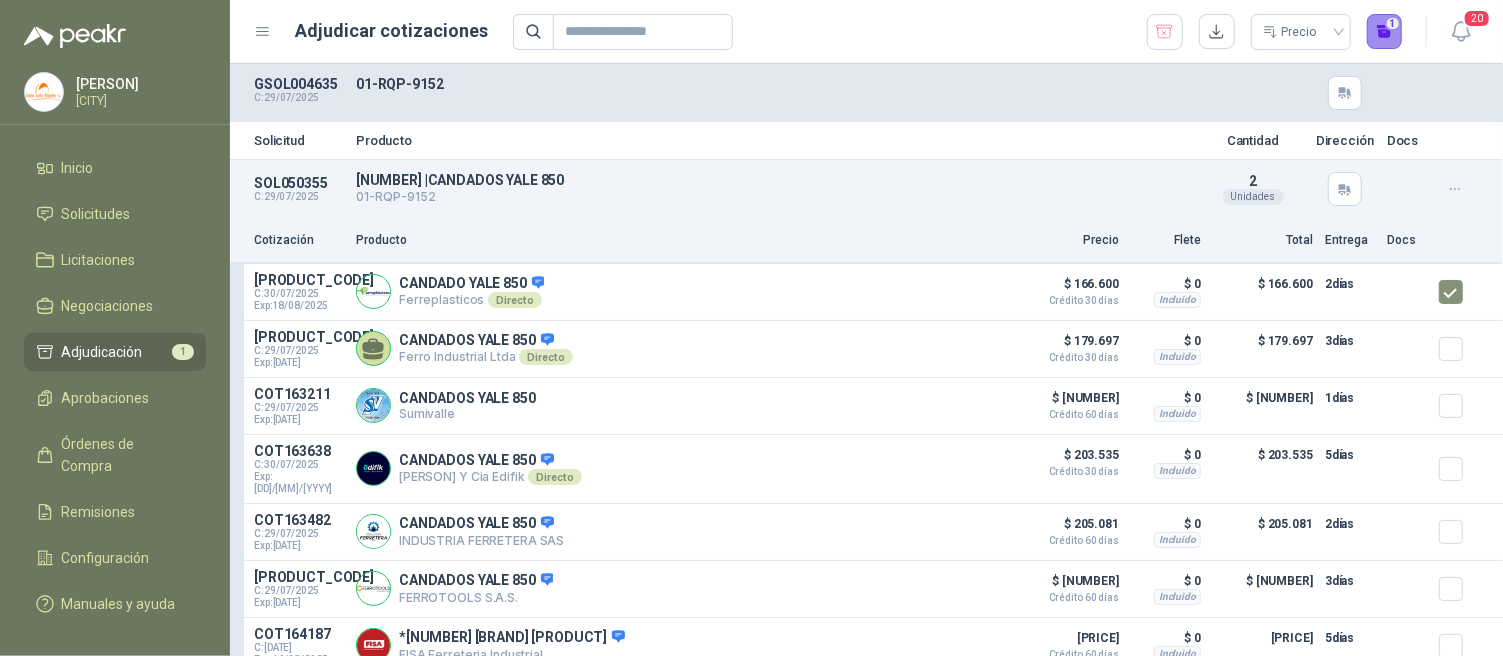 click on "1" at bounding box center [1385, 32] 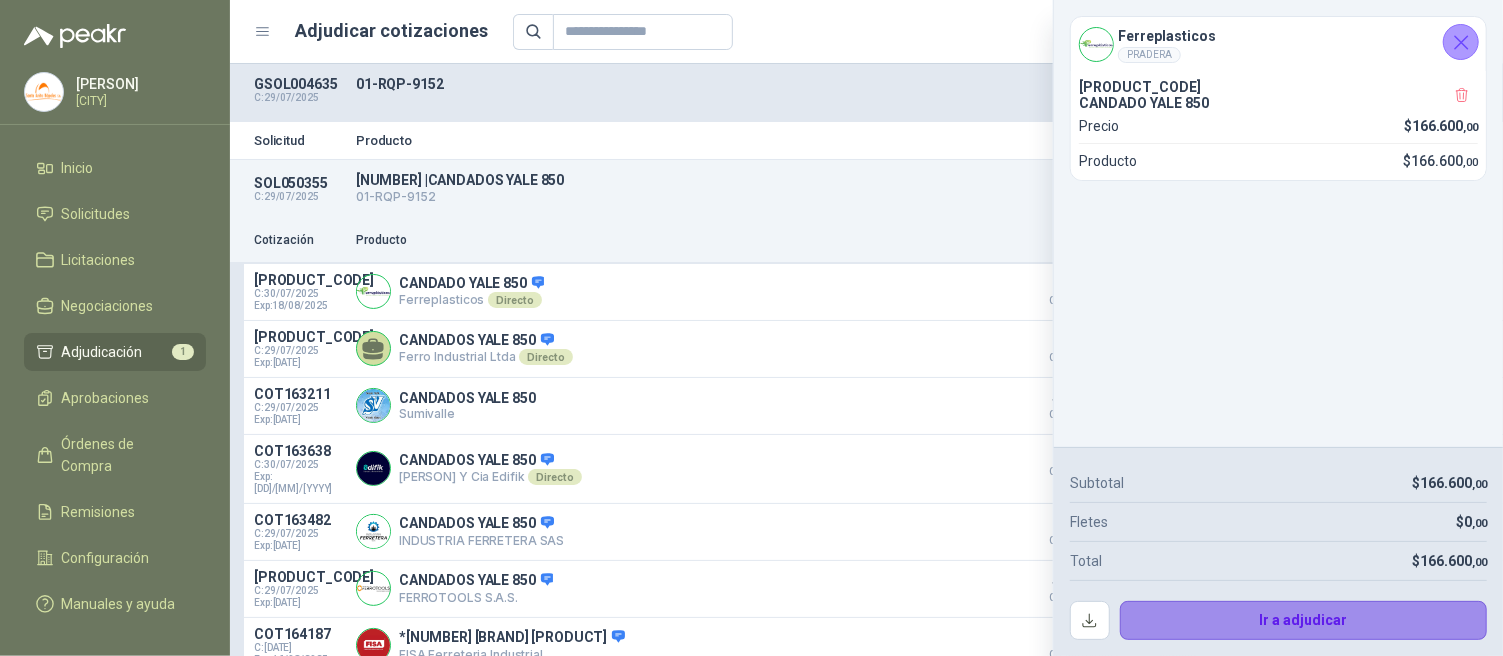click on "Ir a adjudicar" at bounding box center (1304, 621) 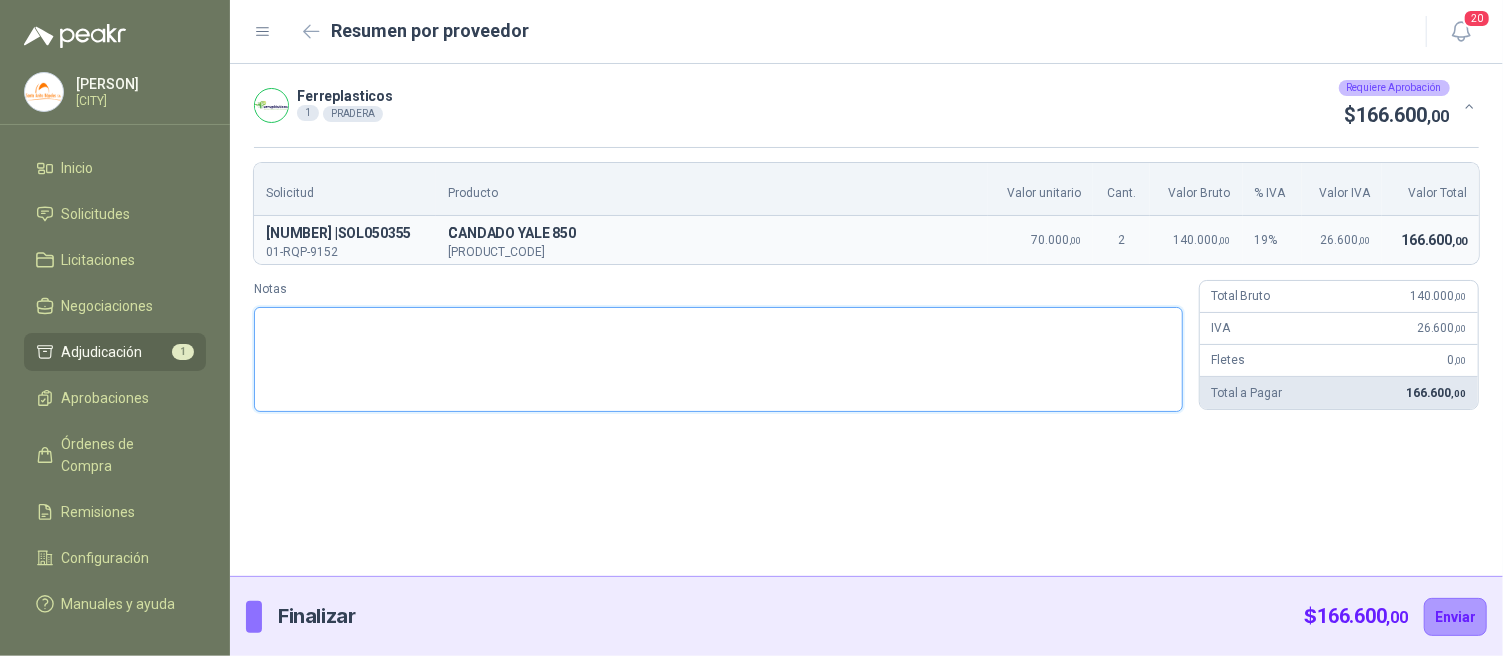 drag, startPoint x: 282, startPoint y: 385, endPoint x: 294, endPoint y: 387, distance: 12.165525 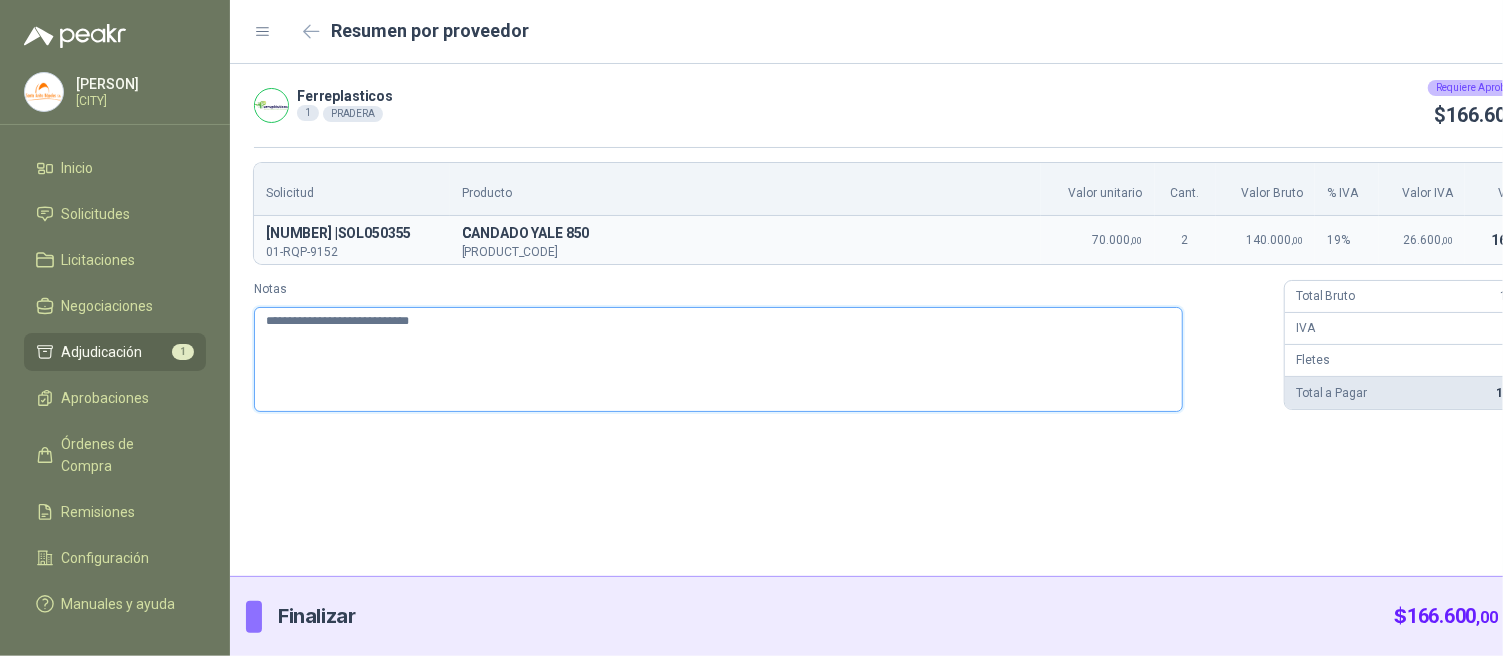 paste on "**********" 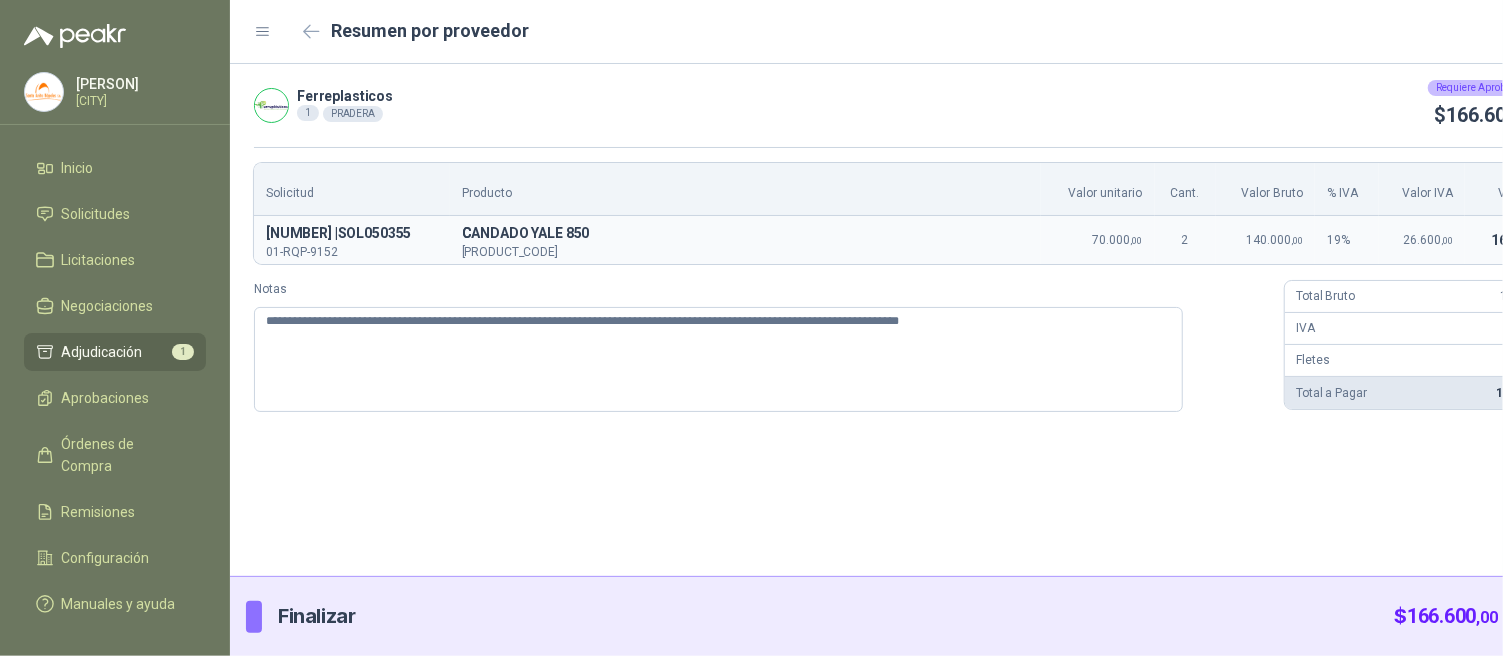 click on "Enviar" at bounding box center [1545, 617] 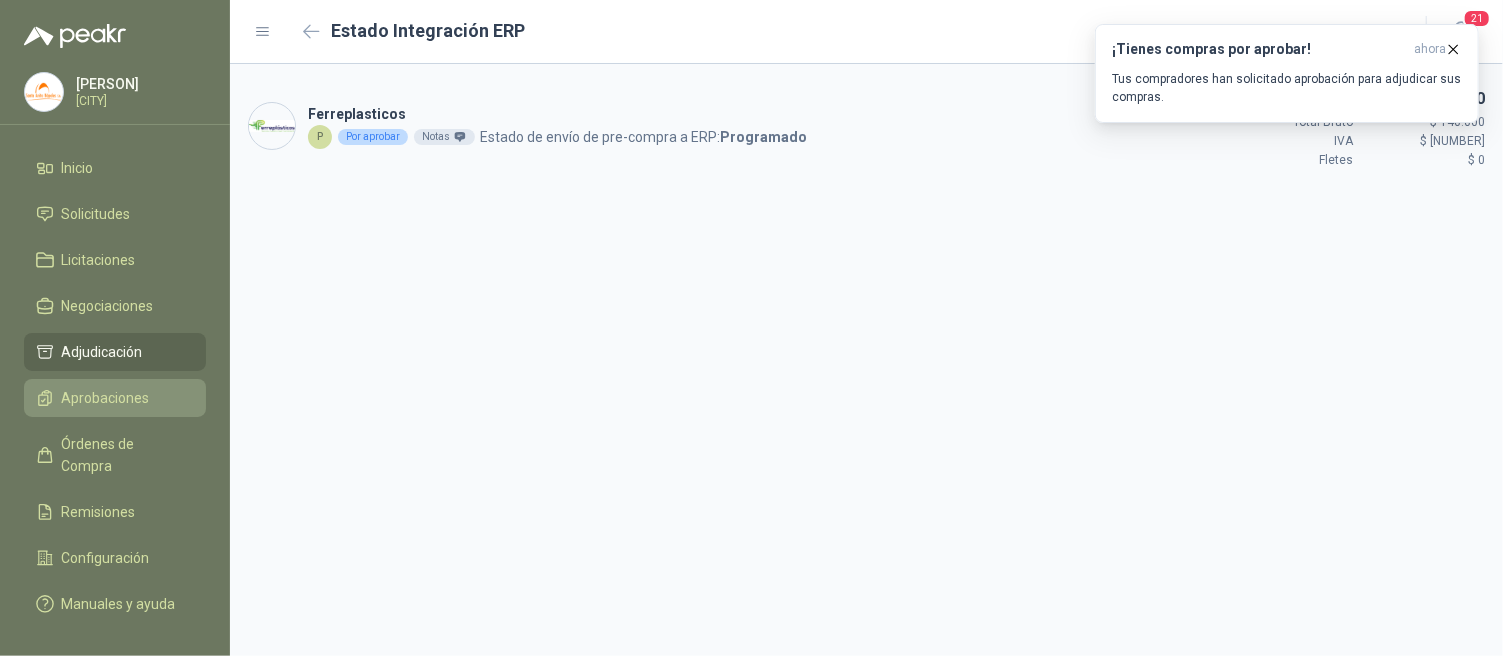 click on "Aprobaciones" at bounding box center (115, 398) 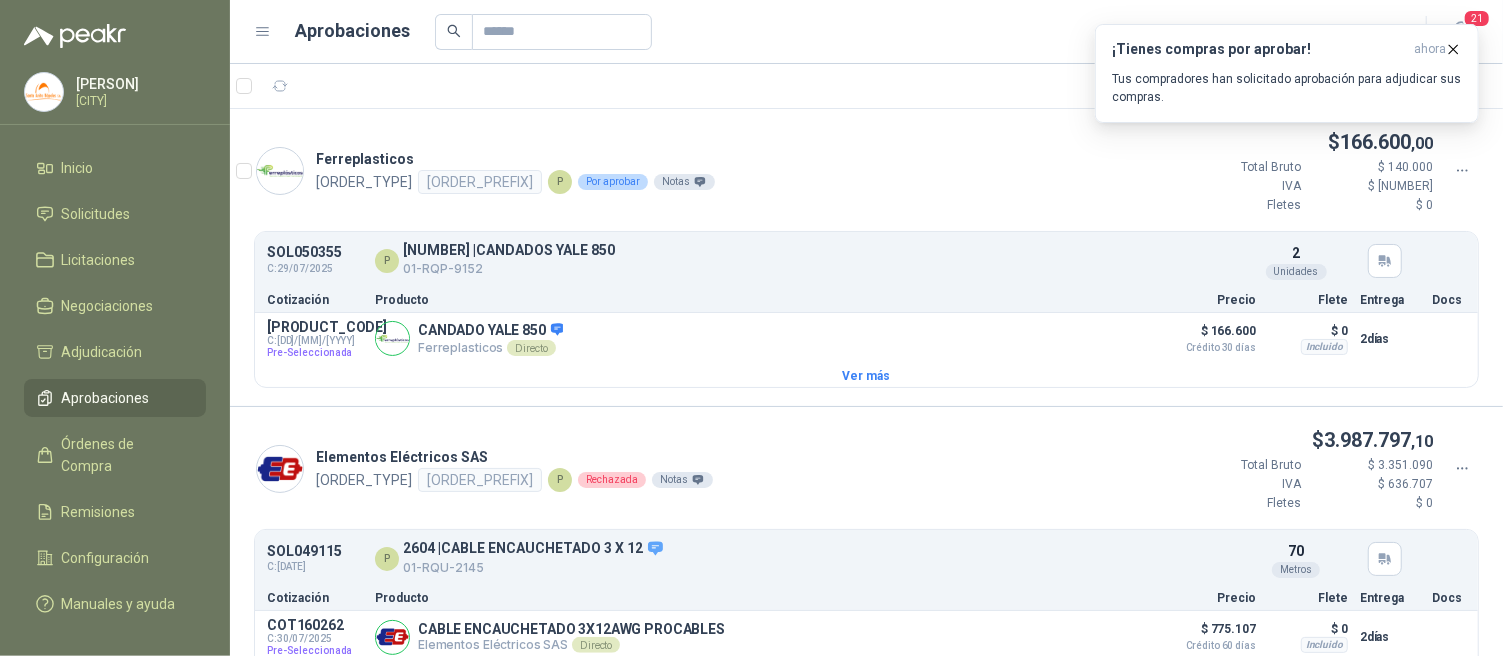 click 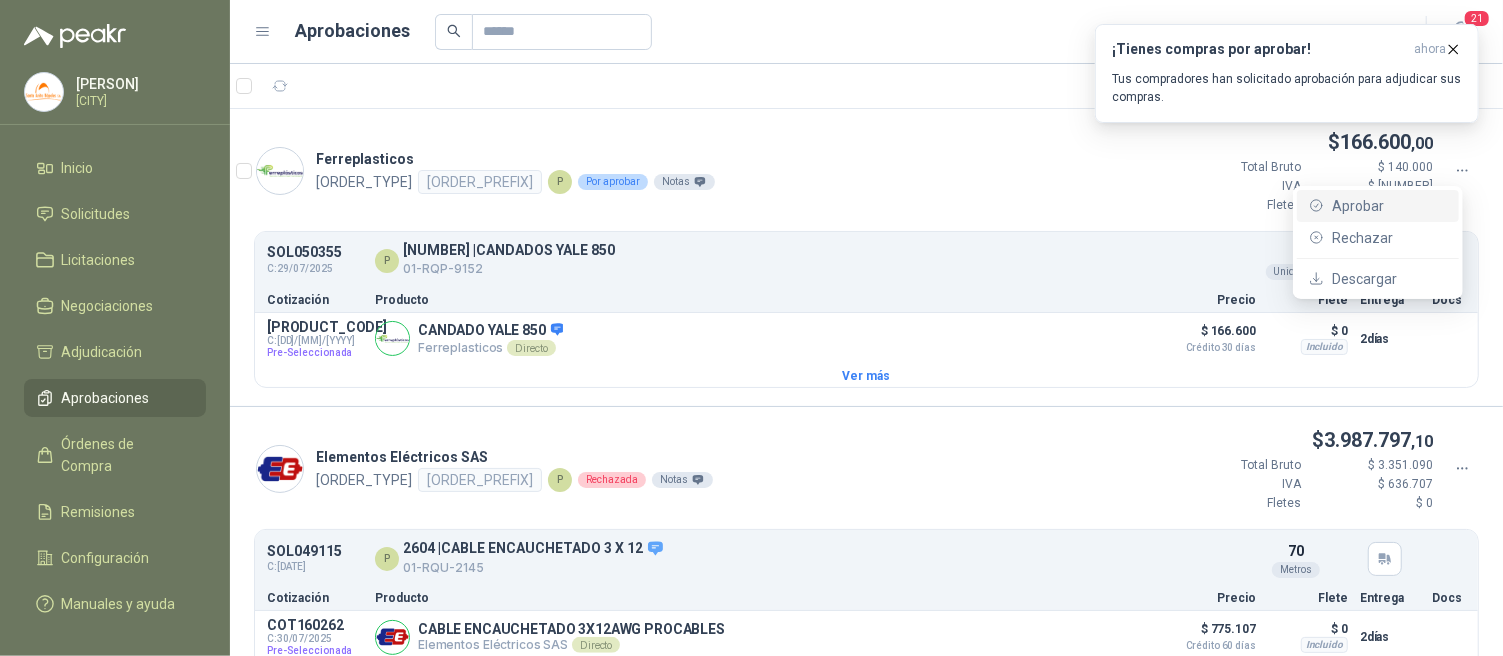 click on "Aprobar" at bounding box center [1389, 206] 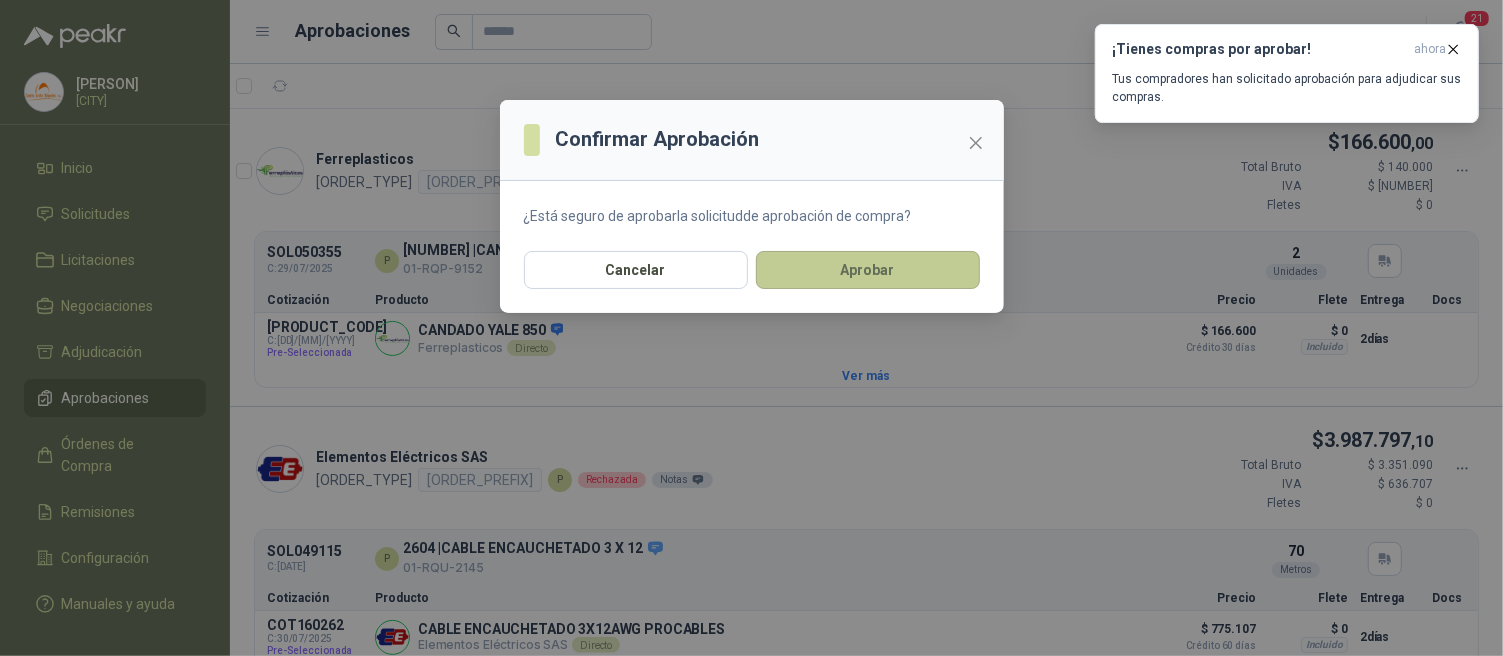 click on "Aprobar" at bounding box center [868, 270] 